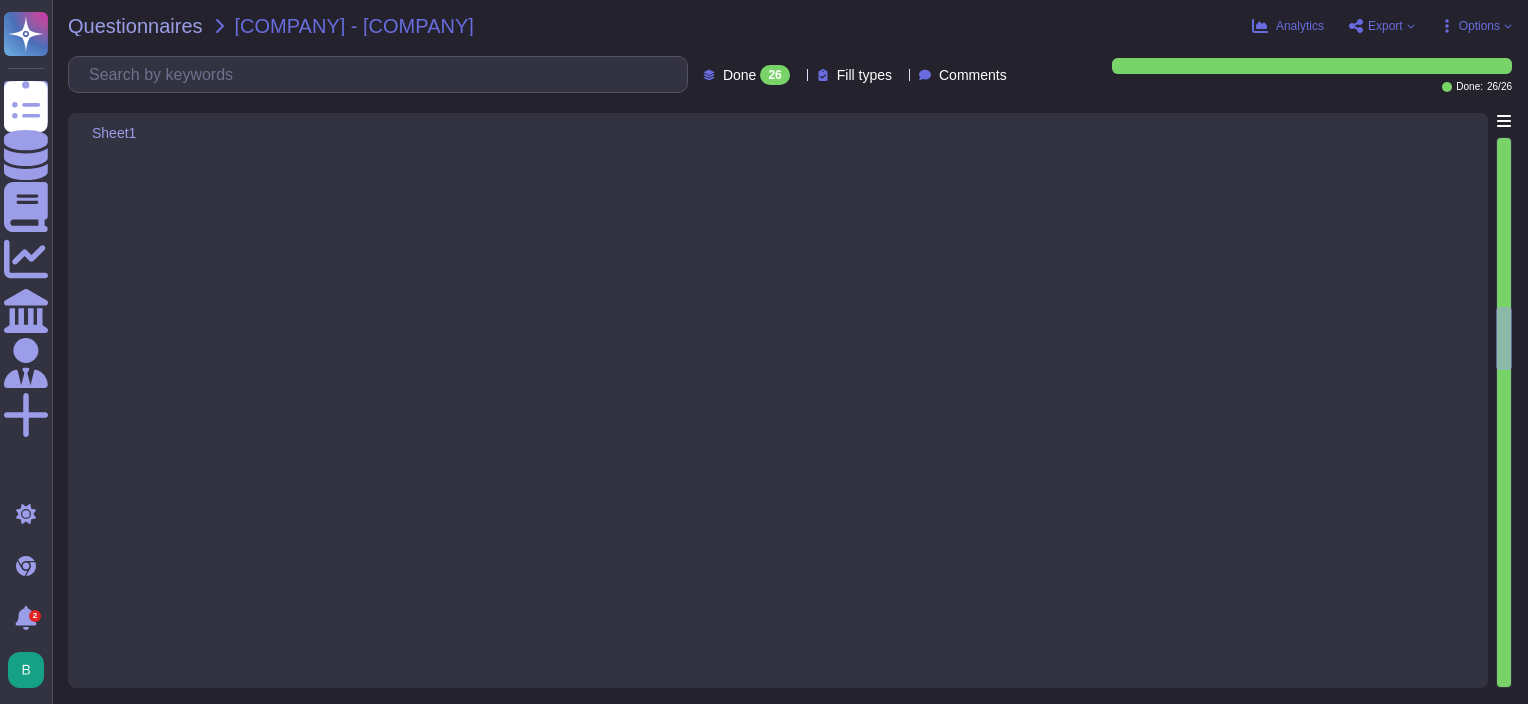 scroll, scrollTop: 0, scrollLeft: 0, axis: both 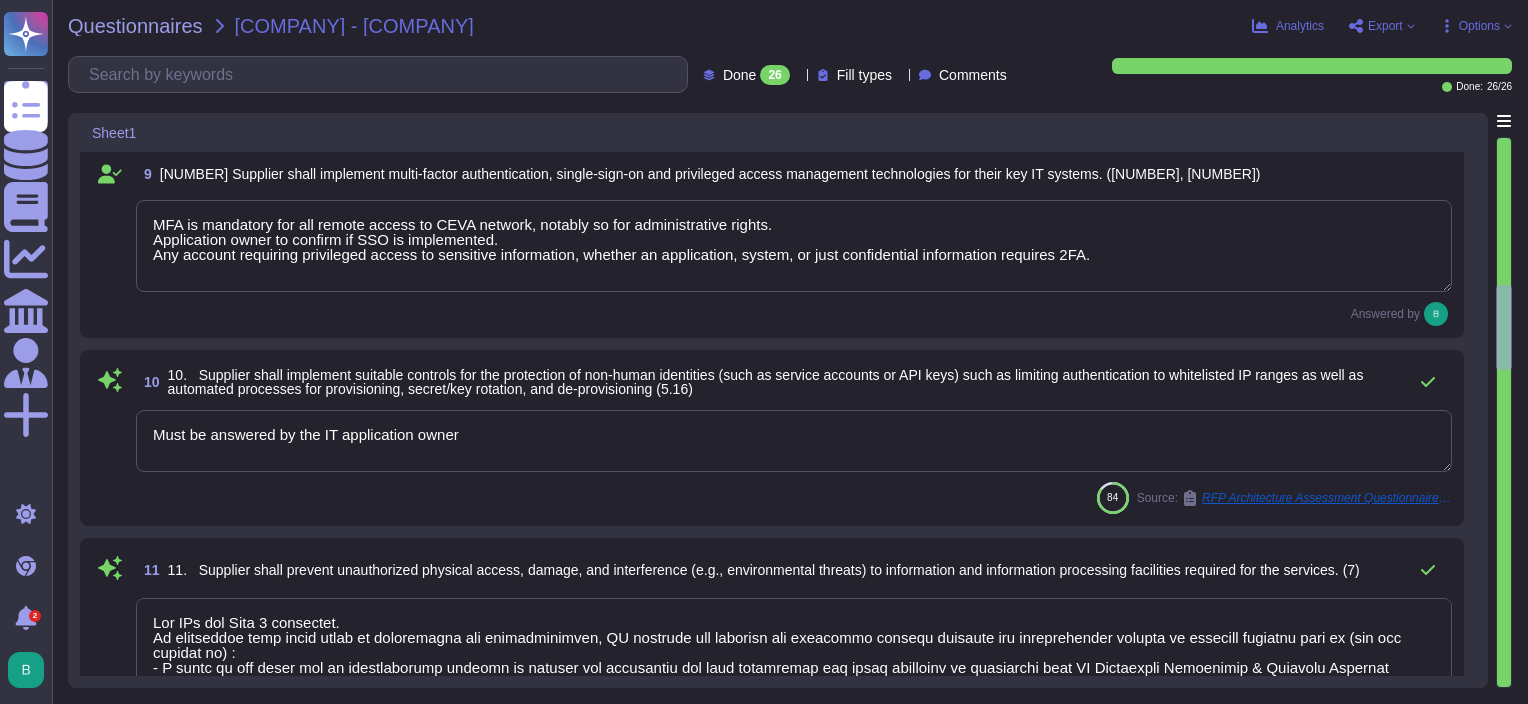 type on "Regular awareness programs for all employees are mandatory (at least annually). We also conduct phishing simulation to assess our employees' level of vigilance. It is also a mandatory part of the on-boarding process to receive (and acknowledge understanding of) awareness trainings about Information Security policies.
Being able to understand and comply with security policies is part of the training employees are expected to take at least annually. This is part of our TPRM process." 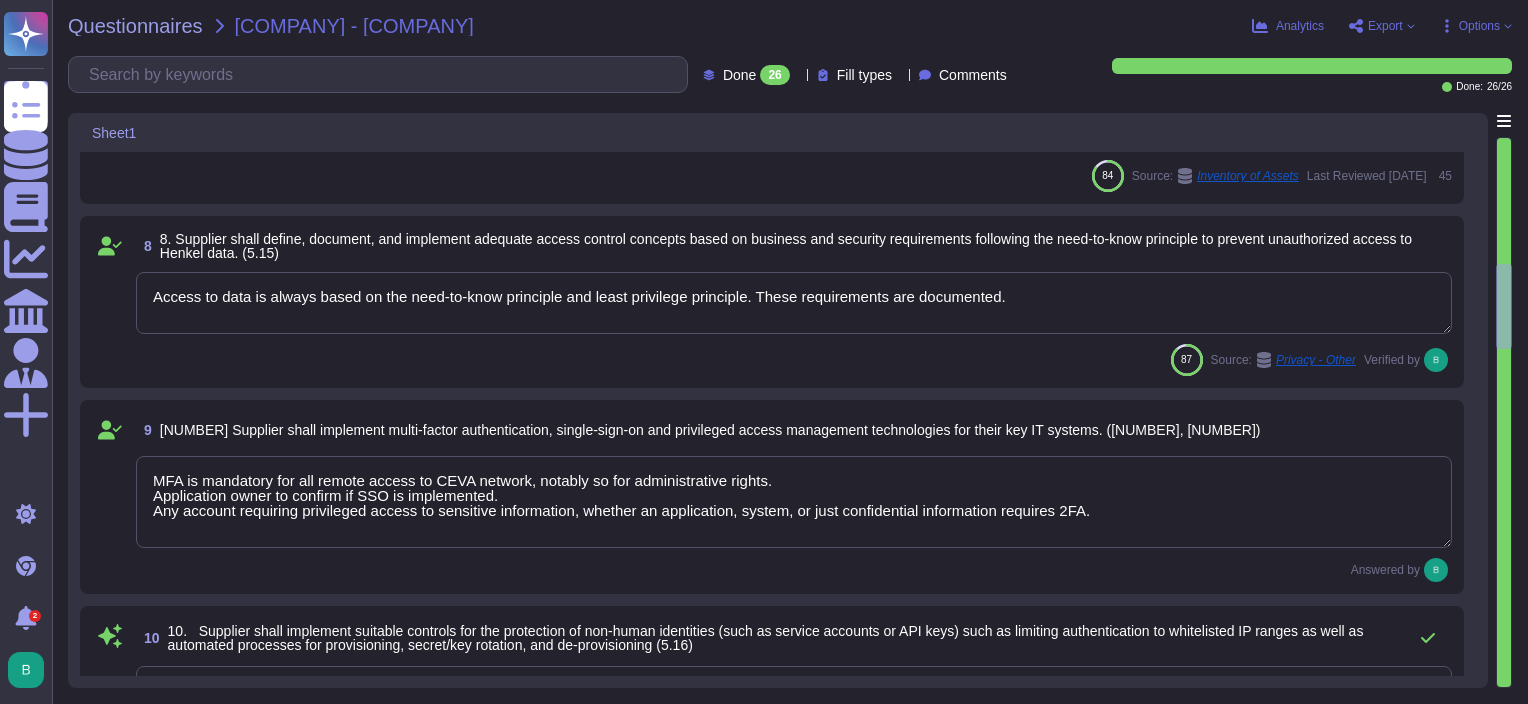 type on "Employees and contractors’ contracts include sections related to Information Security, Data Privacy, and the acknowledgement of the user charter." 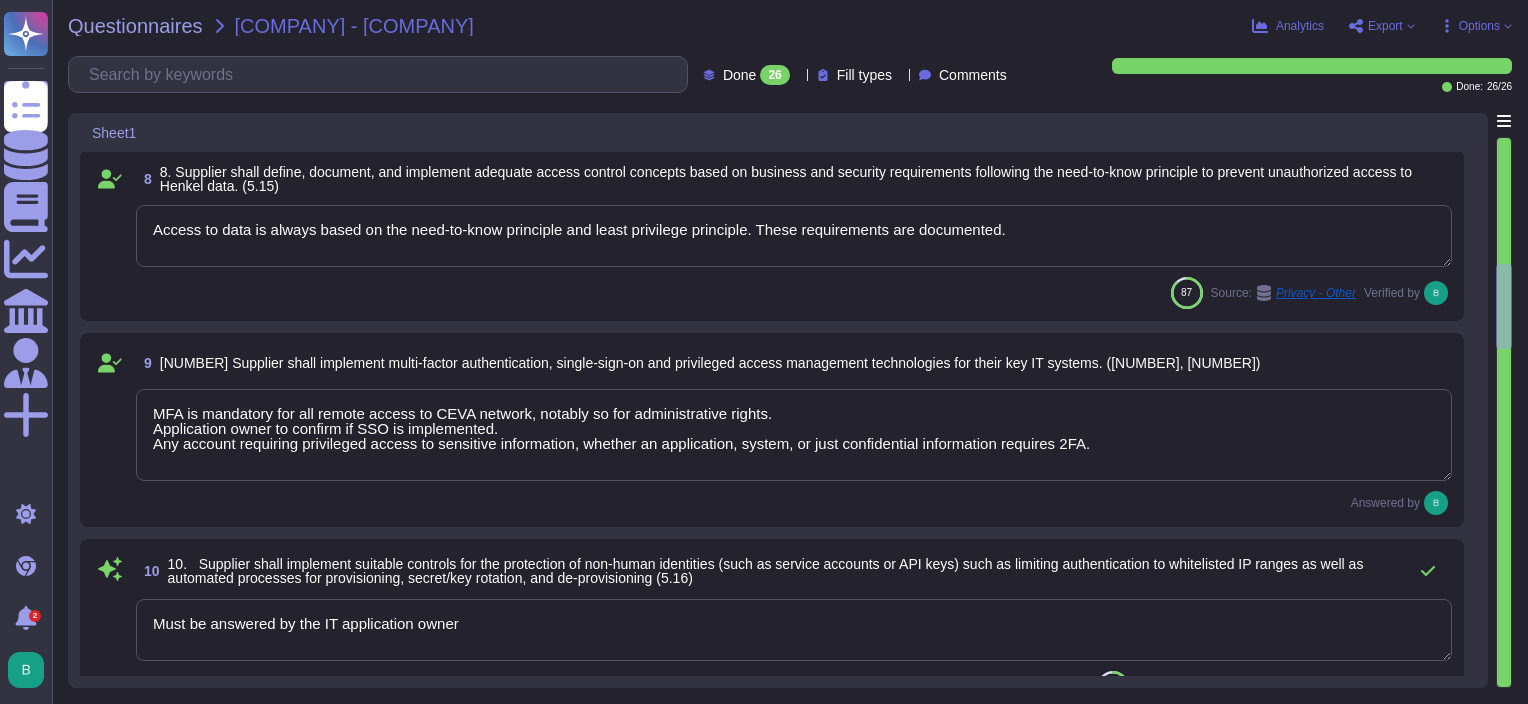 scroll, scrollTop: 1400, scrollLeft: 0, axis: vertical 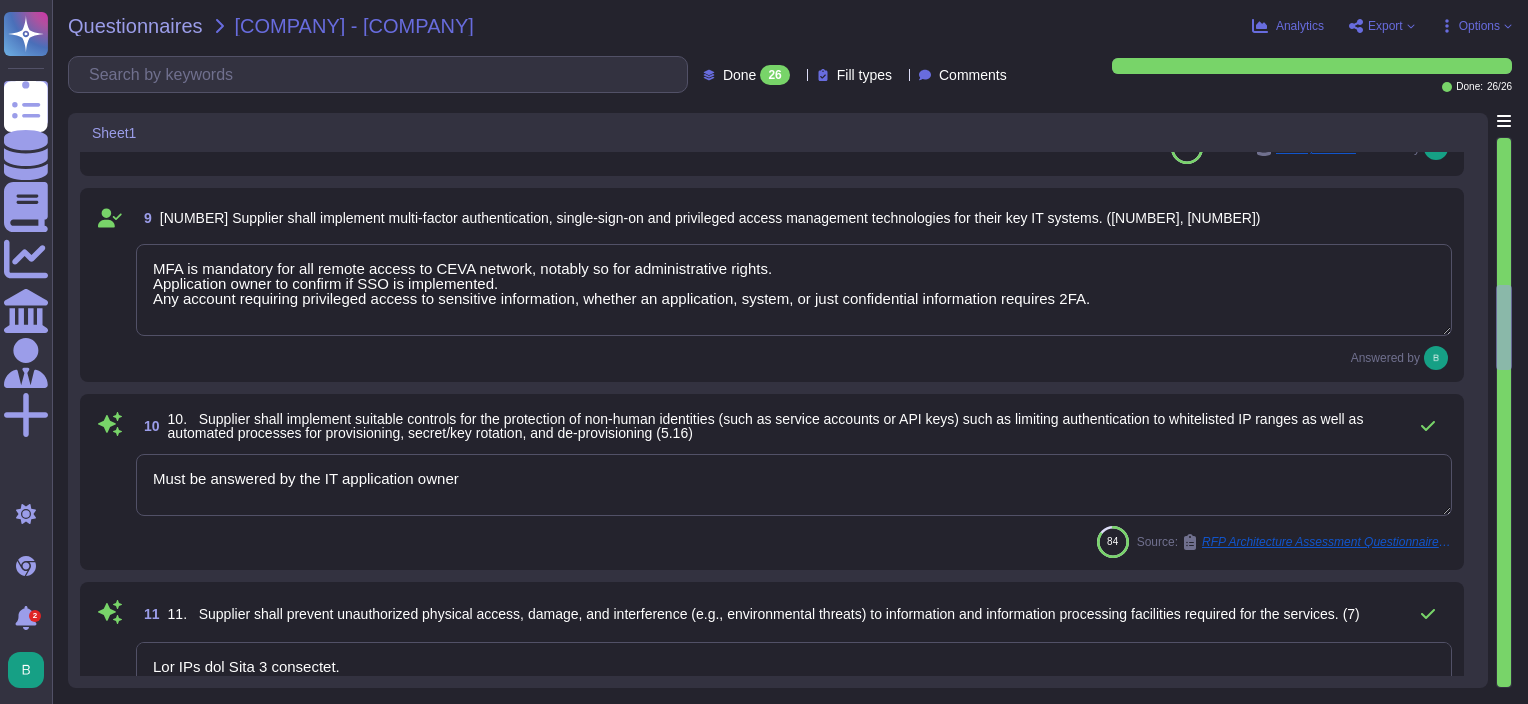 type on "The group SOC/SIEM is used to collect and analyze centrally all our logs. It is a 24/7 dedicated team which is responsible for analyzing and managing potential alerts/incidents." 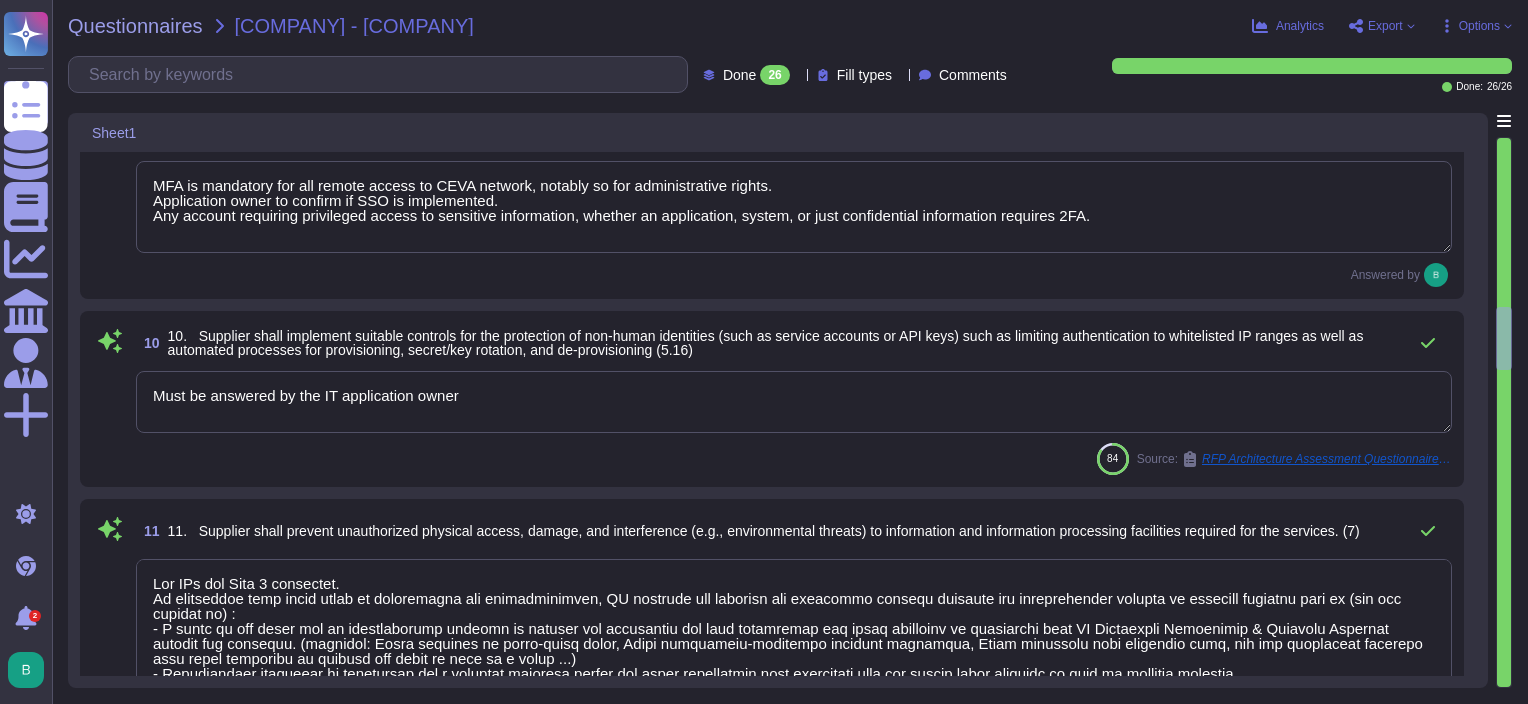 type on "We have an anomaly-based IDS and IPS in place. Sensors are in place at strategic points throughout the network and Network logs are sent, stored, and analyzed in the SIEM where the Group CERT/SOC Team handles the discovery and the remediation of security threats and vulnerabilities." 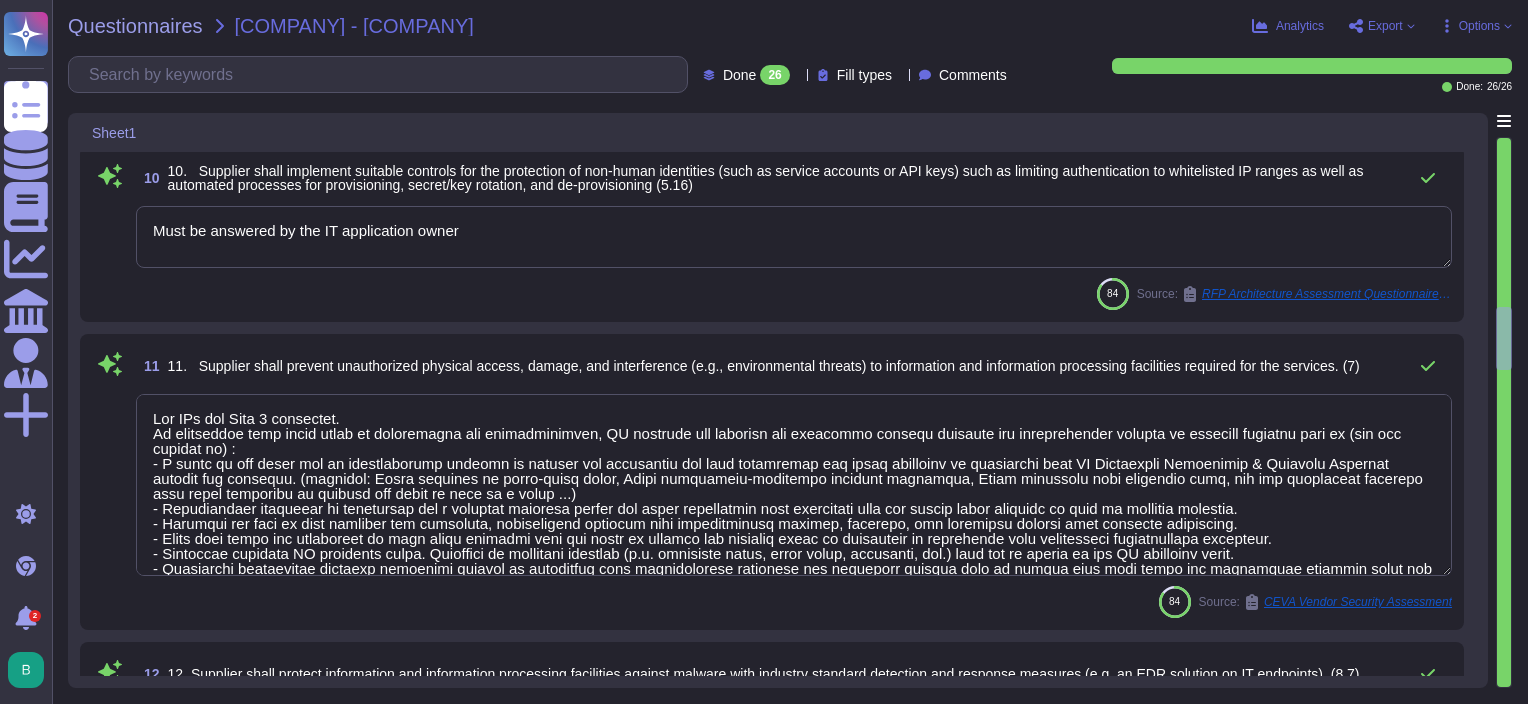 scroll, scrollTop: 1800, scrollLeft: 0, axis: vertical 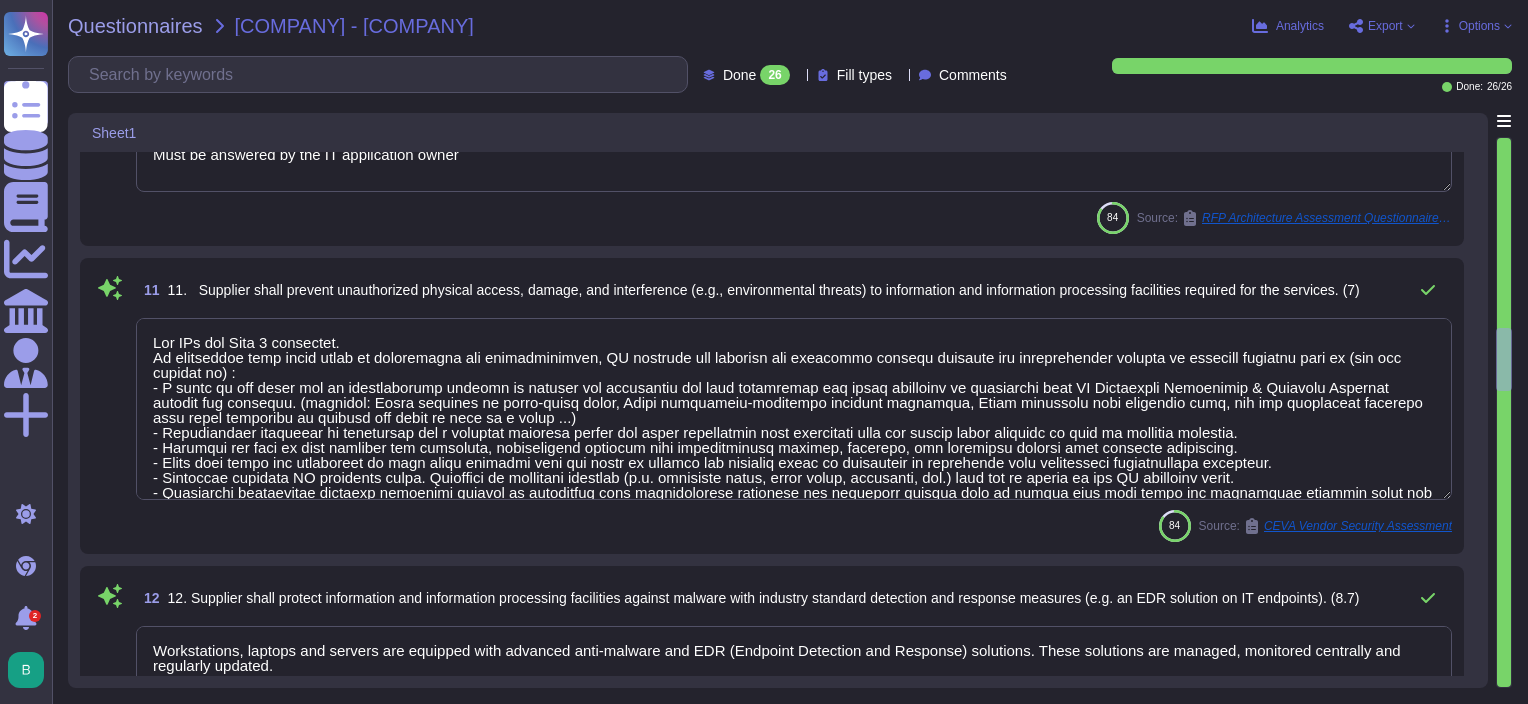 type on "When an incident is handled, our SOC/CERT uses data collected by our SIEM to identify, validate and resolve the incident." 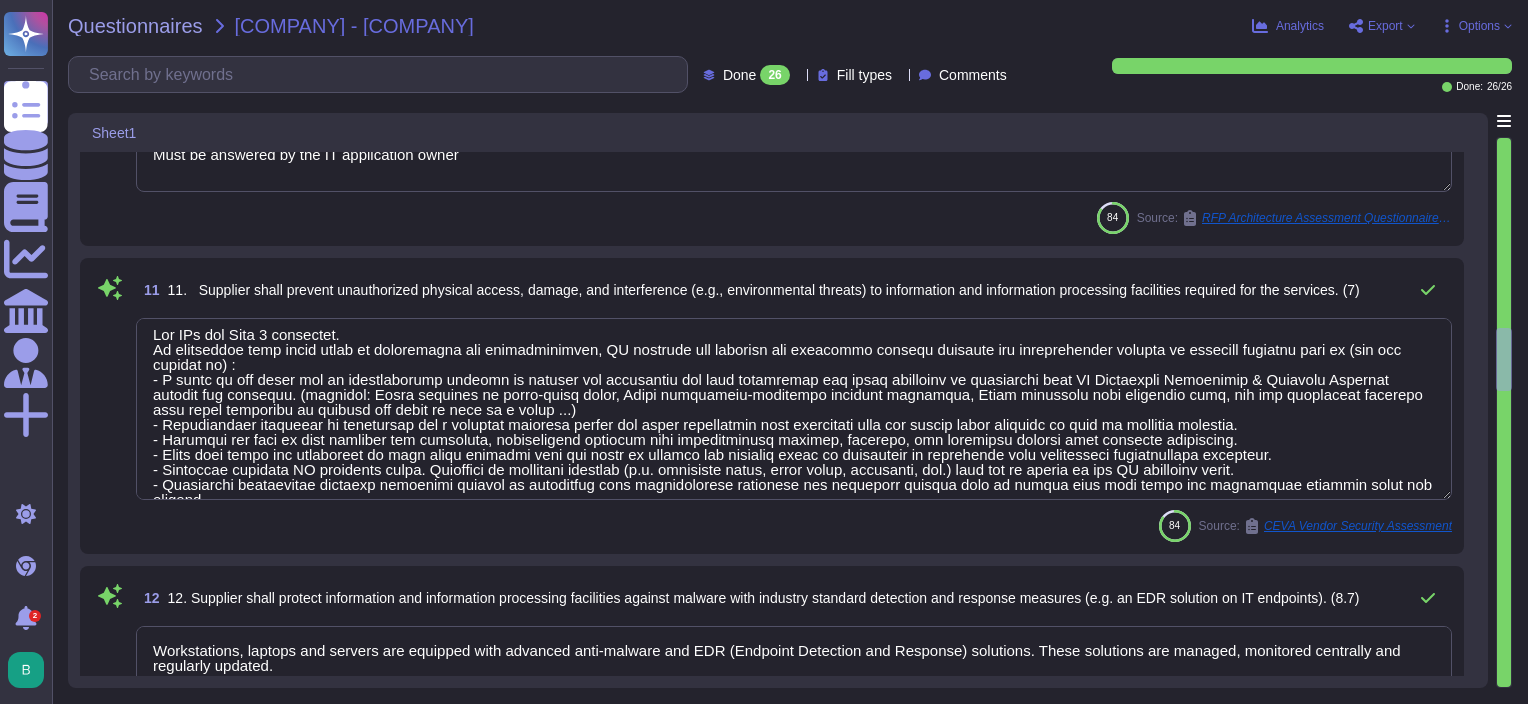 scroll, scrollTop: 0, scrollLeft: 0, axis: both 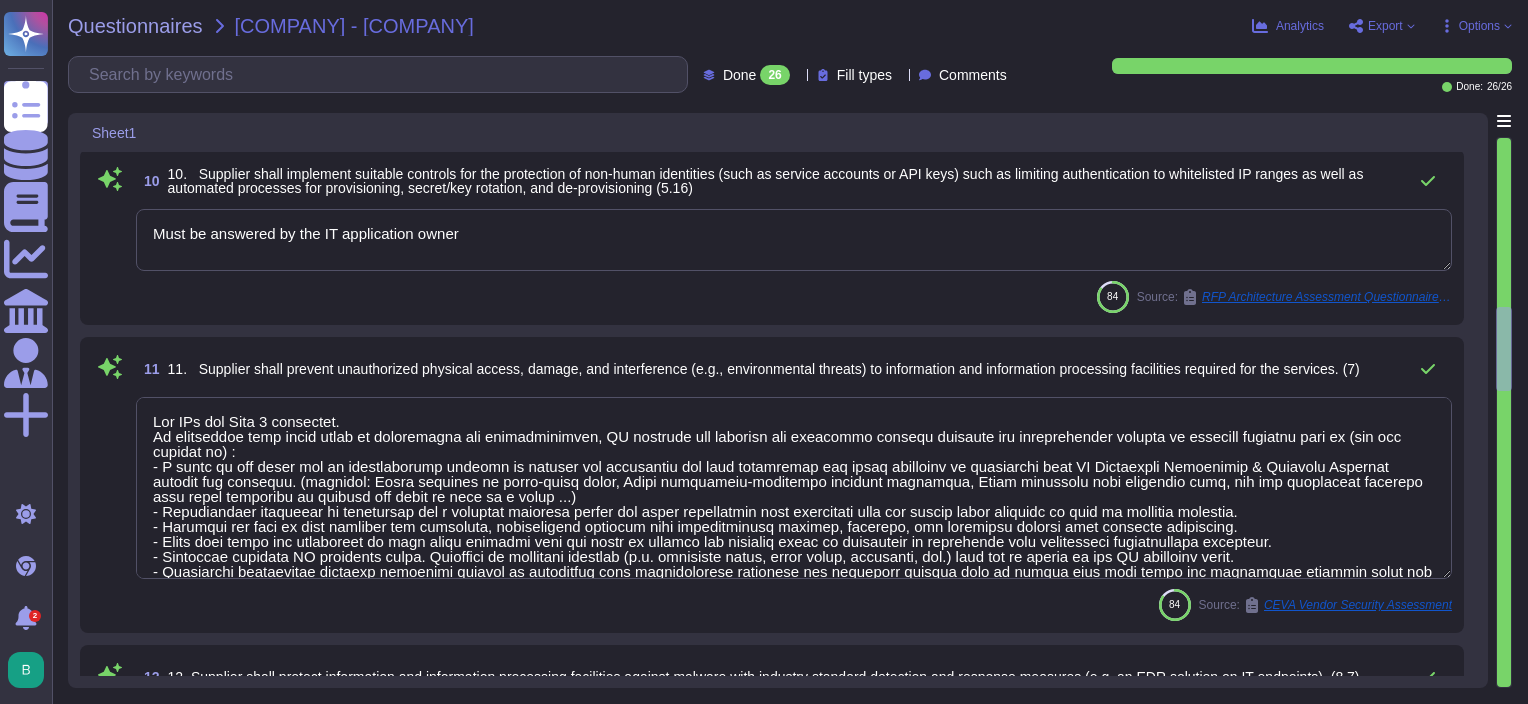 type on "All our assets are acquired through a standardized asset acquisition process which include the assignation of the ownership.
An inventory is kept up-to-date for all assets by our Service Delivery Managers.
We have deployed a data governance tool within the group which help to identify all sensitive information within our network." 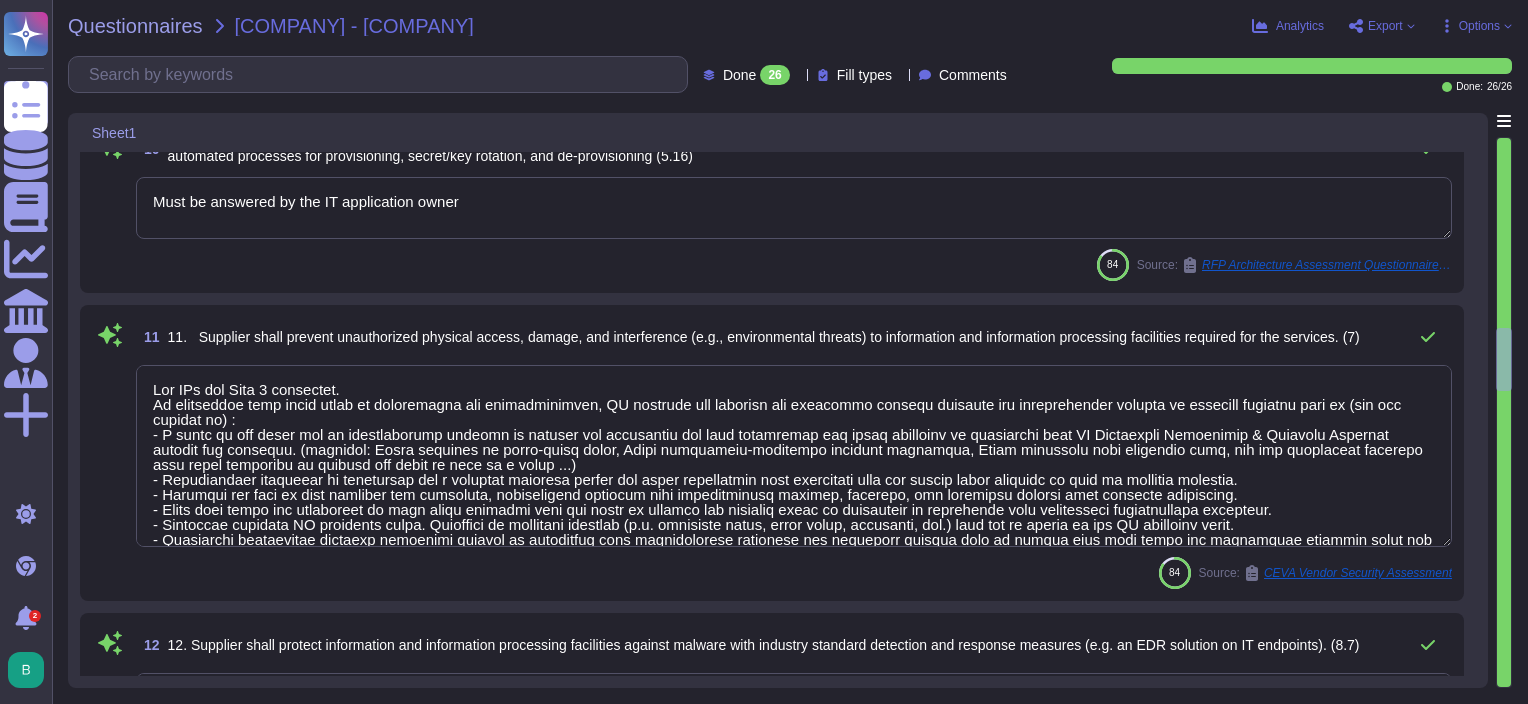 scroll, scrollTop: 1800, scrollLeft: 0, axis: vertical 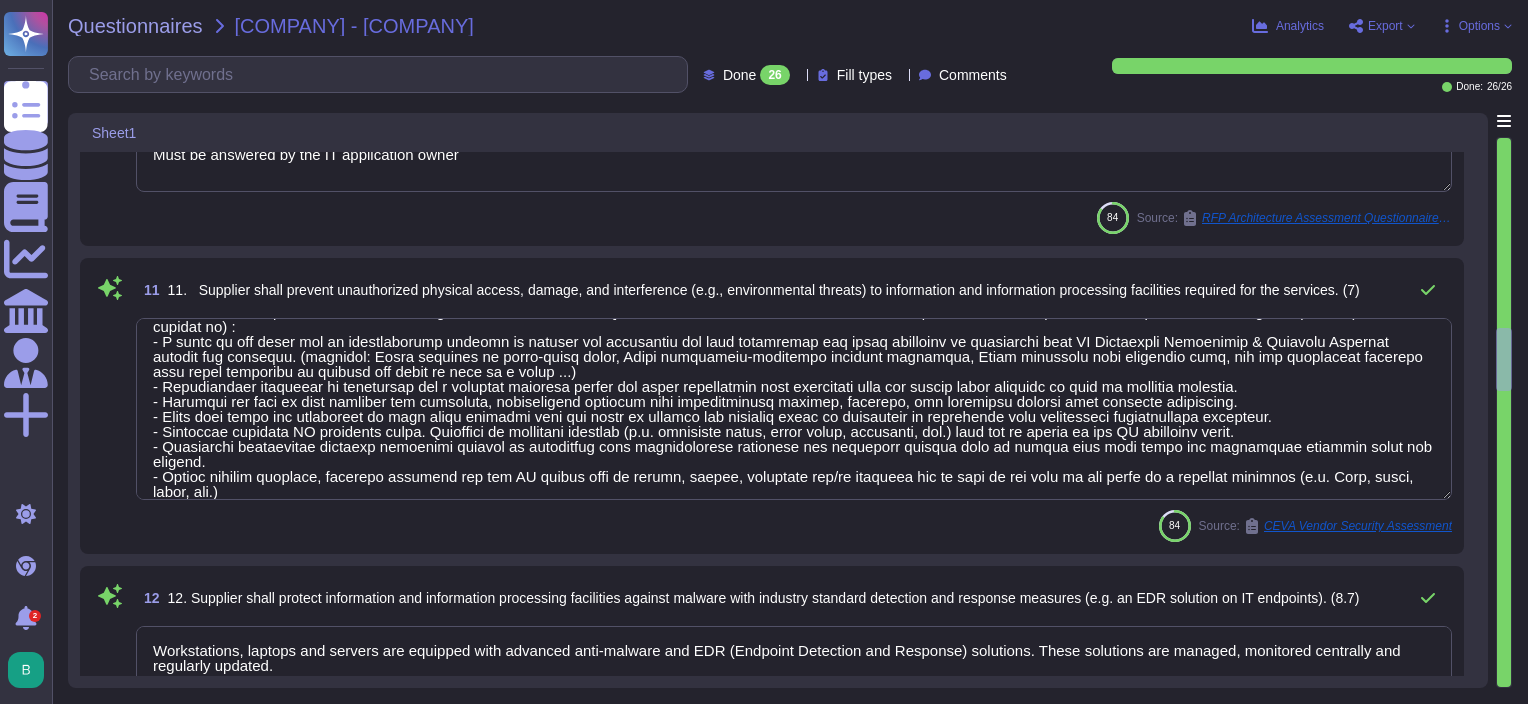 click at bounding box center (794, 409) 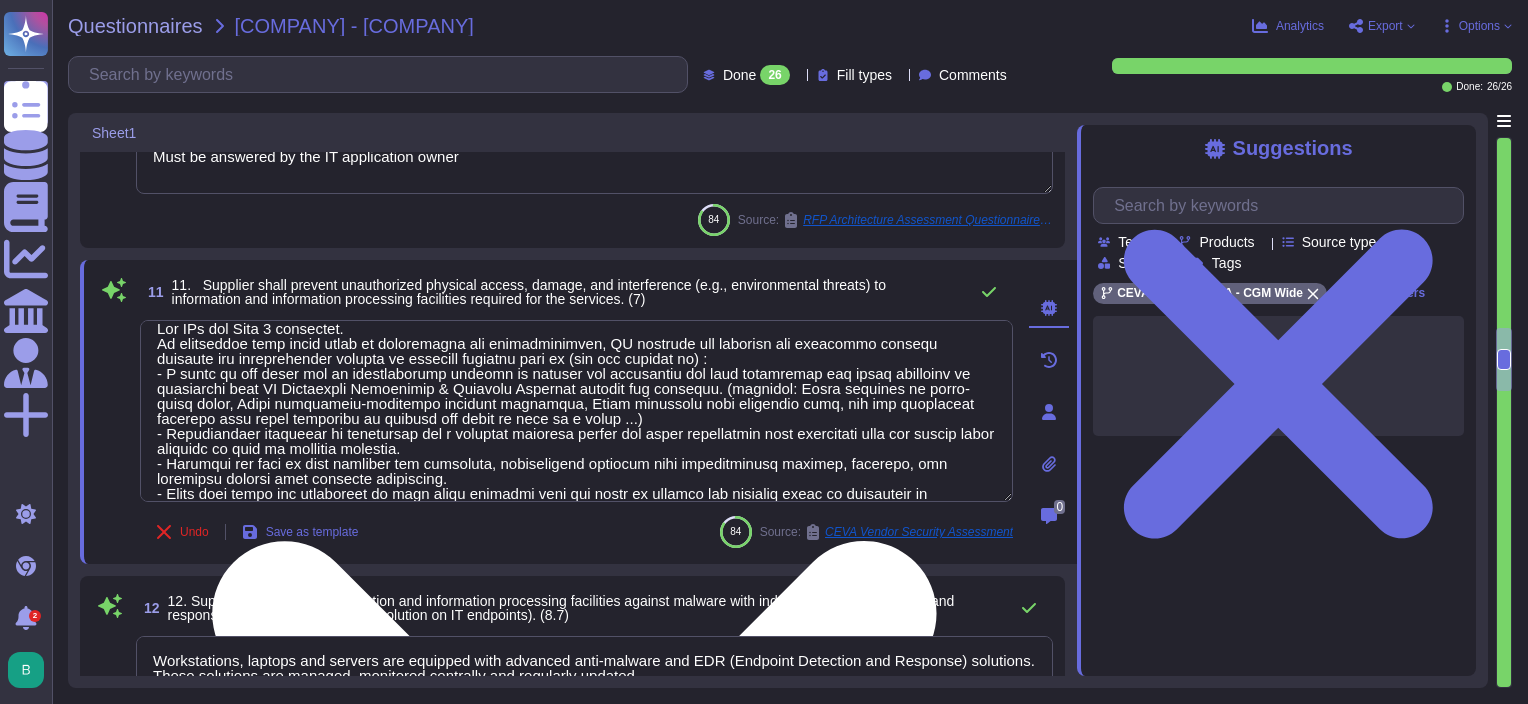 scroll, scrollTop: 0, scrollLeft: 0, axis: both 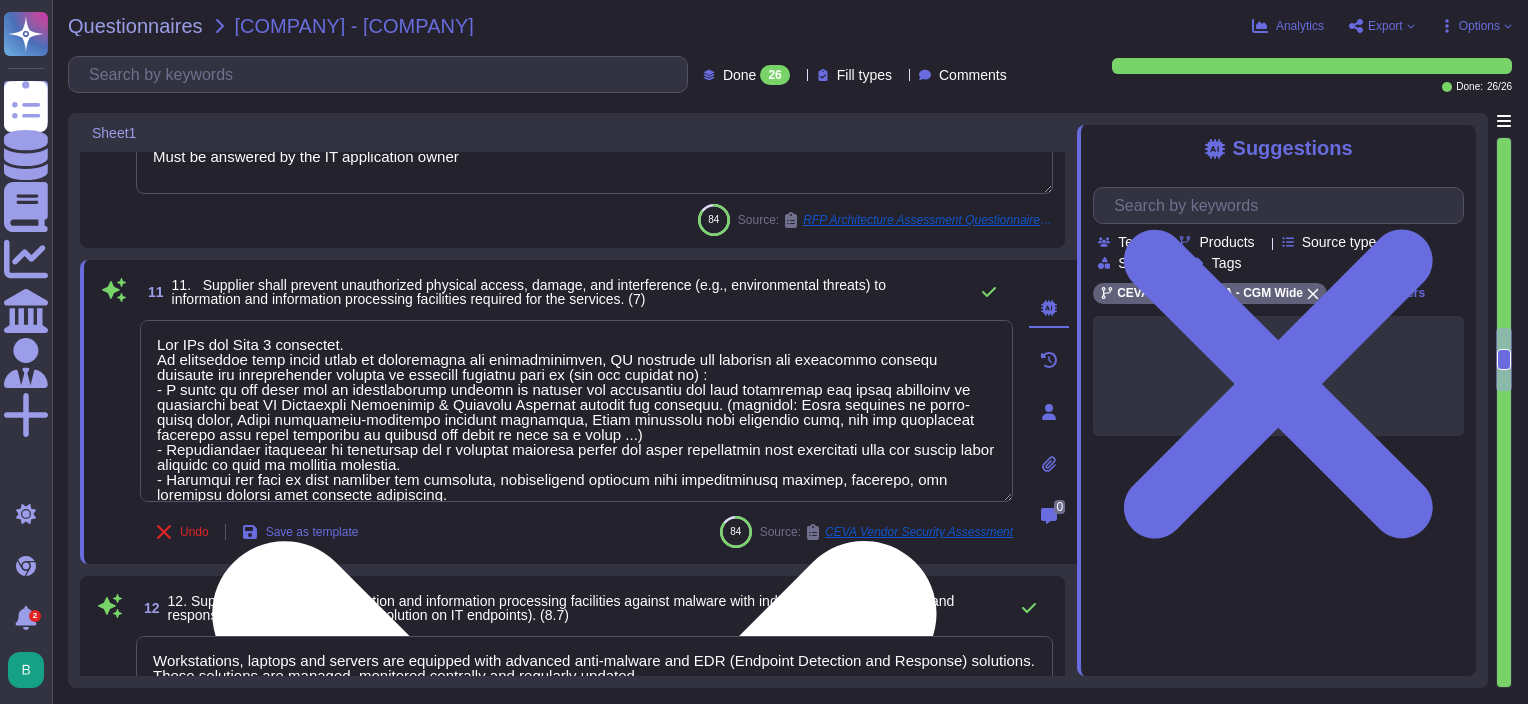 click at bounding box center [576, 411] 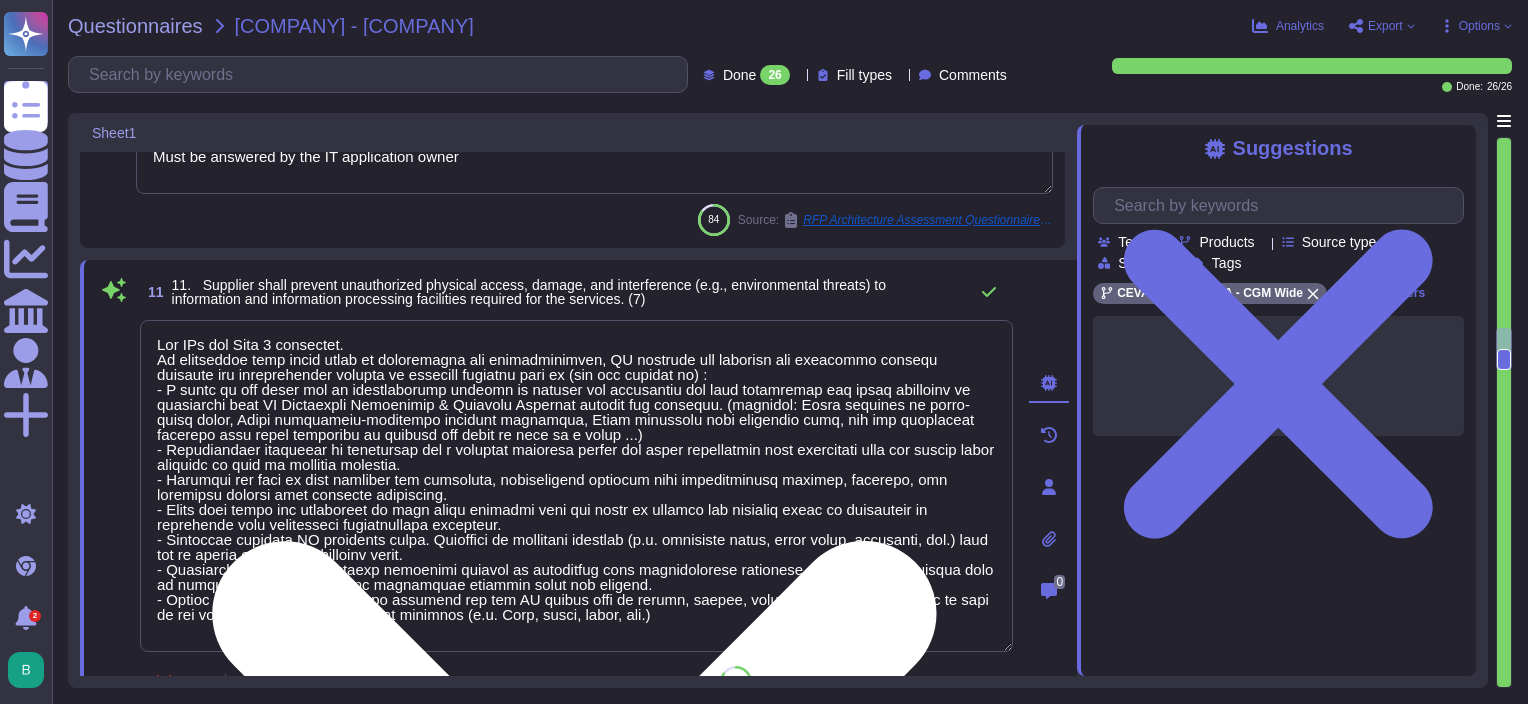 type on "Our DCs are Tier [NUMBER] certified.
In accordance with their level of sensitivity and classification, IT premises are designed and protected against external and environmental threats by applying measures such as (but not limited to) :
- A study on the risks due to environmental factors is carried out especially for each datacenter and risks mitigated in accordance with IT Continuity Management & Disaster Recovery process and strategy. (examples: Avoid building in flood-prone areas, Apply earthquake-resistant building standards, Equip buildings with lightning rods, and the electrical cabinets with surge arresters to protect the place in case of a storm ...)
- Implementing inverters to compensate for a possible electric outage and equip datacenters with generators that can ensure their autonomy in case of electric failures.
- Limiting the risk of fire starting and spreading, implementing adequate fire extinguishing systems, defining, and regularly testing fire reaction procedures.
- Equip with alarm and monitorin..." 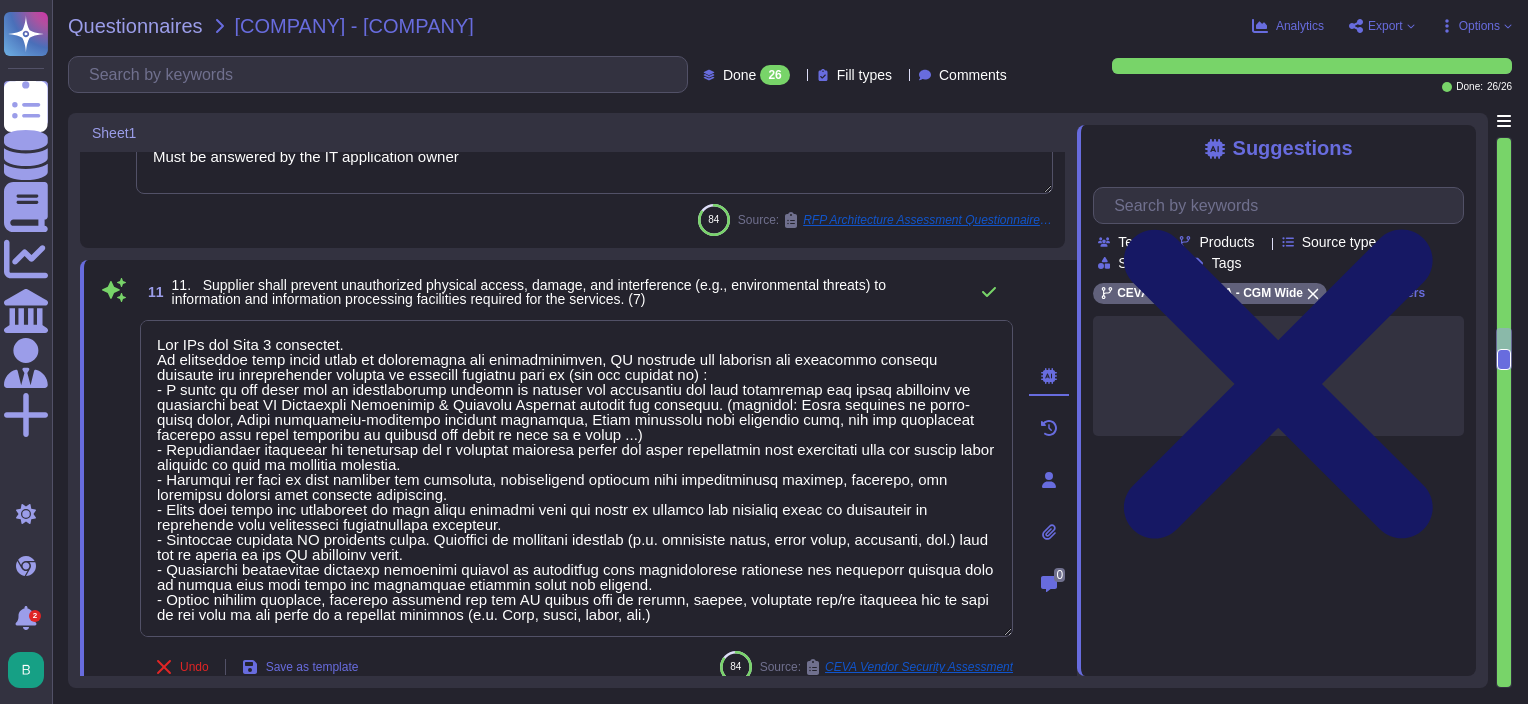 click 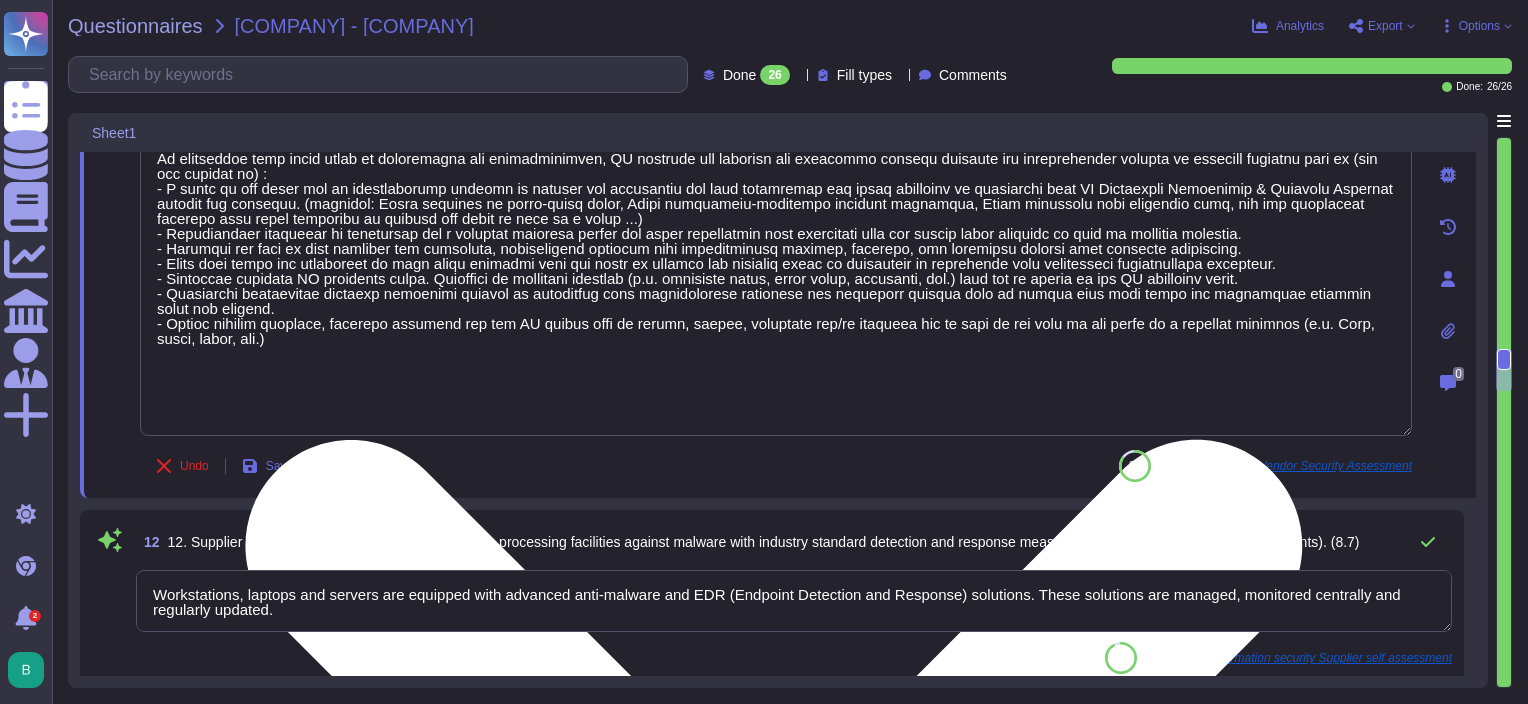 type on "When an incident is handled, our SOC/CERT uses data collected by our SIEM to identify, validate and resolve the incident." 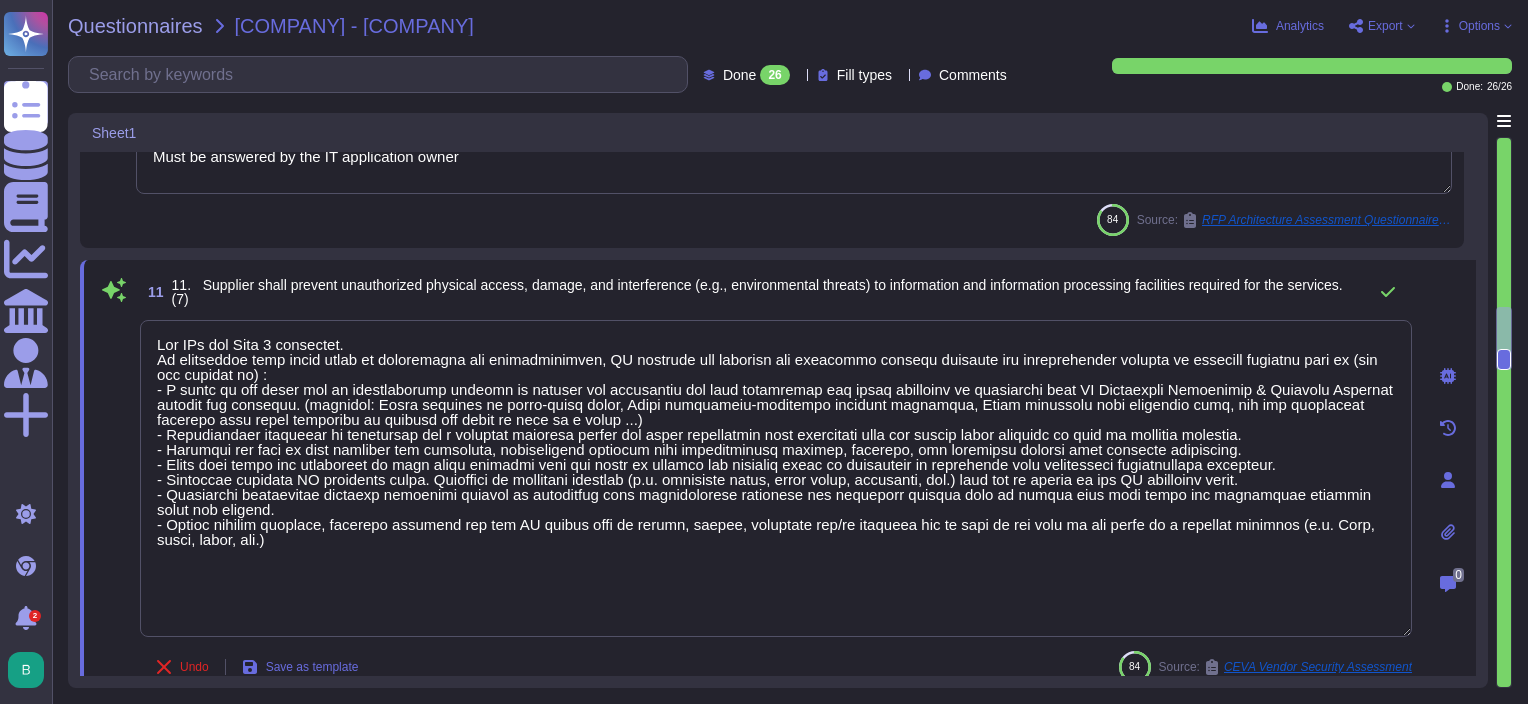 type on "All our assets are acquired through a standardized asset acquisition process which include the assignation of the ownership.
An inventory is kept up-to-date for all assets by our Service Delivery Managers.
We have deployed a data governance tool within the group which help to identify all sensitive information within our network." 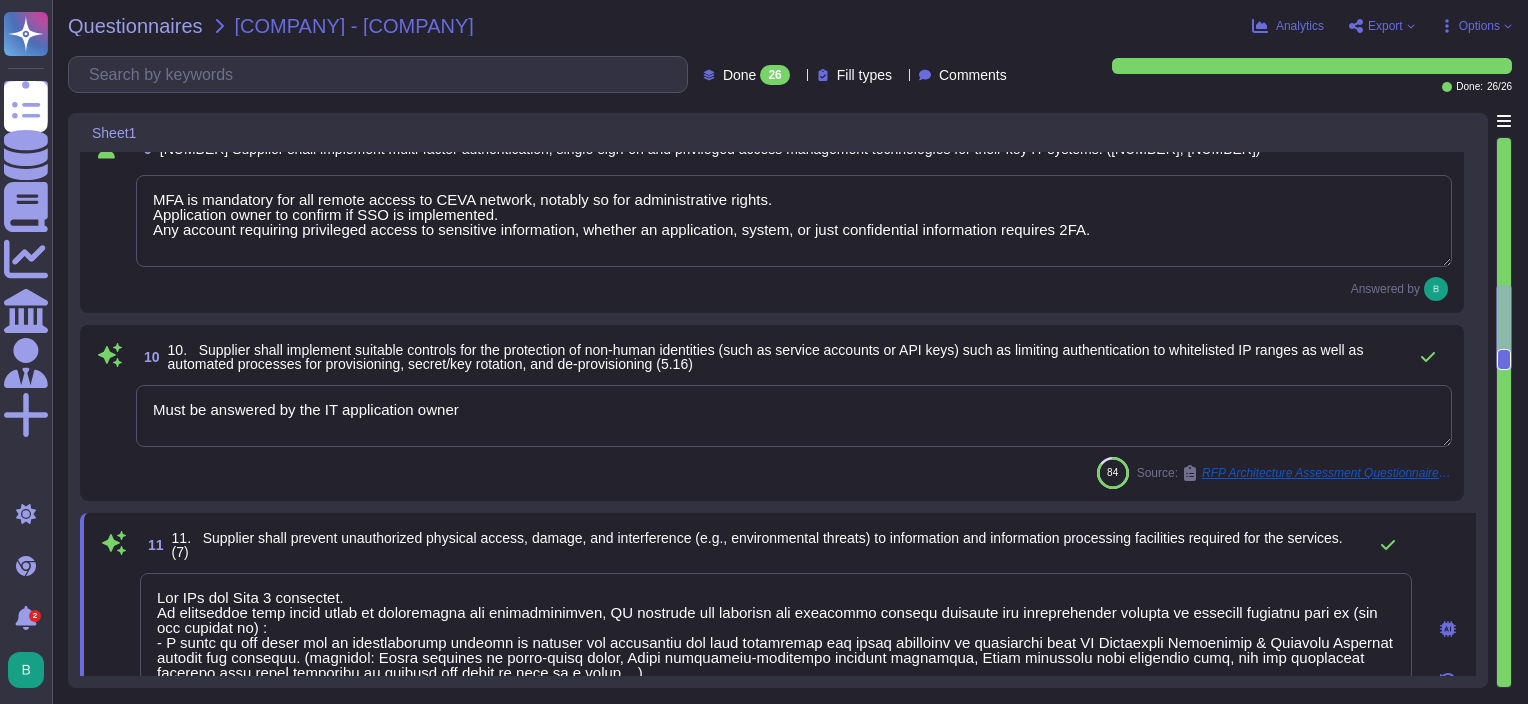 scroll, scrollTop: 1400, scrollLeft: 0, axis: vertical 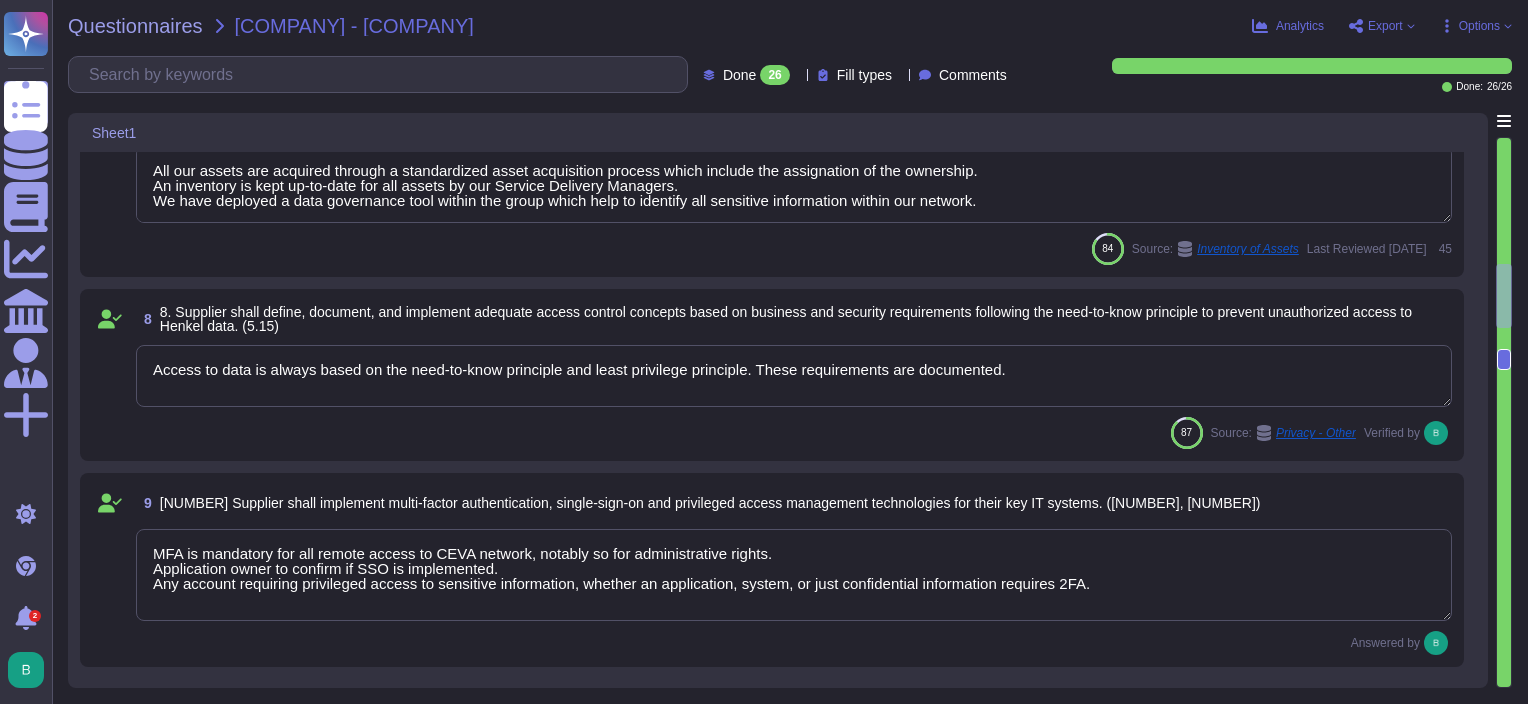 type on "Employees and contractors’ contracts include sections related to Information Security, Data Privacy, and the acknowledgement of the user charter." 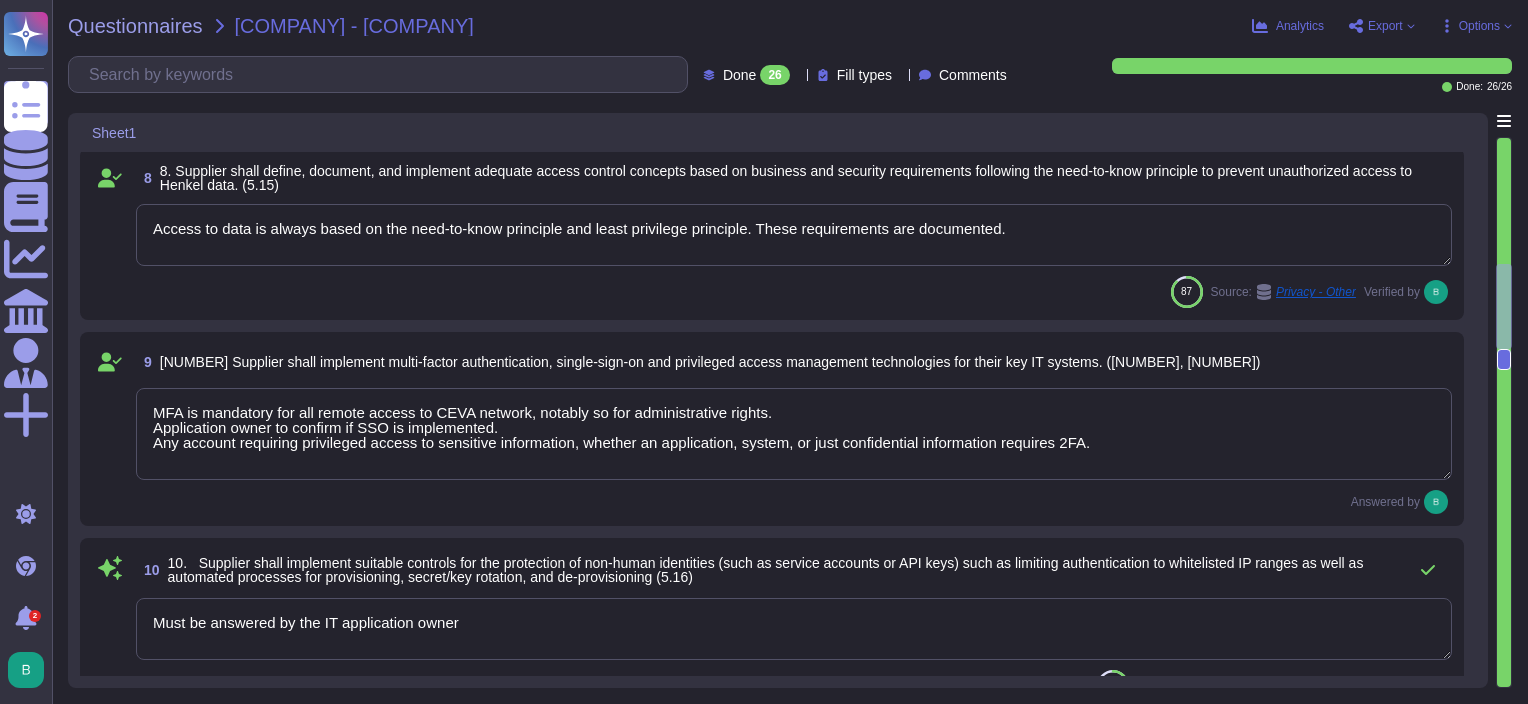 scroll, scrollTop: 1400, scrollLeft: 0, axis: vertical 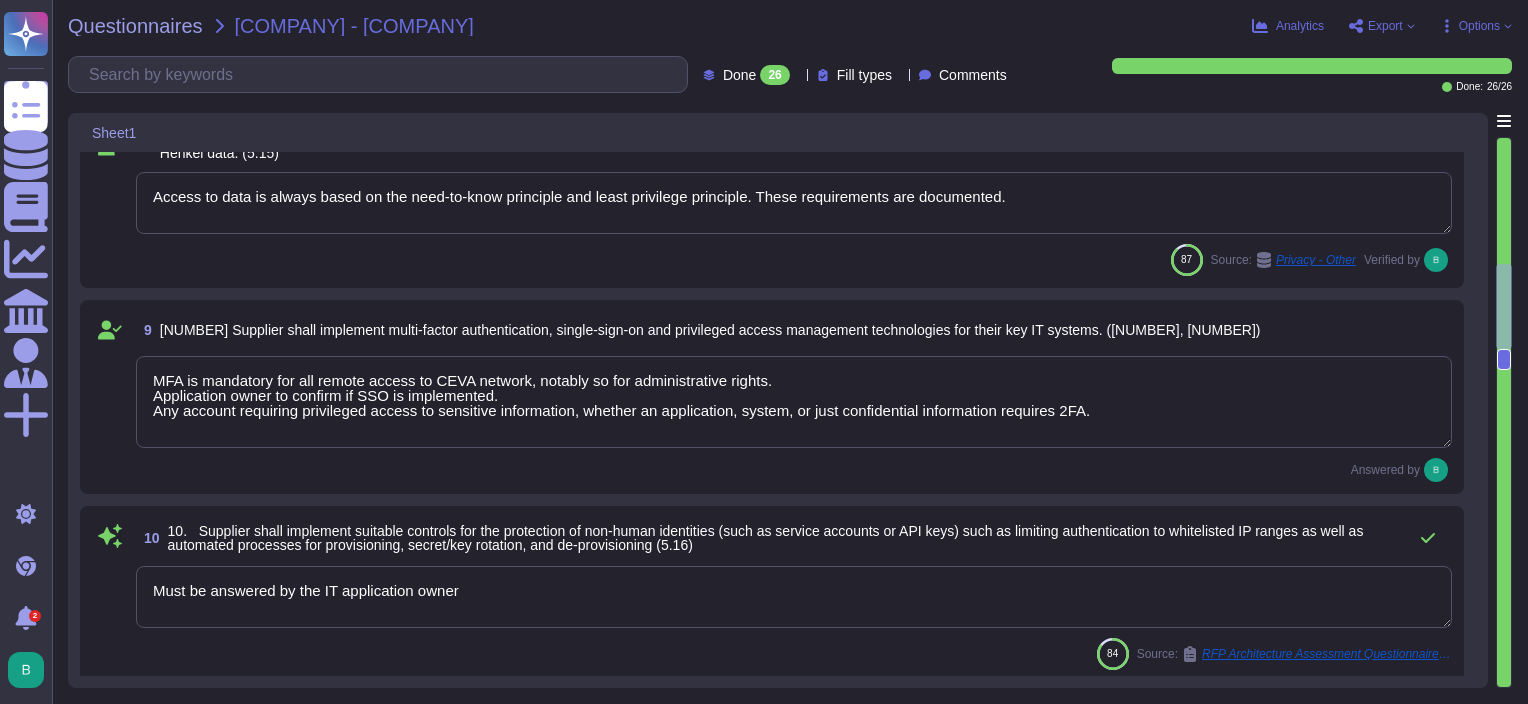 type on "Workstations, laptops and servers are equipped with advanced anti-malware and EDR (Endpoint Detection and Response) solutions. These solutions are managed, monitored centrally and regularly updated." 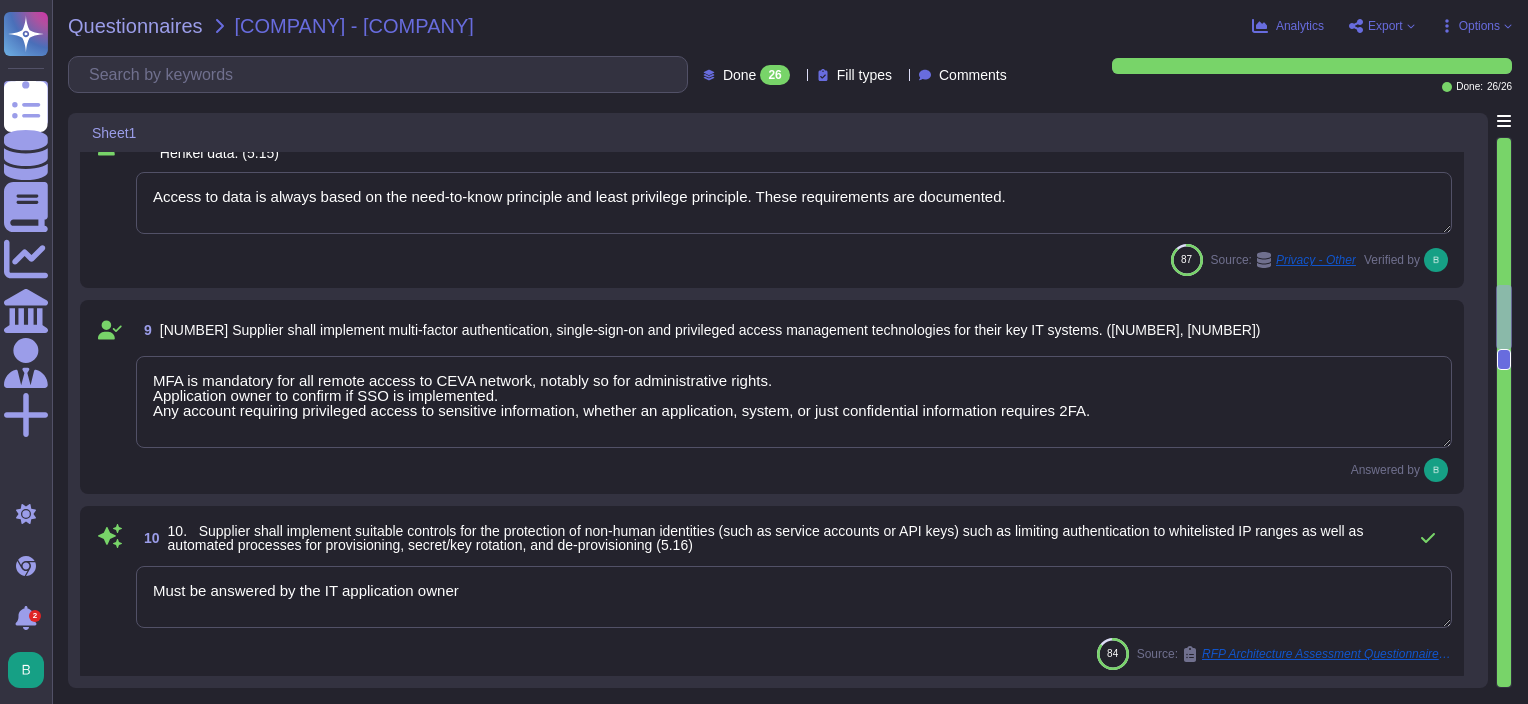 scroll, scrollTop: 0, scrollLeft: 0, axis: both 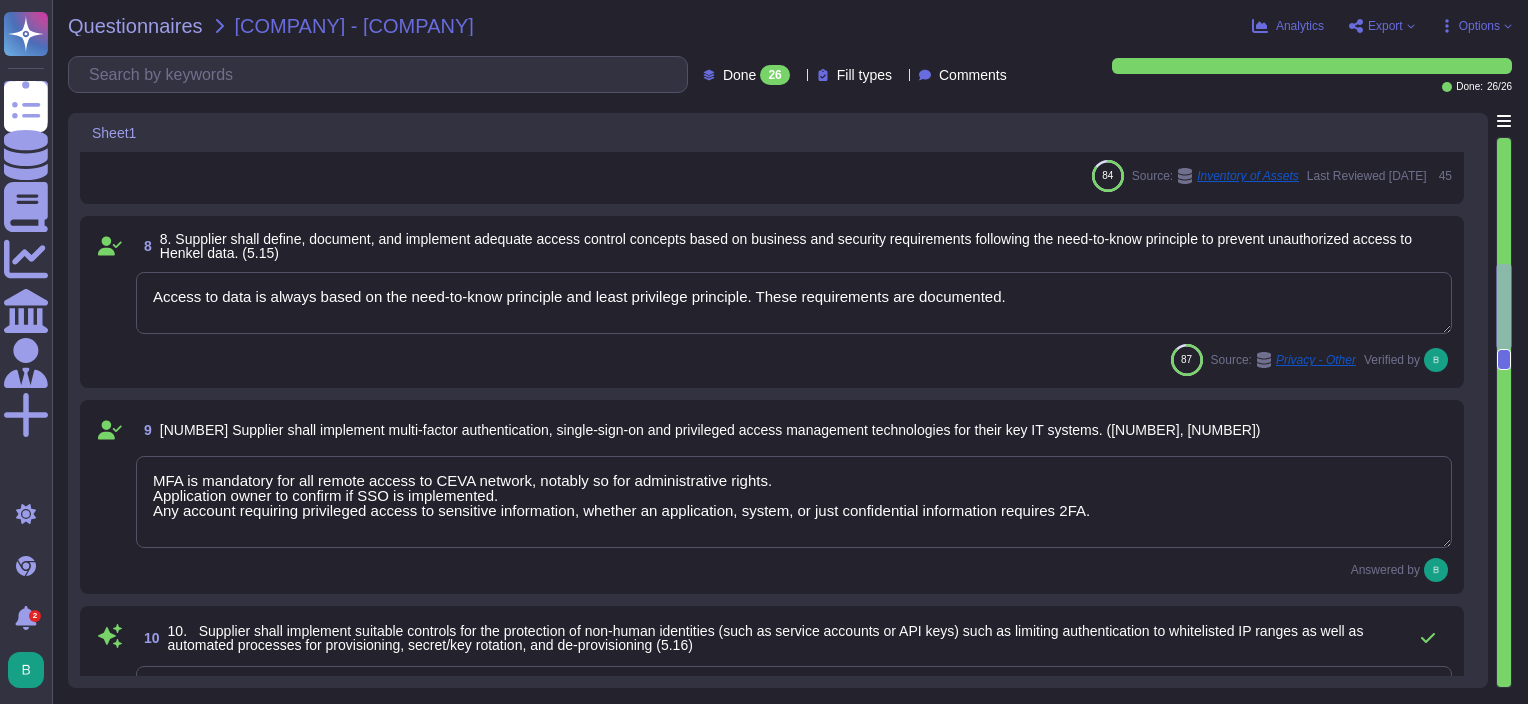 click on "MFA is mandatory for all remote access to CEVA network, notably so for administrative rights.
Application owner to confirm if SSO is implemented.
Any account requiring privileged access to sensitive information, whether an application, system, or just confidential information requires 2FA." at bounding box center [794, 502] 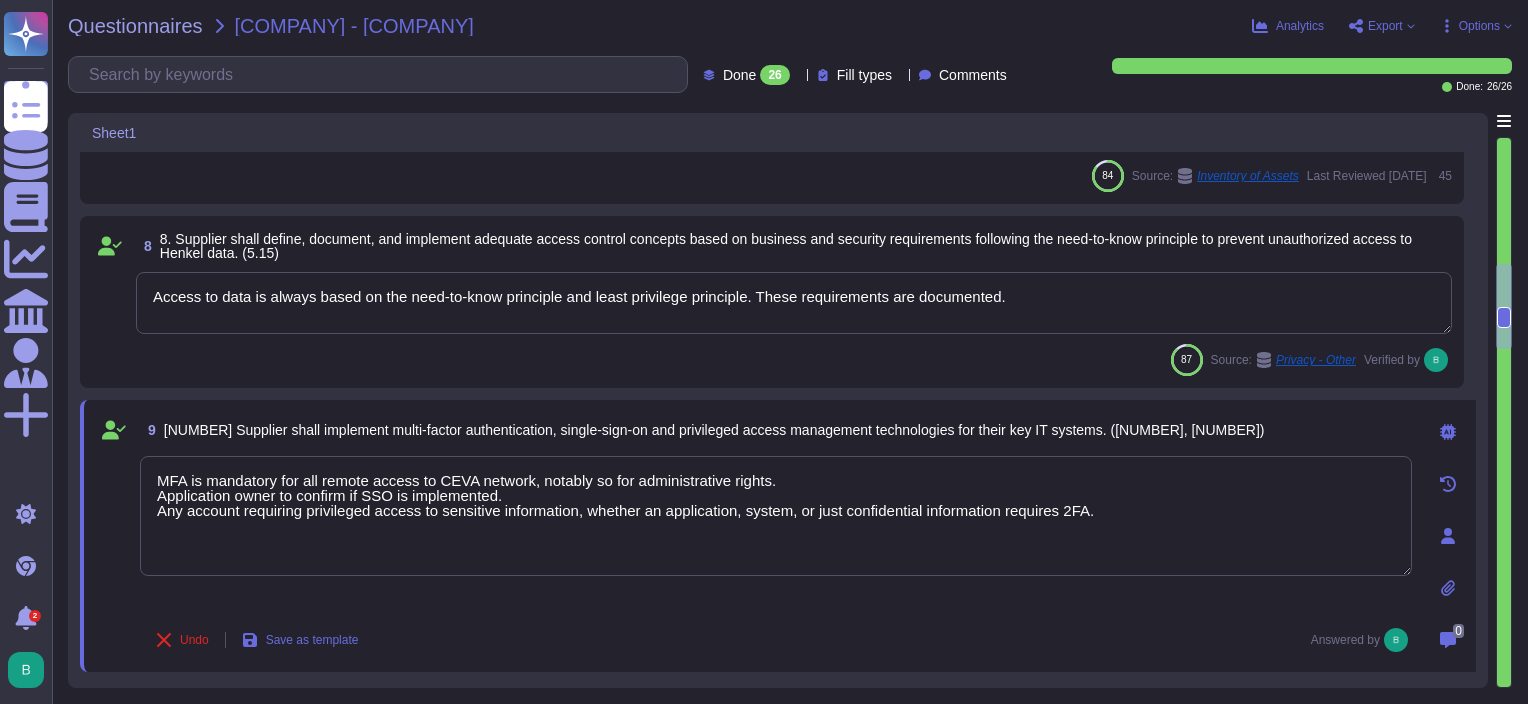 click on "MFA is mandatory for all remote access to CEVA network, notably so for administrative rights.
Application owner to confirm if SSO is implemented.
Any account requiring privileged access to sensitive information, whether an application, system, or just confidential information requires 2FA." at bounding box center (776, 516) 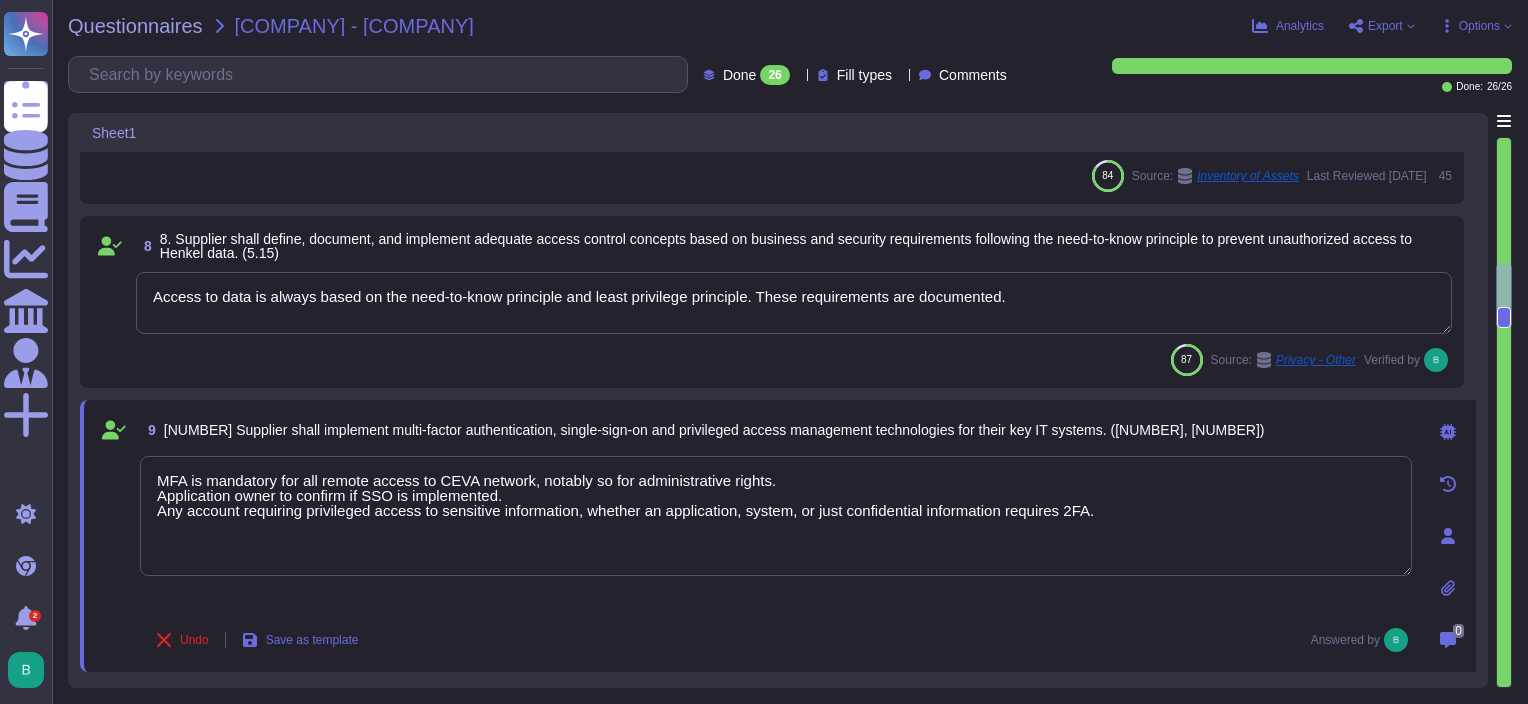 type on "MFA is mandatory for all remote access to CEVA network, notably so for administrative rights. Application owner to confirm if SSO is implemented. Any account requiring privileged access to sensitive information, whether an application, system, or confidential information requires 2FA." 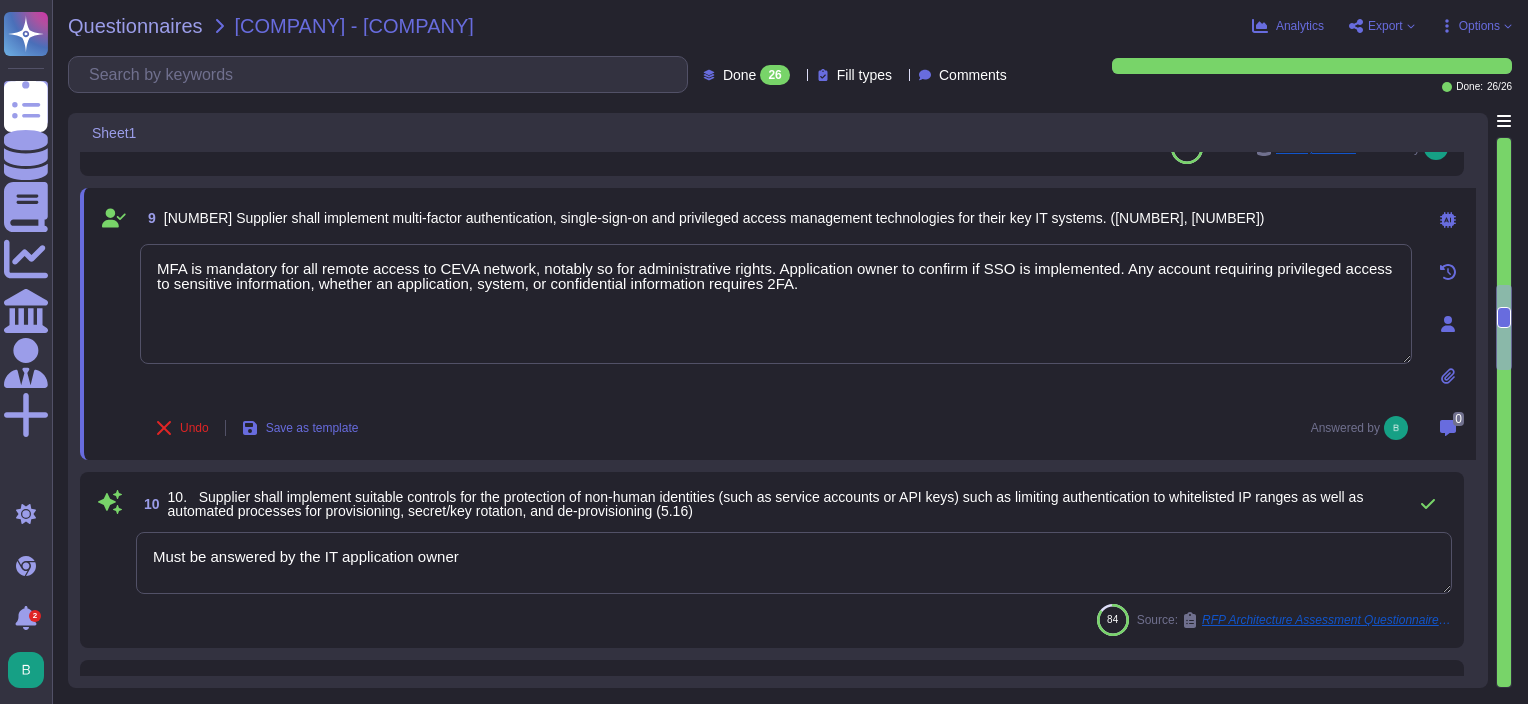 type on "Workstations, laptops and servers are equipped with advanced anti-malware and EDR (Endpoint Detection and Response) solutions. These solutions are managed, monitored centrally and regularly updated." 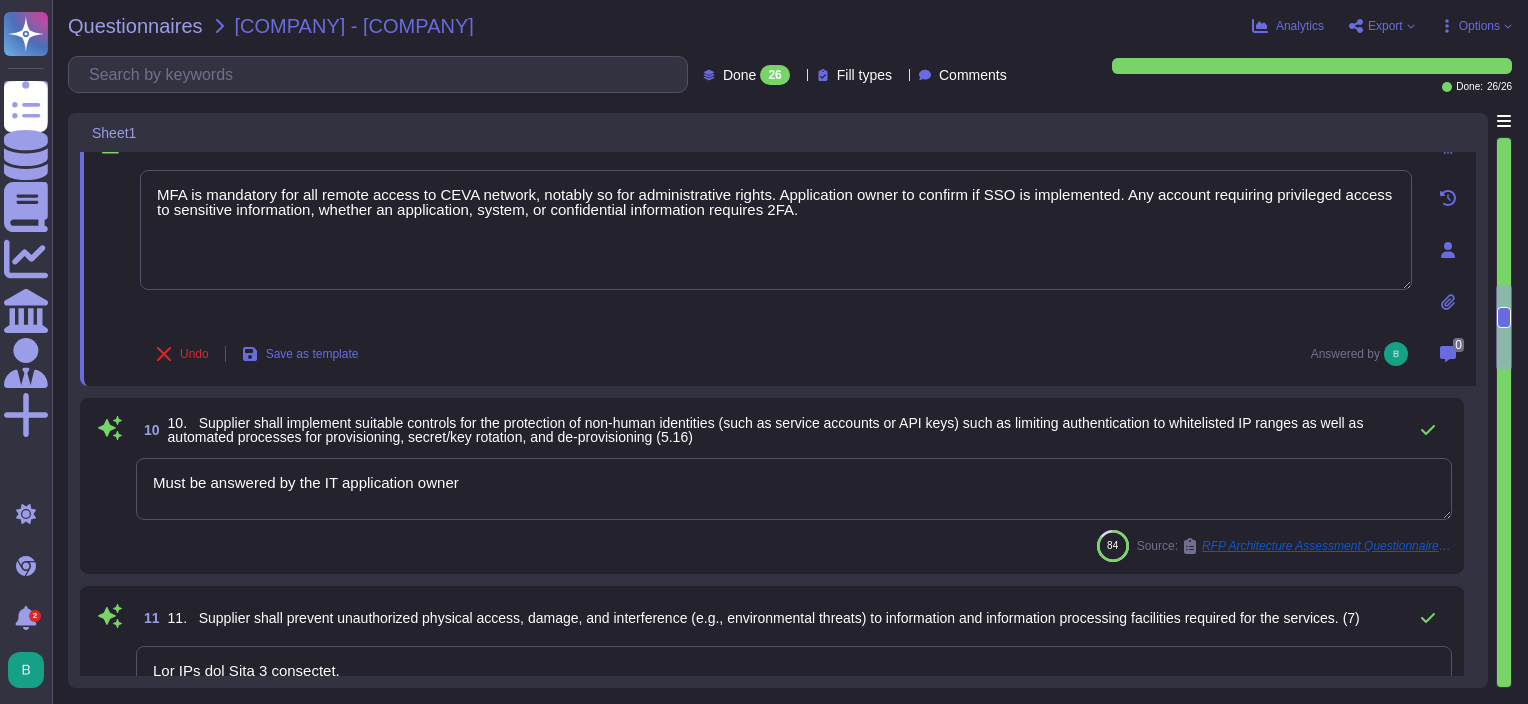 scroll, scrollTop: 1700, scrollLeft: 0, axis: vertical 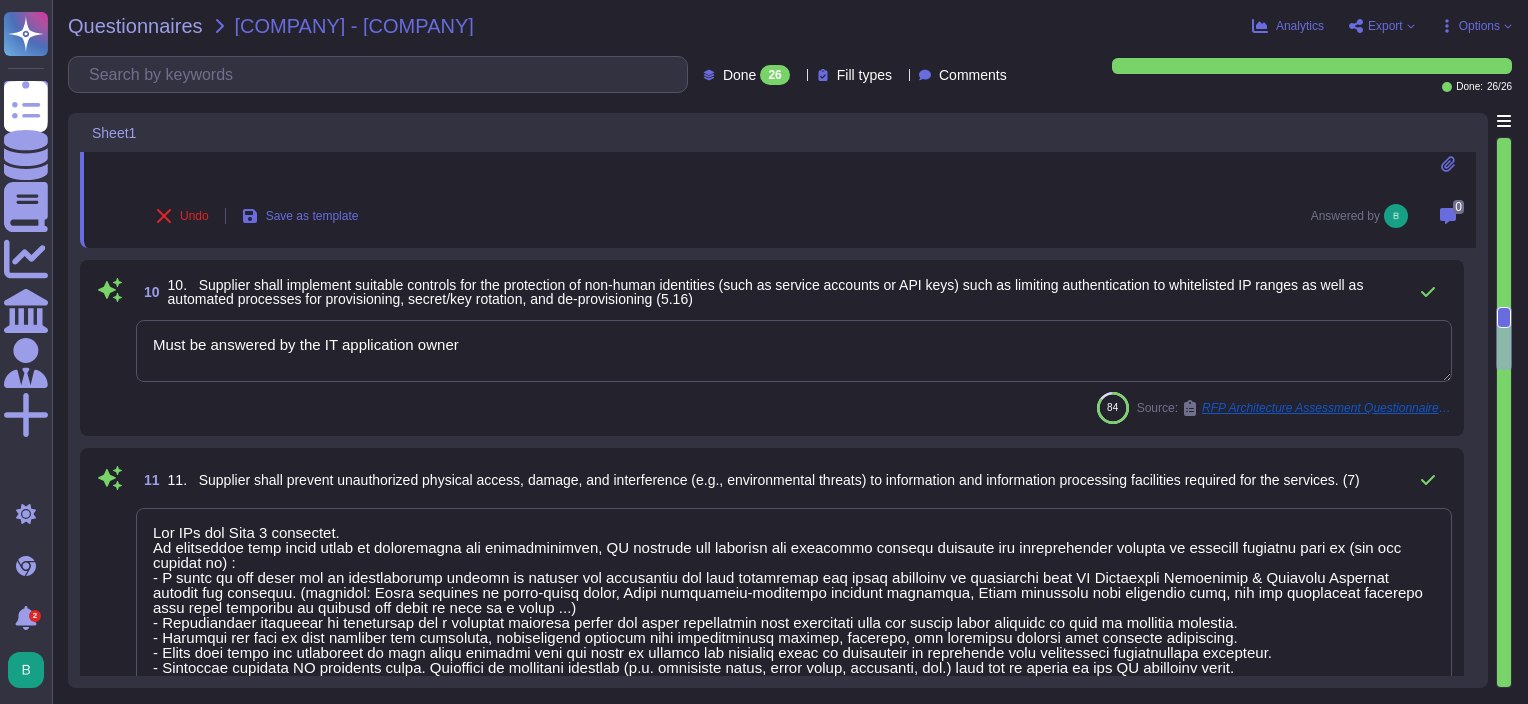 type on "The group SOC/SIEM is used to collect and analyze centrally all our logs. It is a 24/7 dedicated team which is responsible for analyzing and managing potential alerts/incidents." 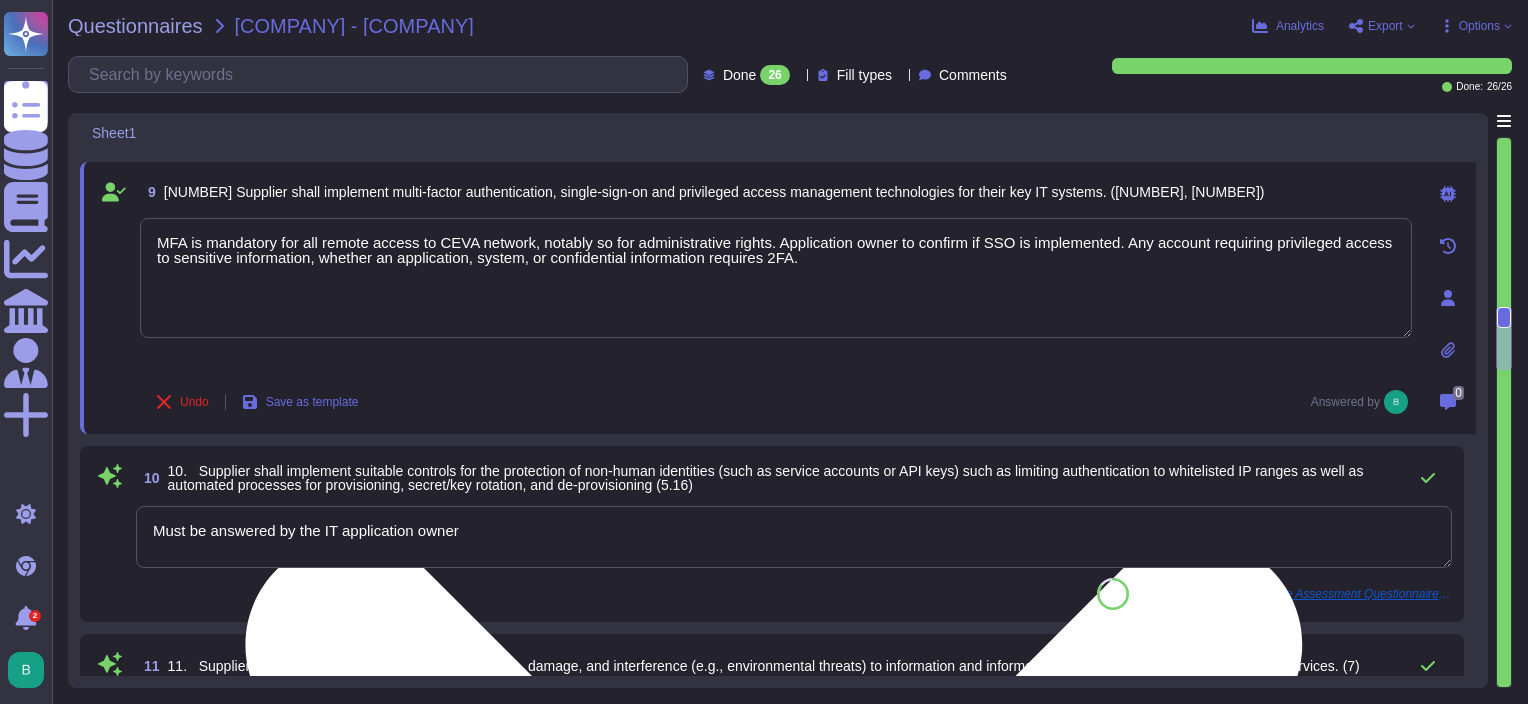 type on "Regular awareness programs for all employees are mandatory (at least annually). We also conduct phishing simulation to assess our employees' level of vigilance. It is also a mandatory part of the on-boarding process to receive (and acknowledge understanding of) awareness trainings about Information Security policies.
Being able to understand and comply with security policies is part of the training employees are expected to take at least annually. This is part of our TPRM process." 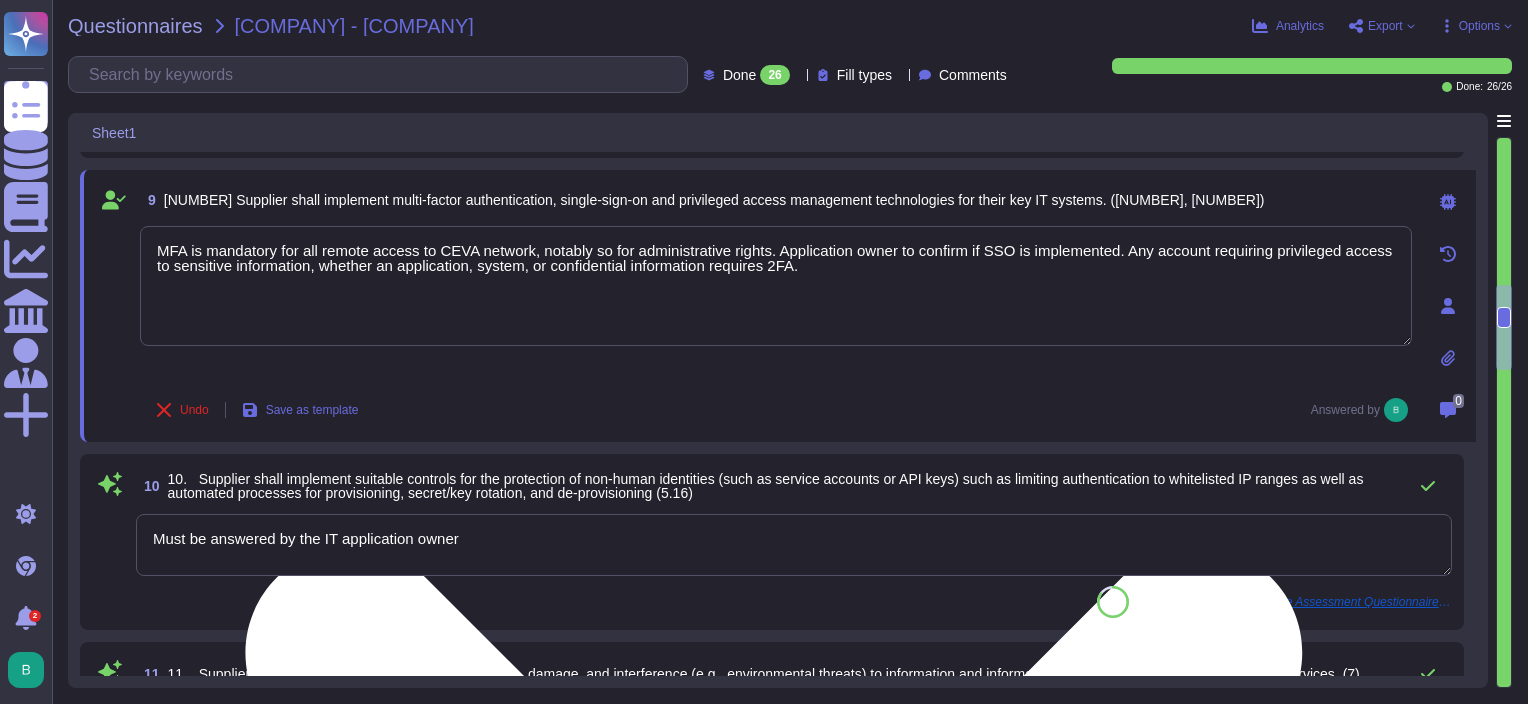scroll, scrollTop: 1600, scrollLeft: 0, axis: vertical 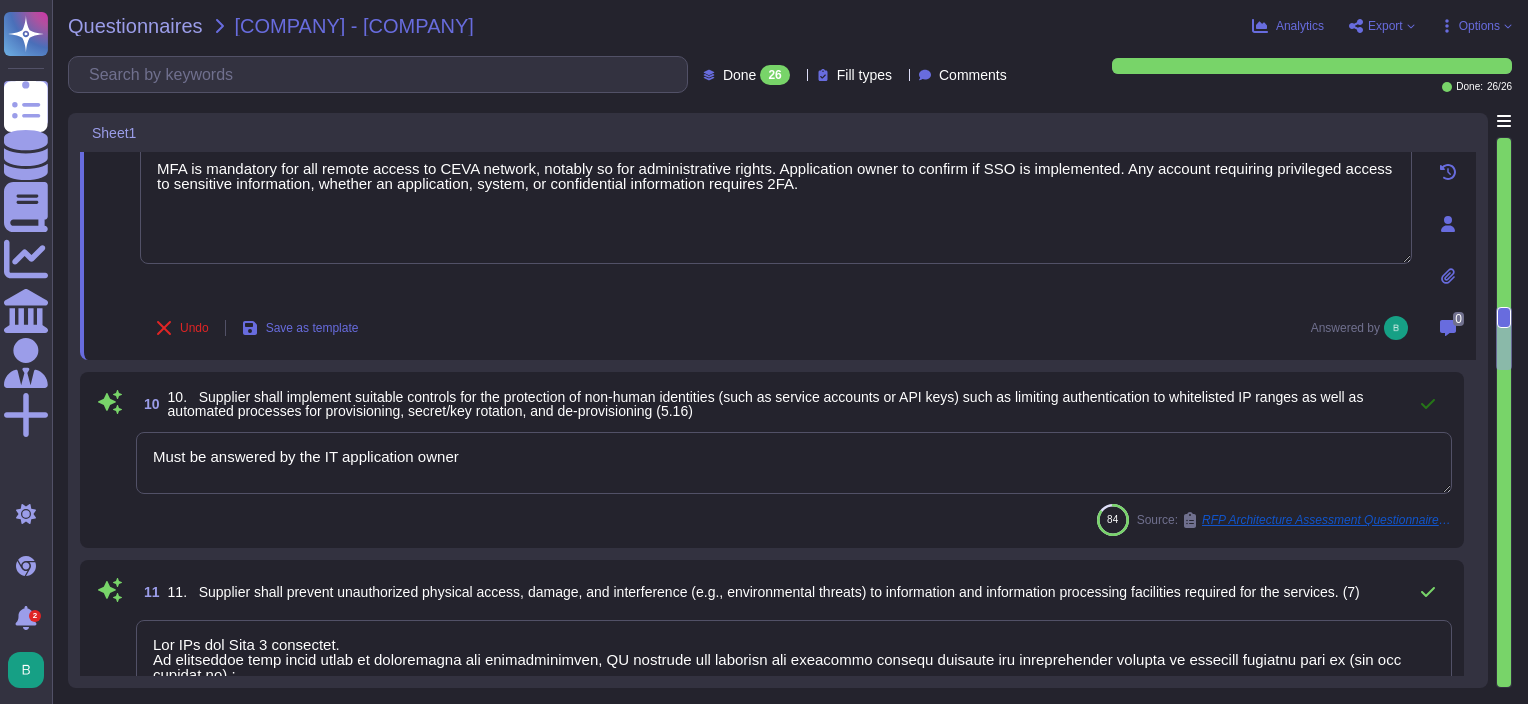 type on "MFA is mandatory for all remote access to CEVA network, notably so for administrative rights. Application owner to confirm if SSO is implemented. Any account requiring privileged access to sensitive information, whether an application, system, or confidential information requires 2FA." 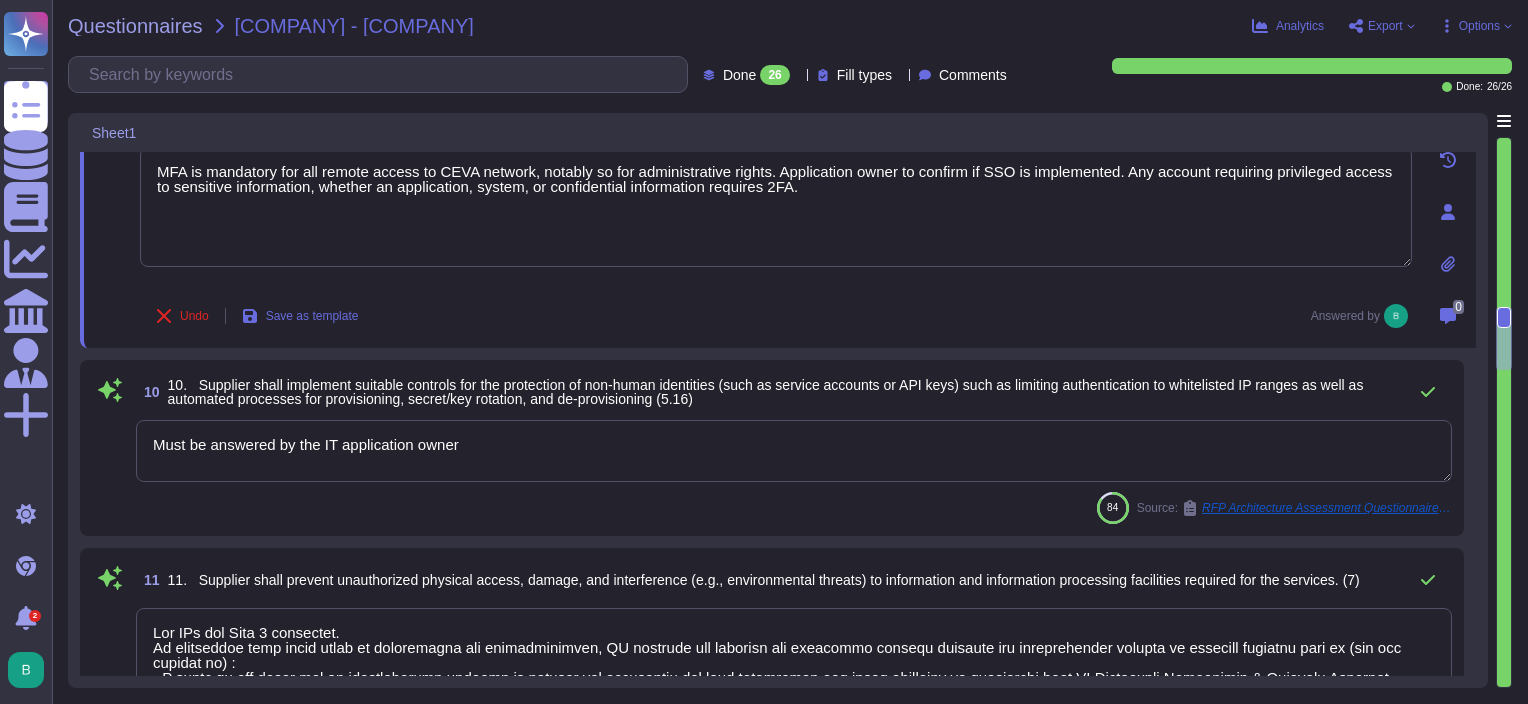 type on "The group SOC/SIEM is used to collect and analyze centrally all our logs. It is a 24/7 dedicated team which is responsible for analyzing and managing potential alerts/incidents." 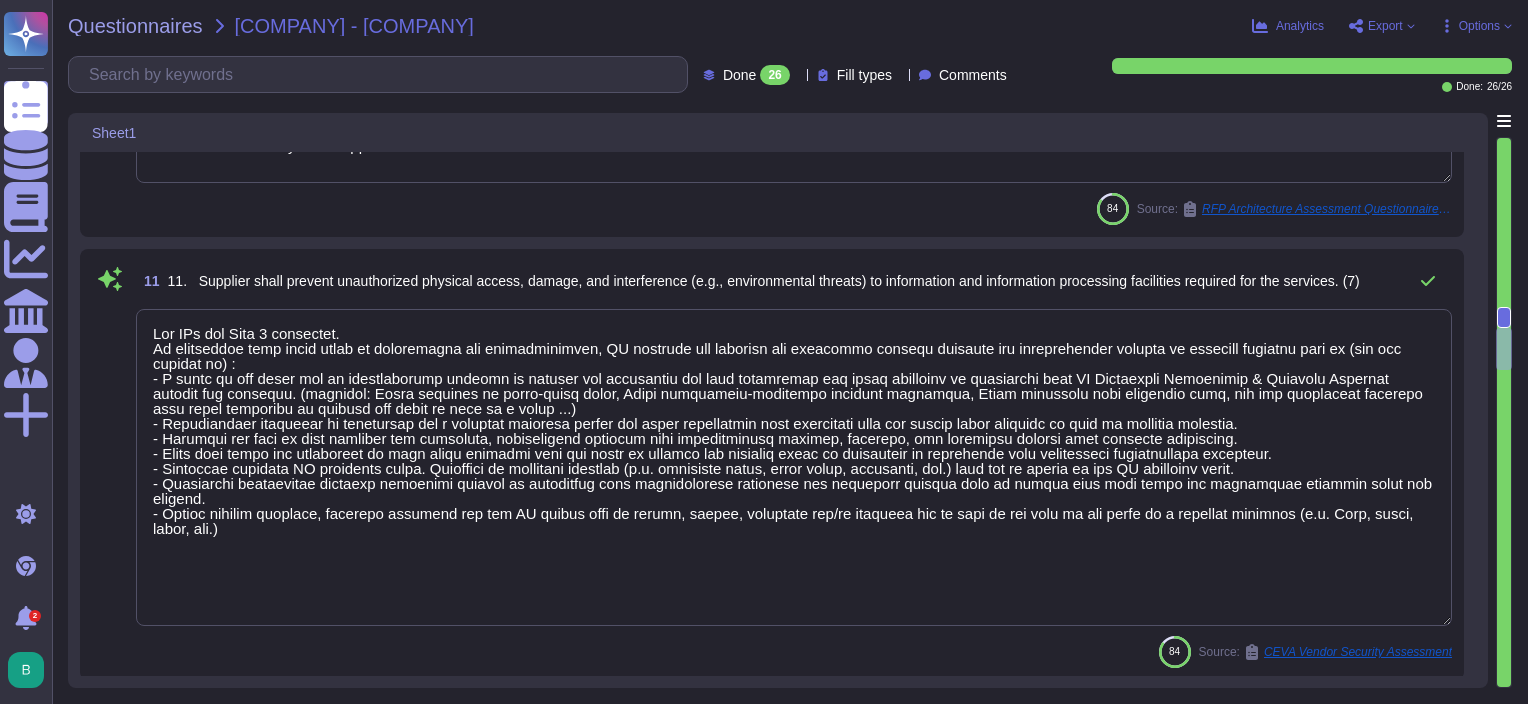 type on "We have an anomaly-based IDS and IPS in place. Sensors are in place at strategic points throughout the network and Network logs are sent, stored, and analyzed in the SIEM where the Group CERT/SOC Team handles the discovery and the remediation of security threats and vulnerabilities." 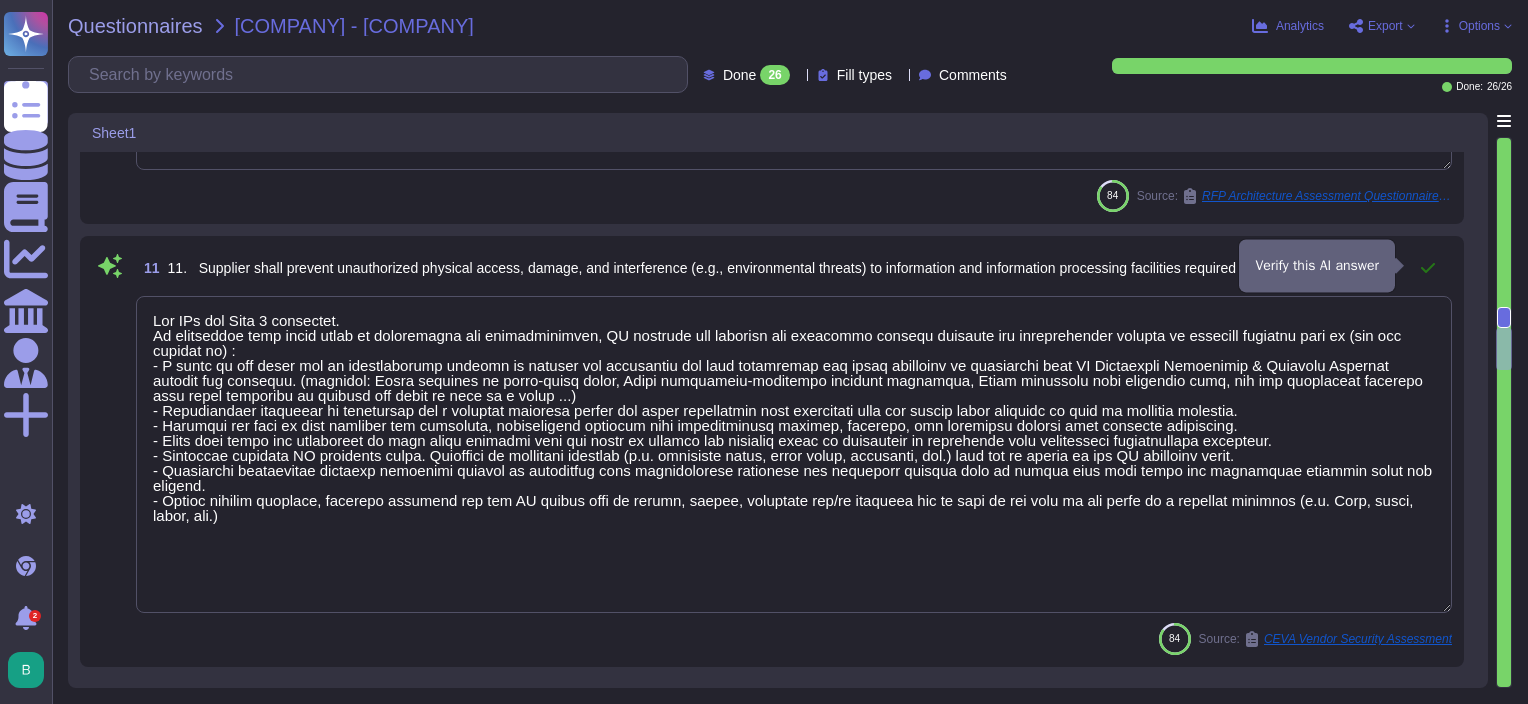 click 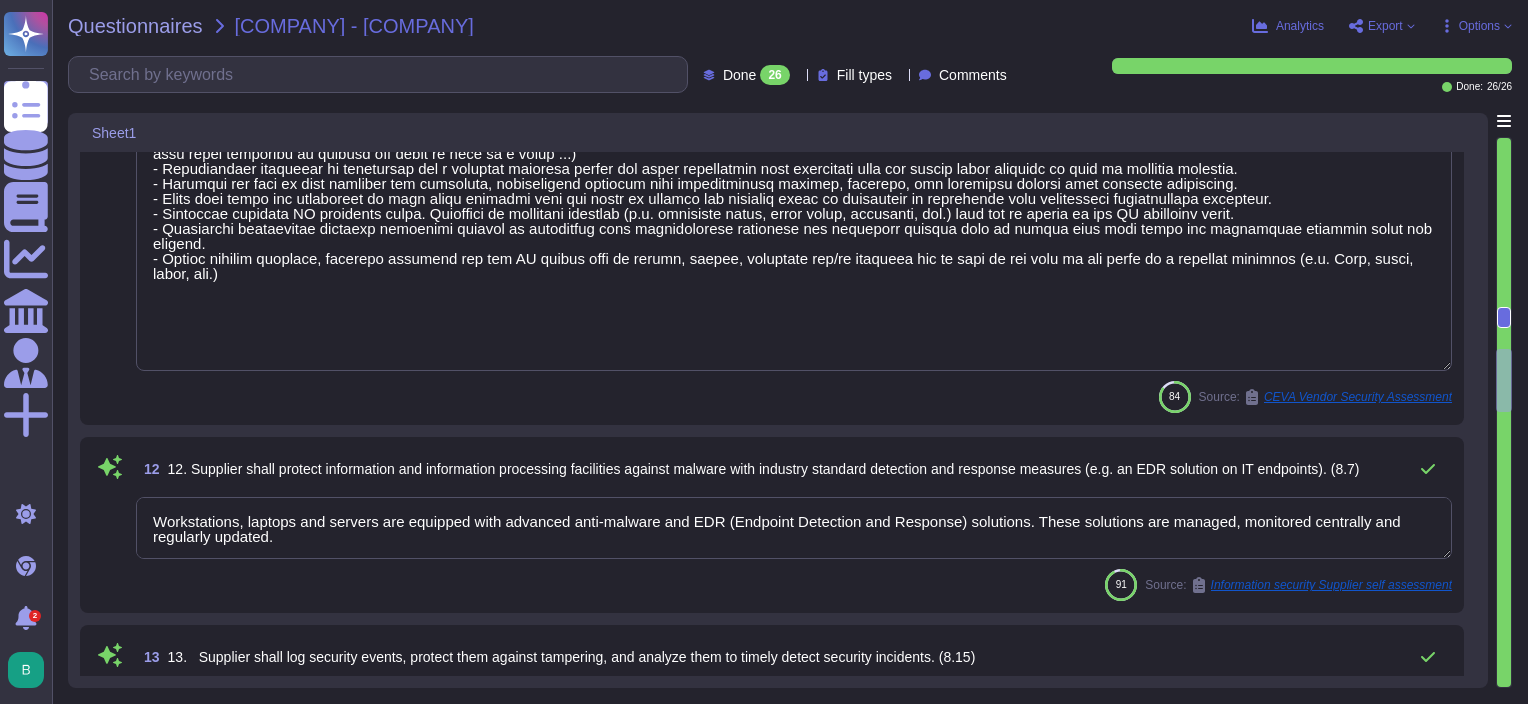 type on "When an incident is handled, our SOC/CERT uses data collected by our SIEM to identify, validate and resolve the incident." 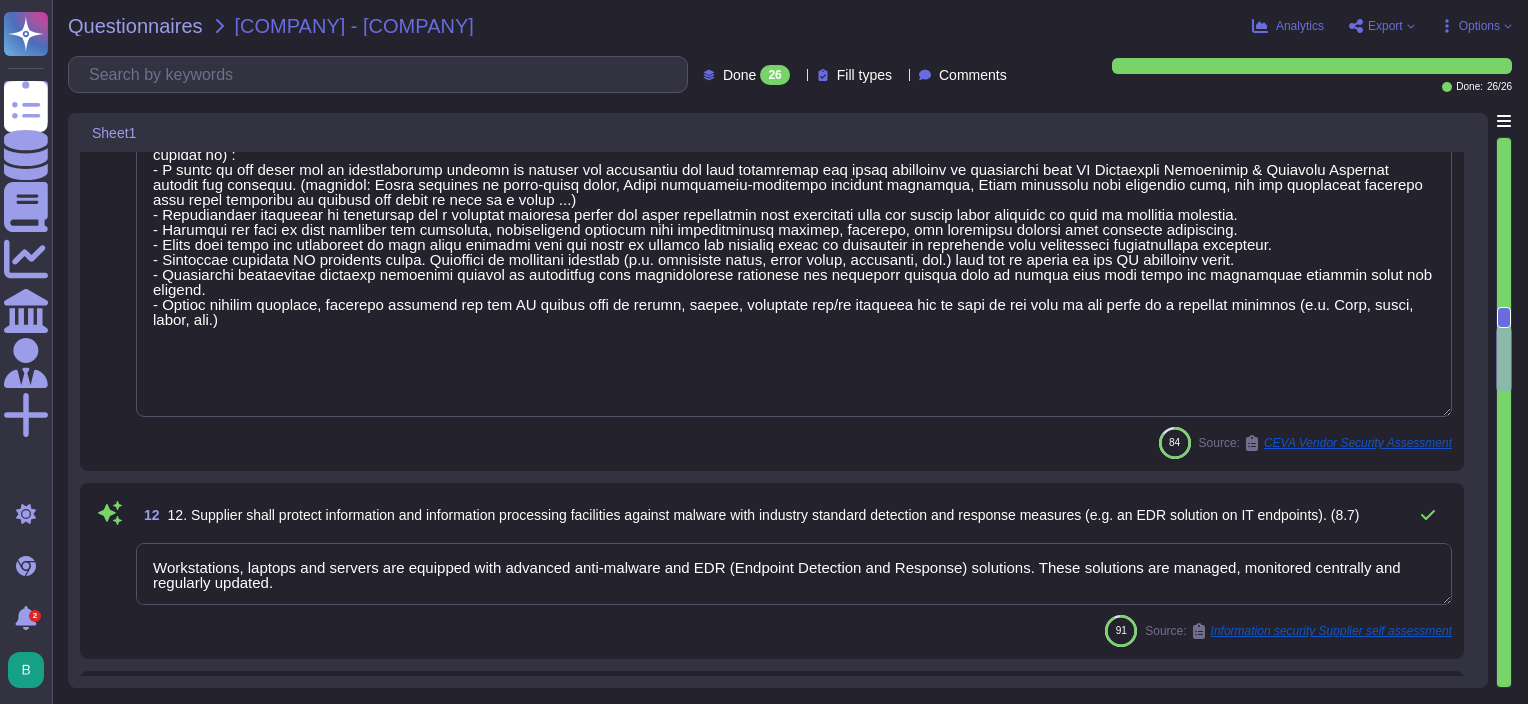scroll, scrollTop: 1900, scrollLeft: 0, axis: vertical 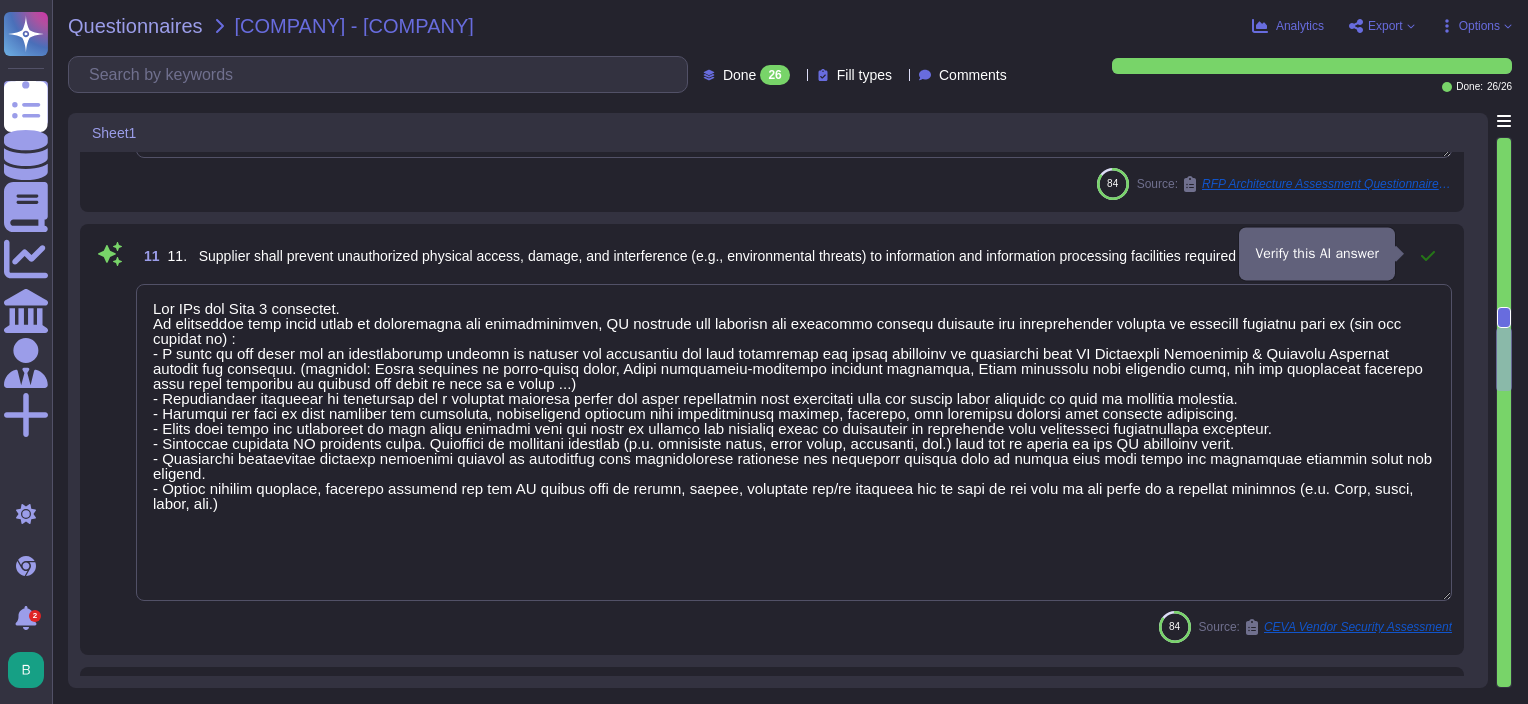 click 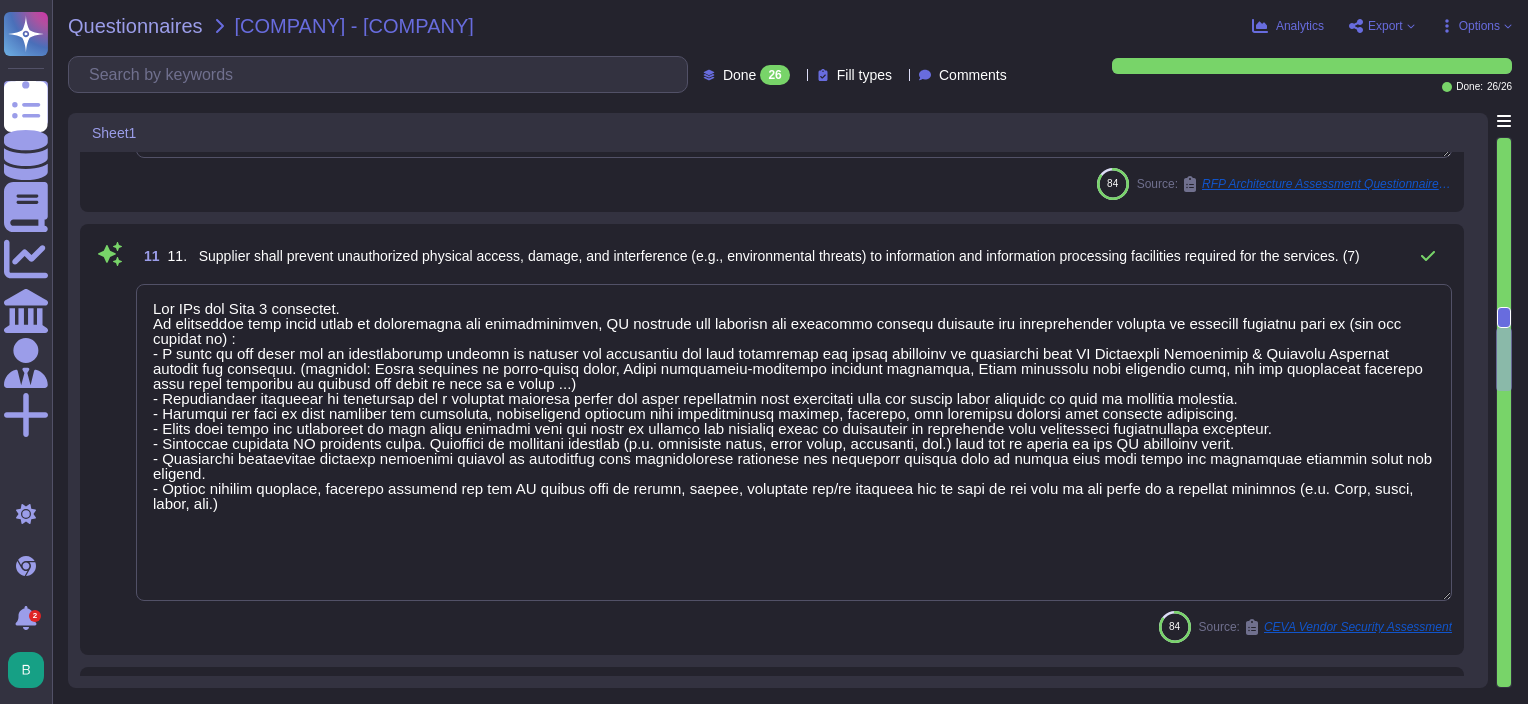 click at bounding box center [794, 442] 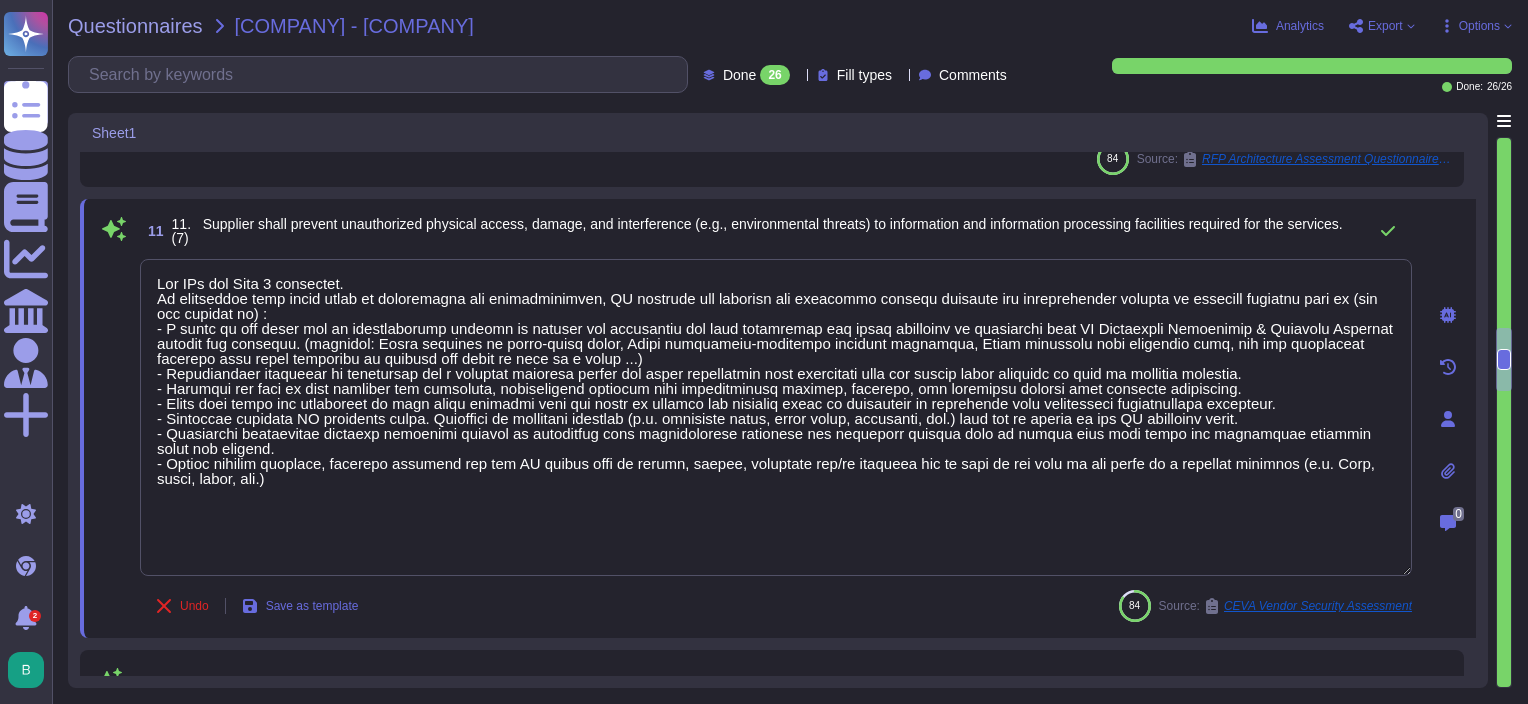 type on "Access to data is always based on the need-to-know principle and least privilege principle. These requirements are documented." 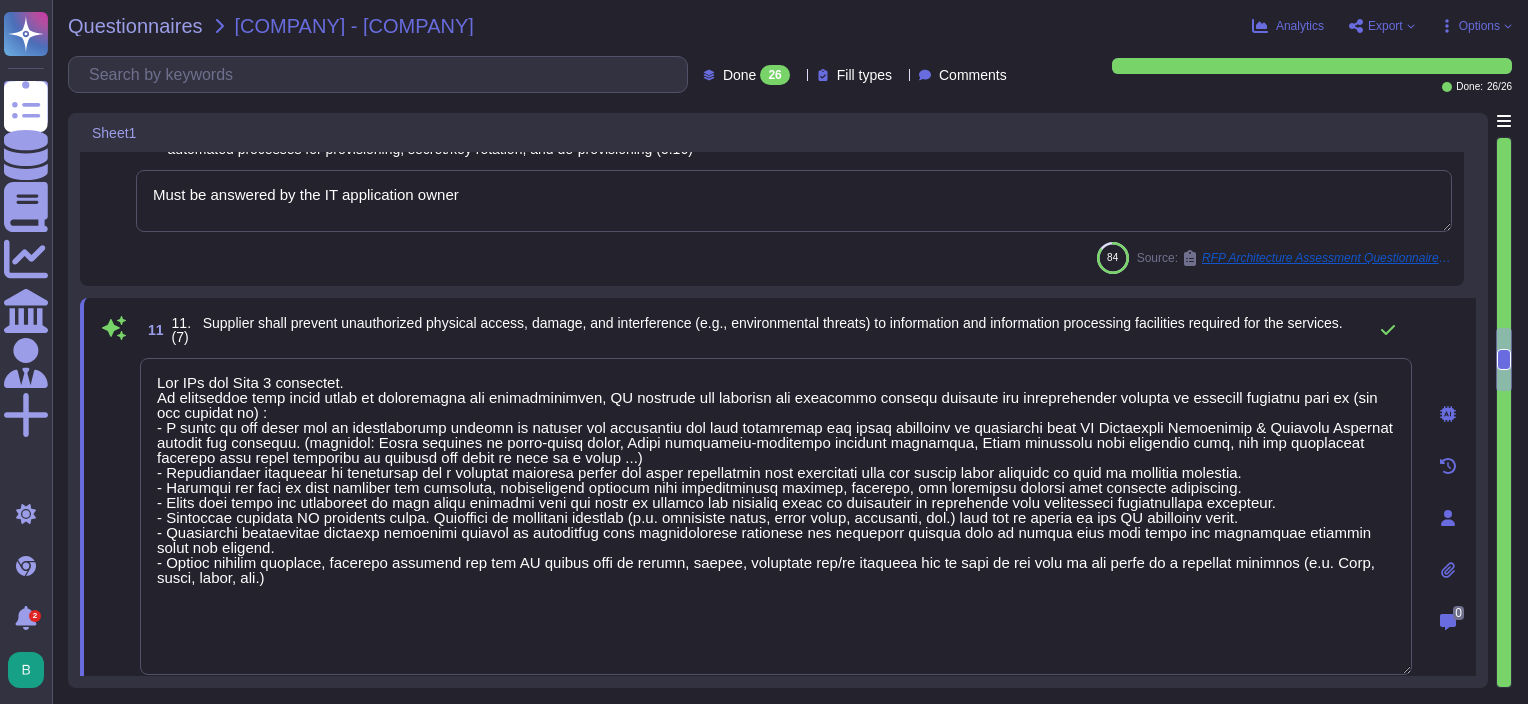 scroll, scrollTop: 1800, scrollLeft: 0, axis: vertical 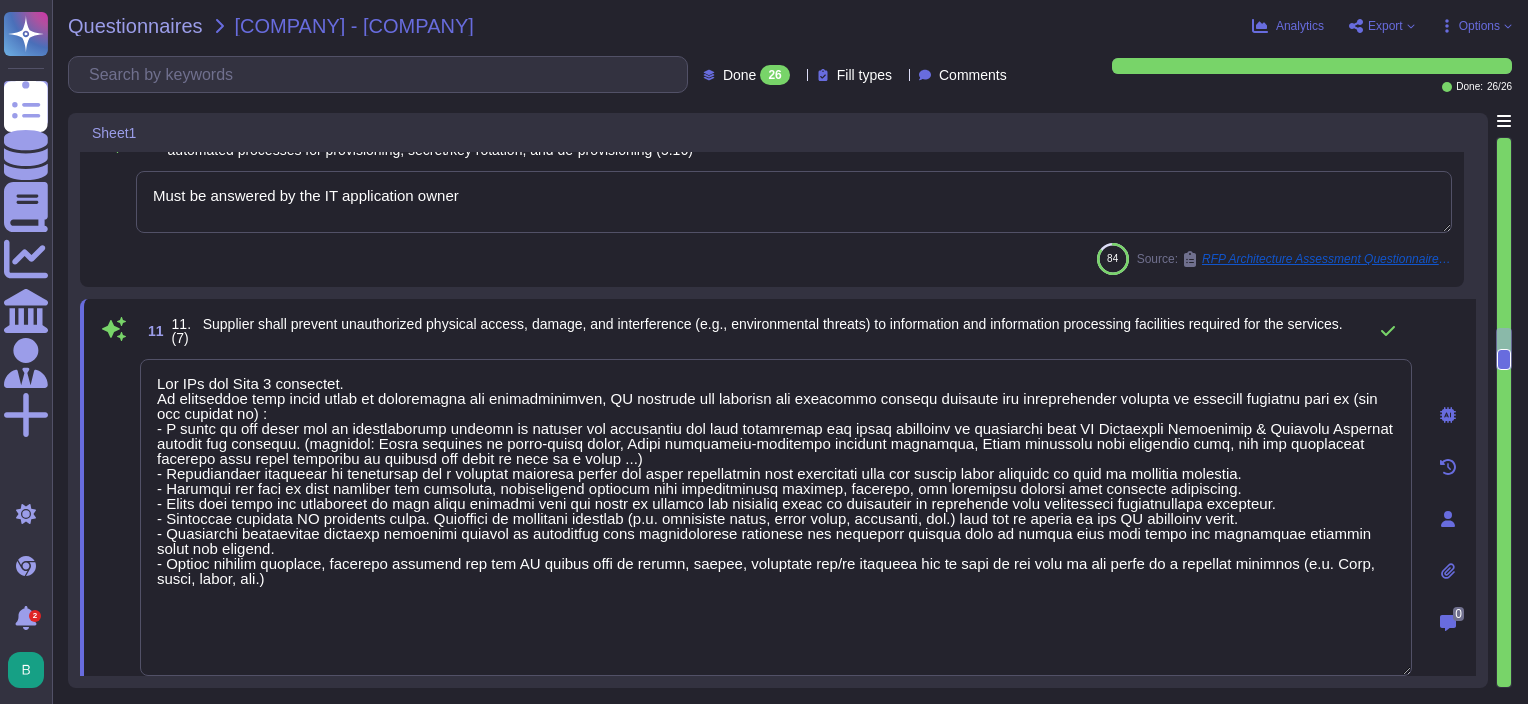 click at bounding box center (776, 517) 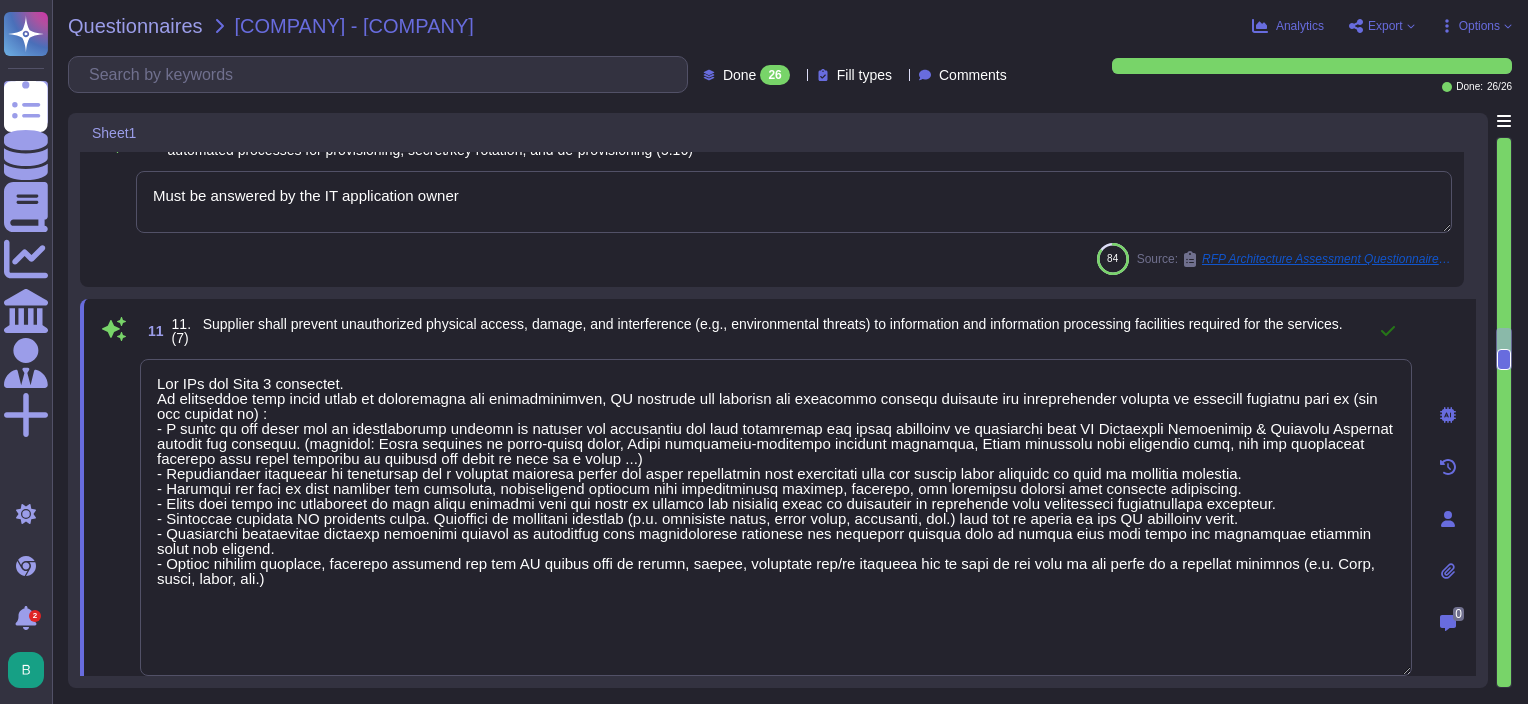 click 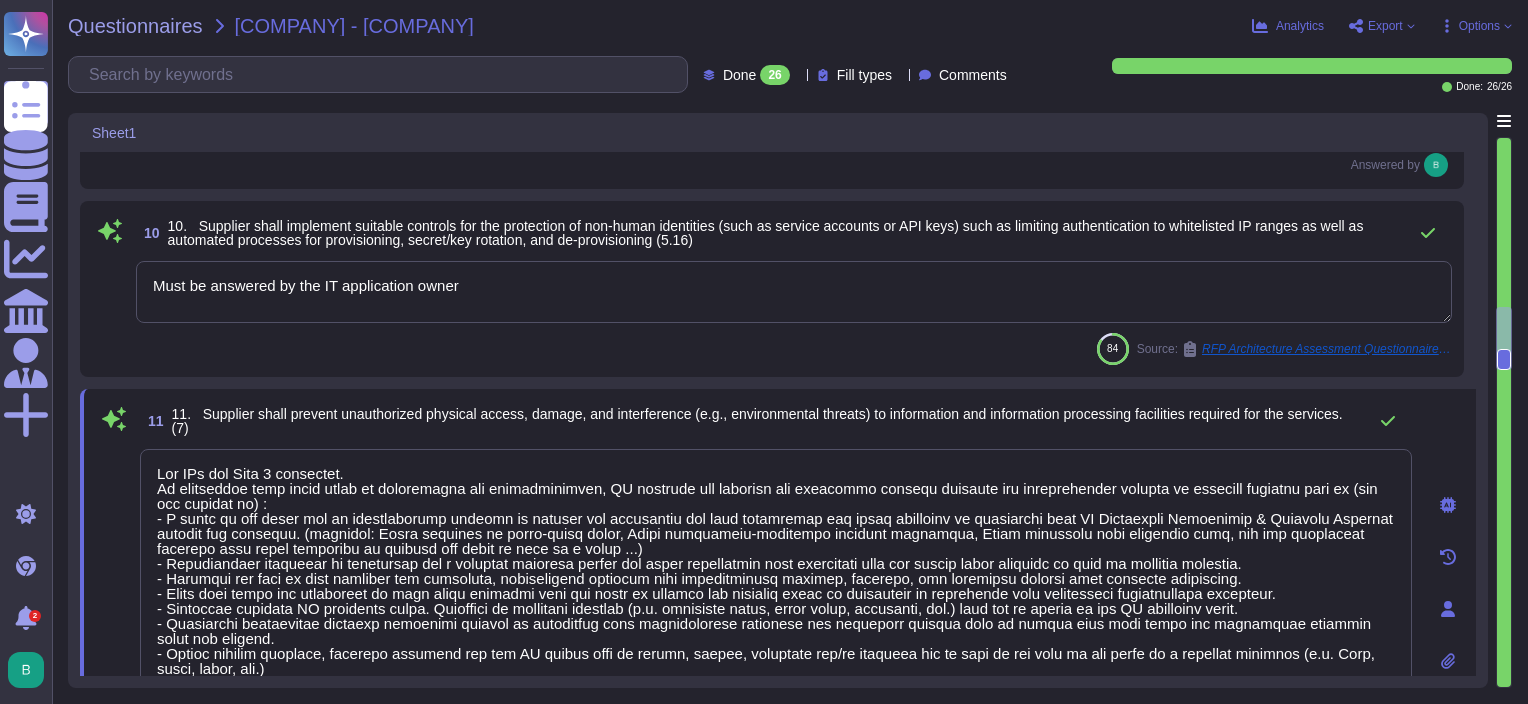 type on "All our assets are acquired through a standardized asset acquisition process which include the assignation of the ownership.
An inventory is kept up-to-date for all assets by our Service Delivery Managers.
We have deployed a data governance tool within the group which help to identify all sensitive information within our network." 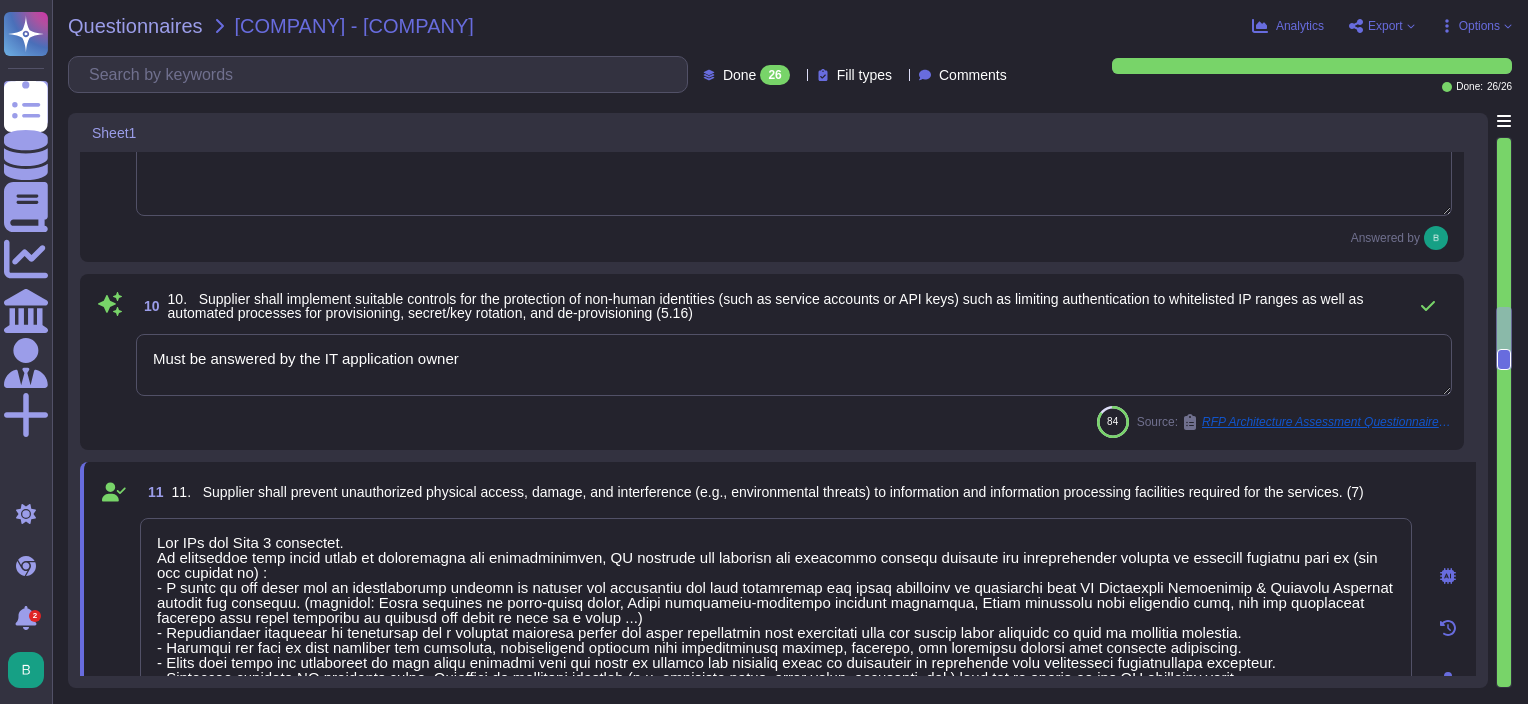 scroll, scrollTop: 1600, scrollLeft: 0, axis: vertical 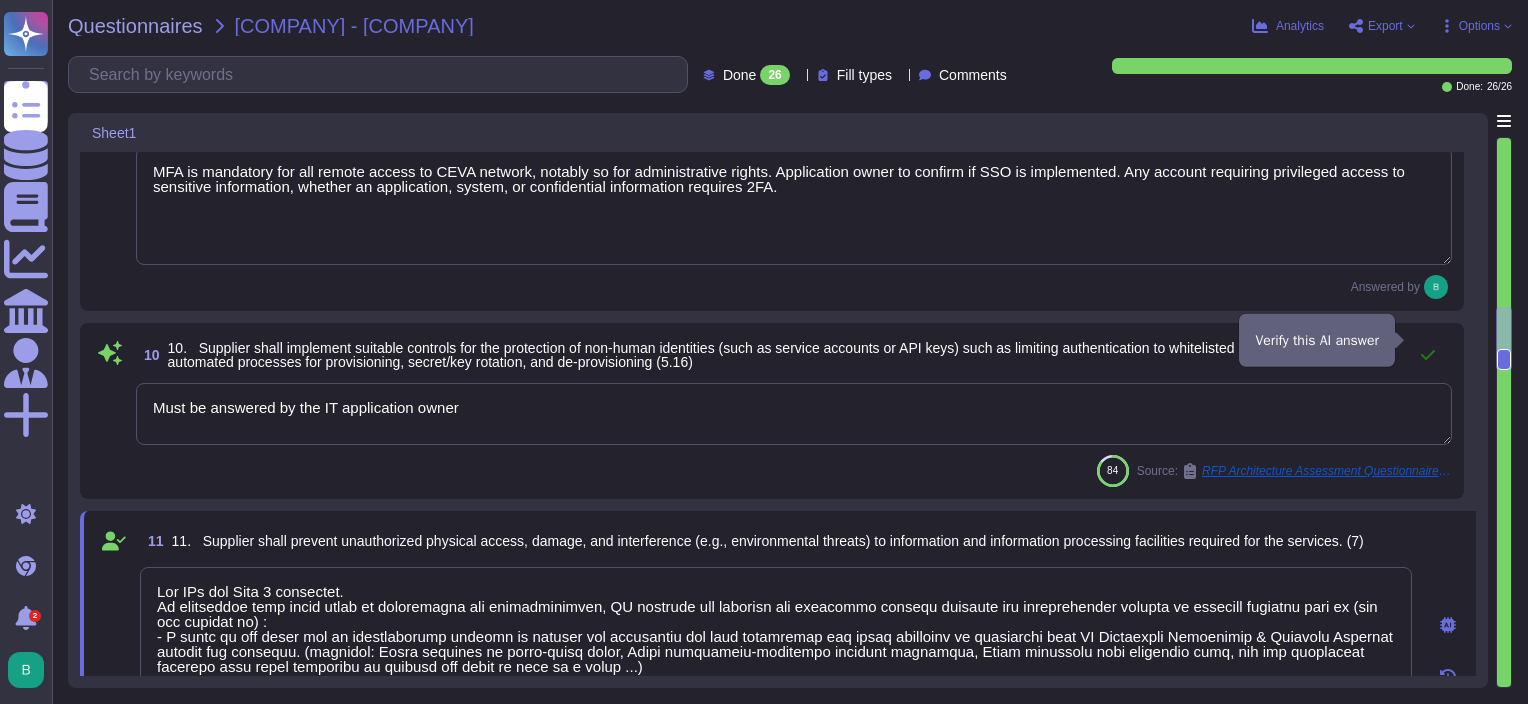 click 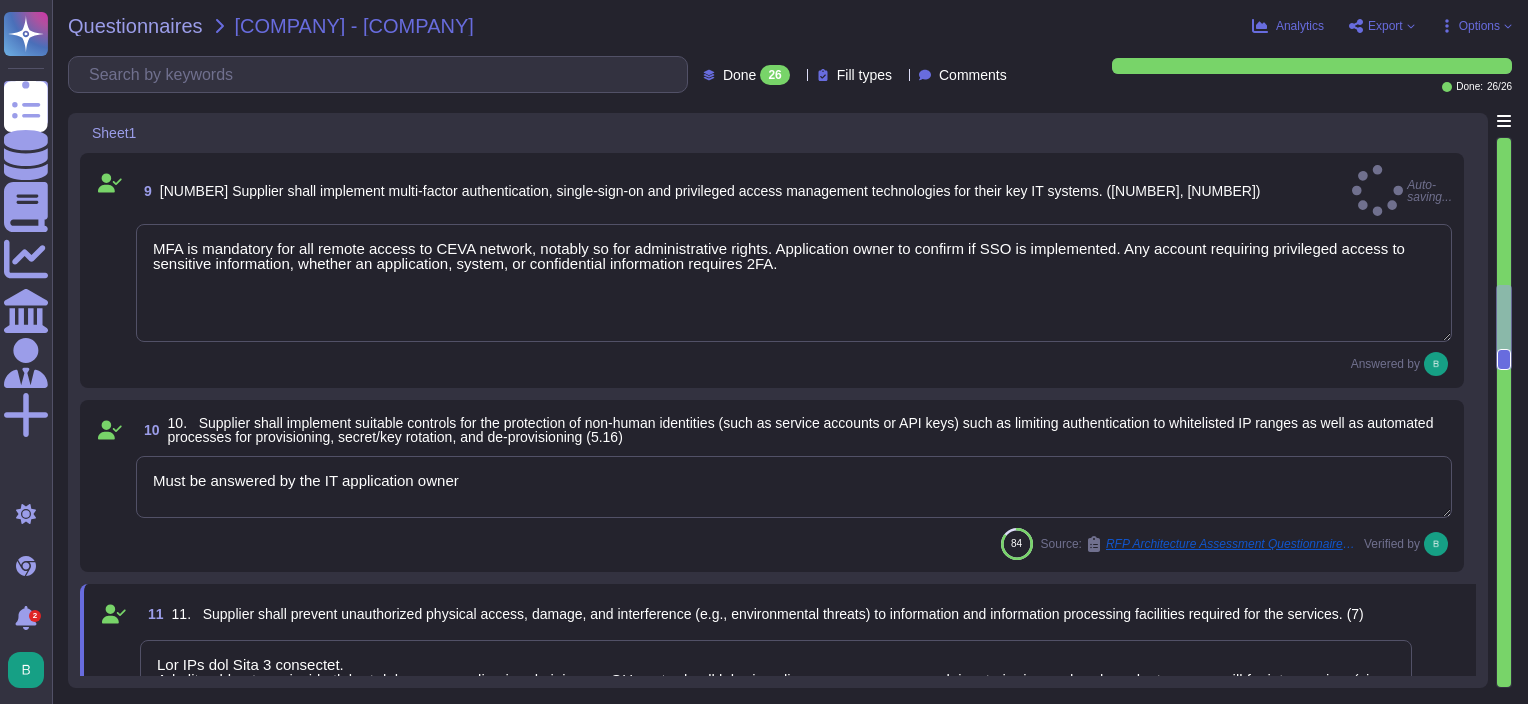 type on "Regular awareness programs for all employees are mandatory (at least annually). We also conduct phishing simulation to assess our employees' level of vigilance. It is also a mandatory part of the on-boarding process to receive (and acknowledge understanding of) awareness trainings about Information Security policies.
Being able to understand and comply with security policies is part of the training employees are expected to take at least annually. This is part of our TPRM process." 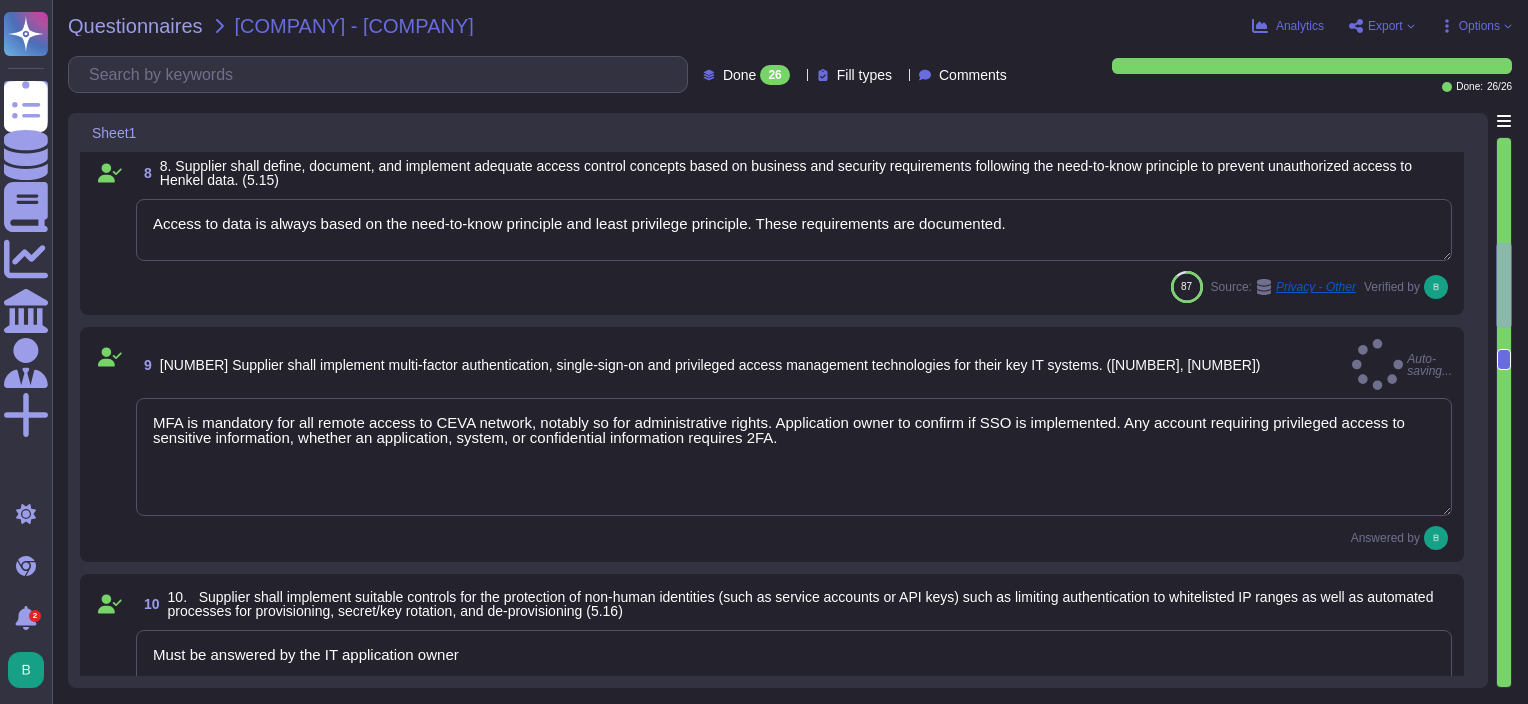 type on "CEVA conducts pre-employment background investigations on all employees, contractors, and sub-contractors.
While specific criteria may vary due to local laws, our pre-employment screening generally involves the following: criminal history evaluation, driving history evaluation, reference verification, past employment verification, residence verification, education or certification verification when deemed necessary for the position, citizenship/employment eligibility evaluation, and pre-employment drug screening." 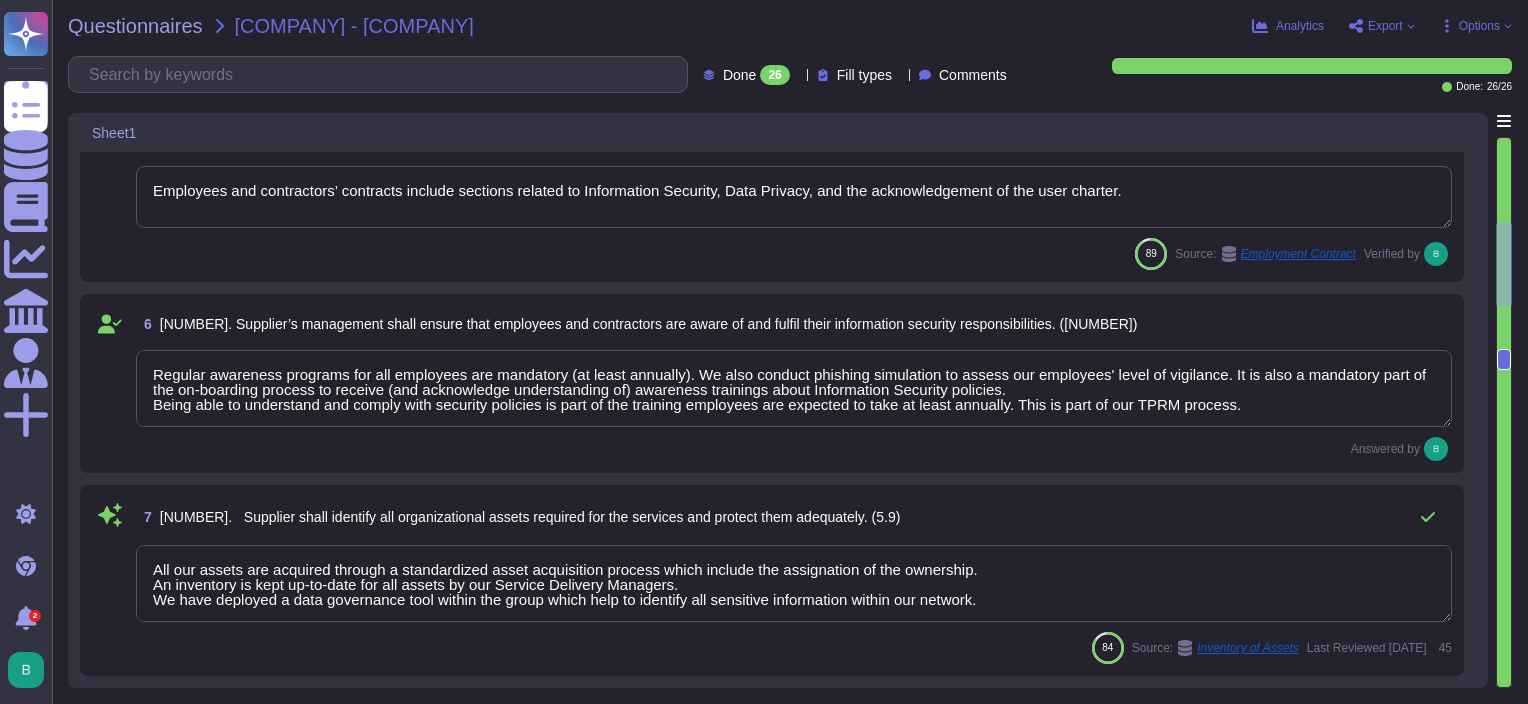 type on "The confidentiality agreement is a part of all the contracts with third parties (subcontractors) and is signed on the on-boarding (for the internal employees)." 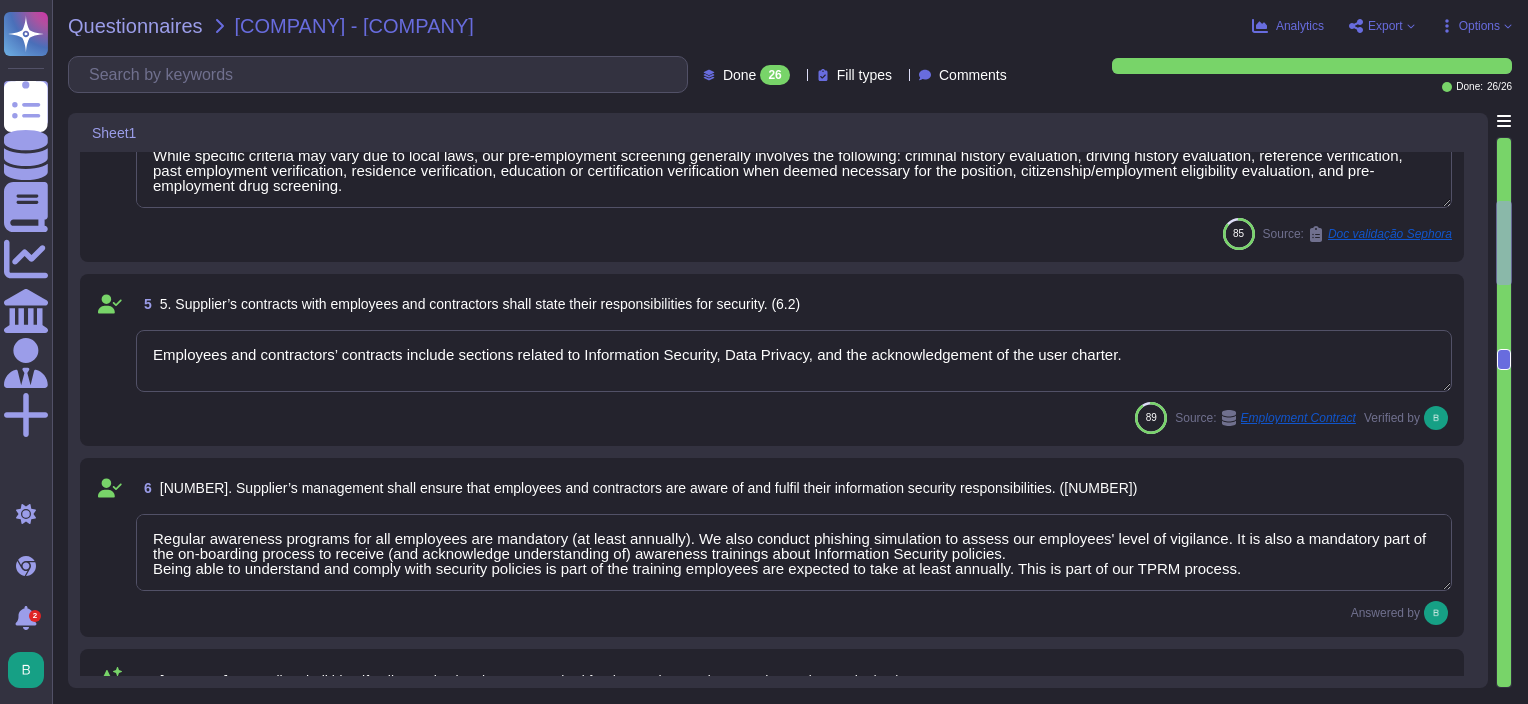 type on "Our Group has a full transversal and dedicated security departments with a defined organization oversighted by our Group CISO. Each subject are handle by various teams : ([REGION] CISO, GRC, SOC, CERT, APPSEC, SecOps, Architecture, NetSec, Projects, IAM and BISO)." 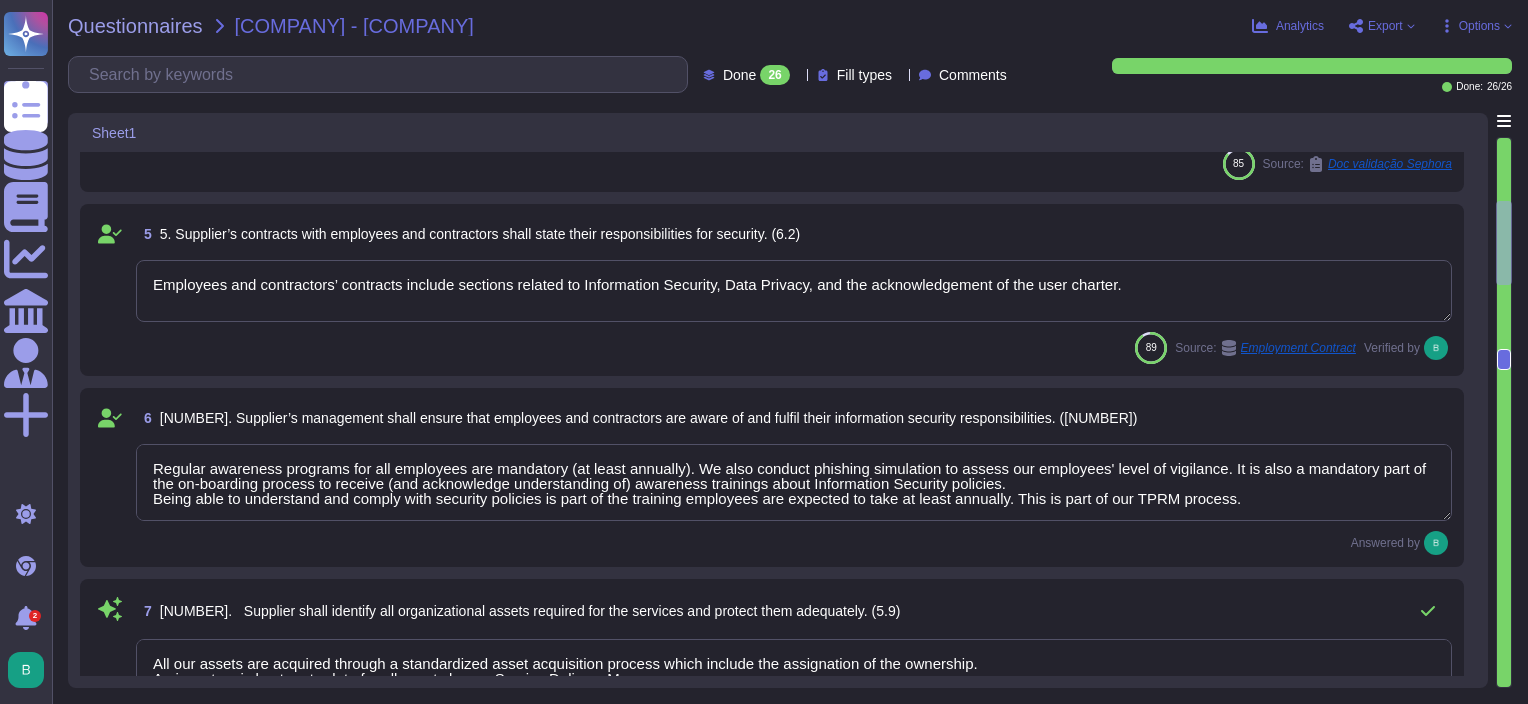 scroll, scrollTop: 915, scrollLeft: 0, axis: vertical 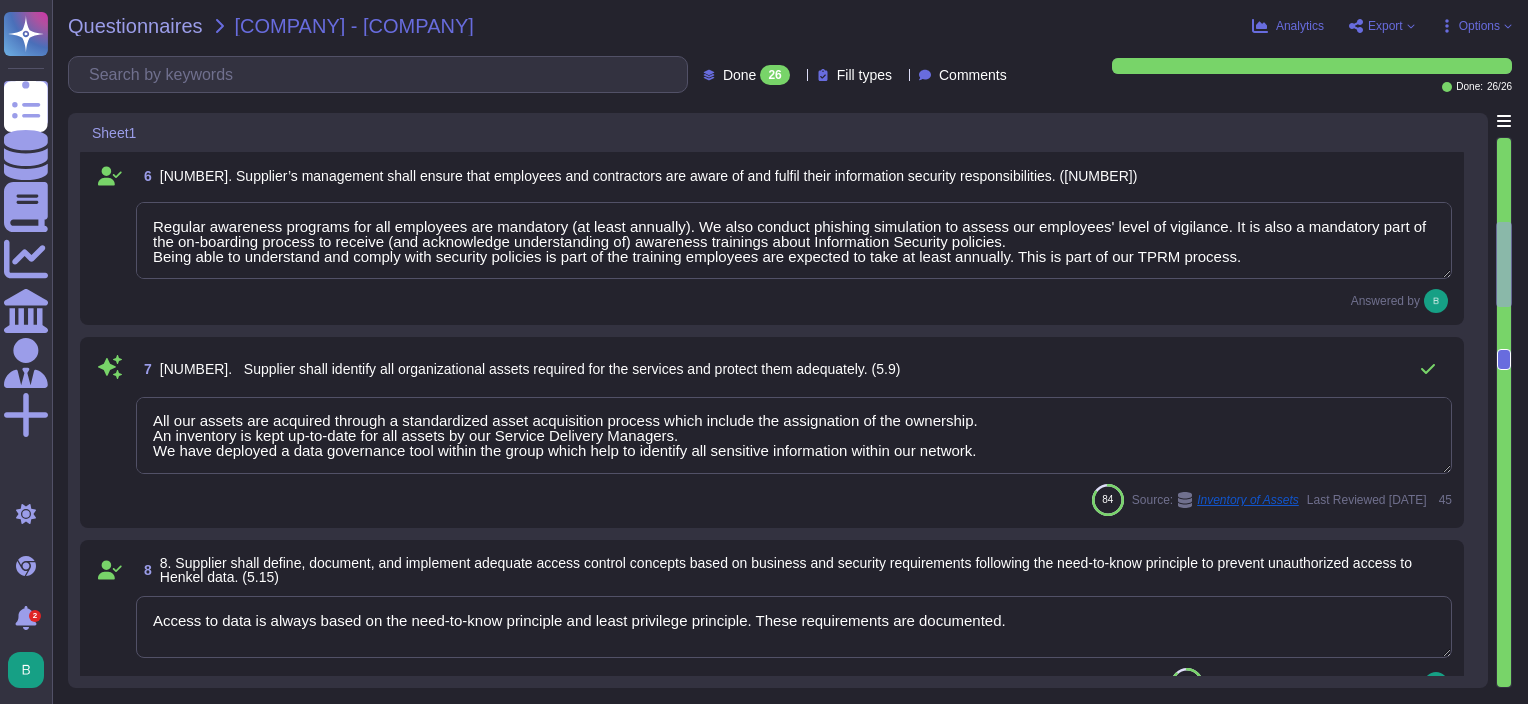 type on "Our DCs are Tier [NUMBER] certified.
In accordance with their level of sensitivity and classification, IT premises are designed and protected against external and environmental threats by applying measures such as (but not limited to) :
- A study on the risks due to environmental factors is carried out especially for each datacenter and risks mitigated in accordance with IT Continuity Management & Disaster Recovery process and strategy. (examples: Avoid building in flood-prone areas, Apply earthquake-resistant building standards, Equip buildings with lightning rods, and the electrical cabinets with surge arresters to protect the place in case of a storm ...)
- Implementing inverters to compensate for a possible electric outage and equip datacenters with generators that can ensure their autonomy in case of electric failures.
- Limiting the risk of fire starting and spreading, implementing adequate fire extinguishing systems, defining, and regularly testing fire reaction procedures.
- Equip with alarm and monitorin..." 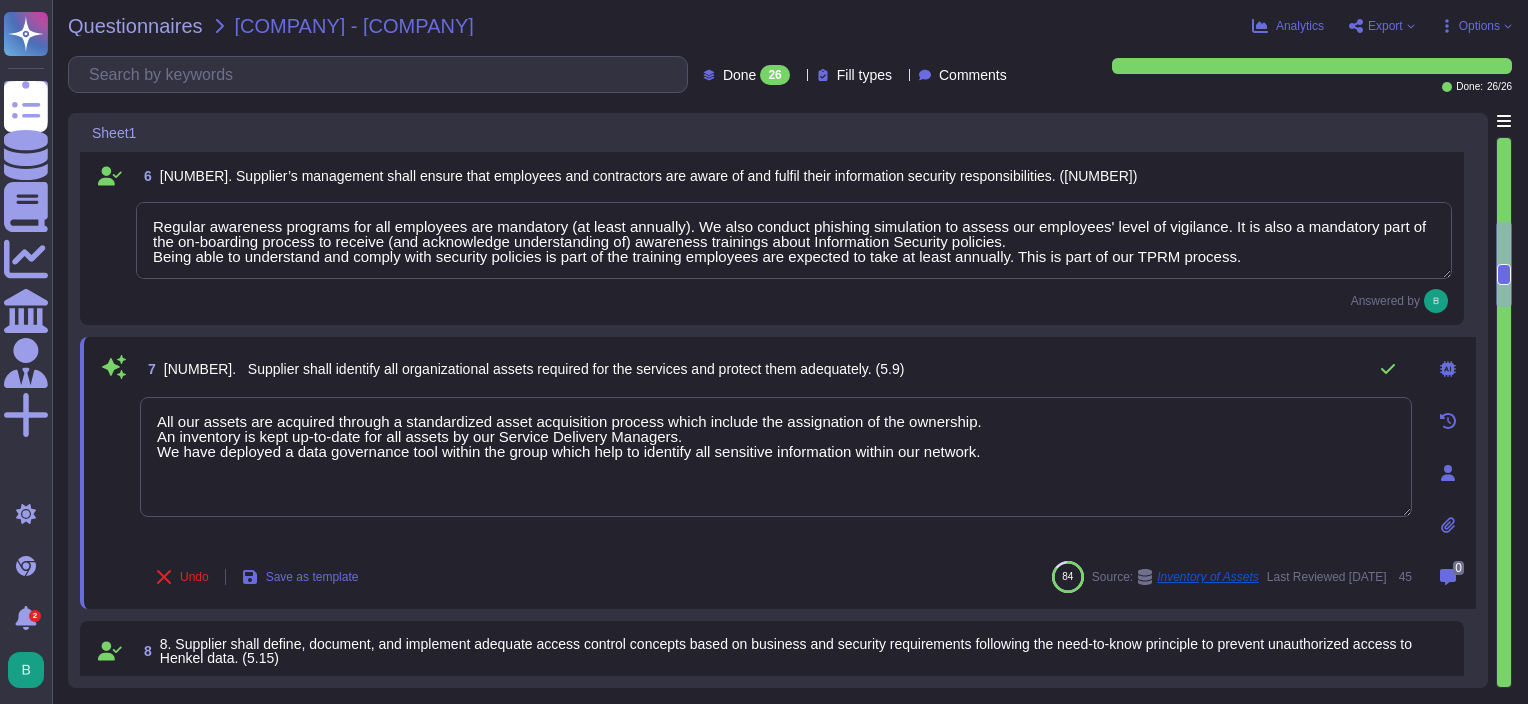 scroll, scrollTop: 0, scrollLeft: 0, axis: both 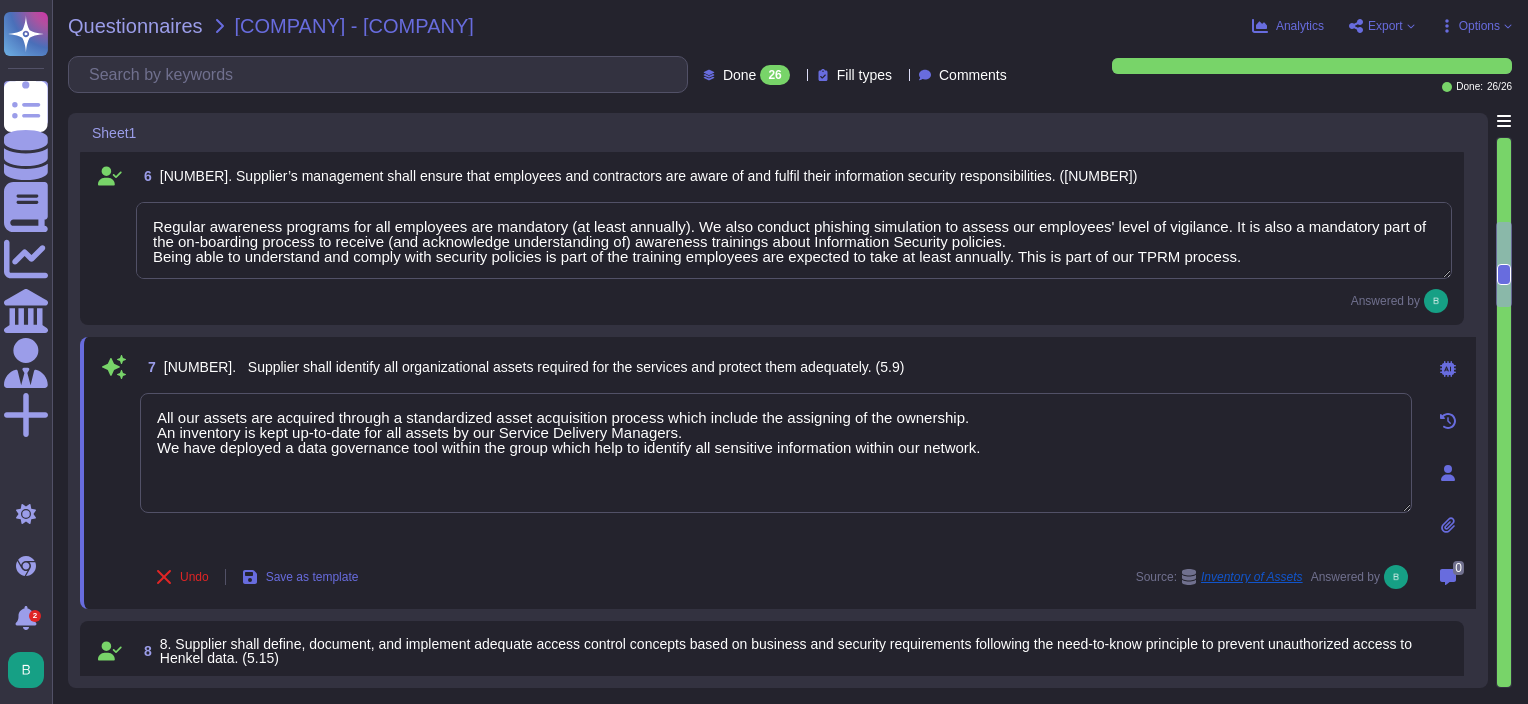 click on "All our assets are acquired through a standardized asset acquisition process which include the assigning of the ownership.
An inventory is kept up-to-date for all assets by our Service Delivery Managers.
We have deployed a data governance tool within the group which help to identify all sensitive information within our network." at bounding box center (776, 453) 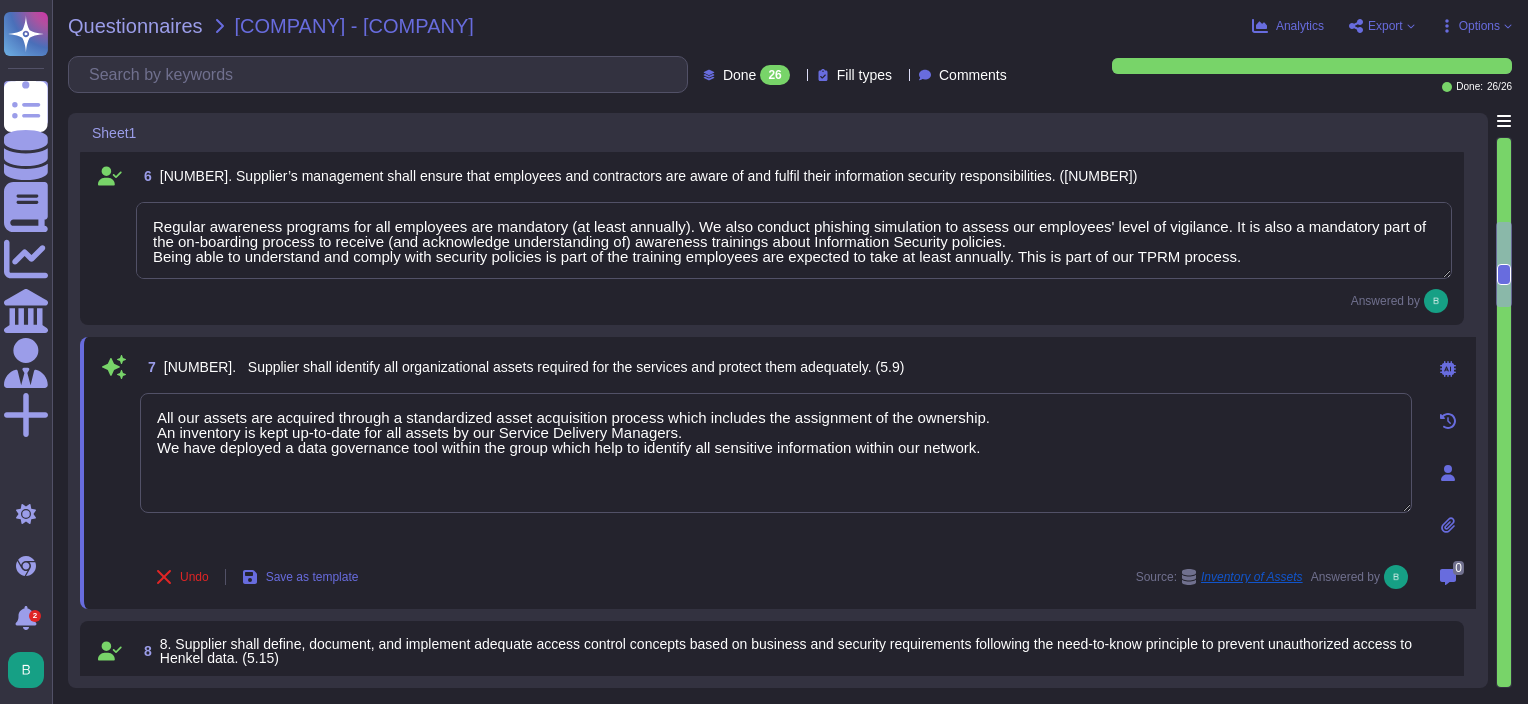 drag, startPoint x: 880, startPoint y: 416, endPoint x: 993, endPoint y: 424, distance: 113.28283 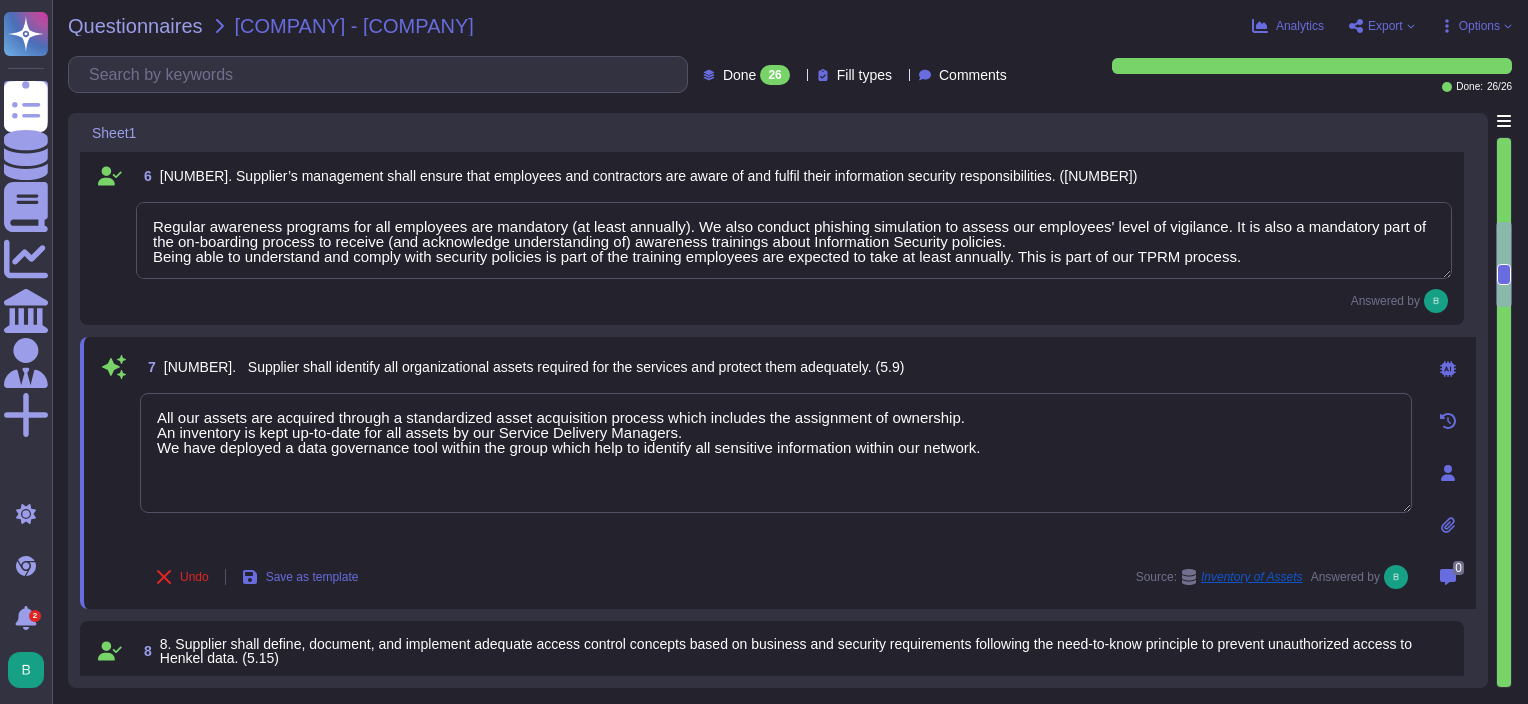 drag, startPoint x: 1024, startPoint y: 454, endPoint x: 144, endPoint y: 460, distance: 880.02045 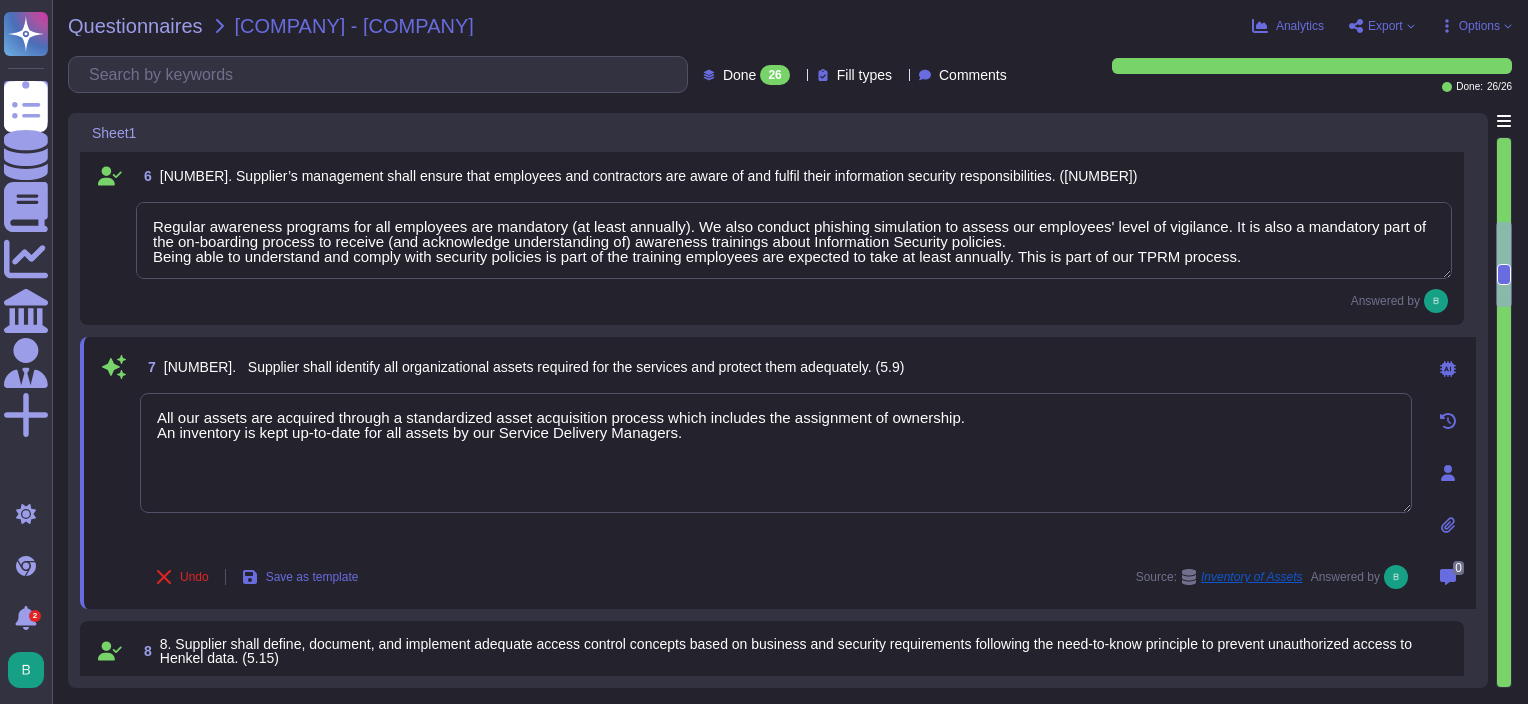 type on "All our assets are acquired through a standardized asset acquisition process which includes the assignment of ownership.
An inventory is kept up-to-date for all assets by our Service Delivery Managers." 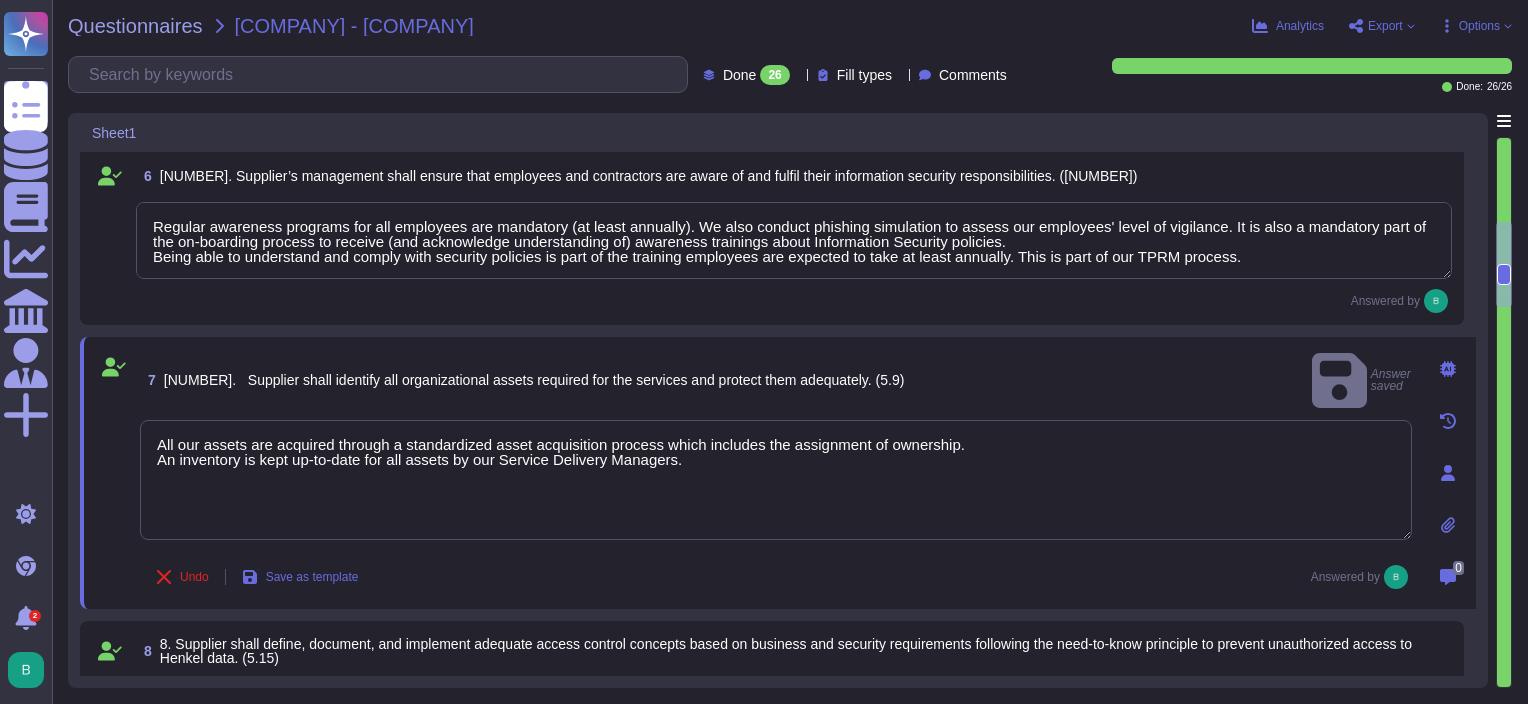 click on "All our assets are acquired through a standardized asset acquisition process which includes the assignment of ownership.
An inventory is kept up-to-date for all assets by our Service Delivery Managers." at bounding box center [776, 480] 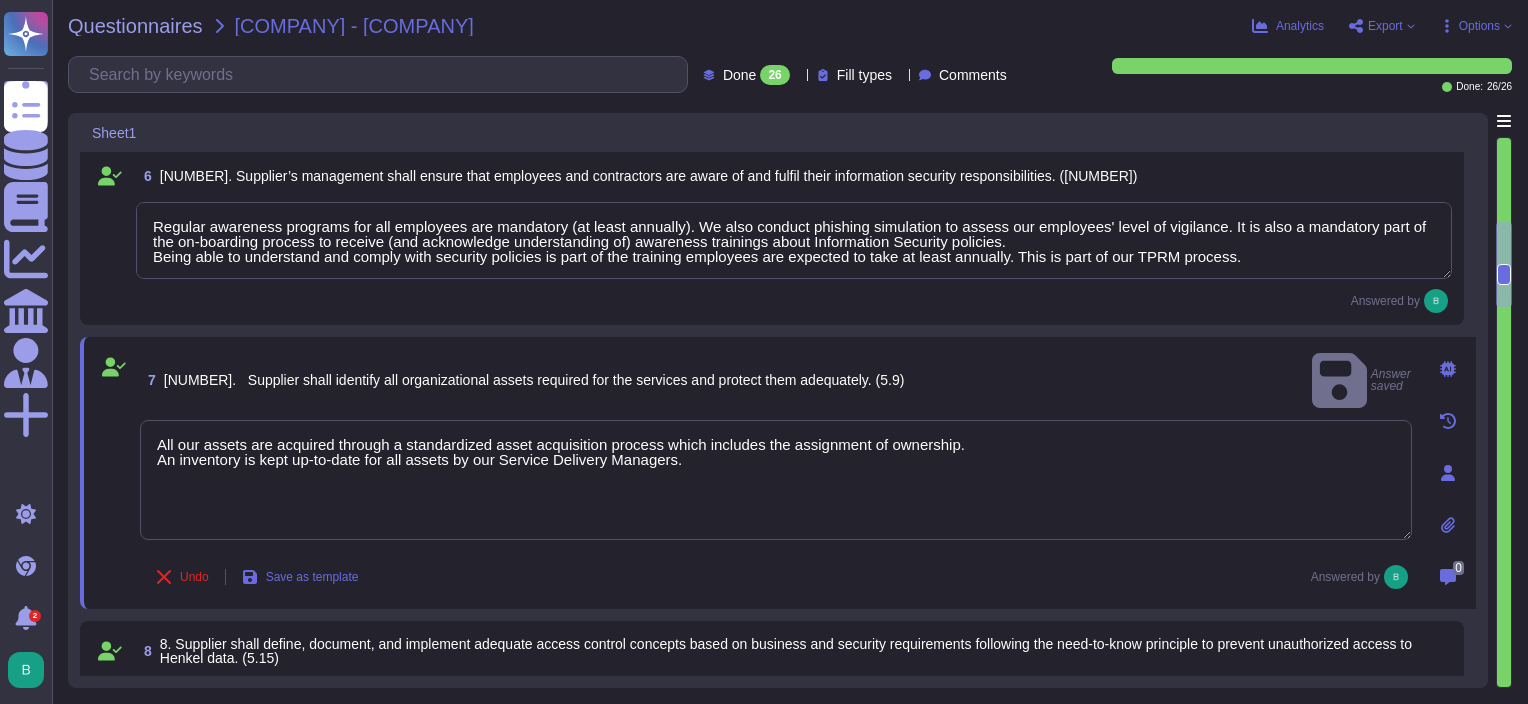 click on "All our assets are acquired through a standardized asset acquisition process which includes the assignment of ownership.
An inventory is kept up-to-date for all assets by our Service Delivery Managers." at bounding box center (776, 480) 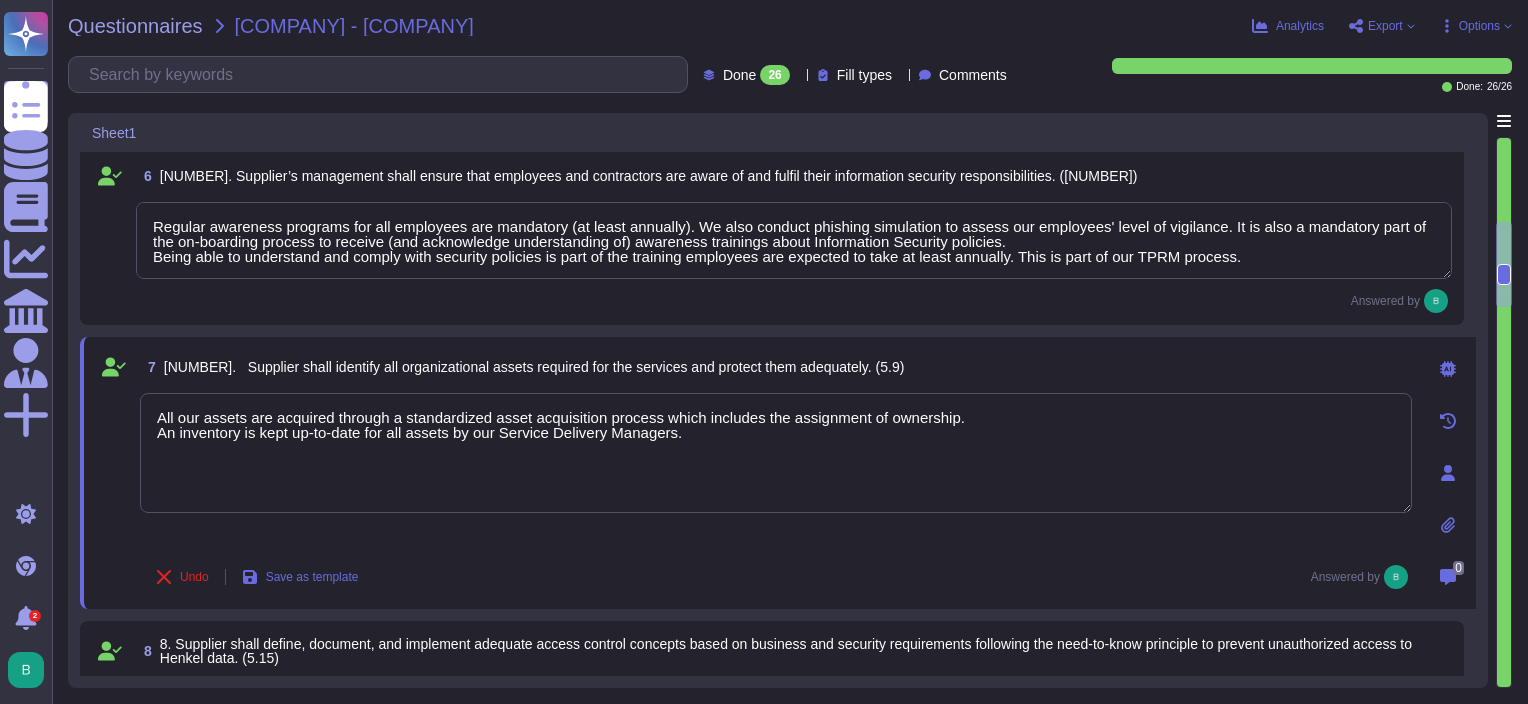 click on "All our assets are acquired through a standardized asset acquisition process which includes the assignment of ownership.
An inventory is kept up to date for all assets by our Service Delivery Managers." at bounding box center [776, 453] 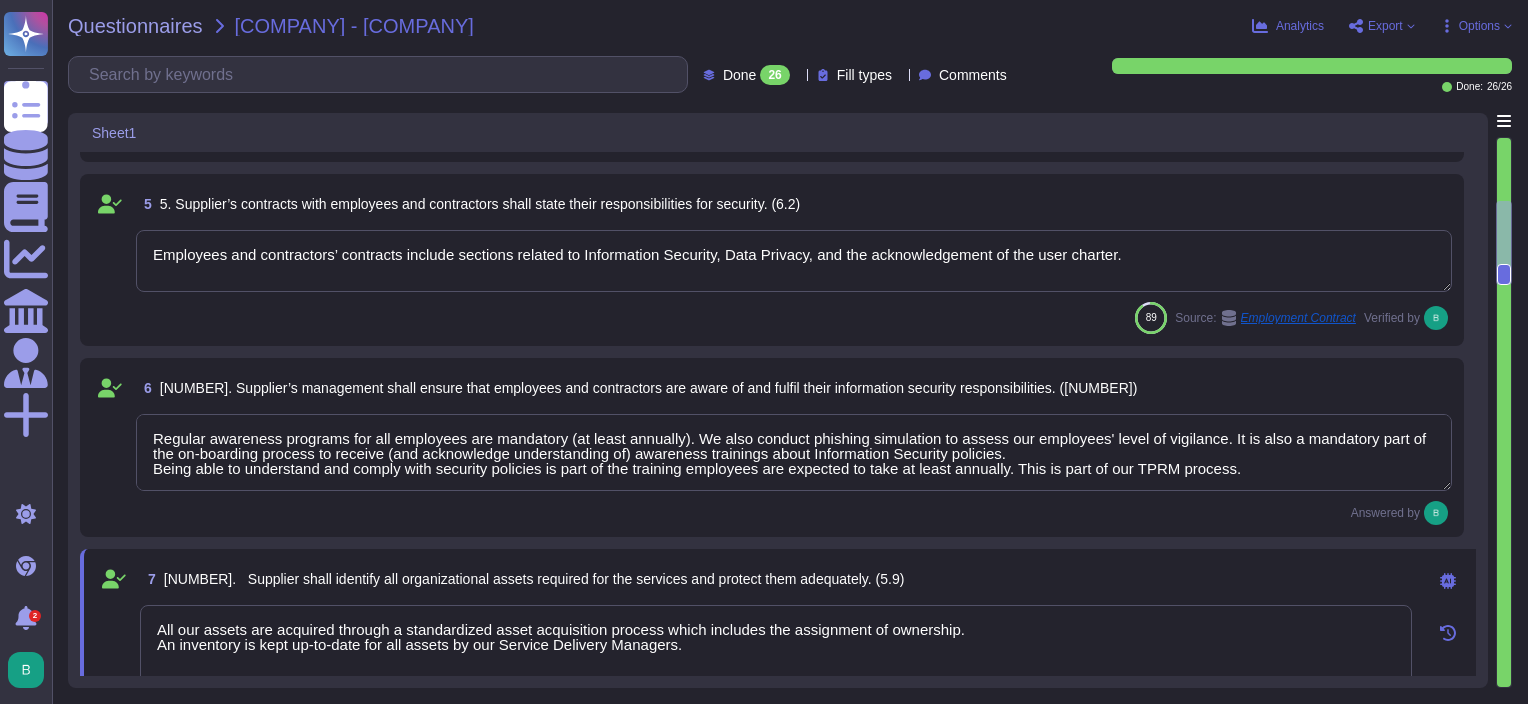 type on "Our Group has a full transversal and dedicated security departments with a defined organization oversighted by our Group CISO. Each subject are handle by various teams : ([REGION] CISO, GRC, SOC, CERT, APPSEC, SecOps, Architecture, NetSec, Projects, IAM and BISO)." 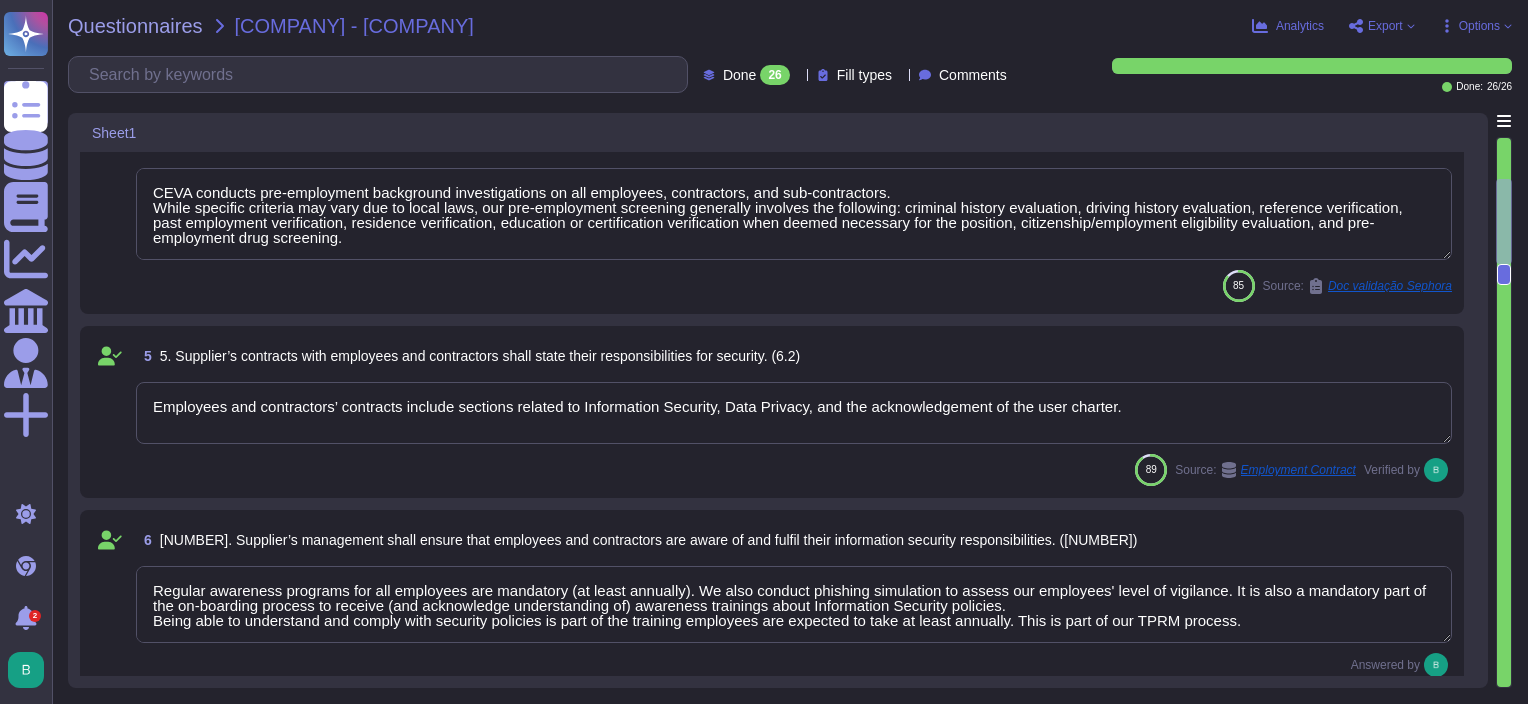type on "All our assets are acquired through a standardized asset acquisition process which includes the assignment of ownership.
An inventory is kept up to date for all assets by our Service Delivery Managers." 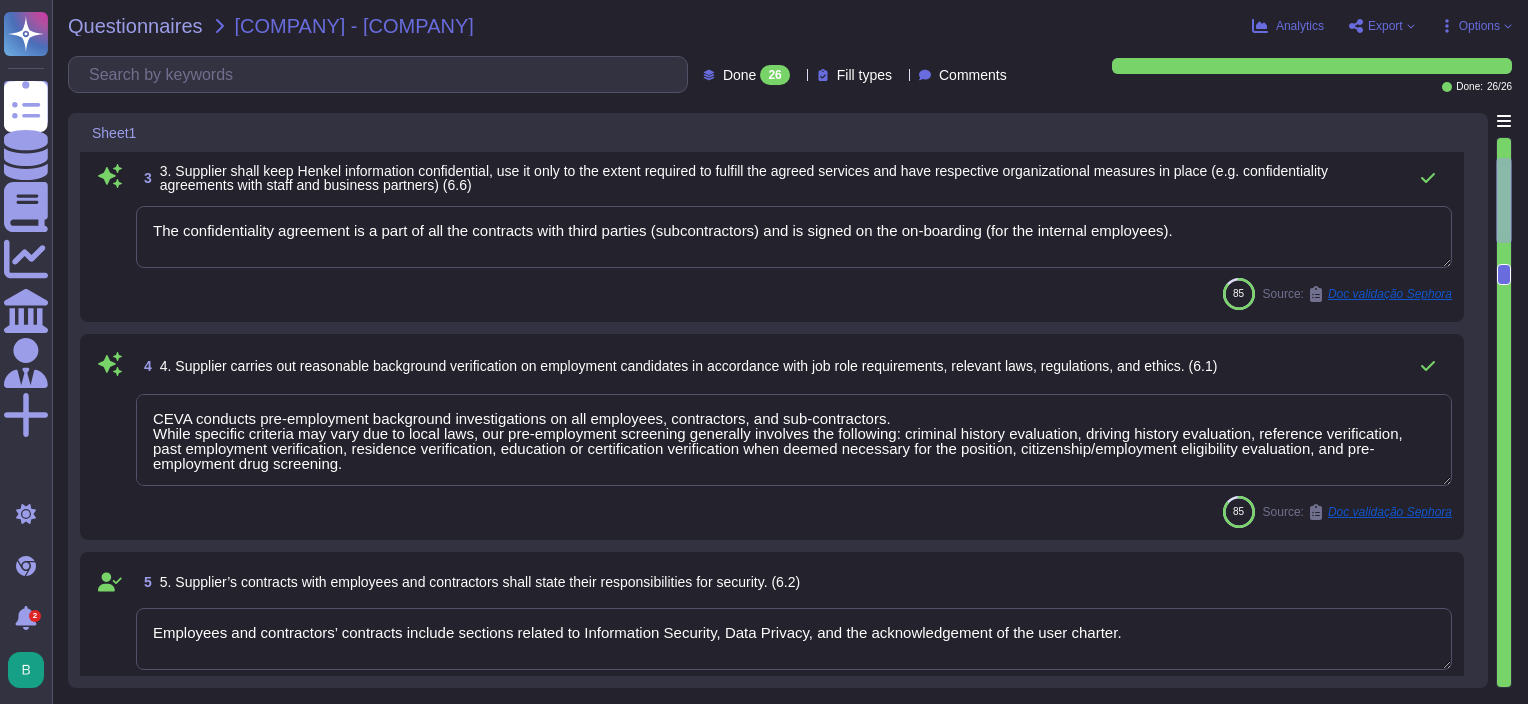 scroll, scrollTop: 430, scrollLeft: 0, axis: vertical 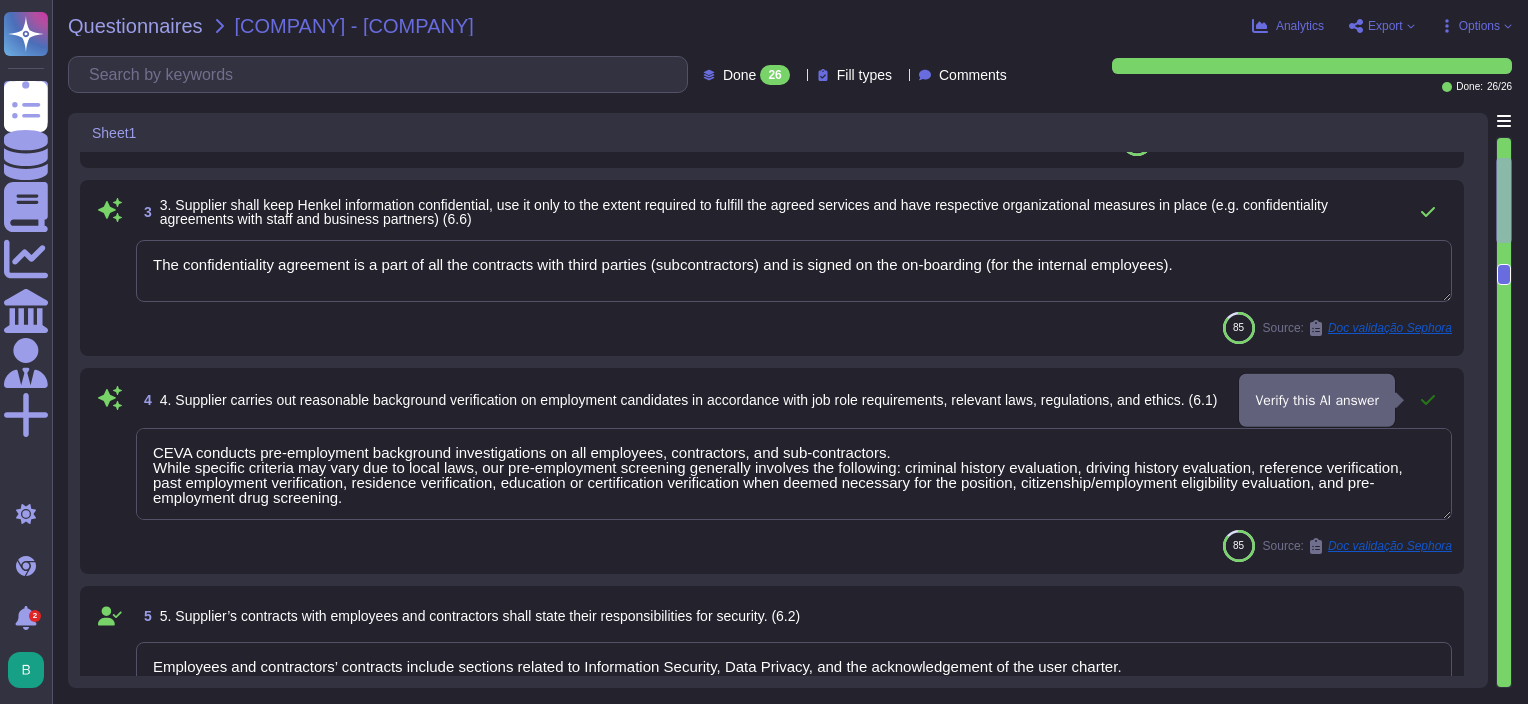 click 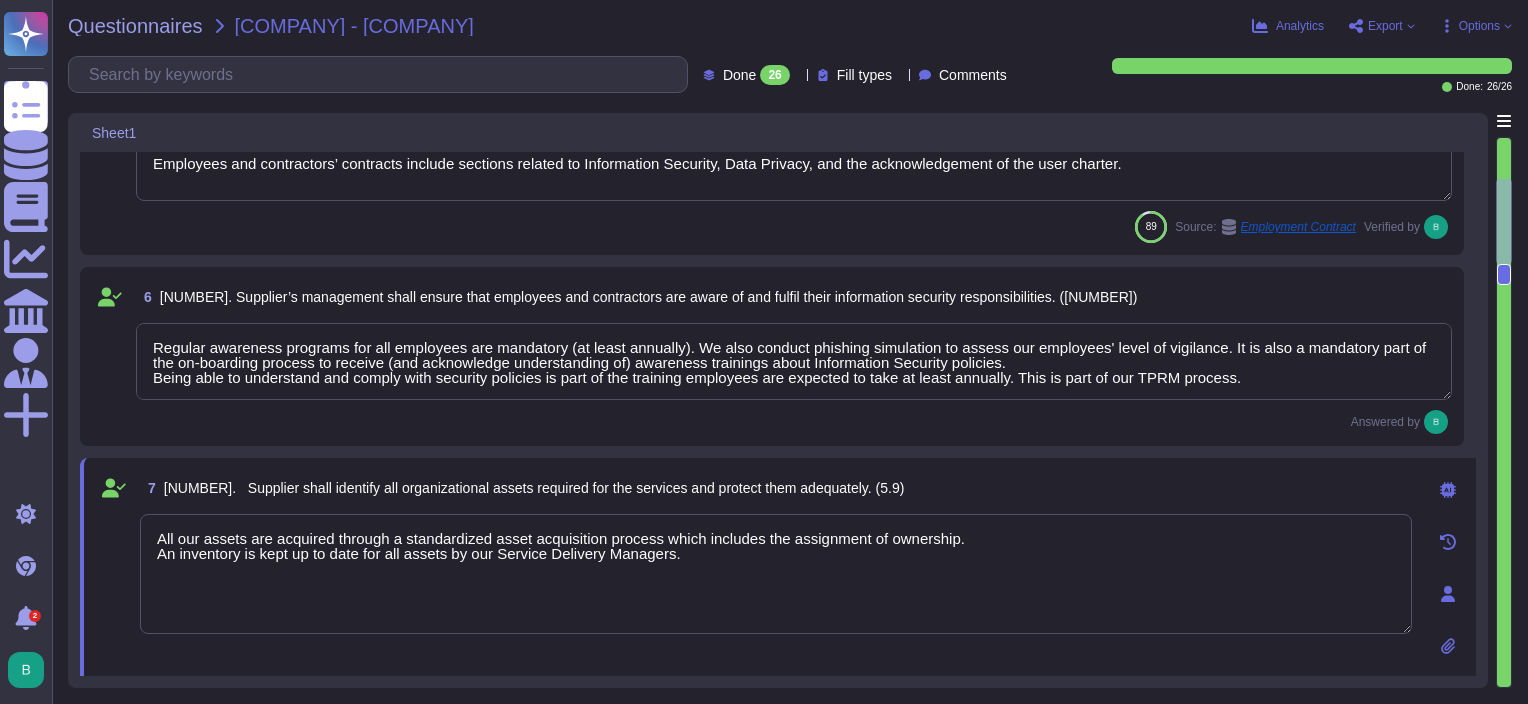 type on "MFA is mandatory for all remote access to CEVA network, notably so for administrative rights. Application owner to confirm if SSO is implemented. Any account requiring privileged access to sensitive information, whether an application, system, or confidential information requires 2FA." 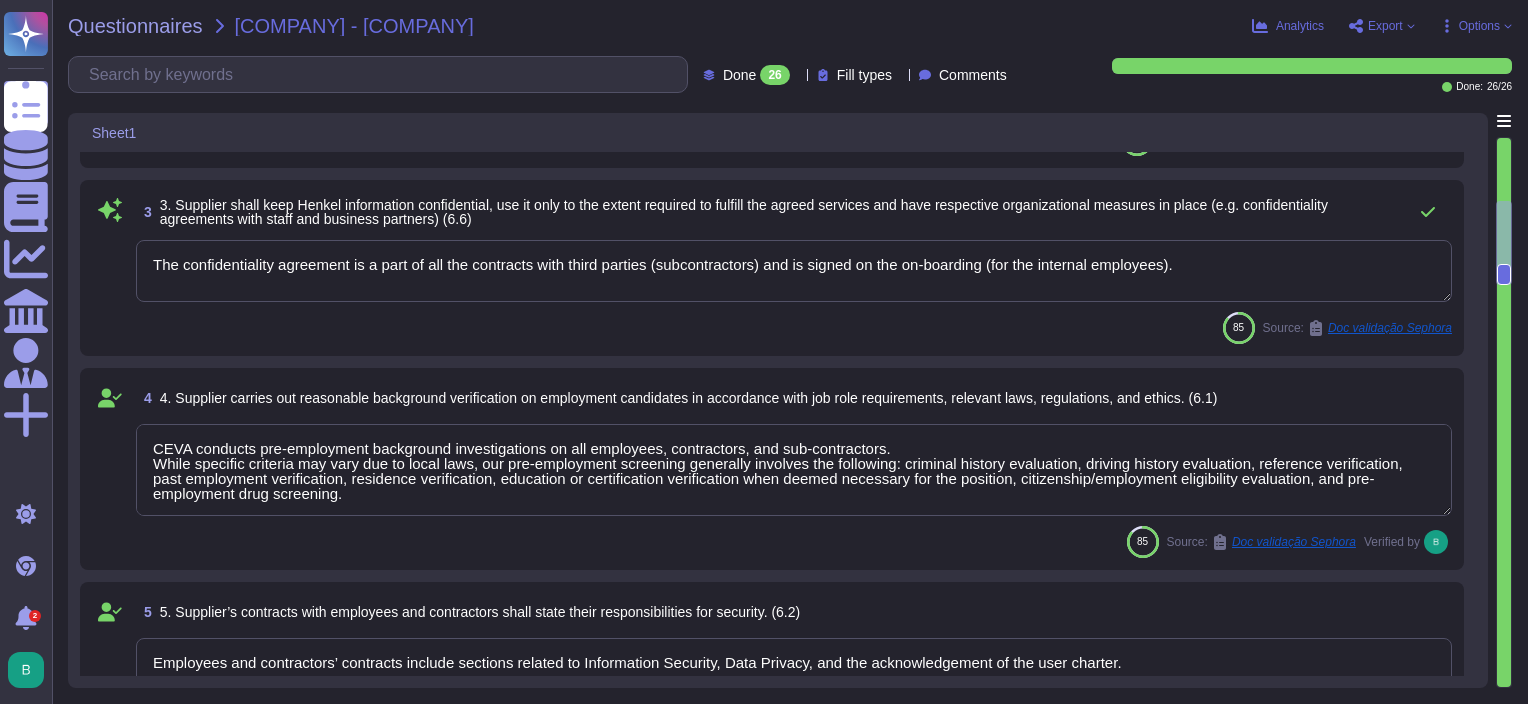 type on "We have an IS policy corpus, which is composed of several documents, including:
- The "Global Information Security Policy” (or GISP) which aims to provide a reference basement for the protection of information assets for all the company's activities and actors.
- Thematic policies which are the declination of the GISP throughout key themes, aiming to specify the processes and technical measures to be implemented to comply with the principles of the GISP.
- Technical standards and operational guides which are the declination of operational rules by IS themes.
- A user charter which sets up clear and straightforward rules that all users should follow when using the Group’s information systems.
- A reference security framework that serves as a common baseline of reference in terms of IS requirements." 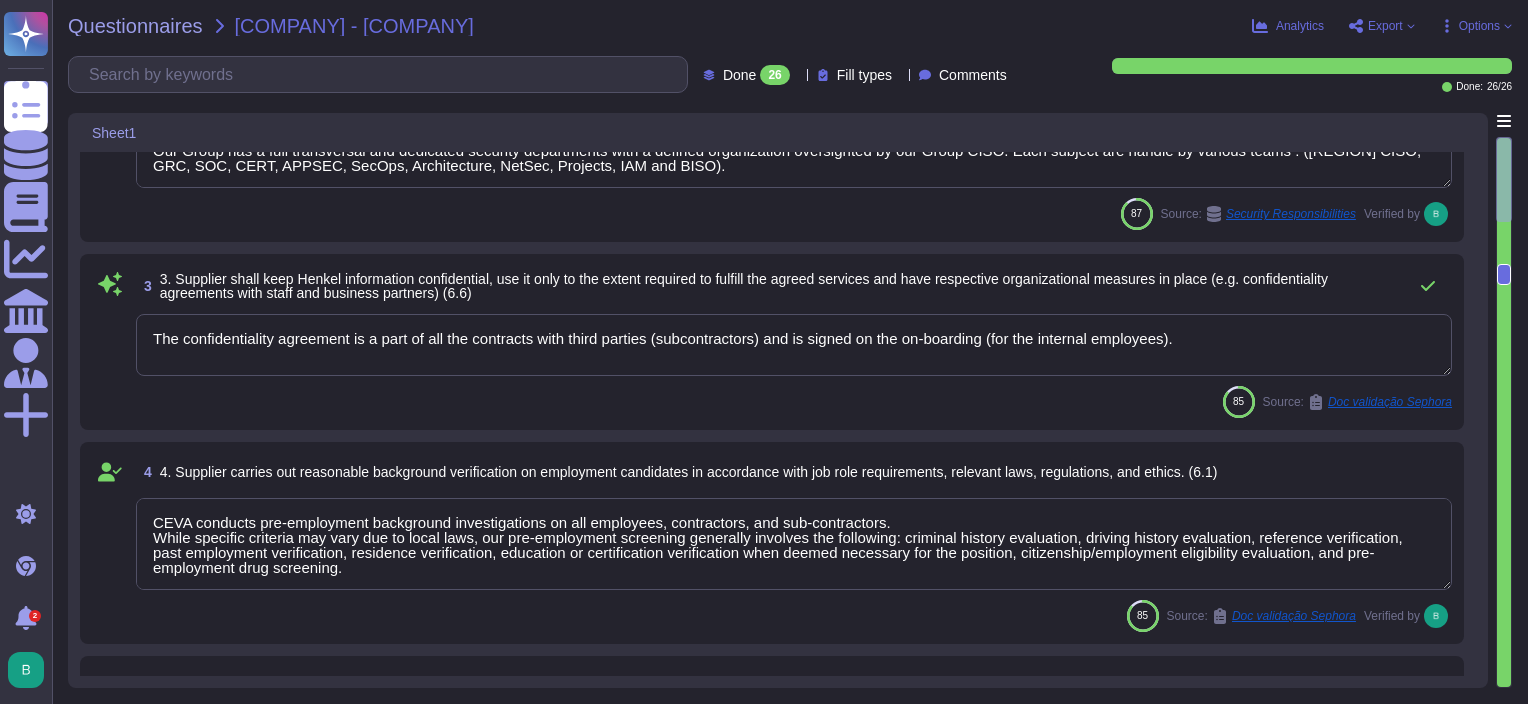 scroll, scrollTop: 230, scrollLeft: 0, axis: vertical 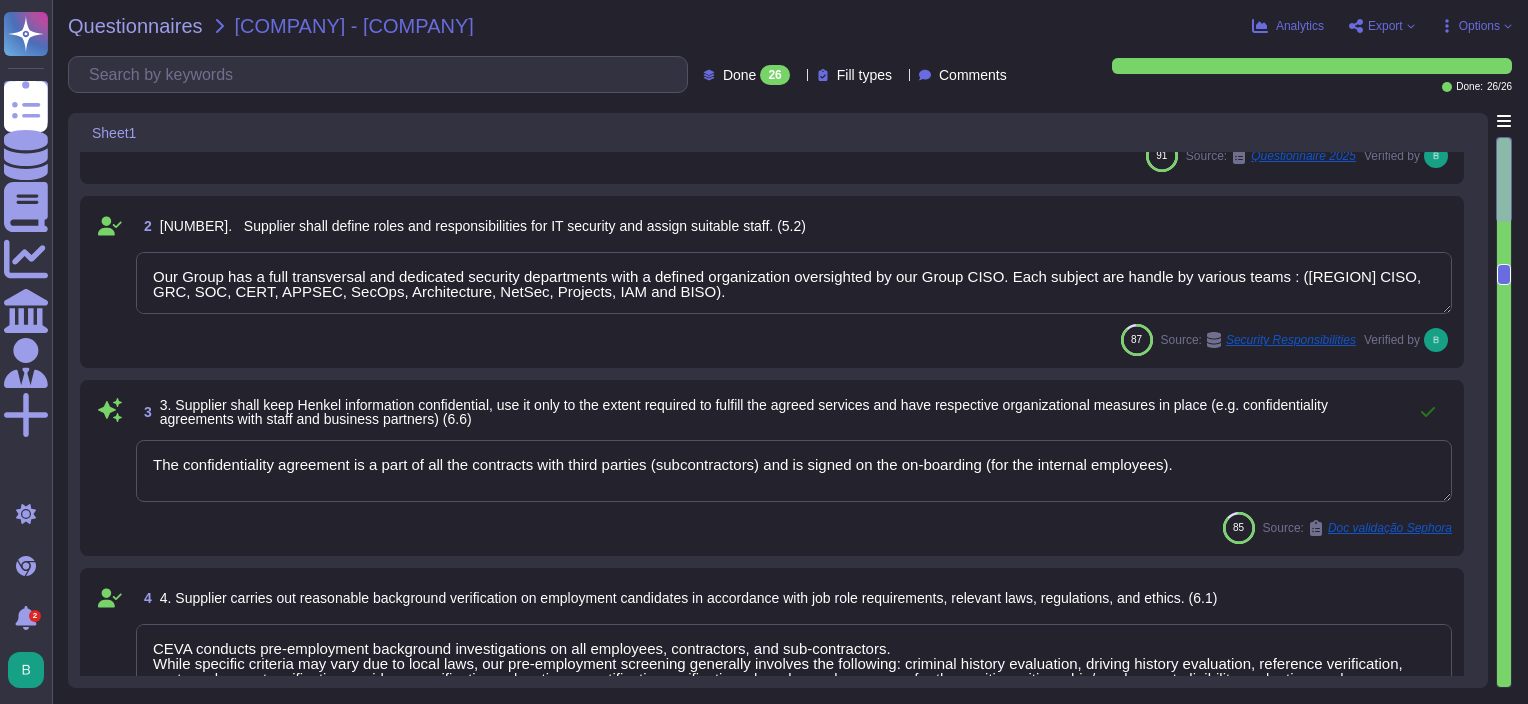 click 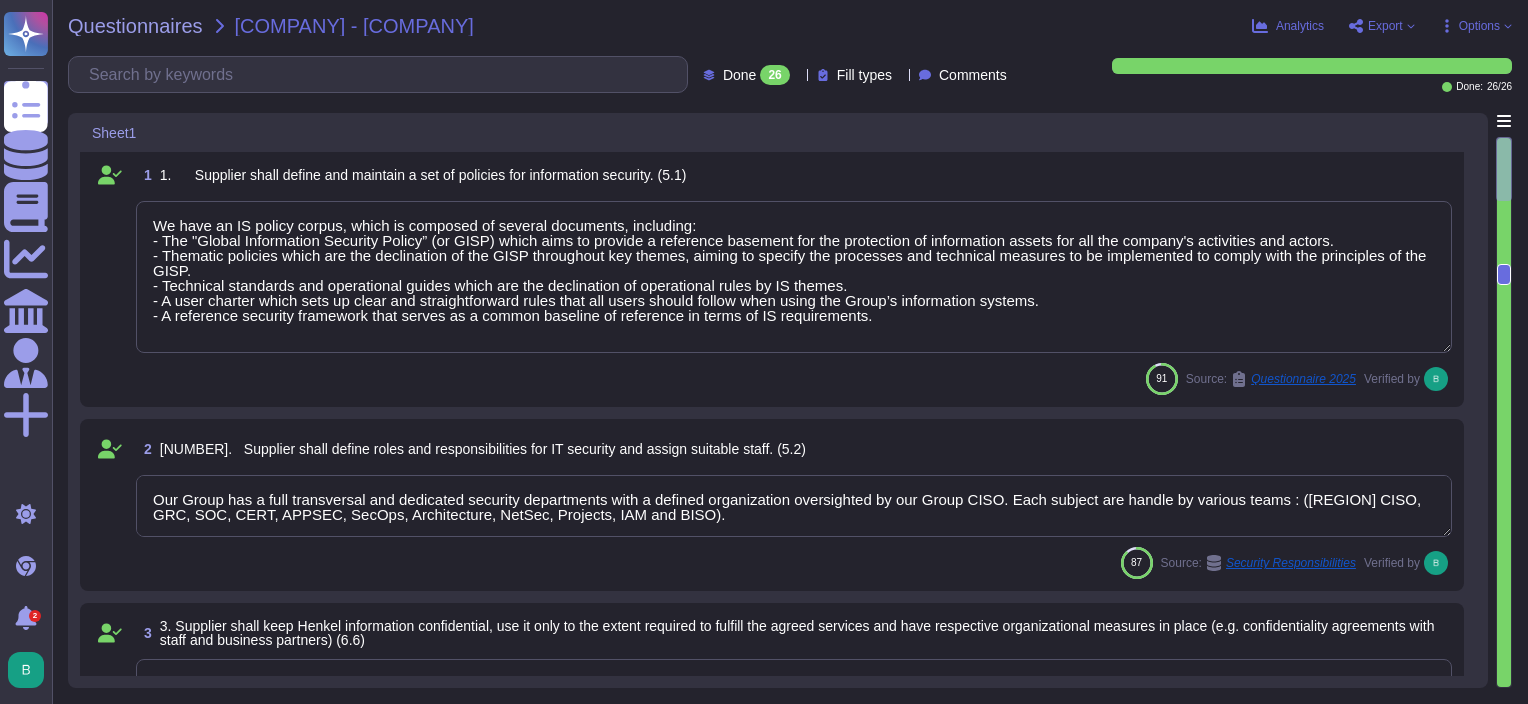 scroll, scrollTop: 0, scrollLeft: 0, axis: both 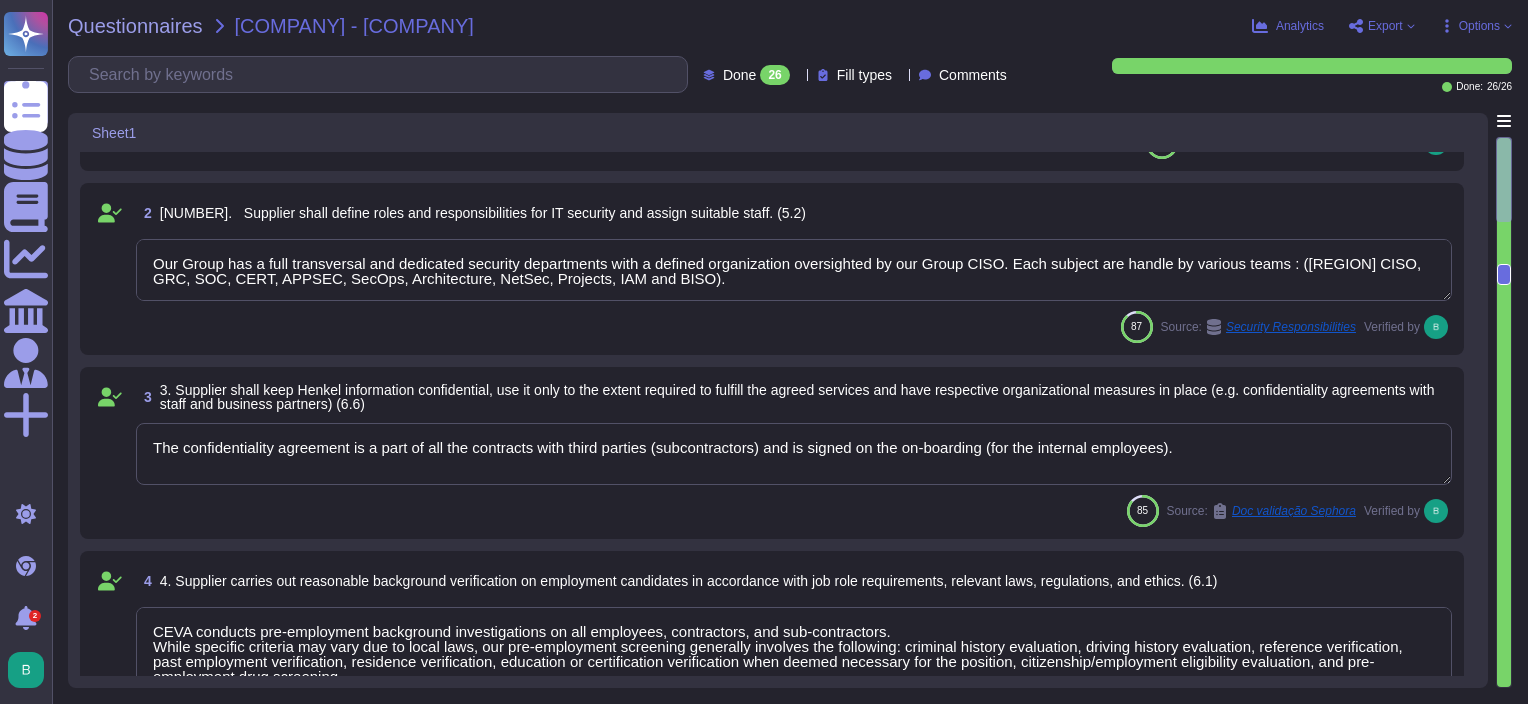 type on "Regular awareness programs for all employees are mandatory (at least annually). We also conduct phishing simulation to assess our employees' level of vigilance. It is also a mandatory part of the on-boarding process to receive (and acknowledge understanding of) awareness trainings about Information Security policies.
Being able to understand and comply with security policies is part of the training employees are expected to take at least annually. This is part of our TPRM process." 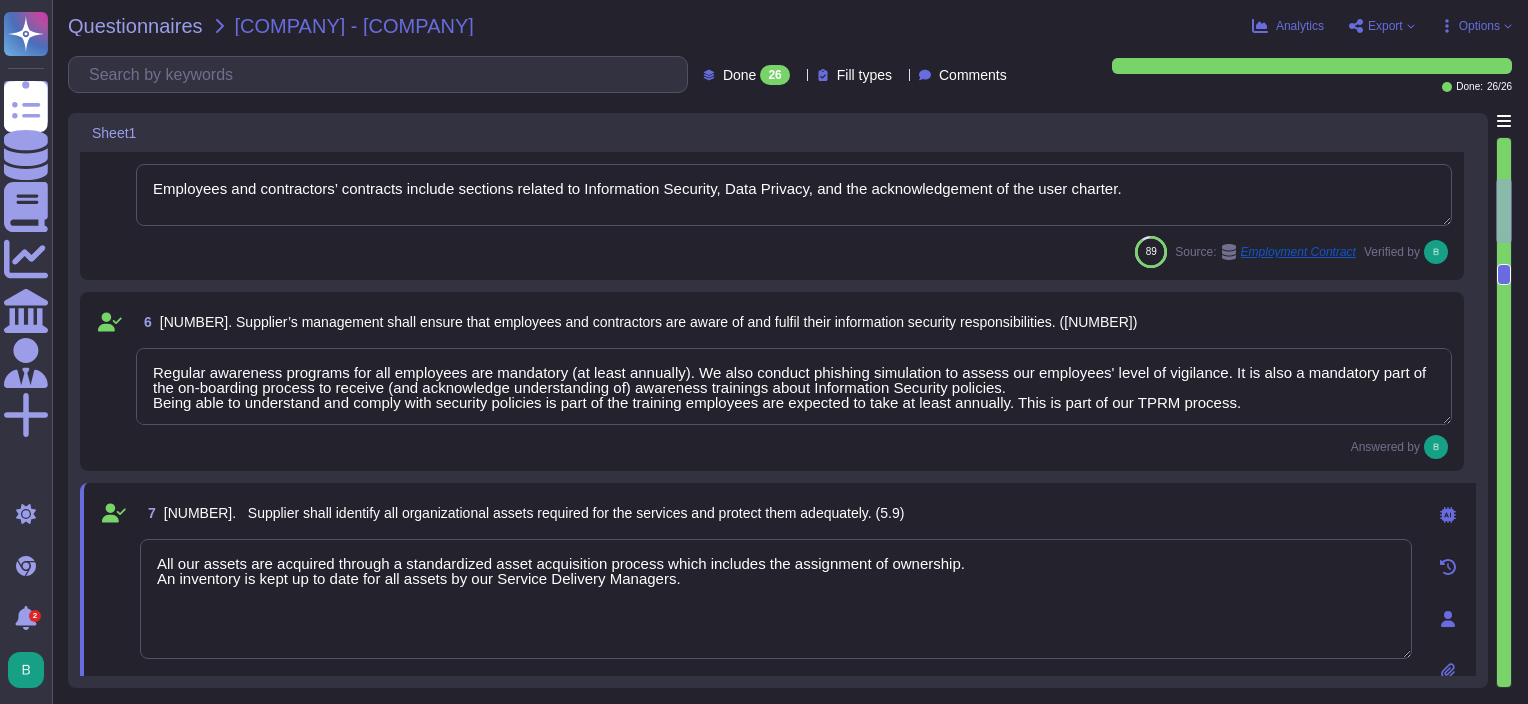 type on "Access to data is always based on the need-to-know principle and least privilege principle. These requirements are documented." 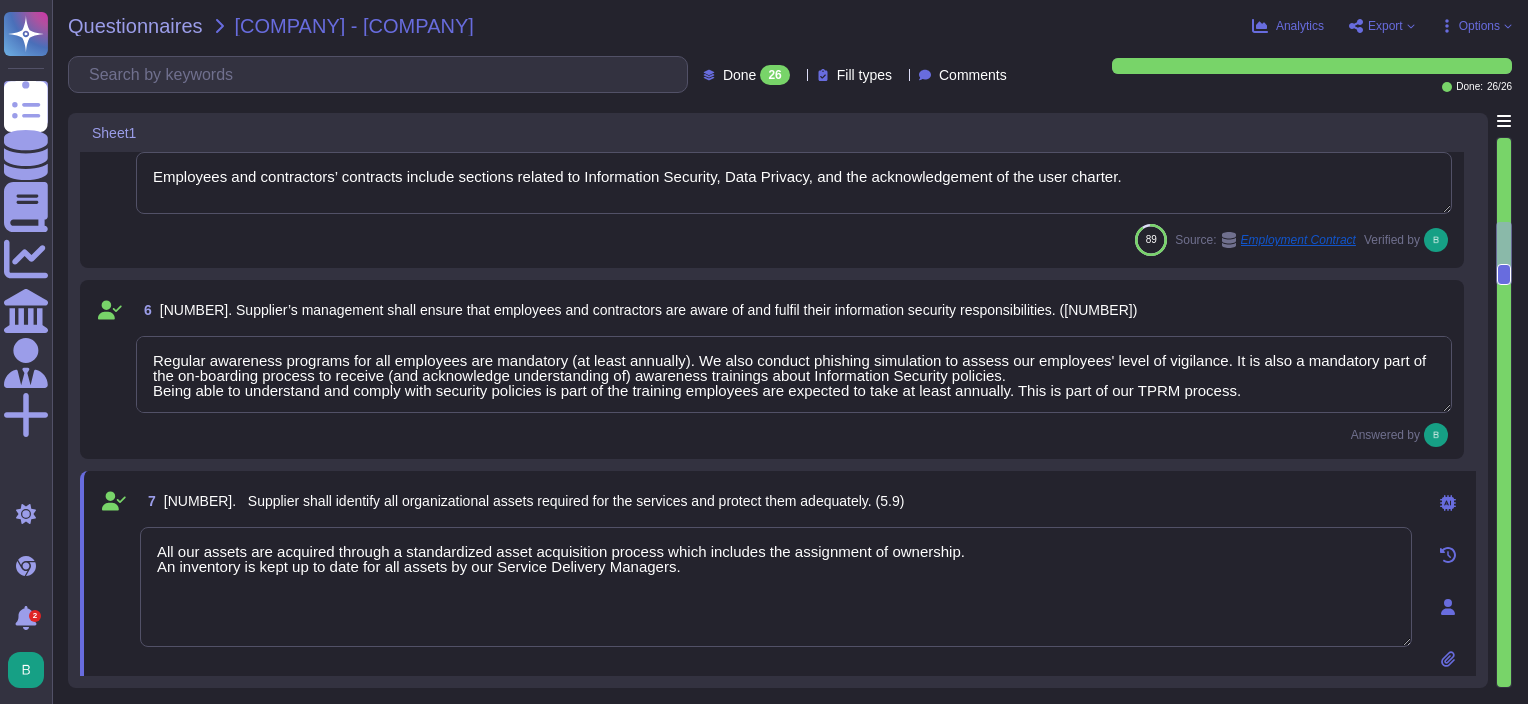 type on "Must be answered by the IT application owner" 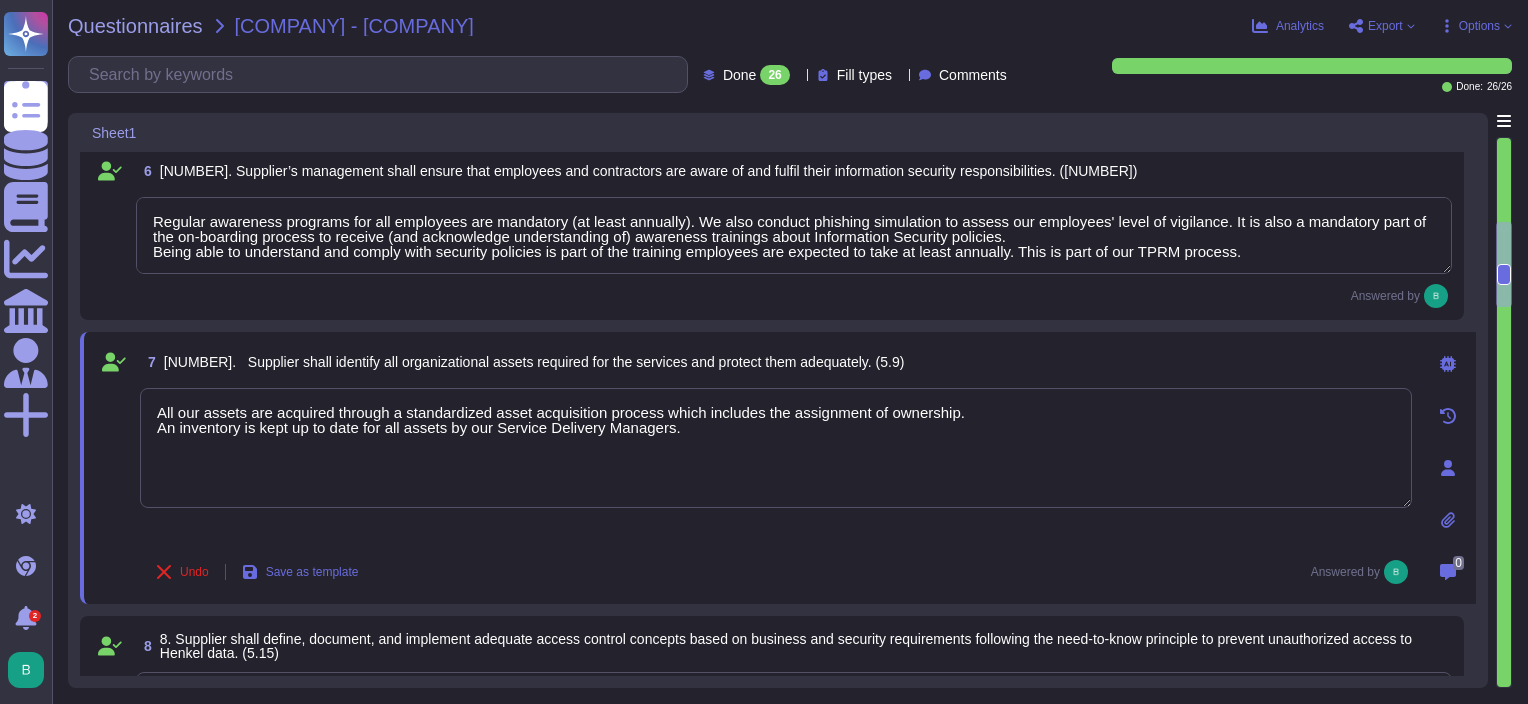 type on "Our DCs are Tier [NUMBER] certified.
In accordance with their level of sensitivity and classification, IT premises are designed and protected against external and environmental threats by applying measures such as (but not limited to) :
- A study on the risks due to environmental factors is carried out especially for each datacenter and risks mitigated in accordance with IT Continuity Management & Disaster Recovery process and strategy. (examples: Avoid building in flood-prone areas, Apply earthquake-resistant building standards, Equip buildings with lightning rods, and the electrical cabinets with surge arresters to protect the place in case of a storm ...)
- Implementing inverters to compensate for a possible electric outage and equip datacenters with generators that can ensure their autonomy in case of electric failures.
- Limiting the risk of fire starting and spreading, implementing adequate fire extinguishing systems, defining, and regularly testing fire reaction procedures.
- Equip with alarm and monitorin..." 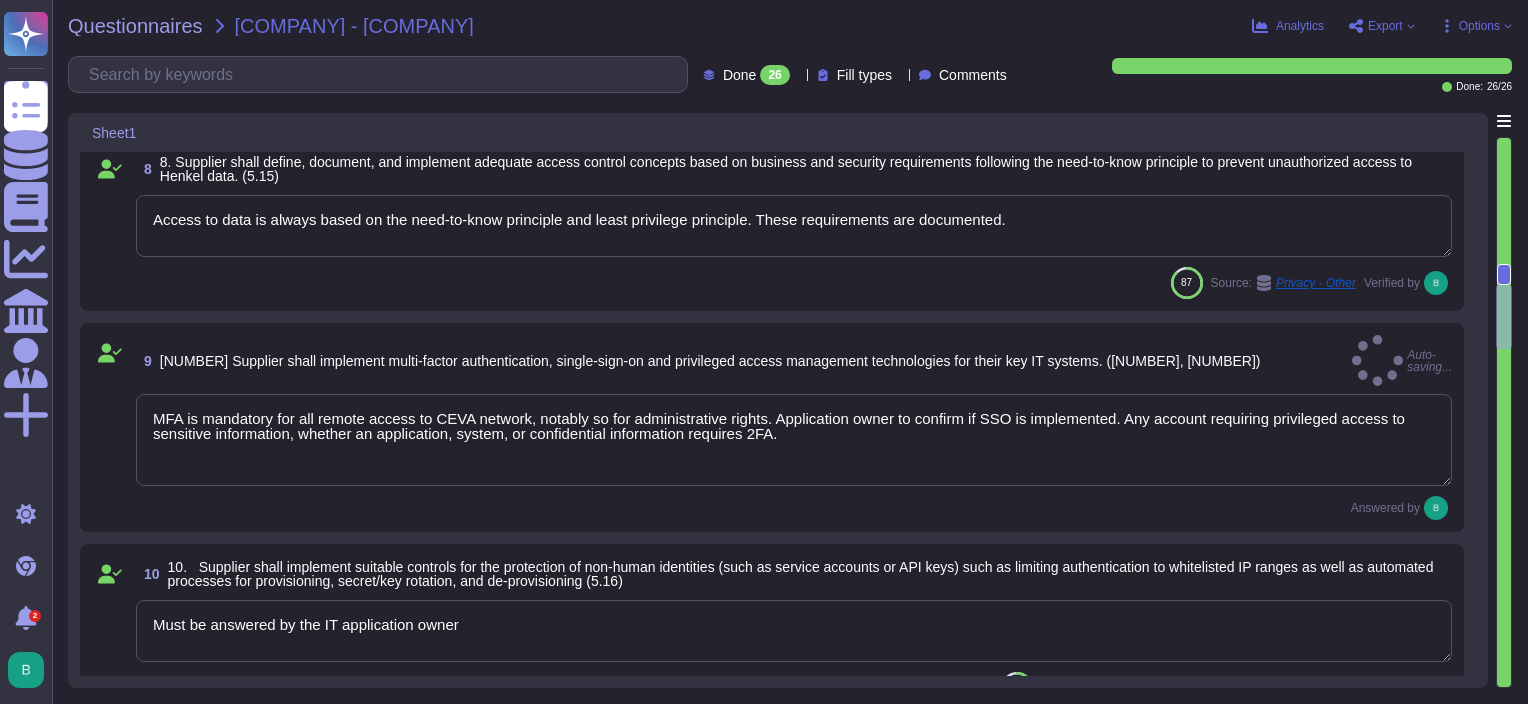 type on "Workstations, laptops and servers are equipped with advanced anti-malware and EDR (Endpoint Detection and Response) solutions. These solutions are managed, monitored centrally and regularly updated." 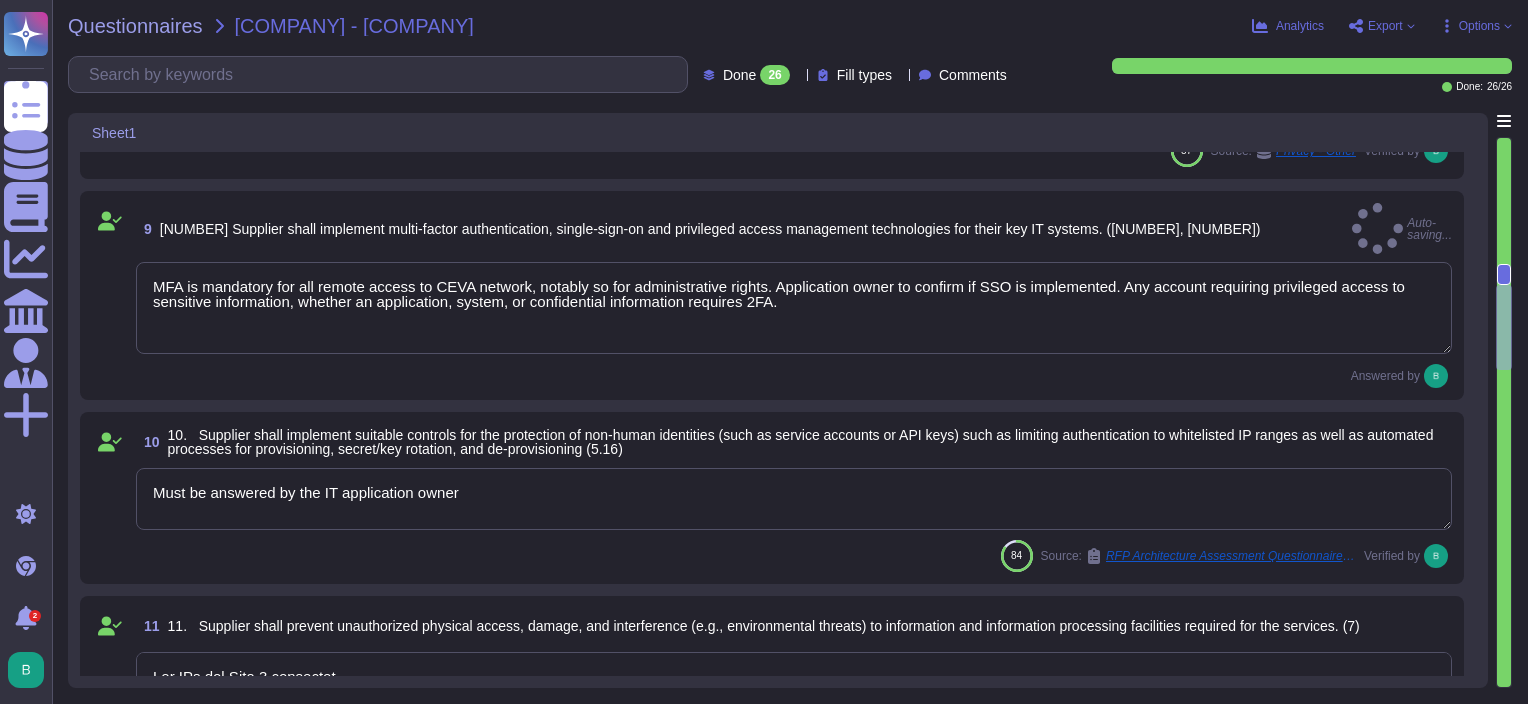type on "The group SOC/SIEM is used to collect and analyze centrally all our logs. It is a 24/7 dedicated team which is responsible for analyzing and managing potential alerts/incidents." 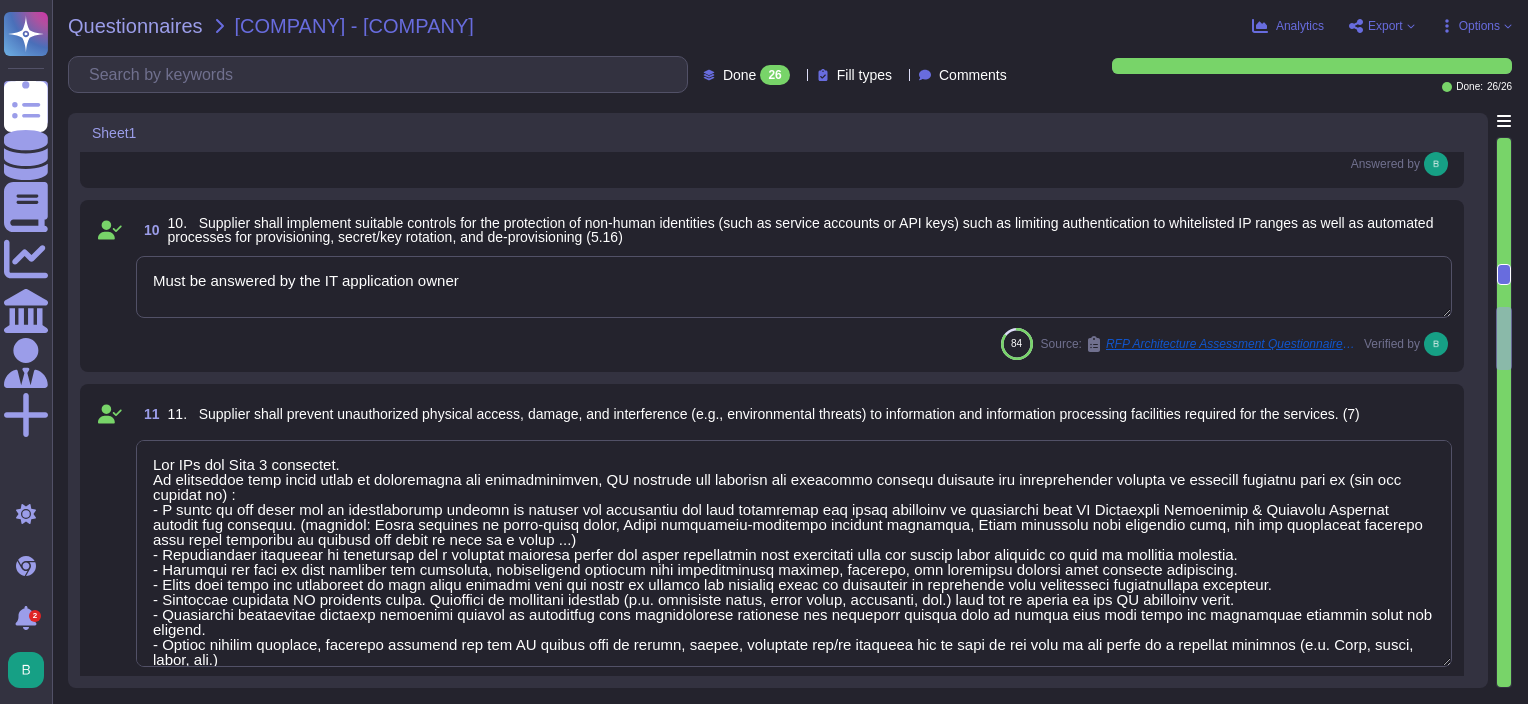type on "We have an anomaly-based IDS and IPS in place. Sensors are in place at strategic points throughout the network and Network logs are sent, stored, and analyzed in the SIEM where the Group CERT/SOC Team handles the discovery and the remediation of security threats and vulnerabilities." 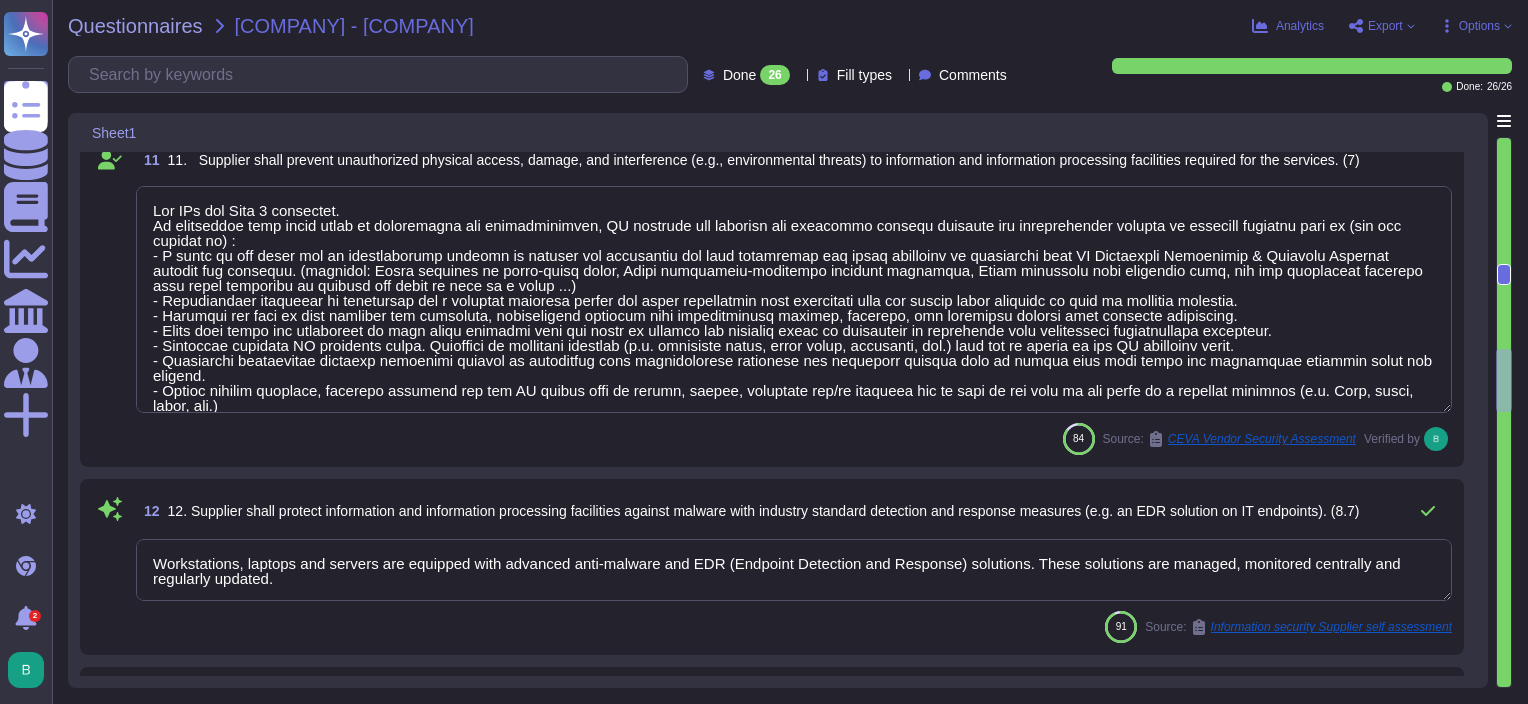 type on "When an incident is handled, our SOC/CERT uses data collected by our SIEM to identify, validate and resolve the incident." 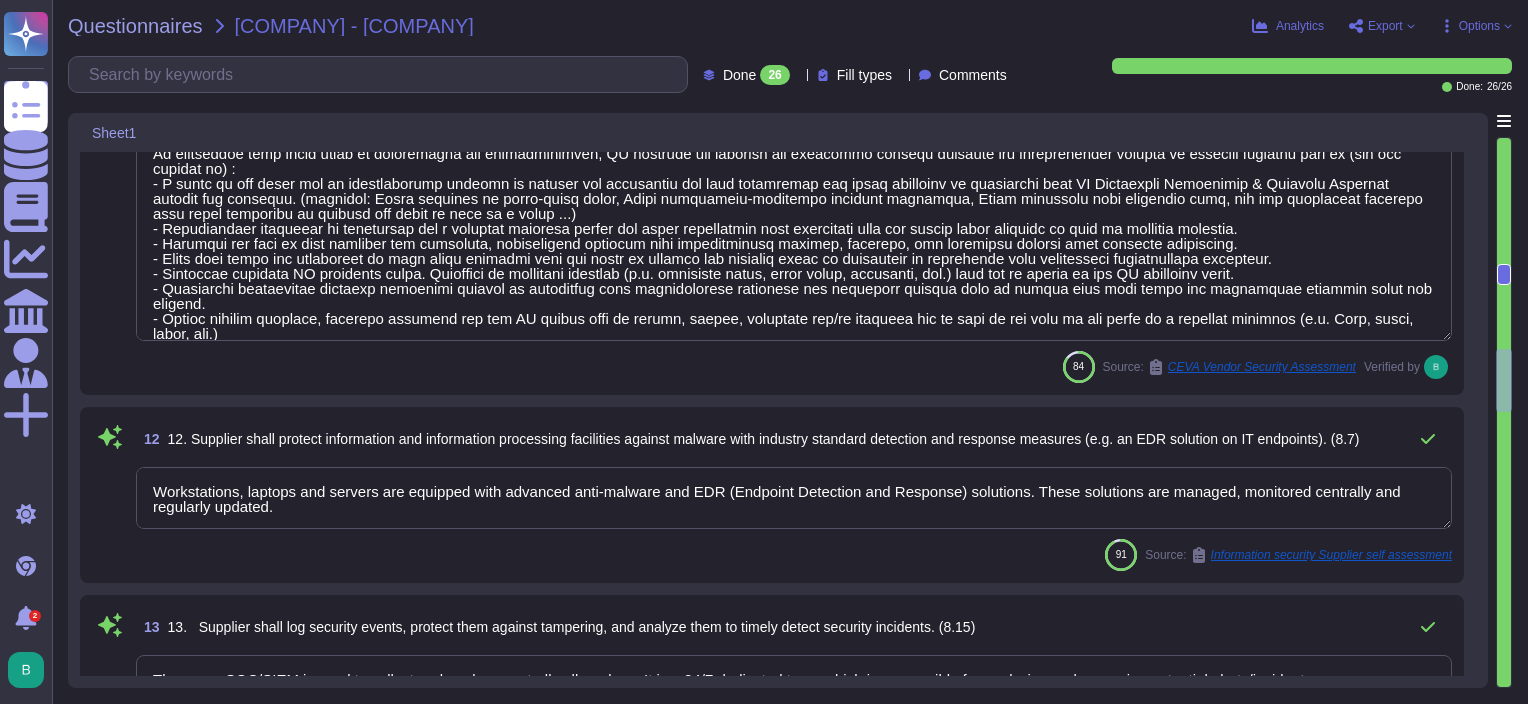 type on "CEVA would notify the customer whenever an incident has an impact on the customer Data. The incident would be notified within 72 hours after the incident discovery.
CEVA Team would raise or report incidents via incident management tool. The same would be notified to the customer team by the site managers and team leaders via email or phone calls. Bridge calls would be setup for internal and external customer teams for communication and work through to fix the problem." 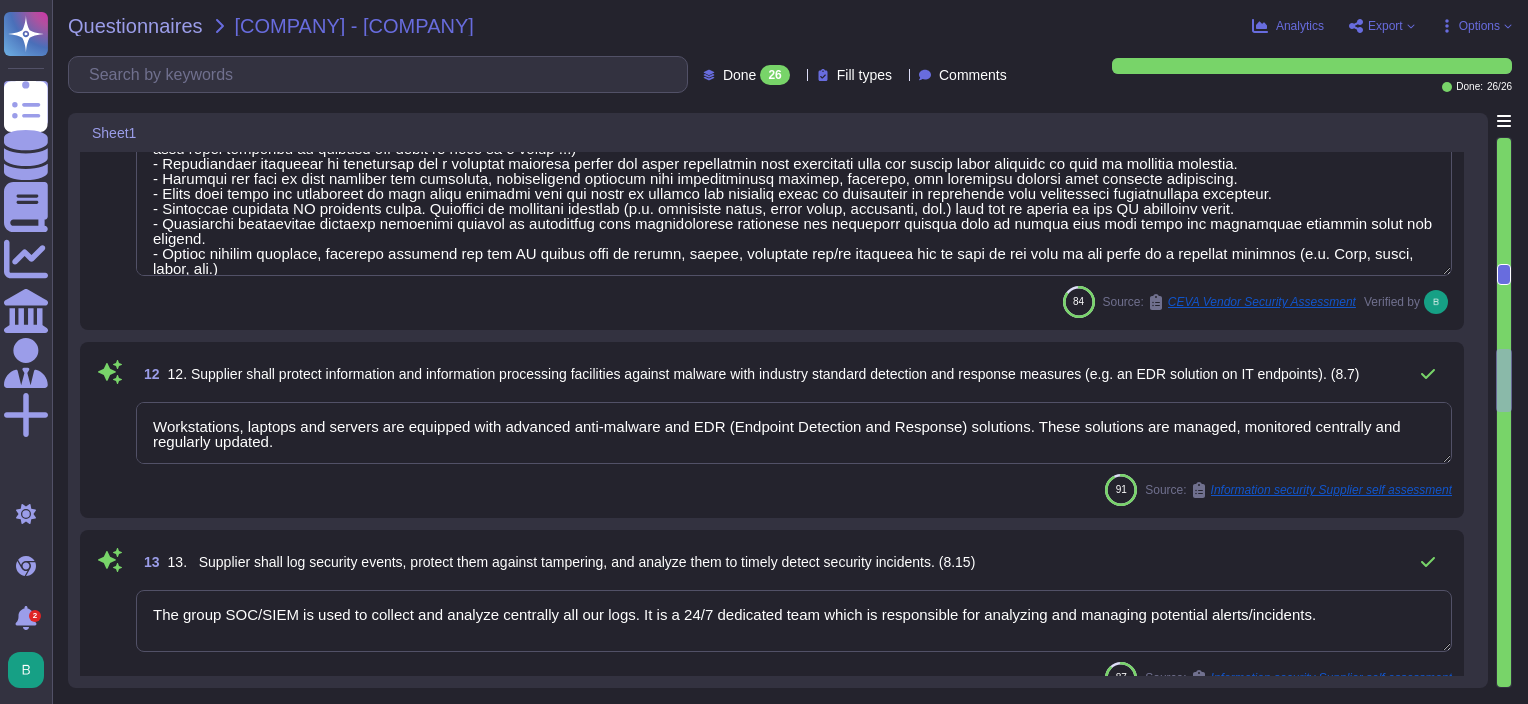 scroll, scrollTop: 2200, scrollLeft: 0, axis: vertical 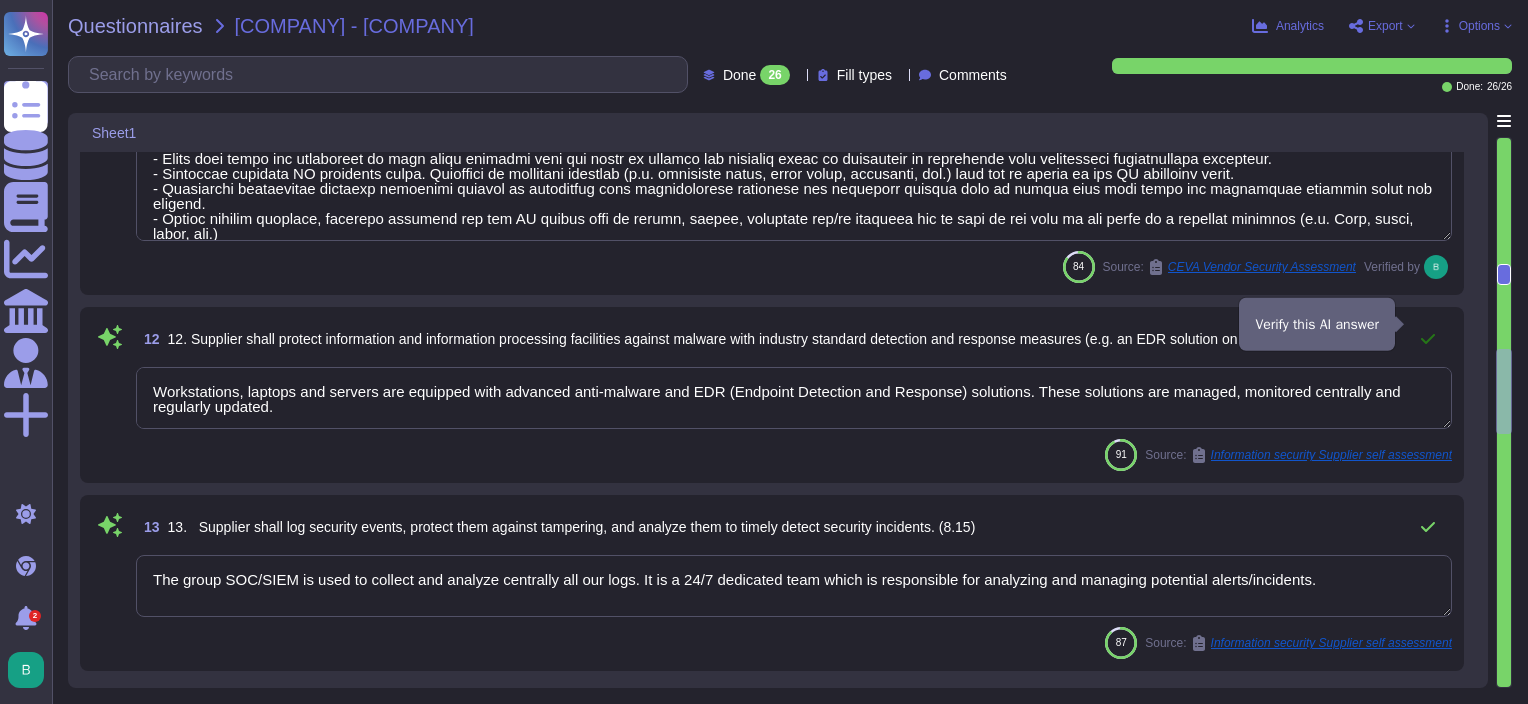 click 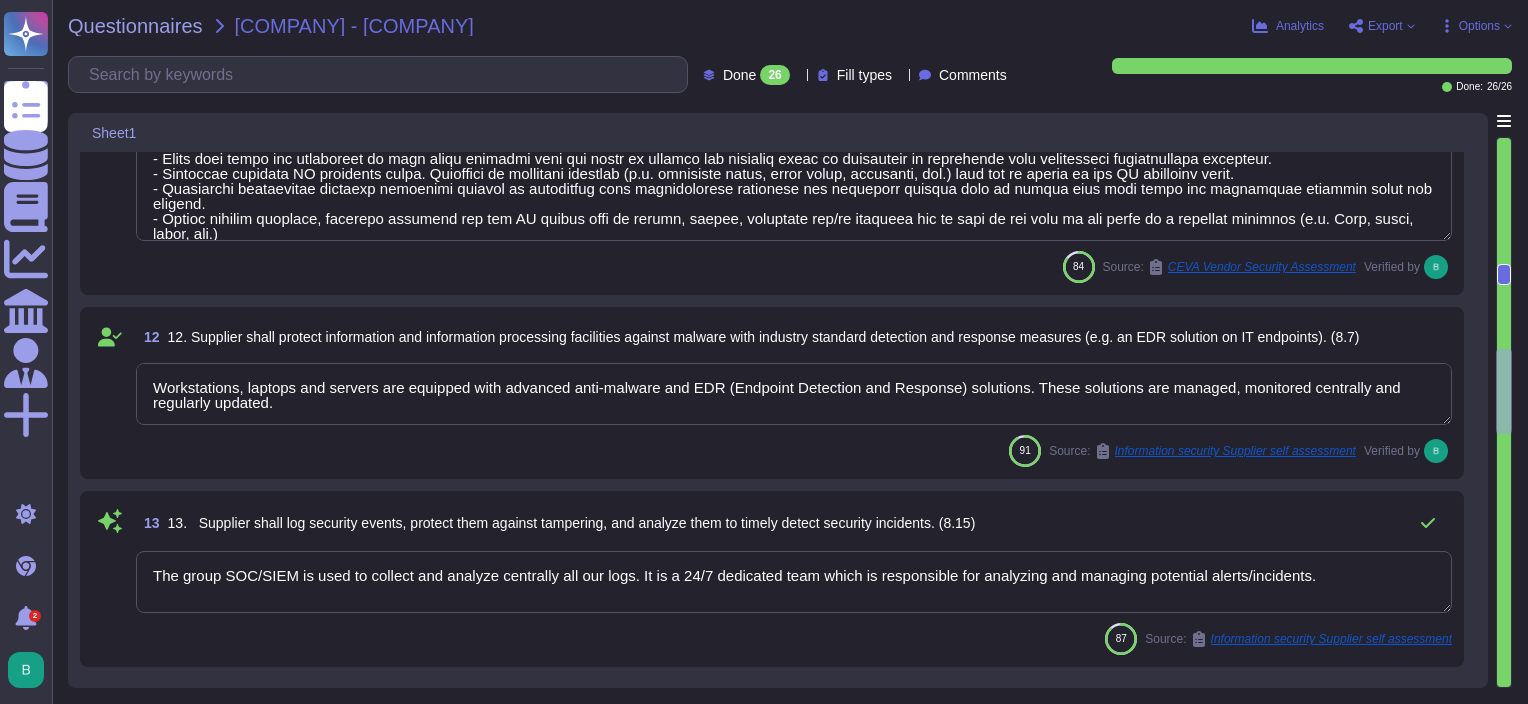 click on "Workstations, laptops and servers are equipped with advanced anti-malware and EDR (Endpoint Detection and Response) solutions. These solutions are managed, monitored centrally and regularly updated." at bounding box center [794, 394] 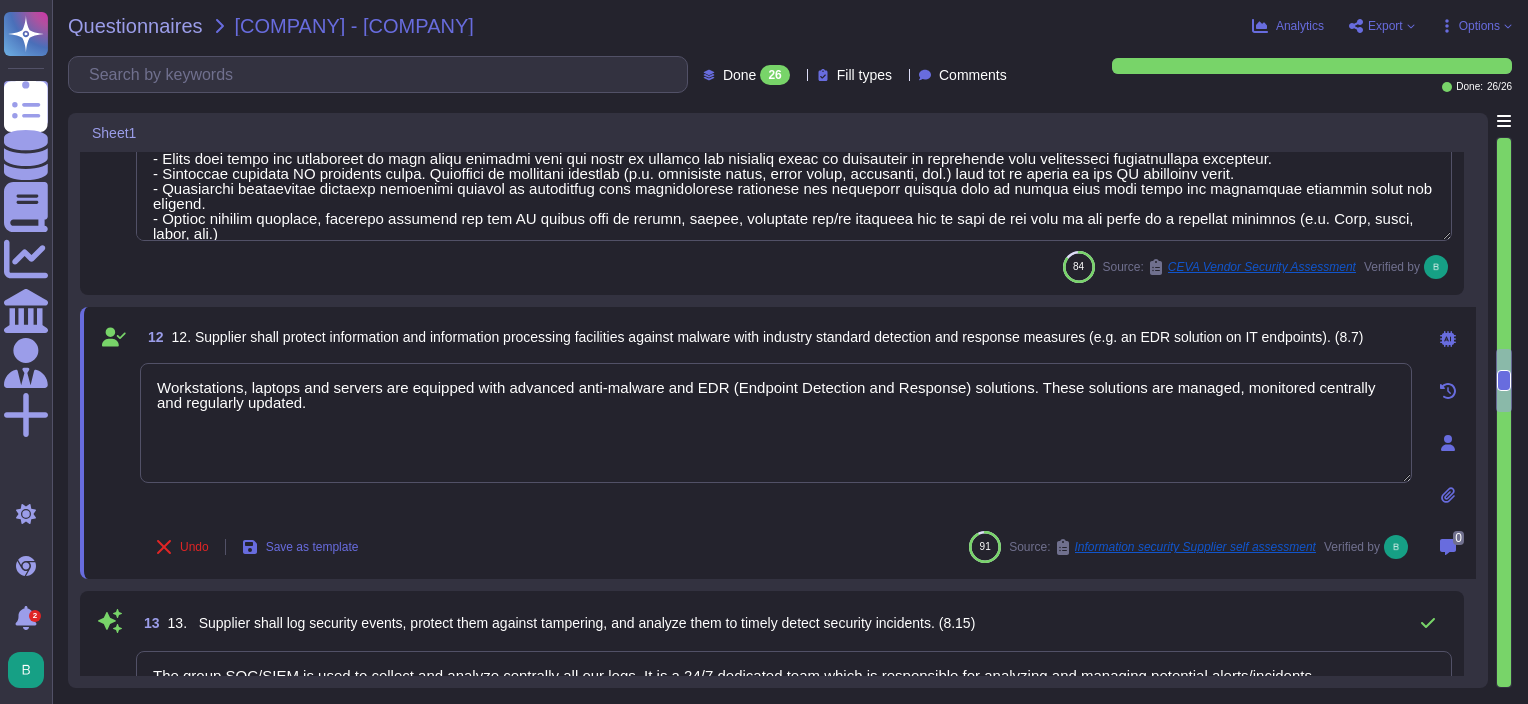 click on "Workstations, laptops and servers are equipped with advanced anti-malware and EDR (Endpoint Detection and Response) solutions. These solutions are managed, monitored centrally and regularly updated." at bounding box center (776, 423) 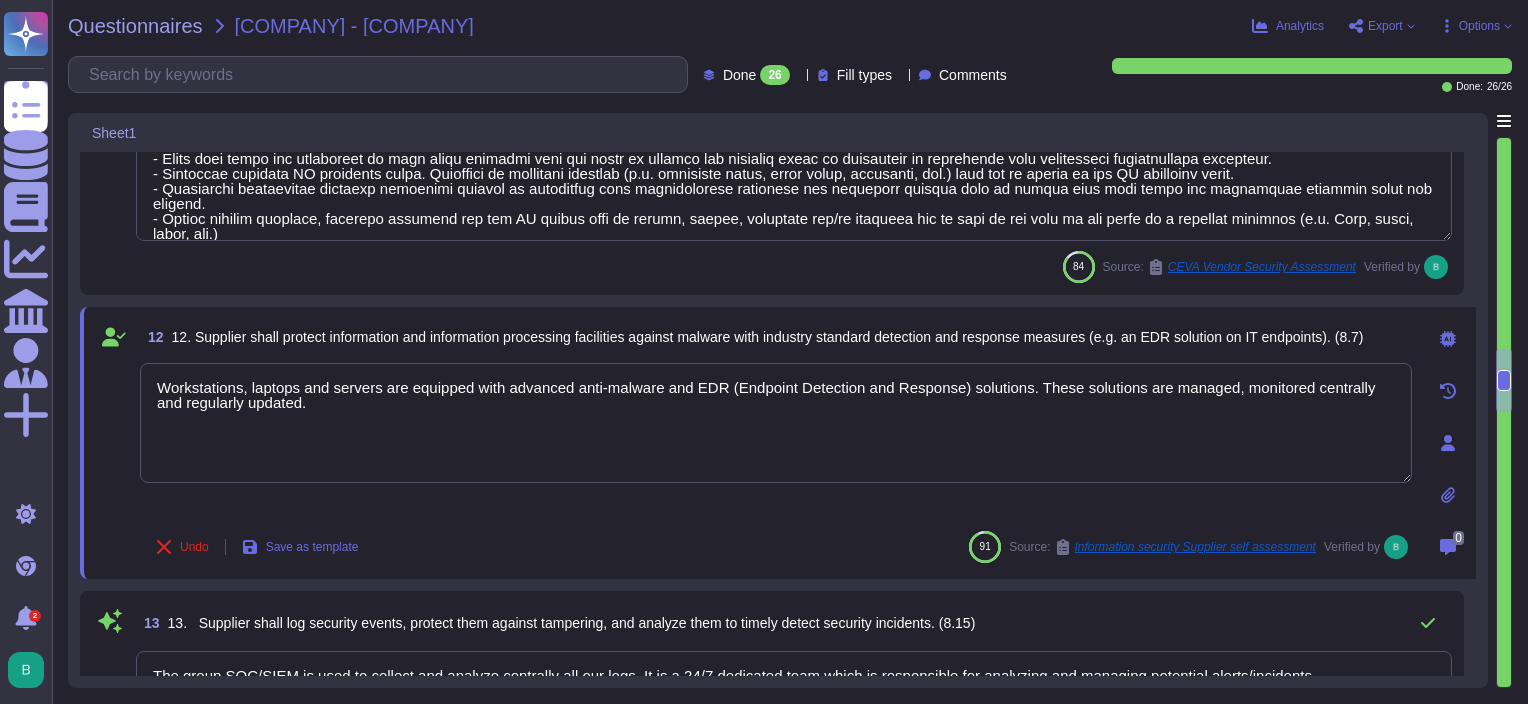 click 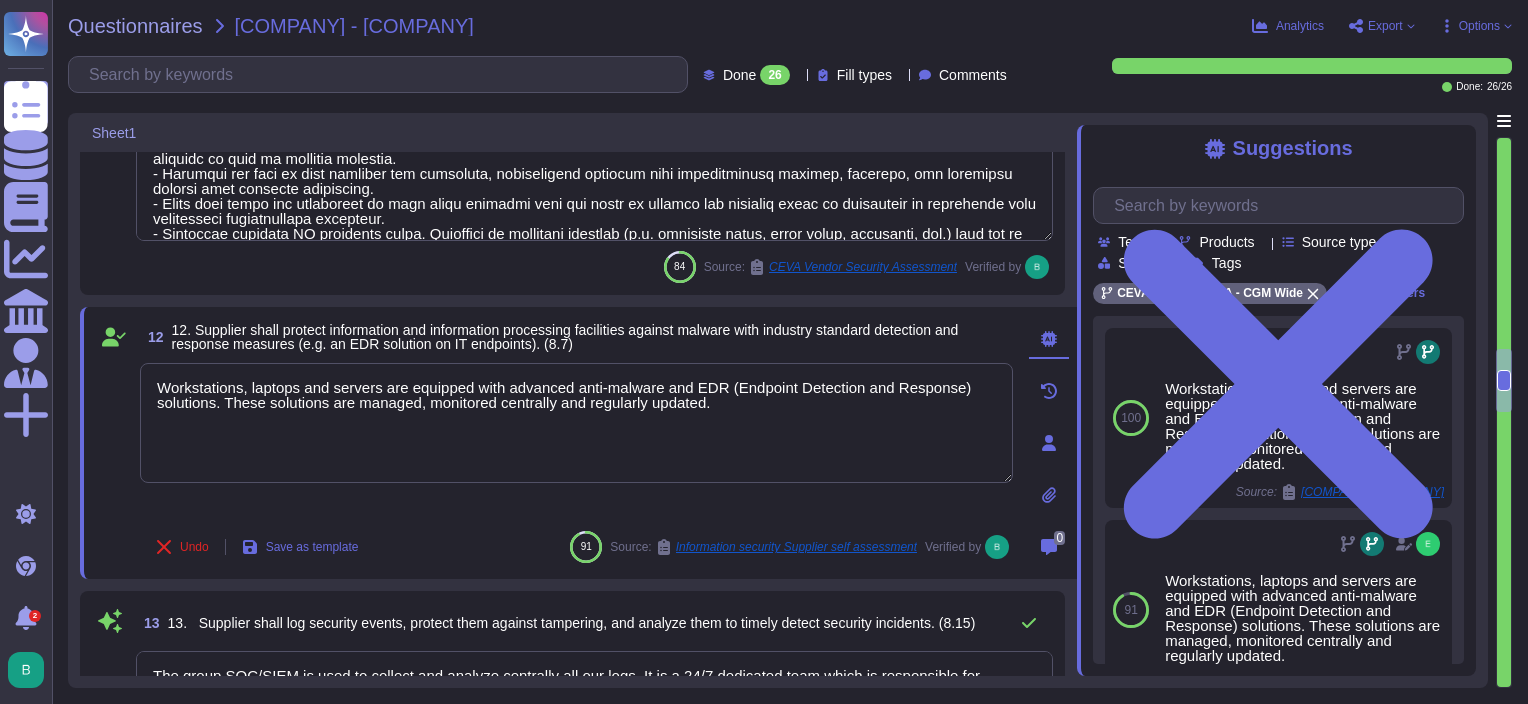 click at bounding box center (1049, 391) 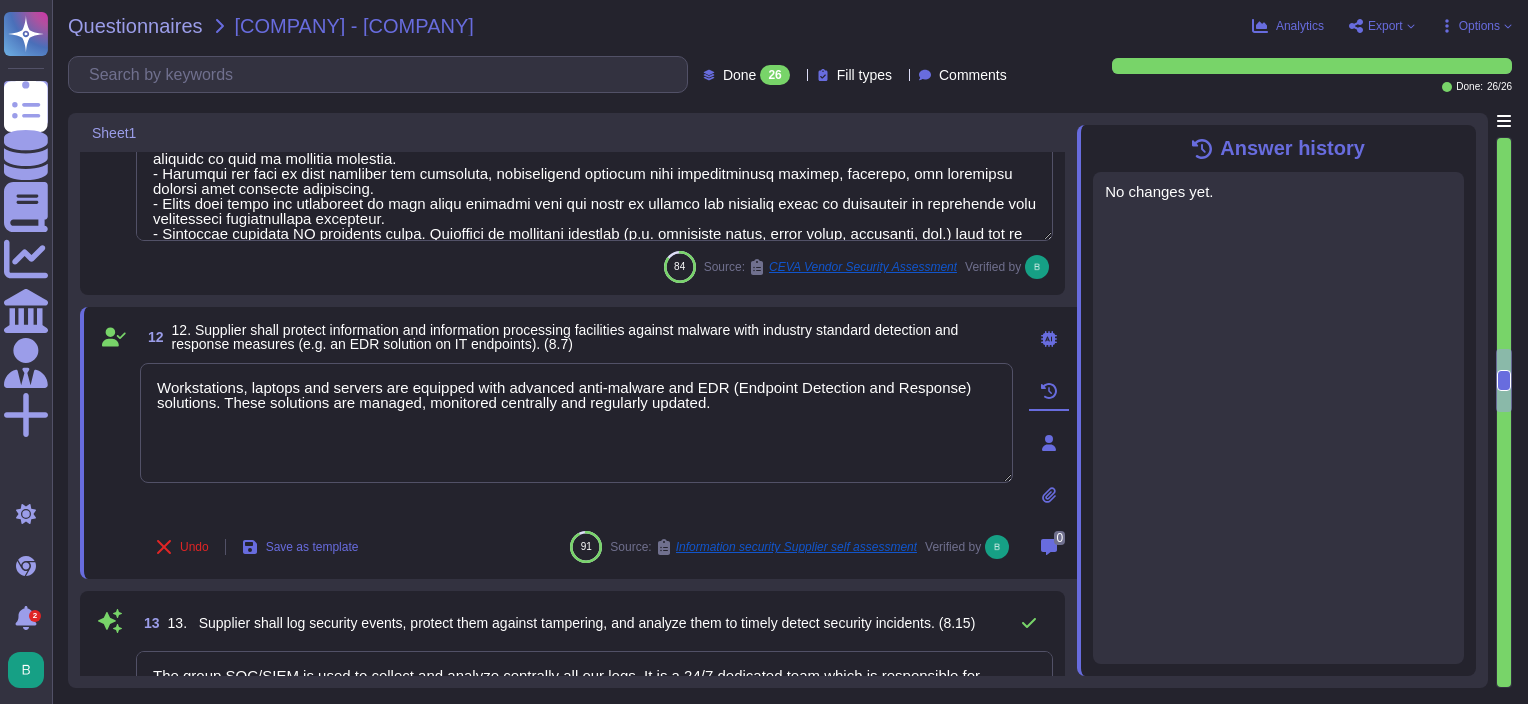 click 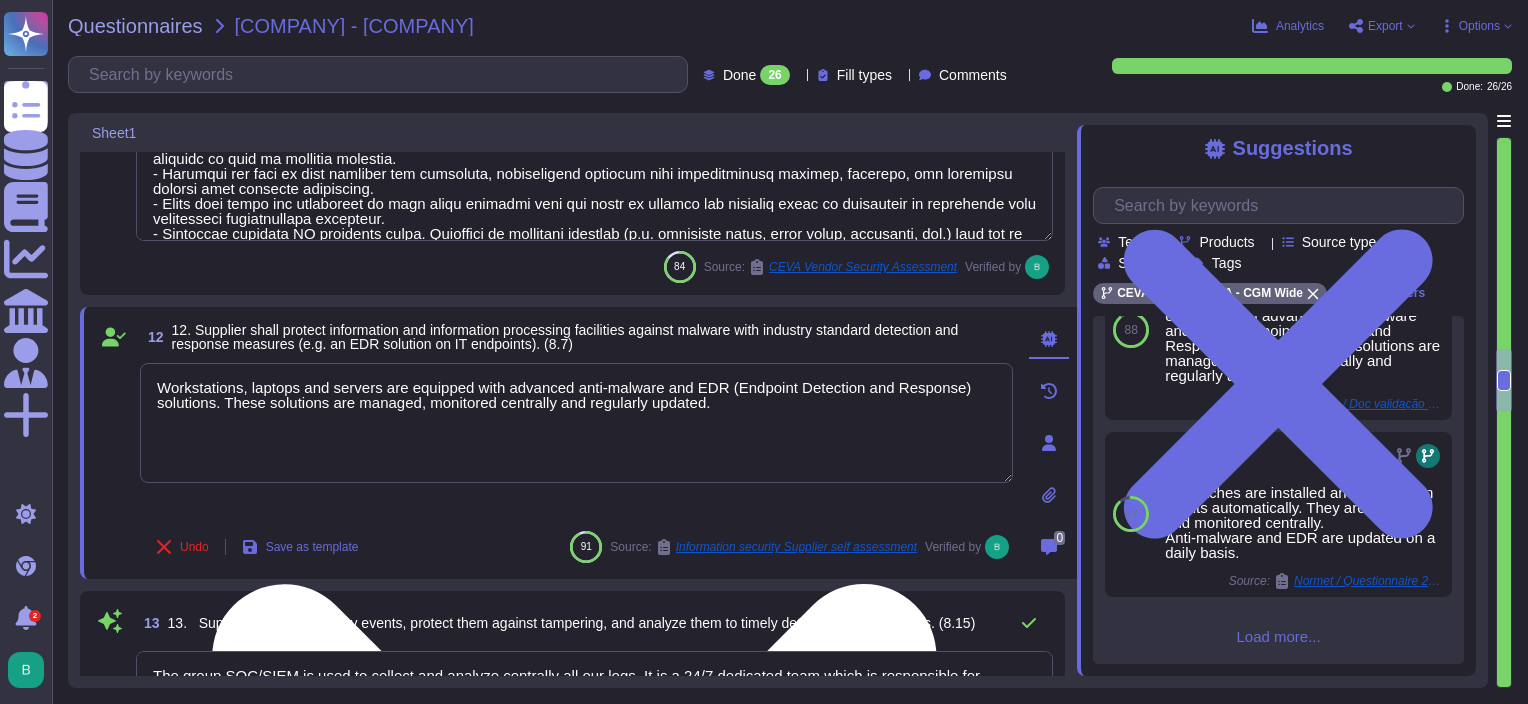 scroll, scrollTop: 666, scrollLeft: 0, axis: vertical 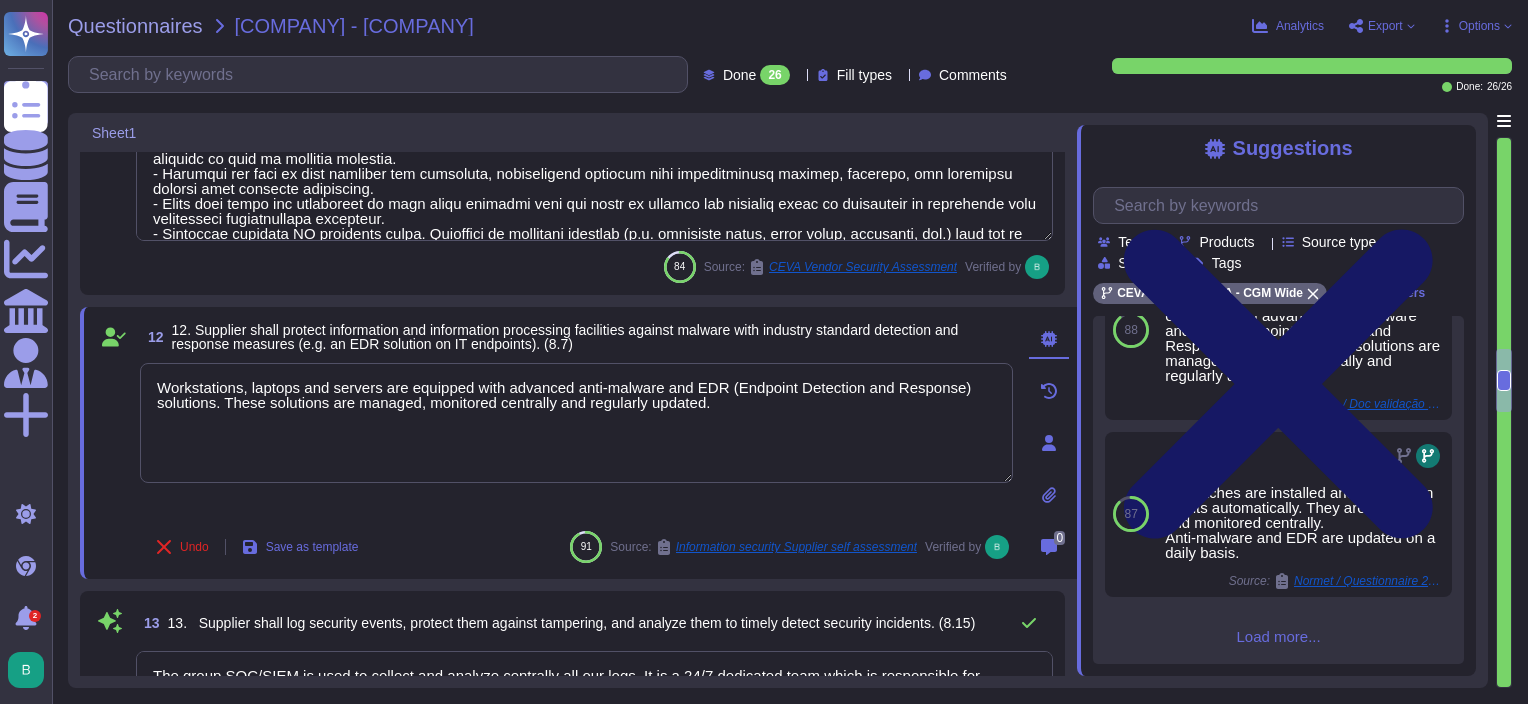 click 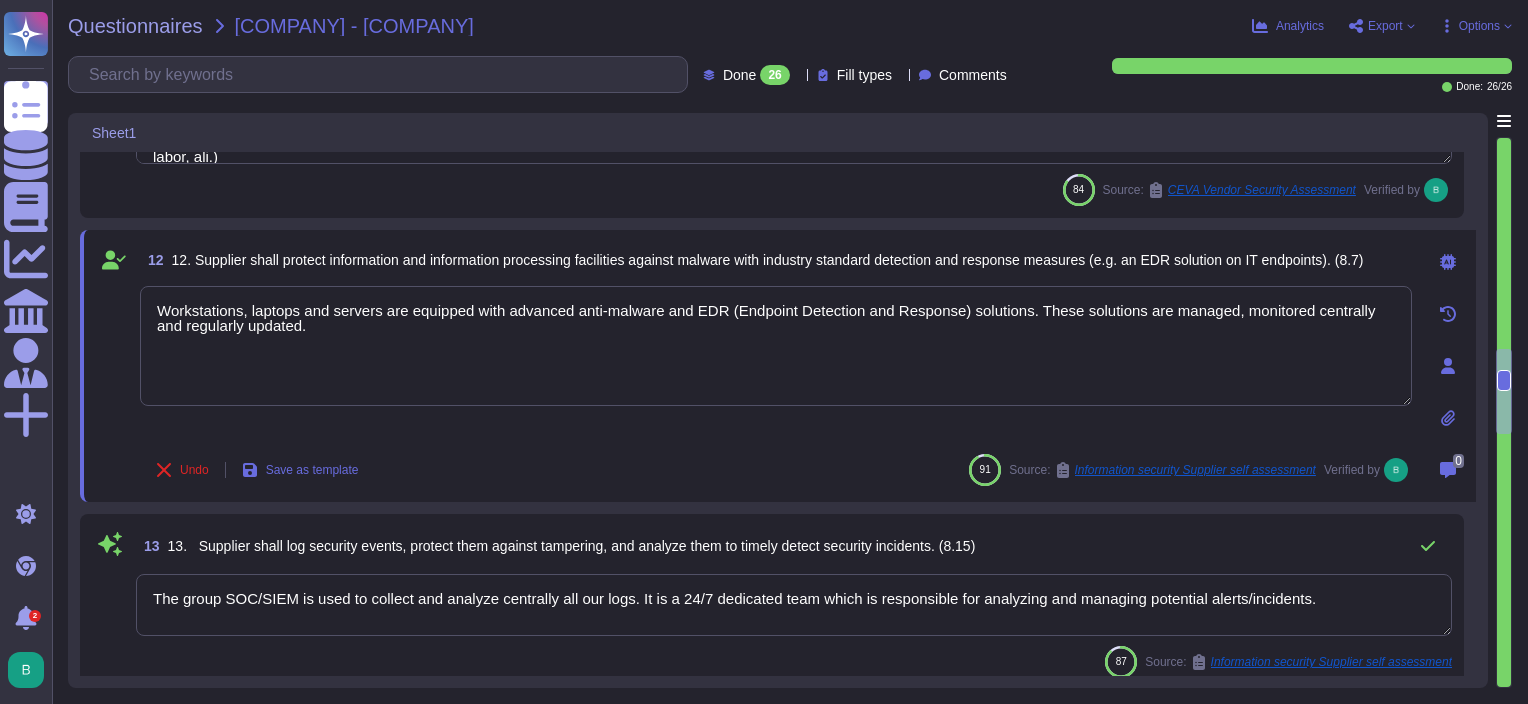 scroll, scrollTop: 2400, scrollLeft: 0, axis: vertical 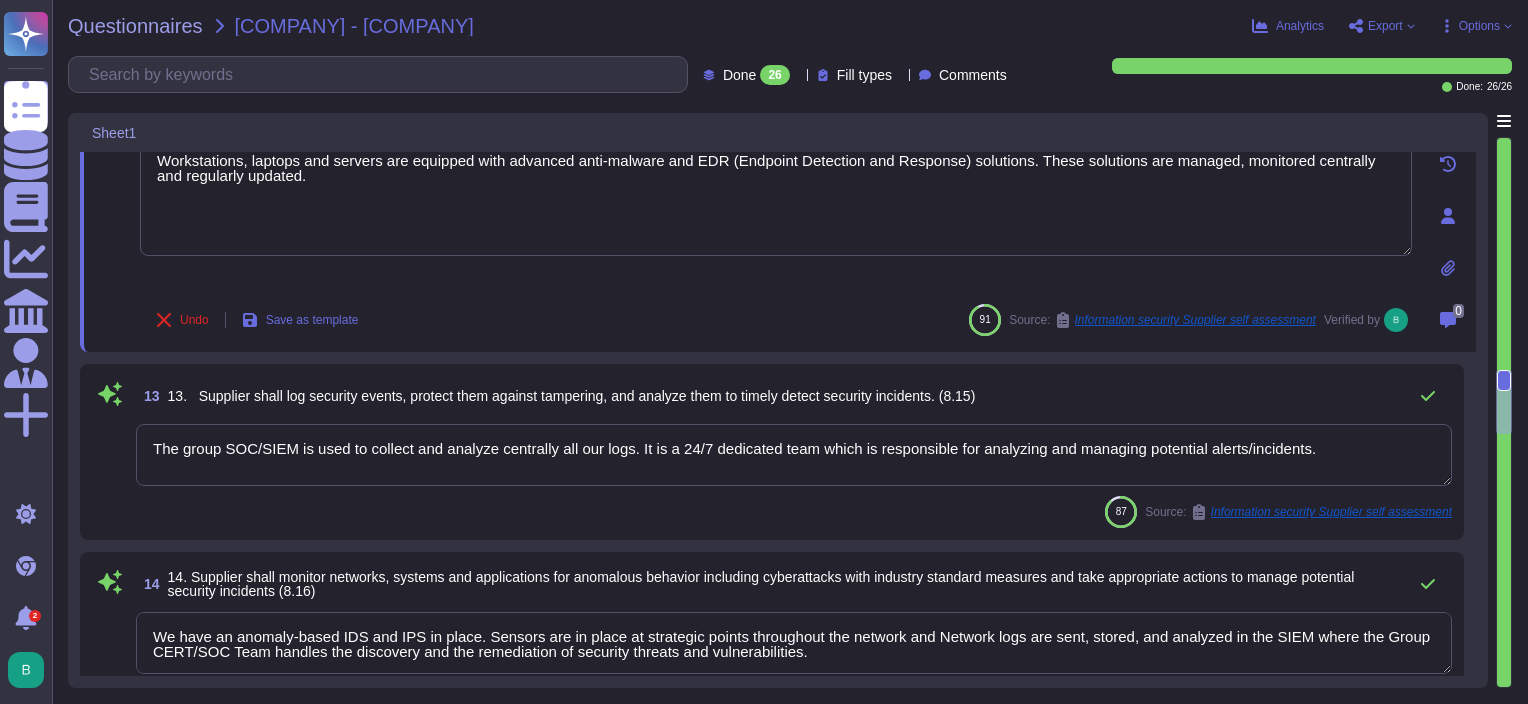 type on "Vulnerability scanning are performed on all our DCs at least annually.
We perform vulnerability scans with Regular Patch Cycle, daily quick AV scans, weekly full AV scans, Regular vulnerability scans (at least monthly) and regular security audits (global and site specific)." 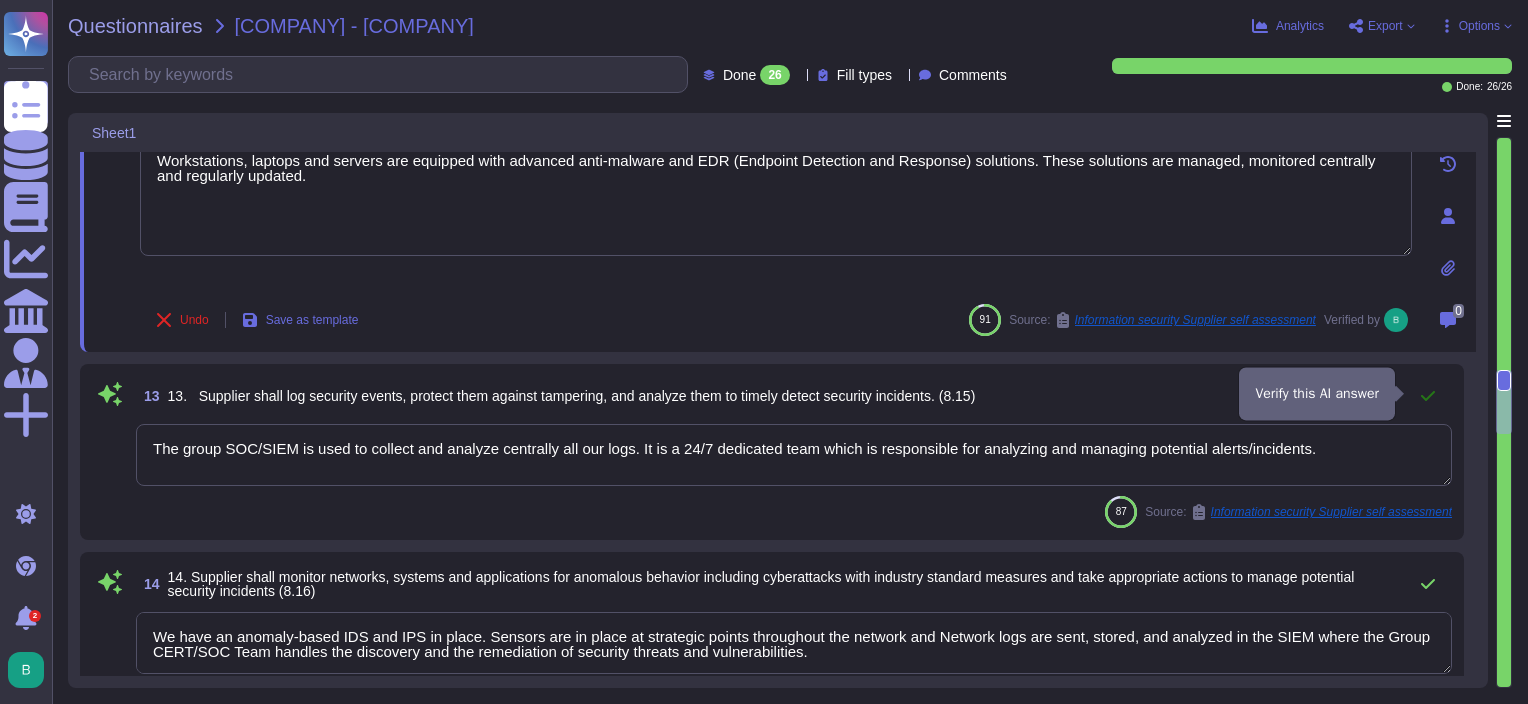 click 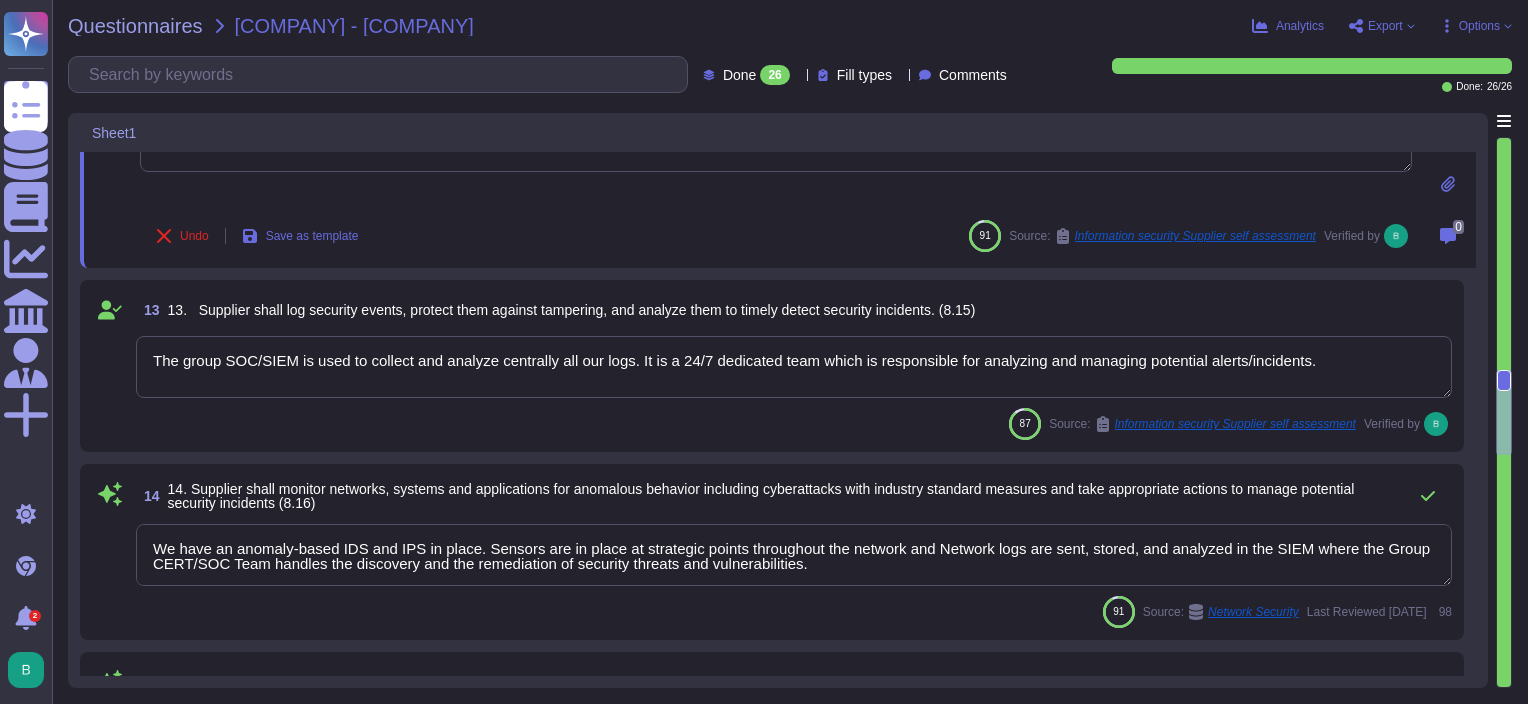 scroll, scrollTop: 2600, scrollLeft: 0, axis: vertical 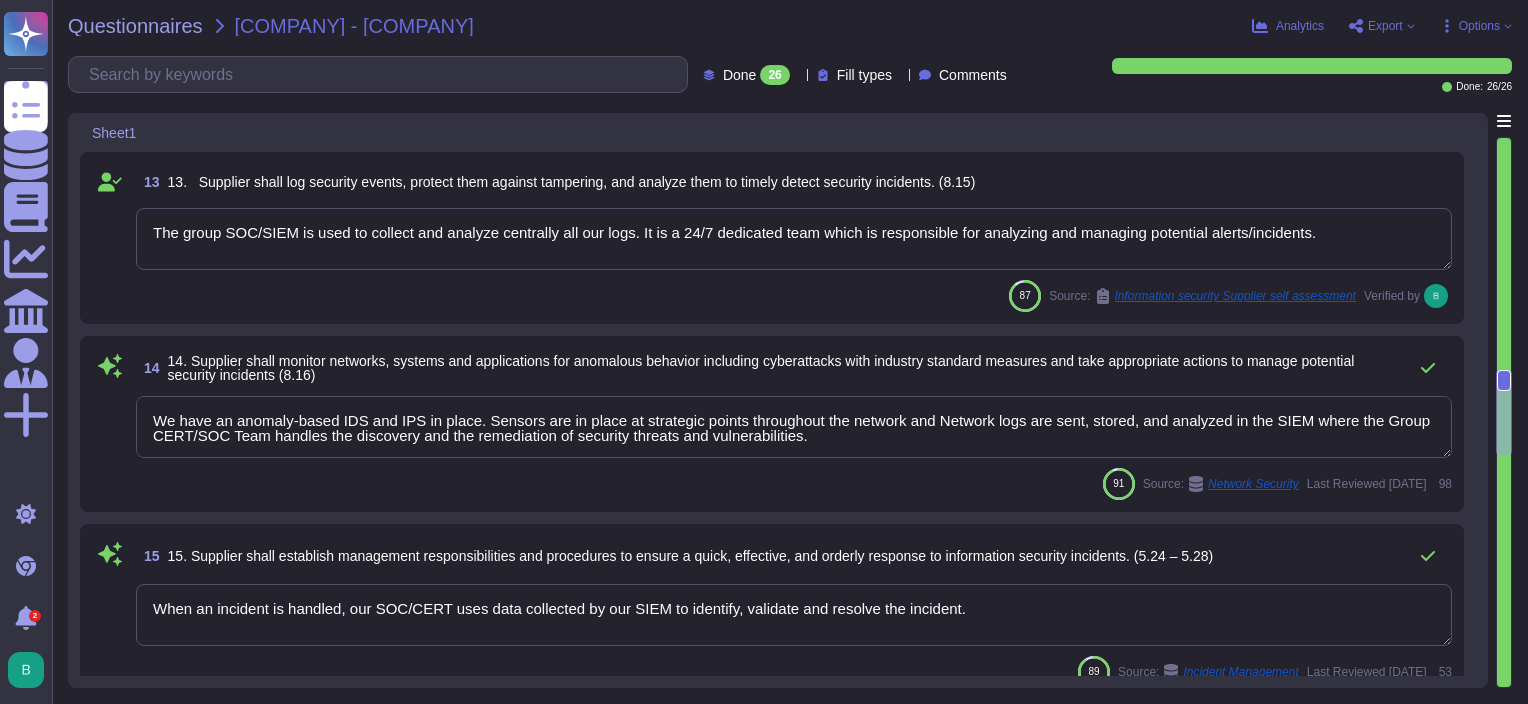 type on "Network segregation is performed by different physical/logical means depending on networks sensitivities and specificities:
•	Data Center Firewall(s): source and destination IP addresses, and ports/applications are defined by security firewall policies ;
•	DMZs: defined to protect exposed services ;
•	VLANs: separate ones for office, administration, data centers, ToIP, etc...
•	VPN: VPN IPsec tunnel source and destination IP addresses, and ports are defined by encryption domain and firewall policies in place.
We also use Proxy to block outgoing traffic to prohibited or malicious websites." 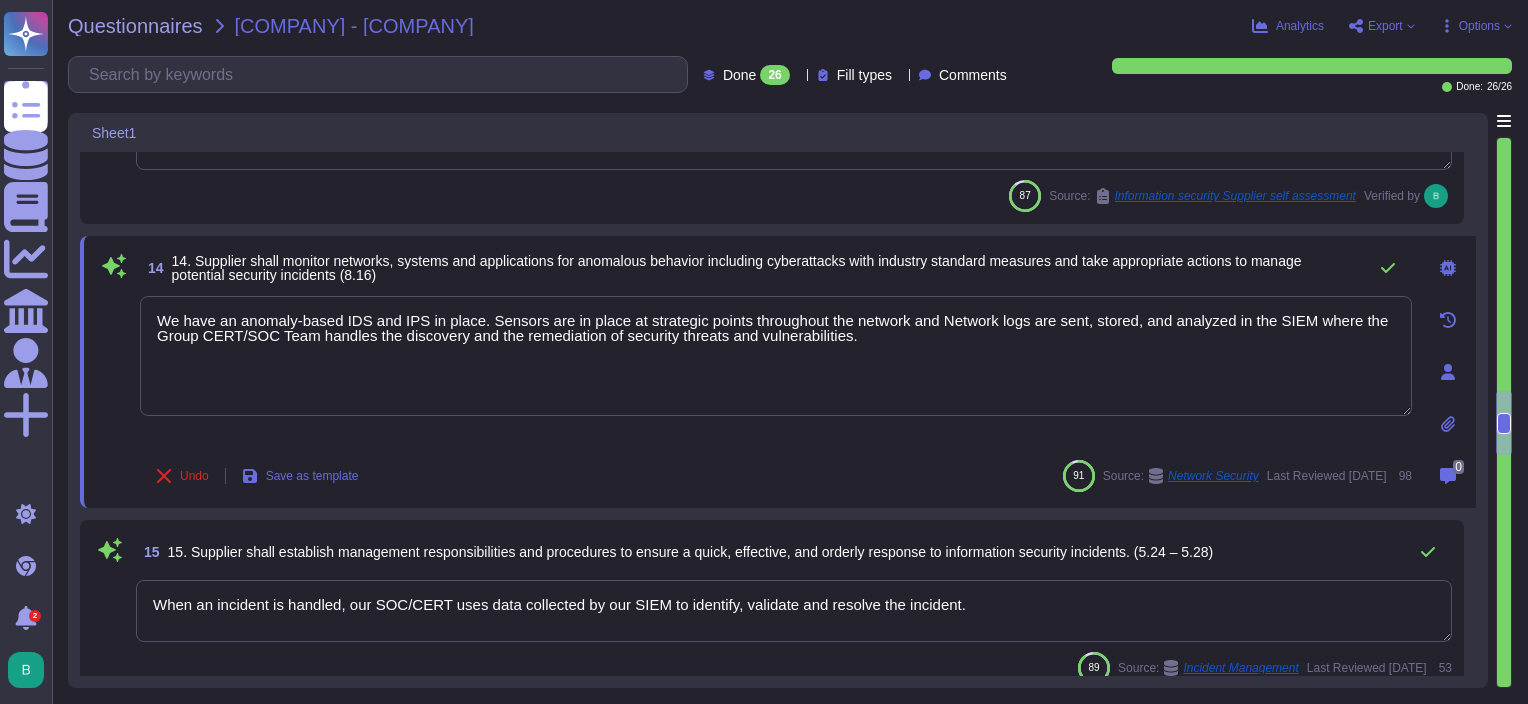 click at bounding box center [1448, 268] 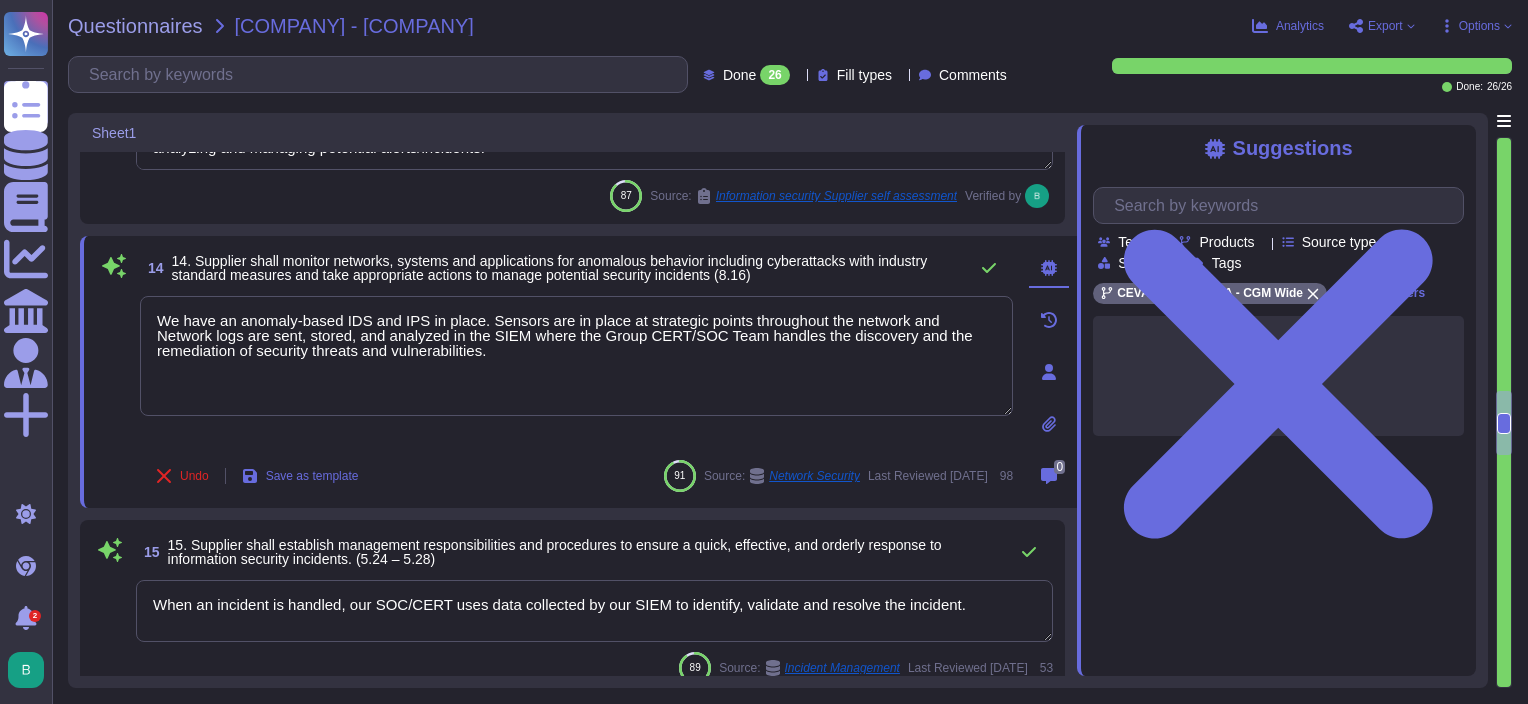 click 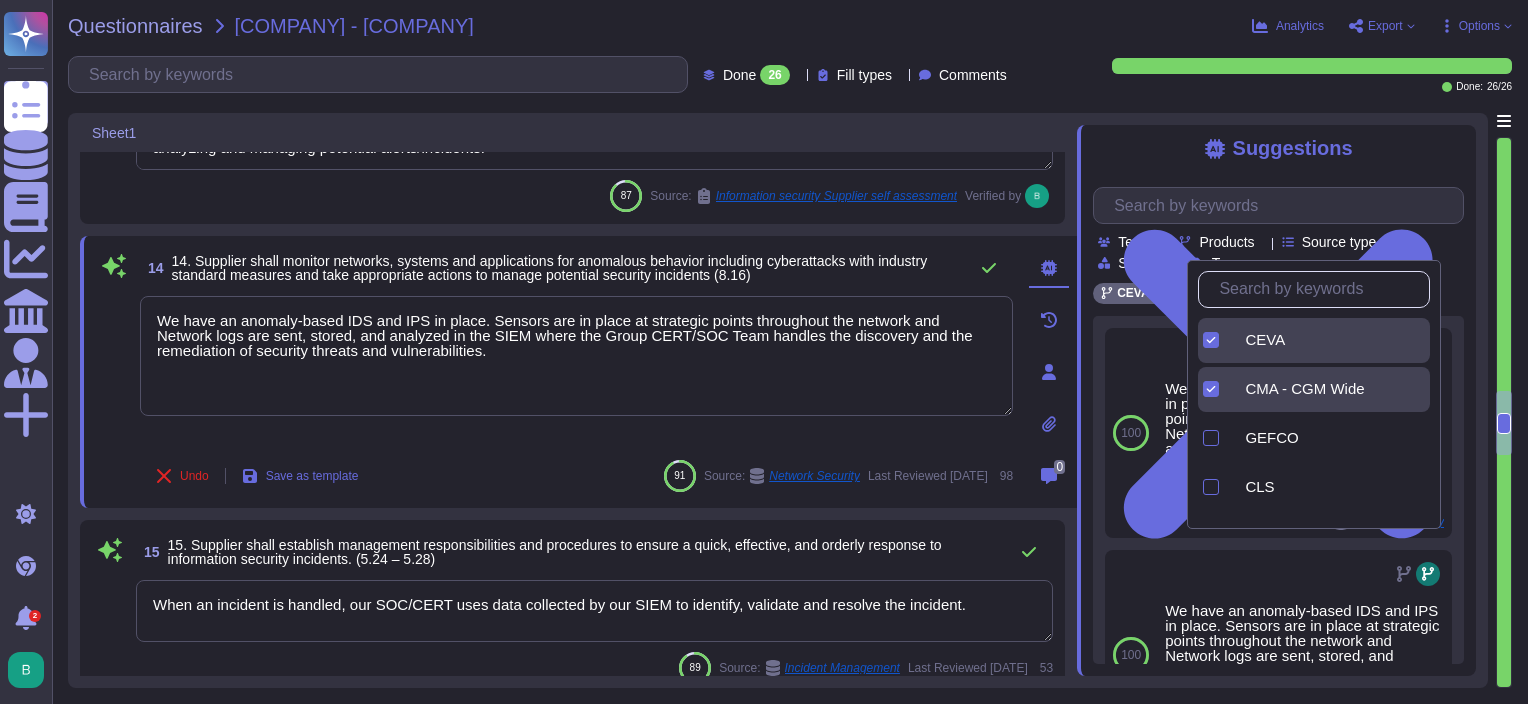 click at bounding box center [1211, 389] 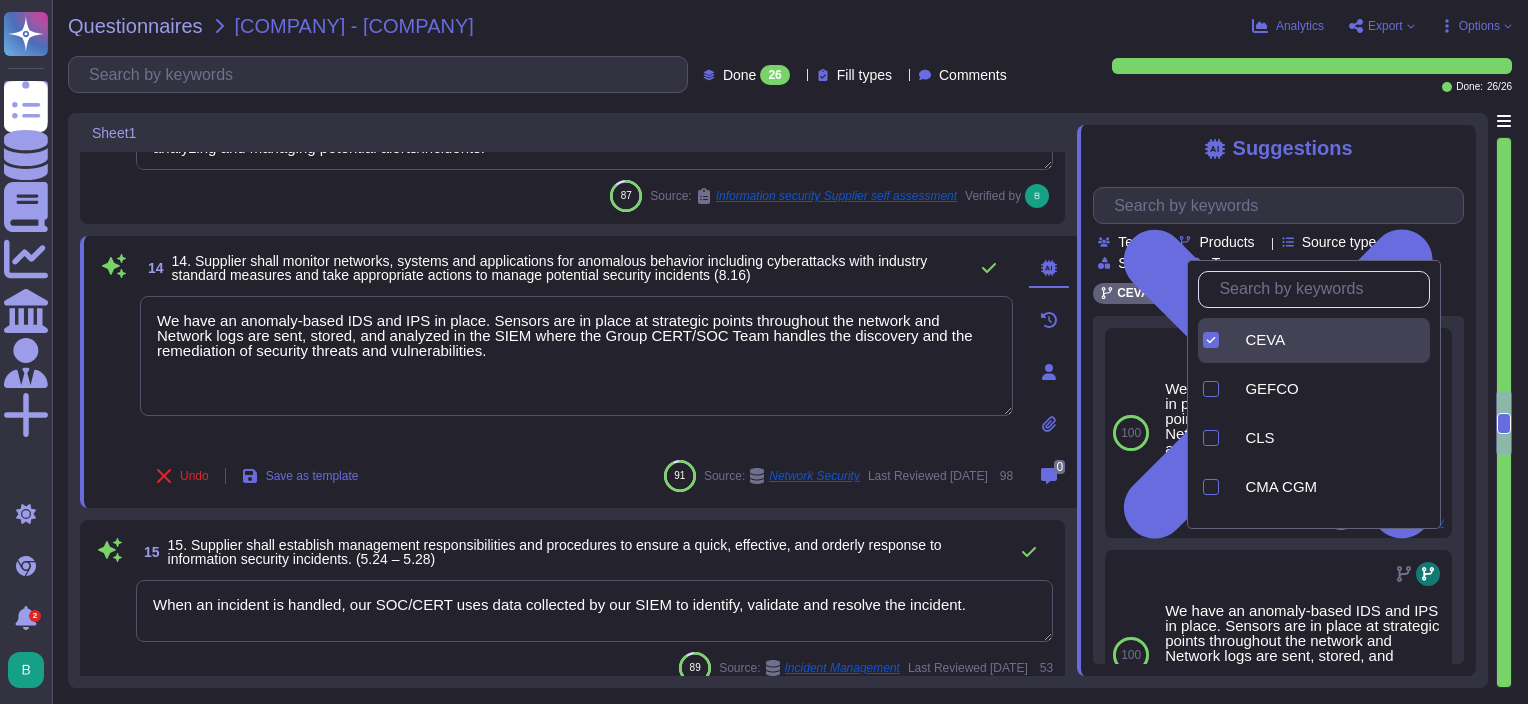 click on "Suggestions" at bounding box center [1278, 148] 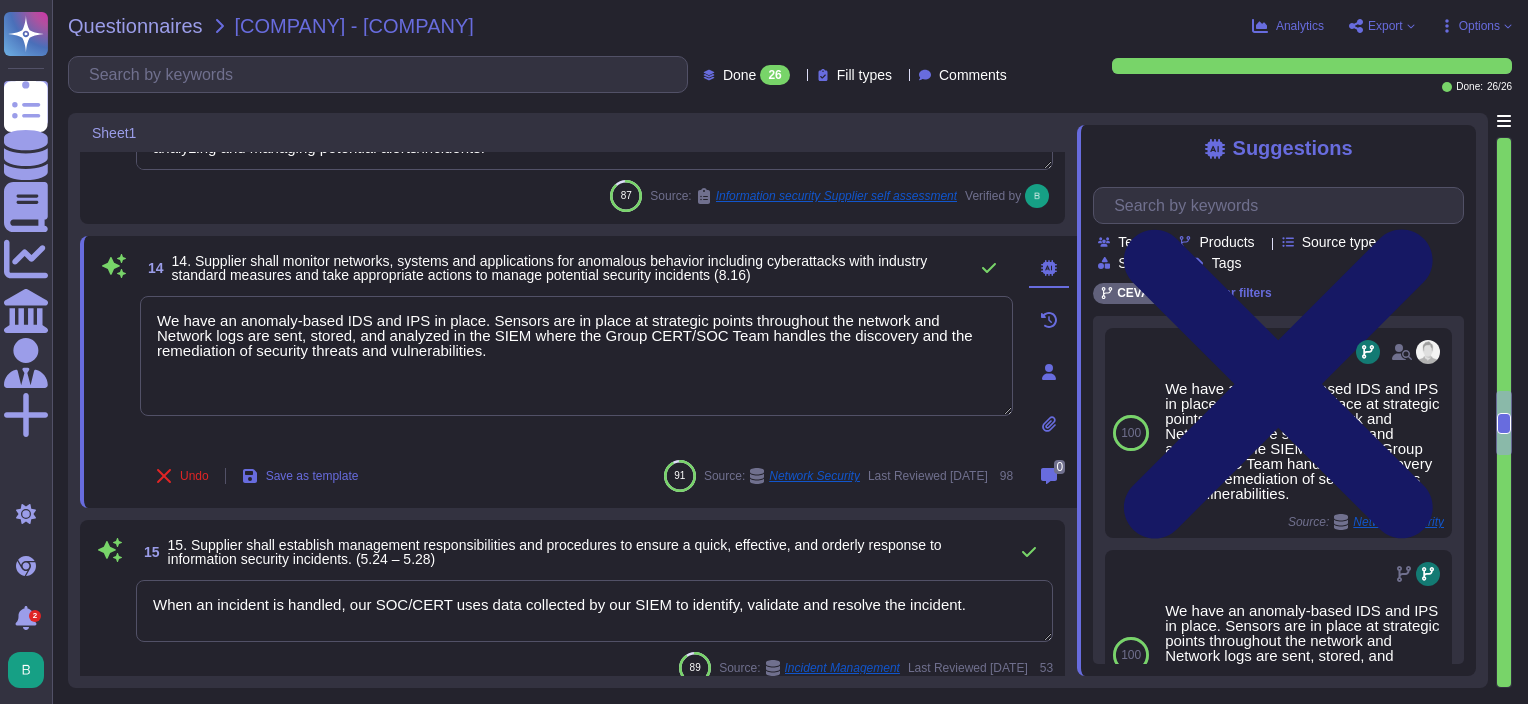 click 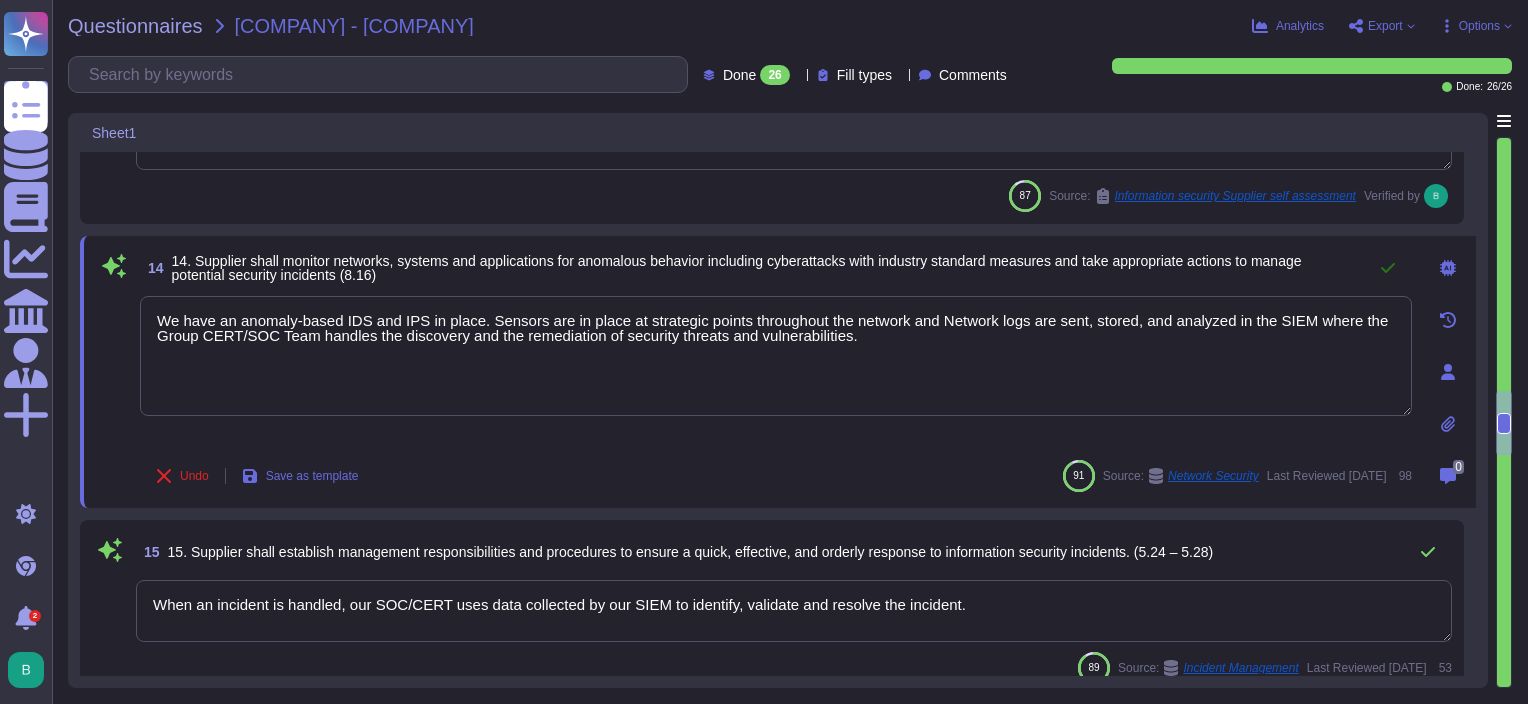 click 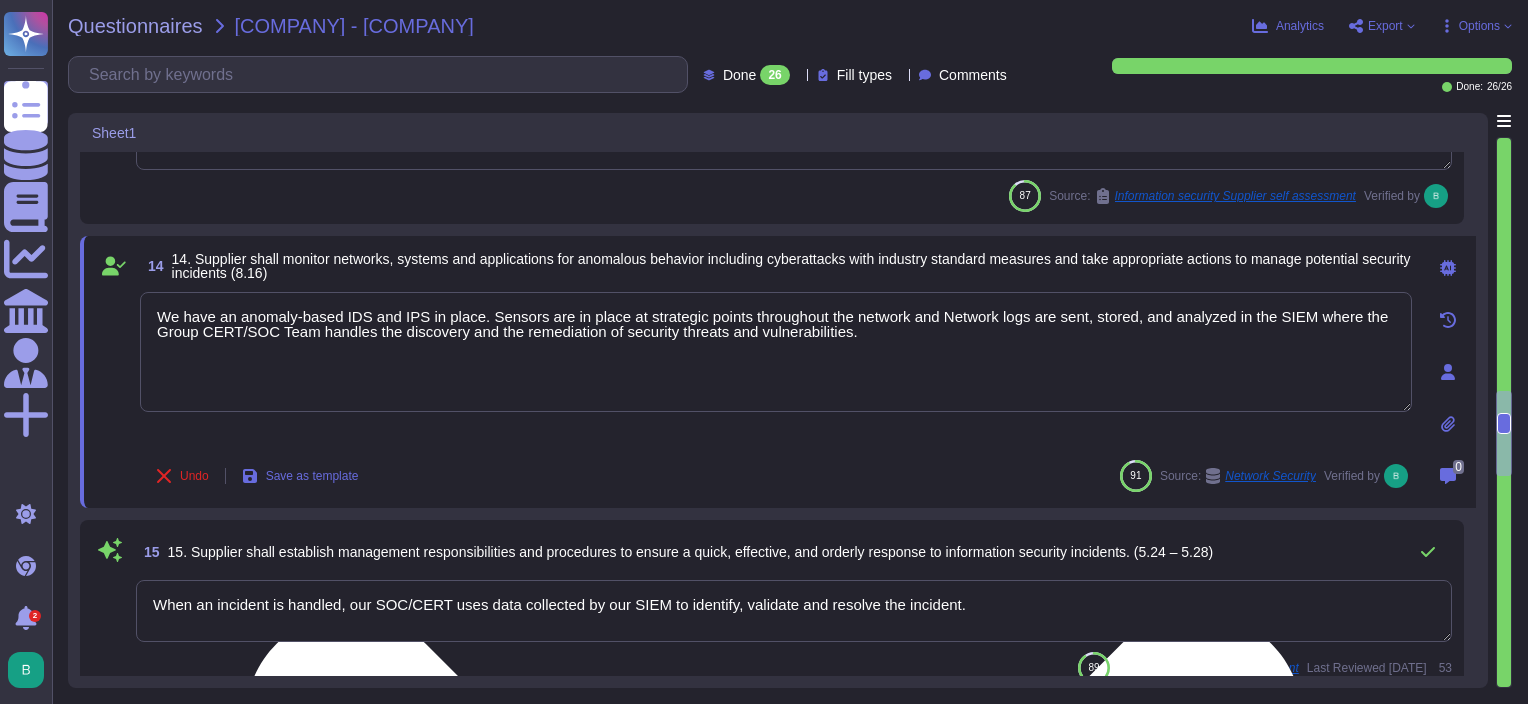 scroll, scrollTop: 2800, scrollLeft: 0, axis: vertical 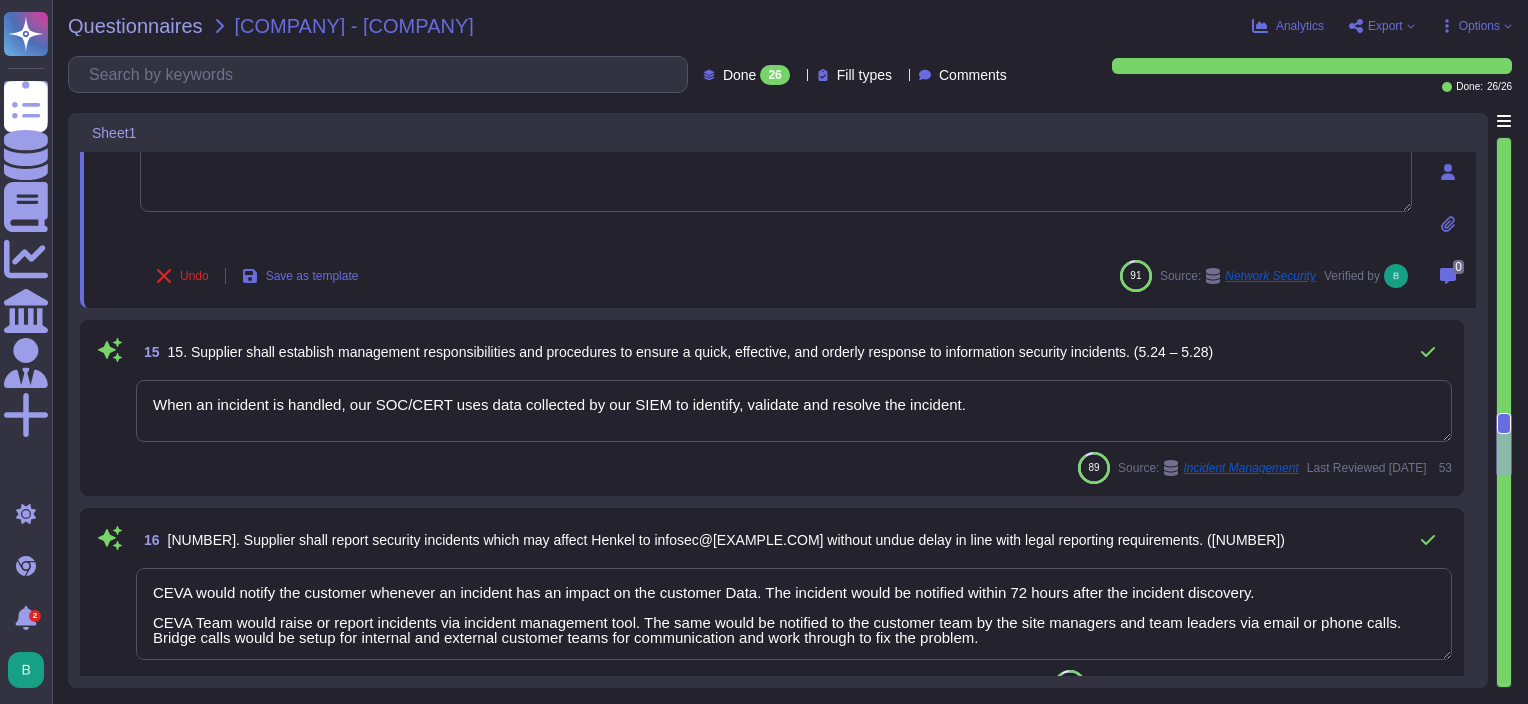 click on "When an incident is handled, our SOC/CERT uses data collected by our SIEM to identify, validate and resolve the incident." at bounding box center (794, 411) 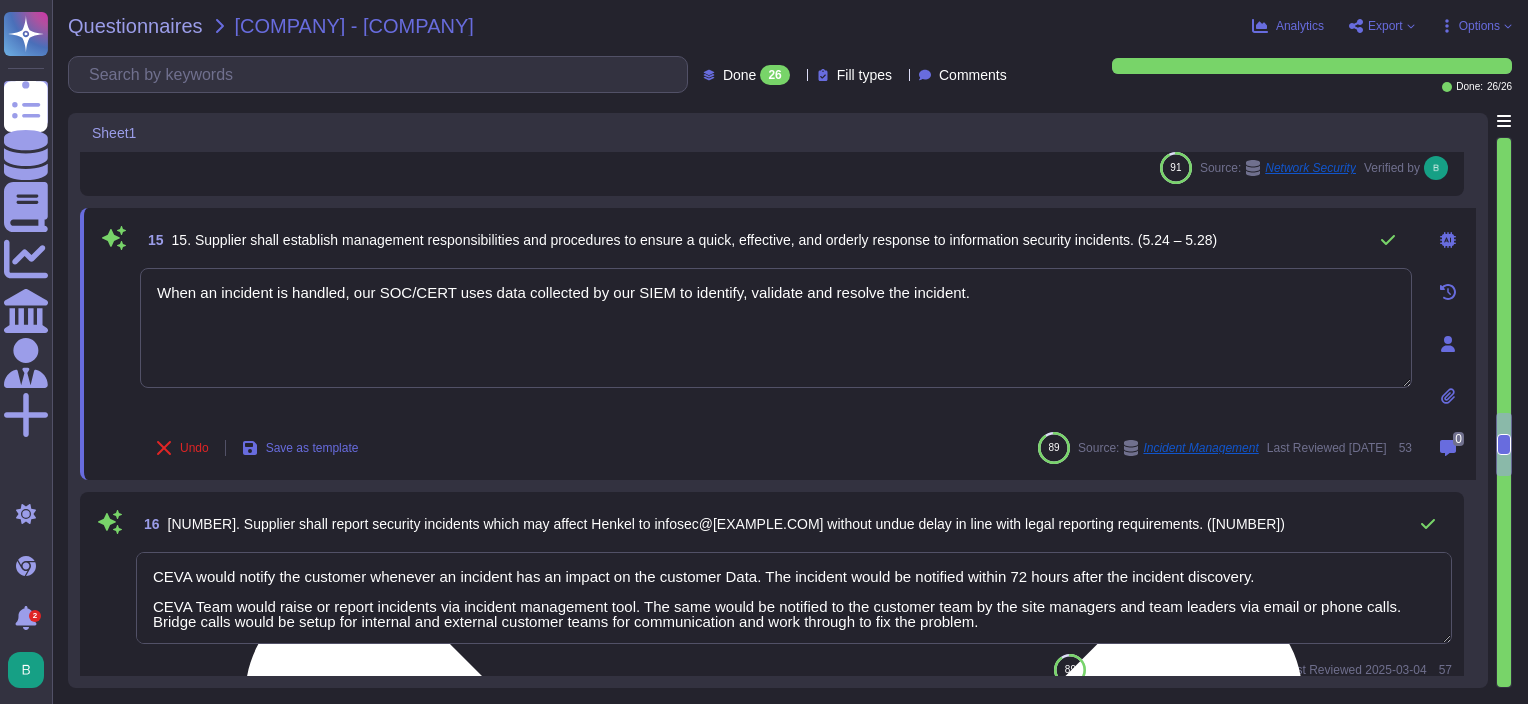 type on "We have a group Security Integration in Project Policy defining project design phase requirements such as (but not limited to): • Information security needs are expressed in terms of CIA confidentiality, integrity, and availability. • Information security requirements are expressed (e.g. Access profiles and segregation of duties, Authentication ([SSO]), Data protection in motion/at rest (Encryption/Anonymization), …) • Risk analysis for the critical project is performed following our ISRA methodology. • Security measures are defined, and compliance is checked with IS requirements. • Components/options (APIs, Resiliency, and geographical options …) with the best information security features are selected." 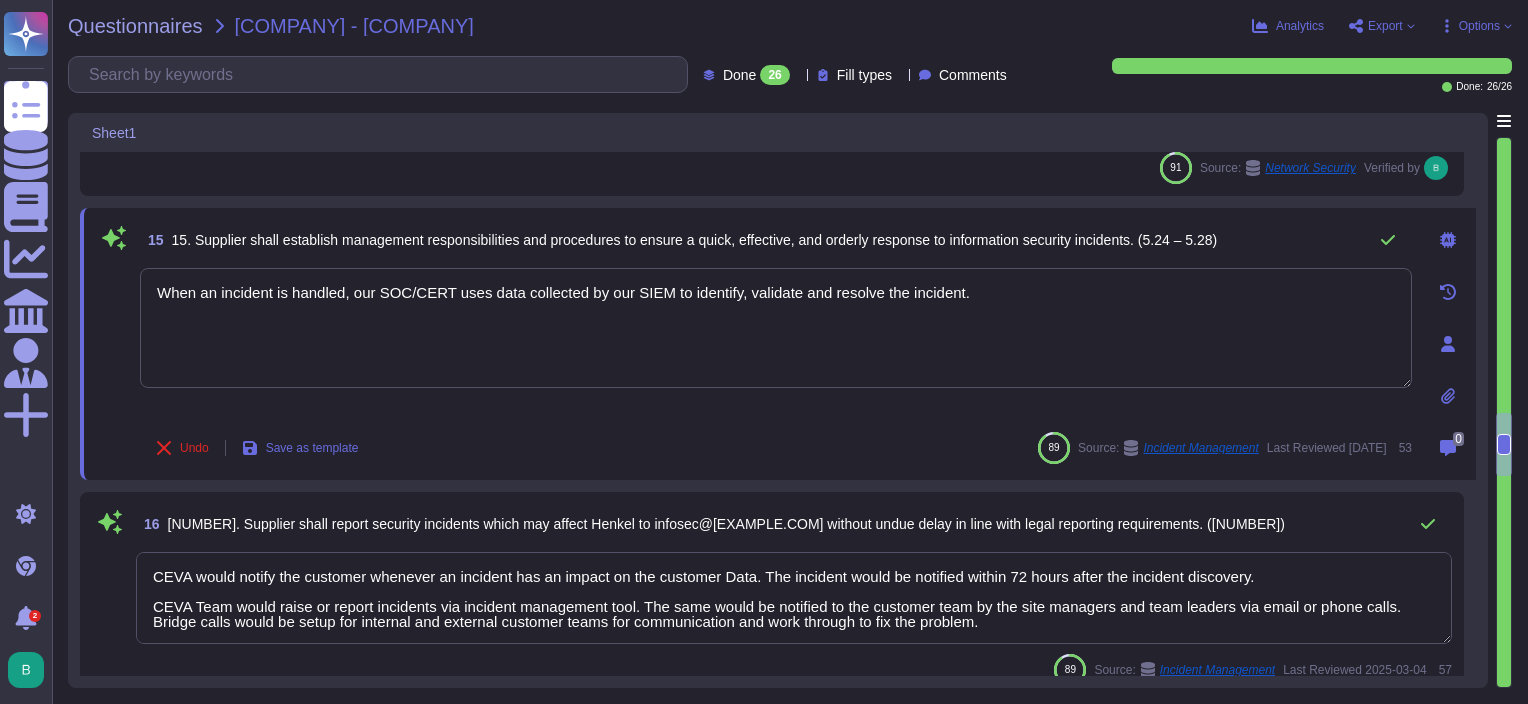 click 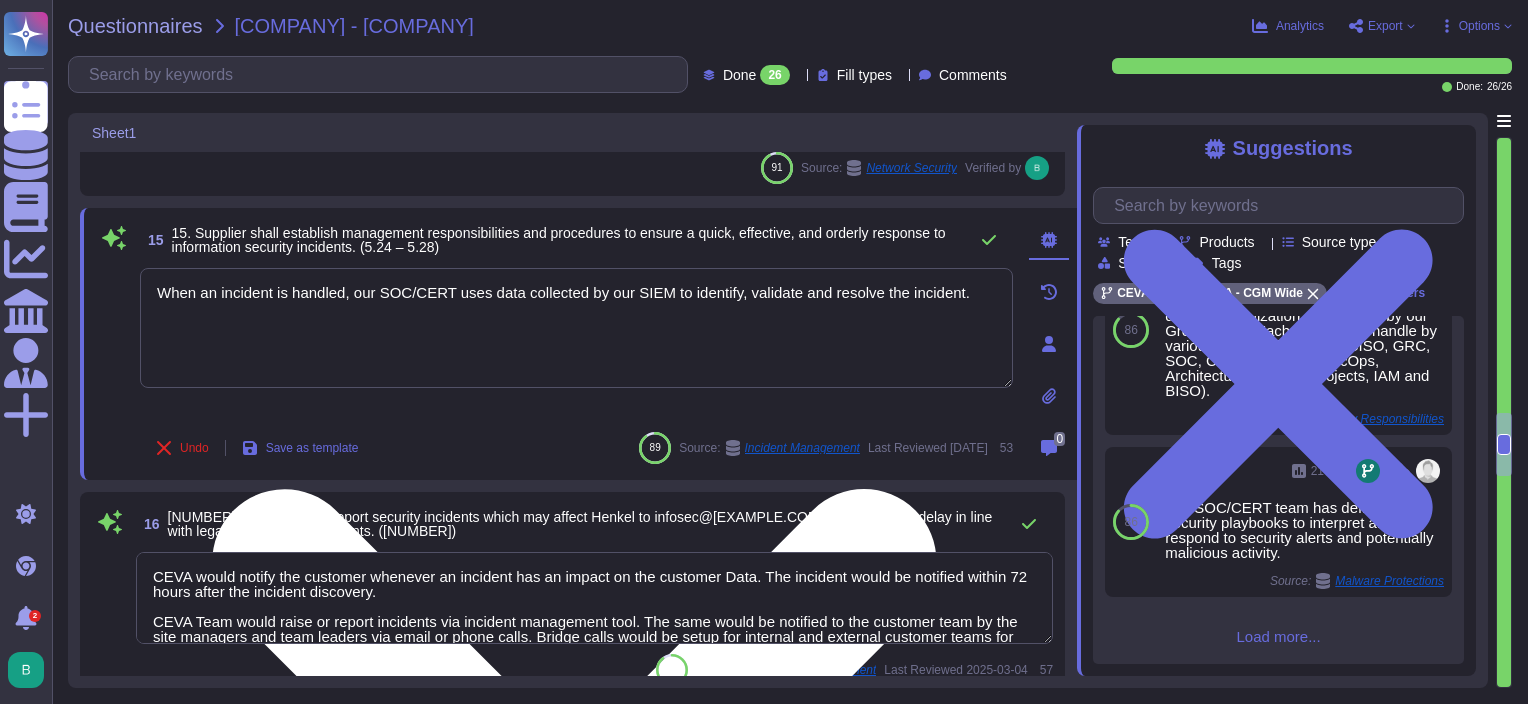 scroll, scrollTop: 632, scrollLeft: 0, axis: vertical 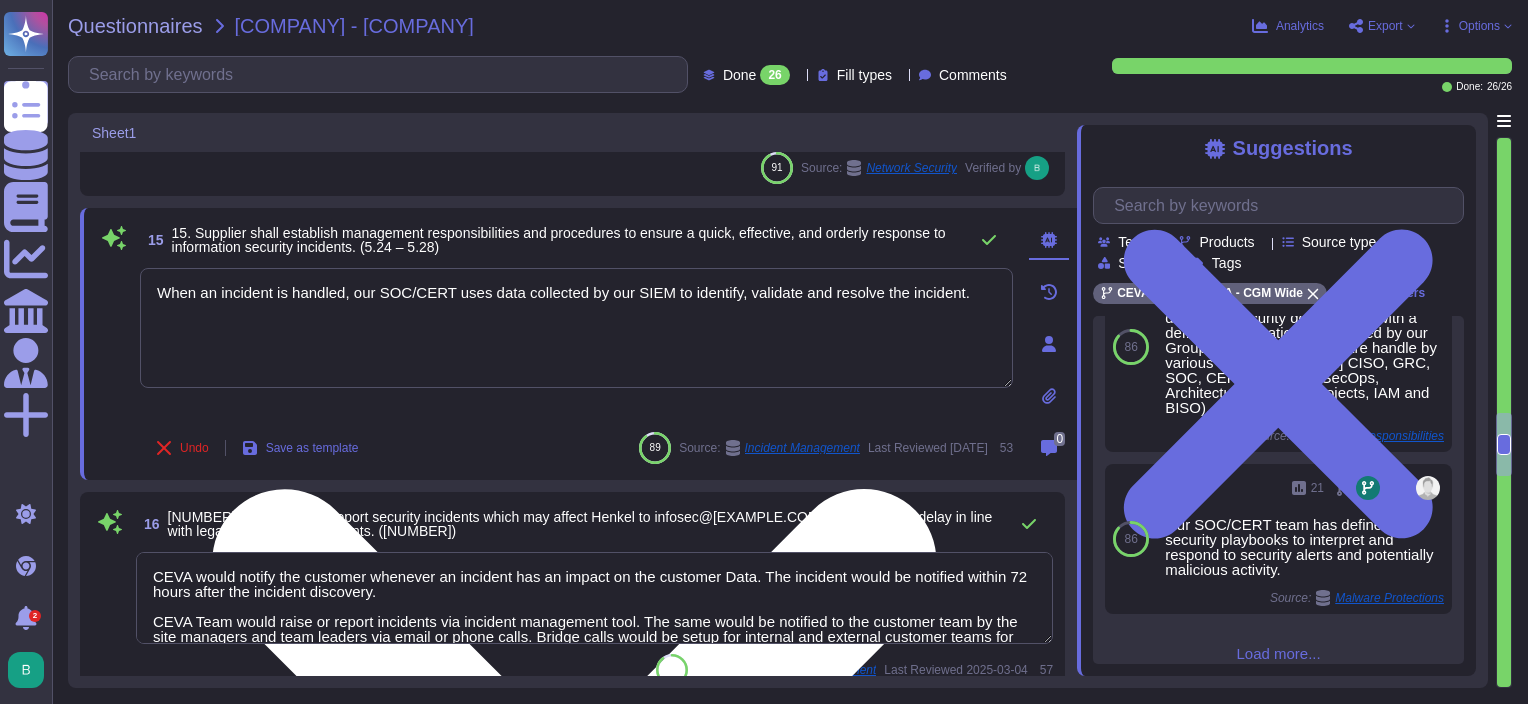 click on "When an incident is handled, our SOC/CERT uses data collected by our SIEM to identify, validate and resolve the incident." at bounding box center [576, 328] 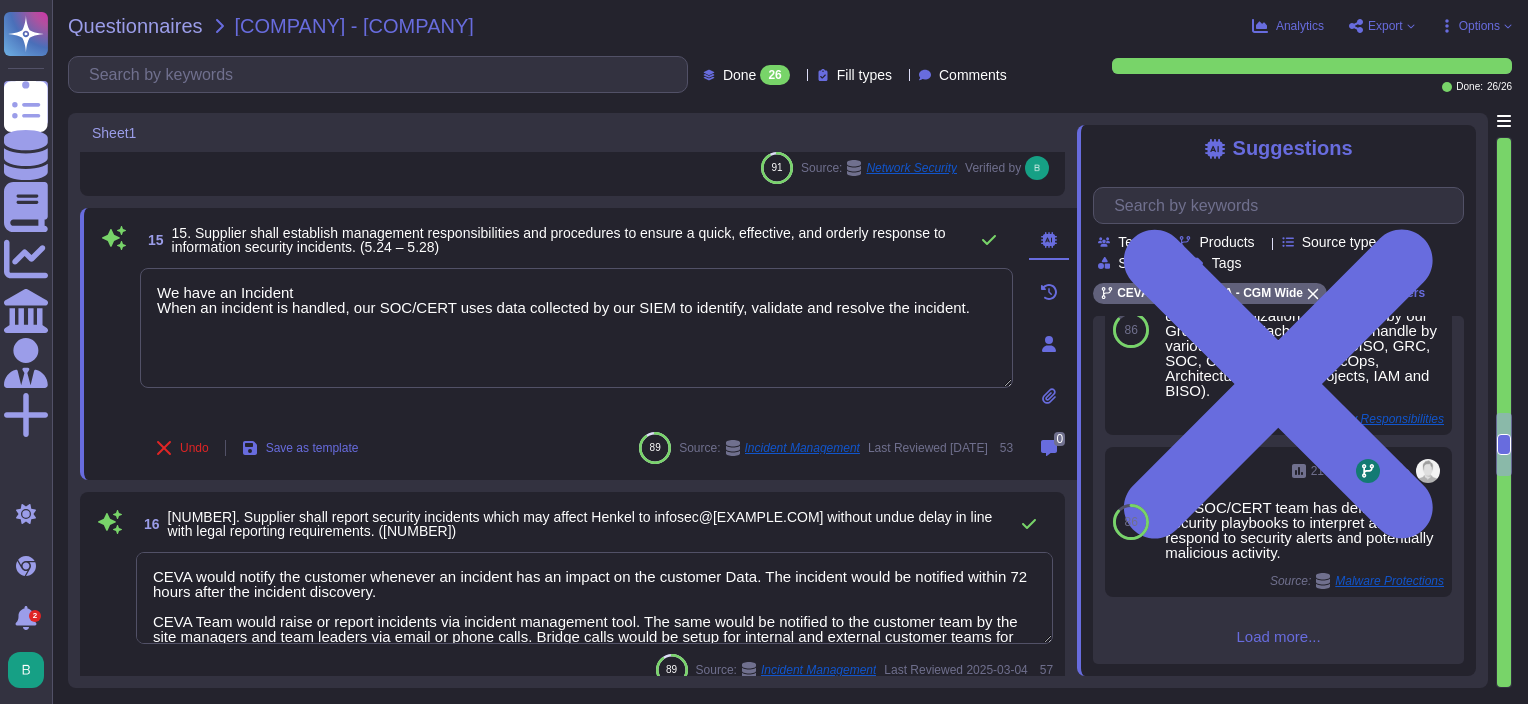 scroll, scrollTop: 651, scrollLeft: 0, axis: vertical 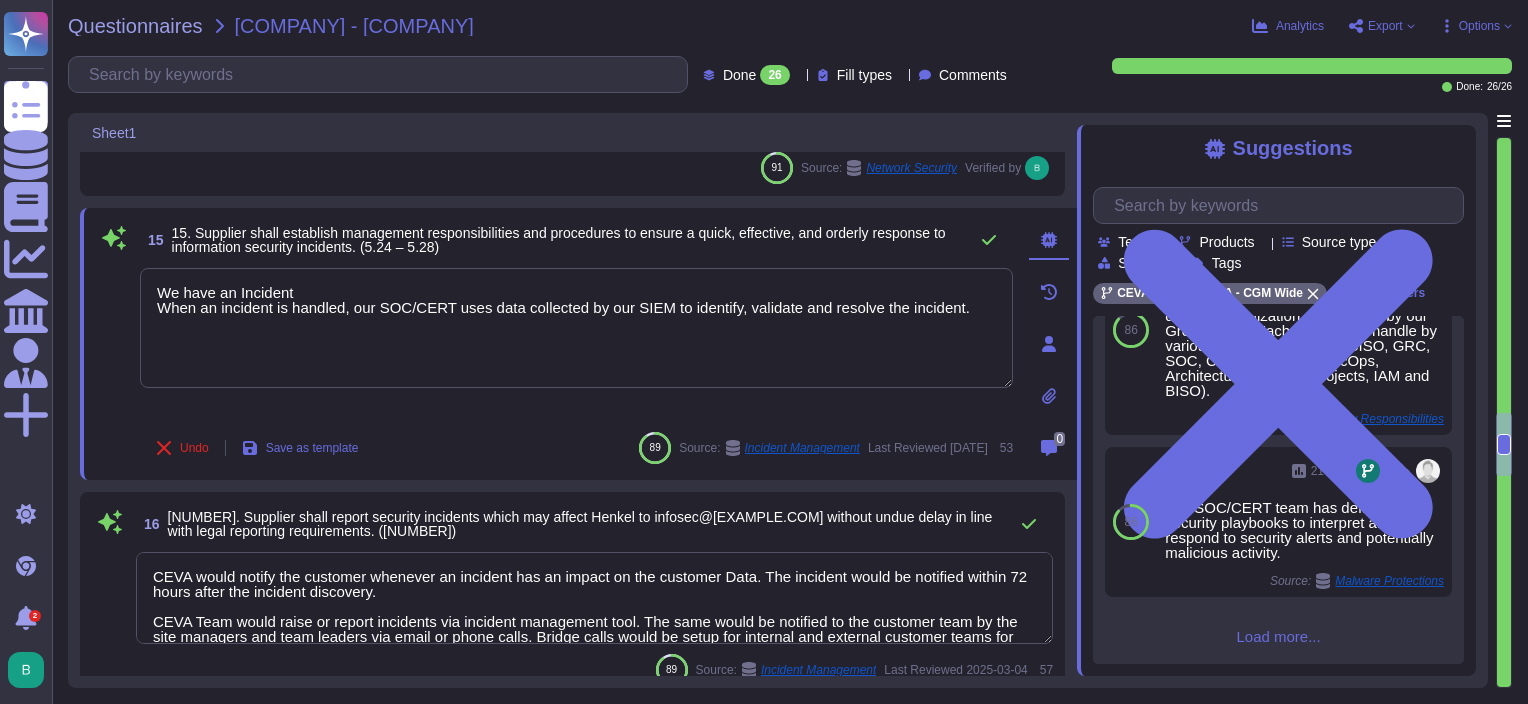 click on "Load more..." at bounding box center [1278, 636] 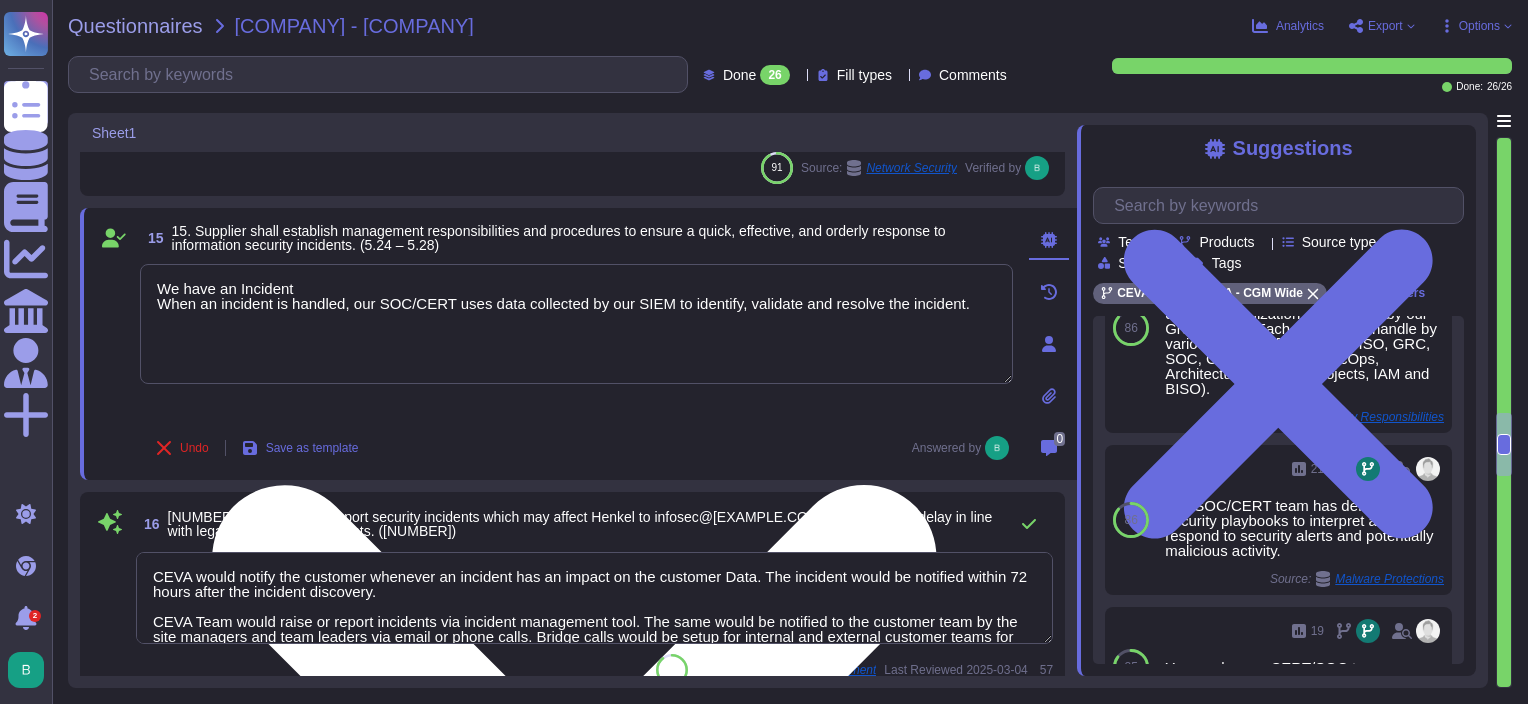click on "We have an Incident
When an incident is handled, our SOC/CERT uses data collected by our SIEM to identify, validate and resolve the incident." at bounding box center (576, 324) 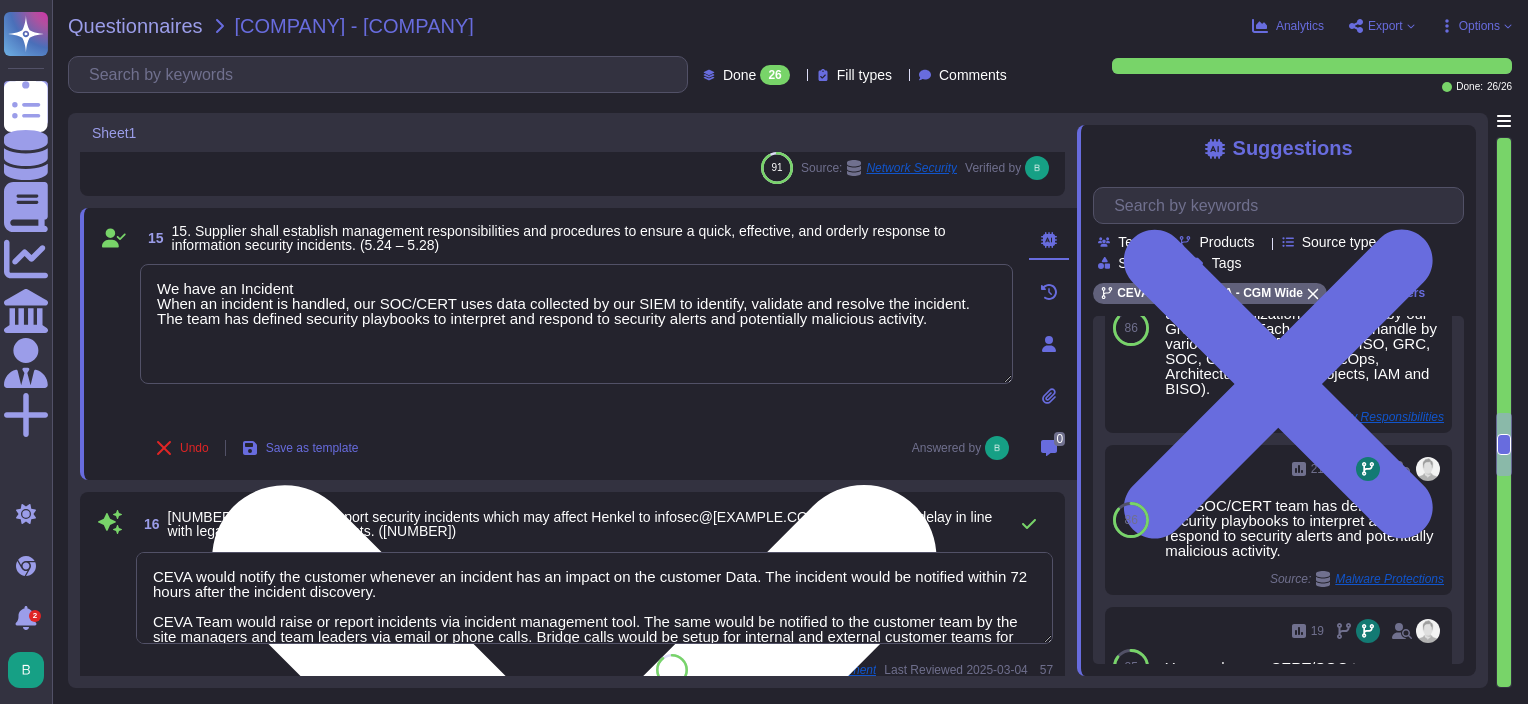 click on "We have an Incident
When an incident is handled, our SOC/CERT uses data collected by our SIEM to identify, validate and resolve the incident. The team has defined security playbooks to interpret and respond to security alerts and potentially malicious activity." at bounding box center [576, 324] 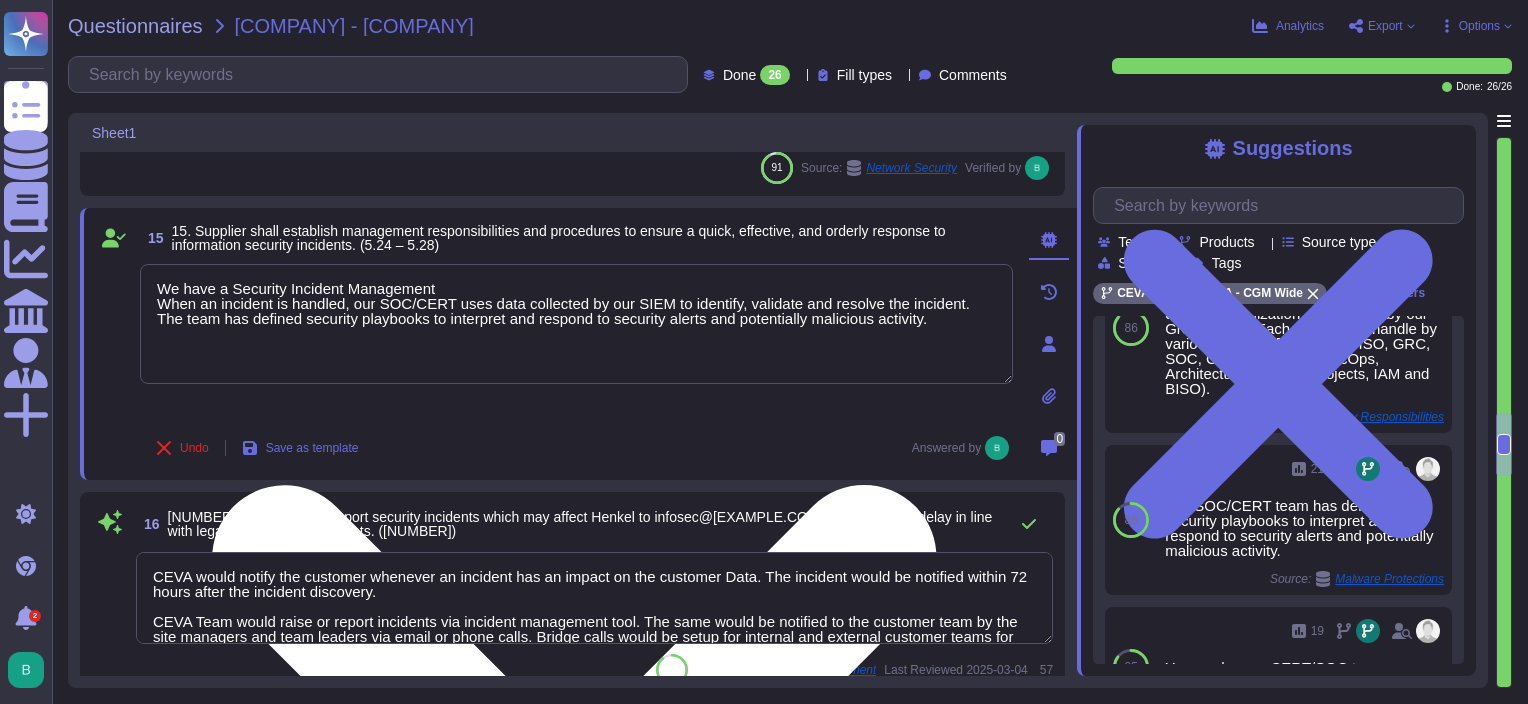 click on "We have a Security Incident Management
When an incident is handled, our SOC/CERT uses data collected by our SIEM to identify, validate and resolve the incident. The team has defined security playbooks to interpret and respond to security alerts and potentially malicious activity." at bounding box center (576, 324) 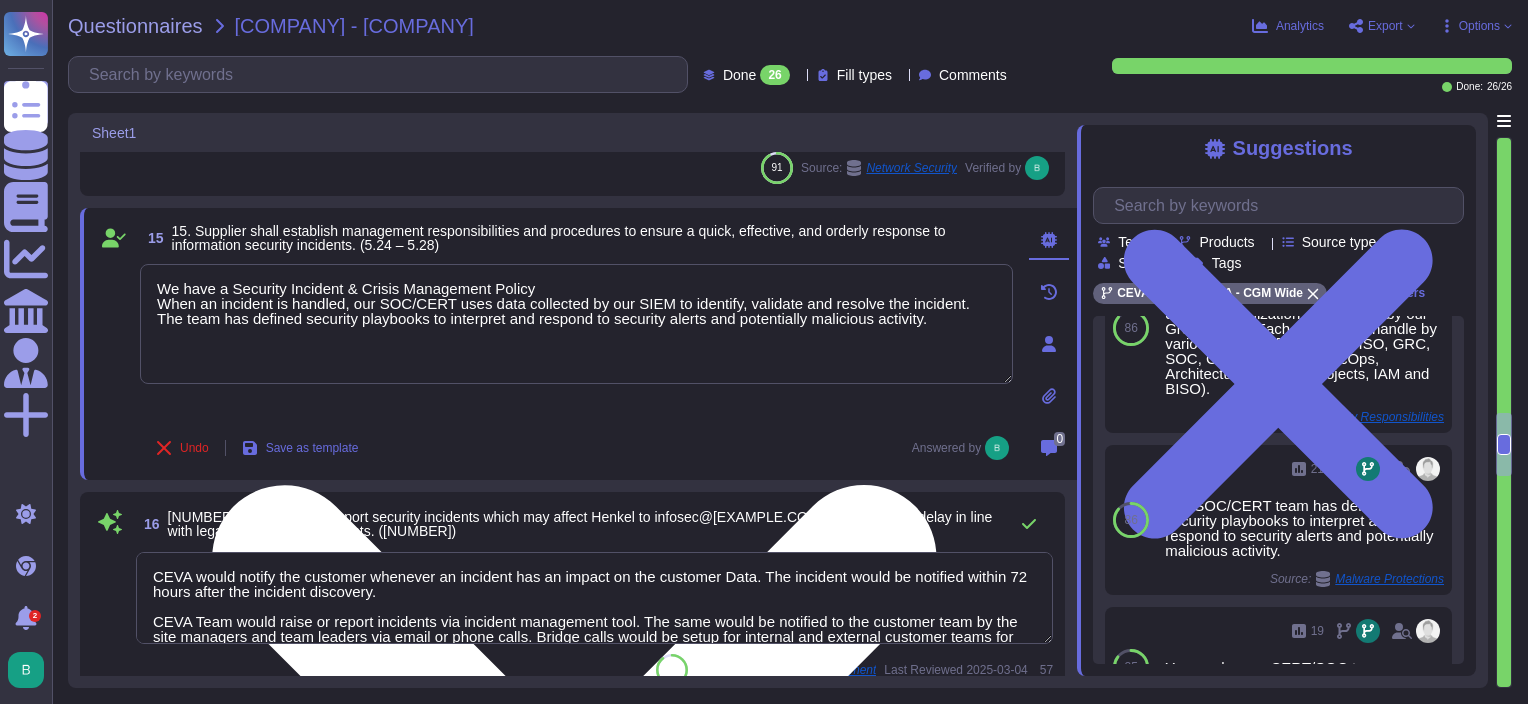 click on "We have a Security Incident & Crisis Management Policy
When an incident is handled, our SOC/CERT uses data collected by our SIEM to identify, validate and resolve the incident. The team has defined security playbooks to interpret and respond to security alerts and potentially malicious activity." at bounding box center [576, 324] 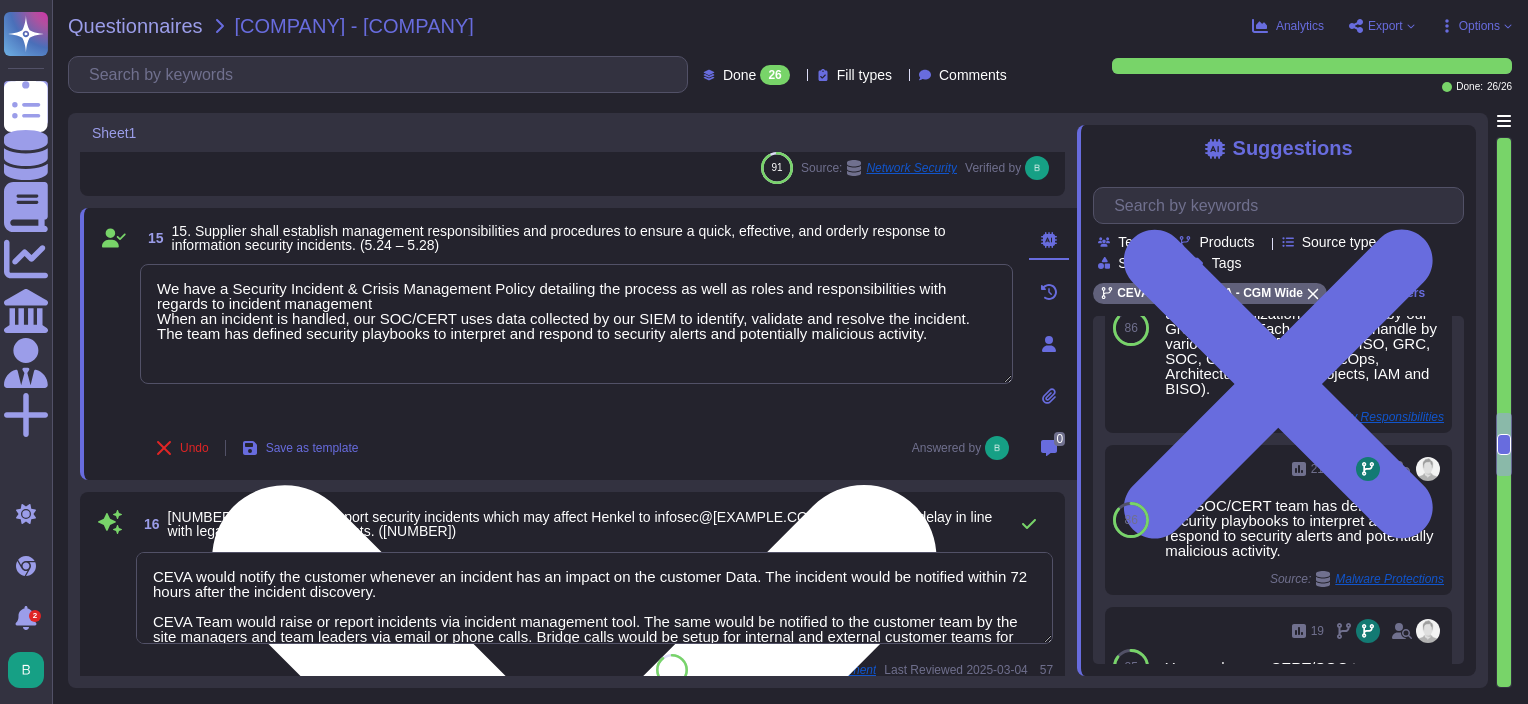 type on "We have a Security Incident & Crisis Management Policy detailing the process as well as roles and responsibilities with regards to incident management.
When an incident is handled, our SOC/CERT uses data collected by our SIEM to identify, validate and resolve the incident. The team has defined security playbooks to interpret and respond to security alerts and potentially malicious activity." 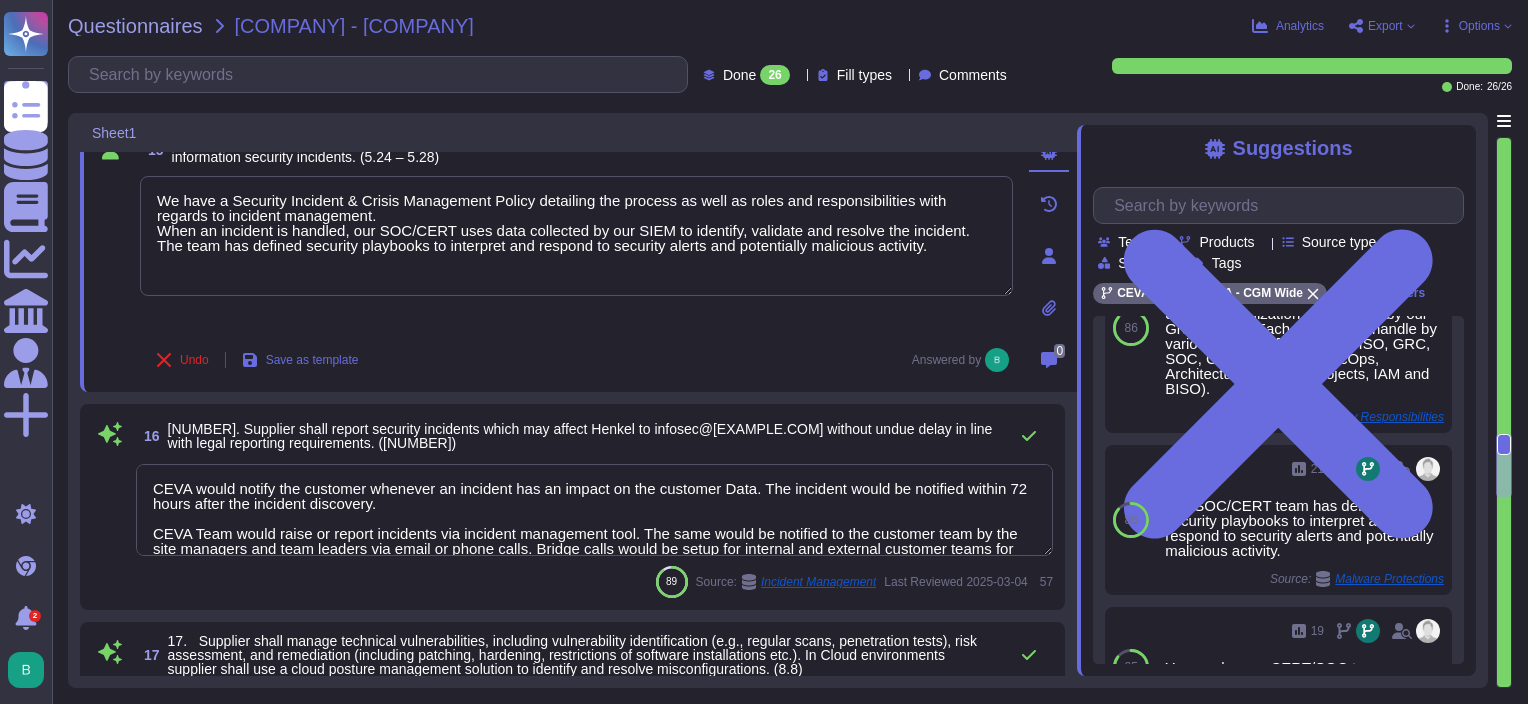 scroll, scrollTop: 2900, scrollLeft: 0, axis: vertical 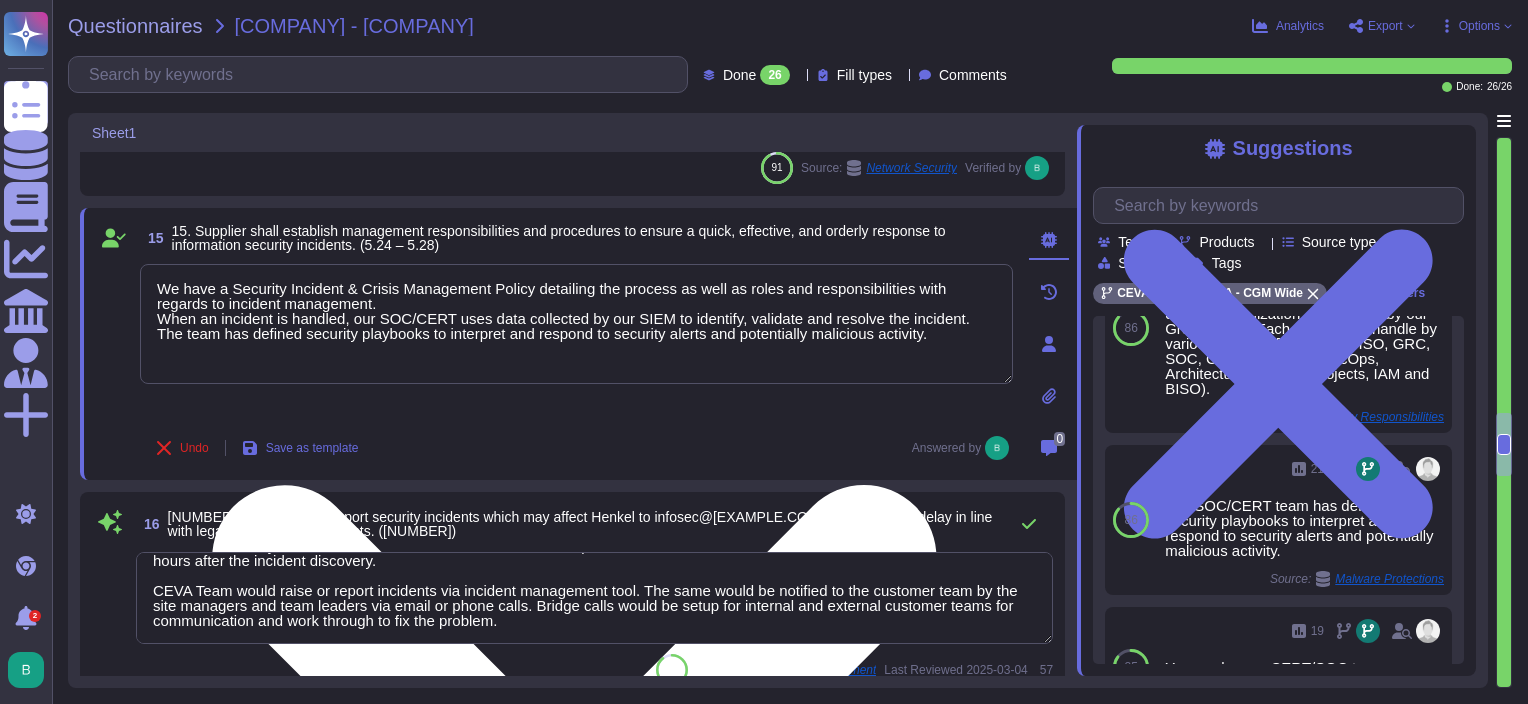 drag, startPoint x: 924, startPoint y: 344, endPoint x: 148, endPoint y: 324, distance: 776.2577 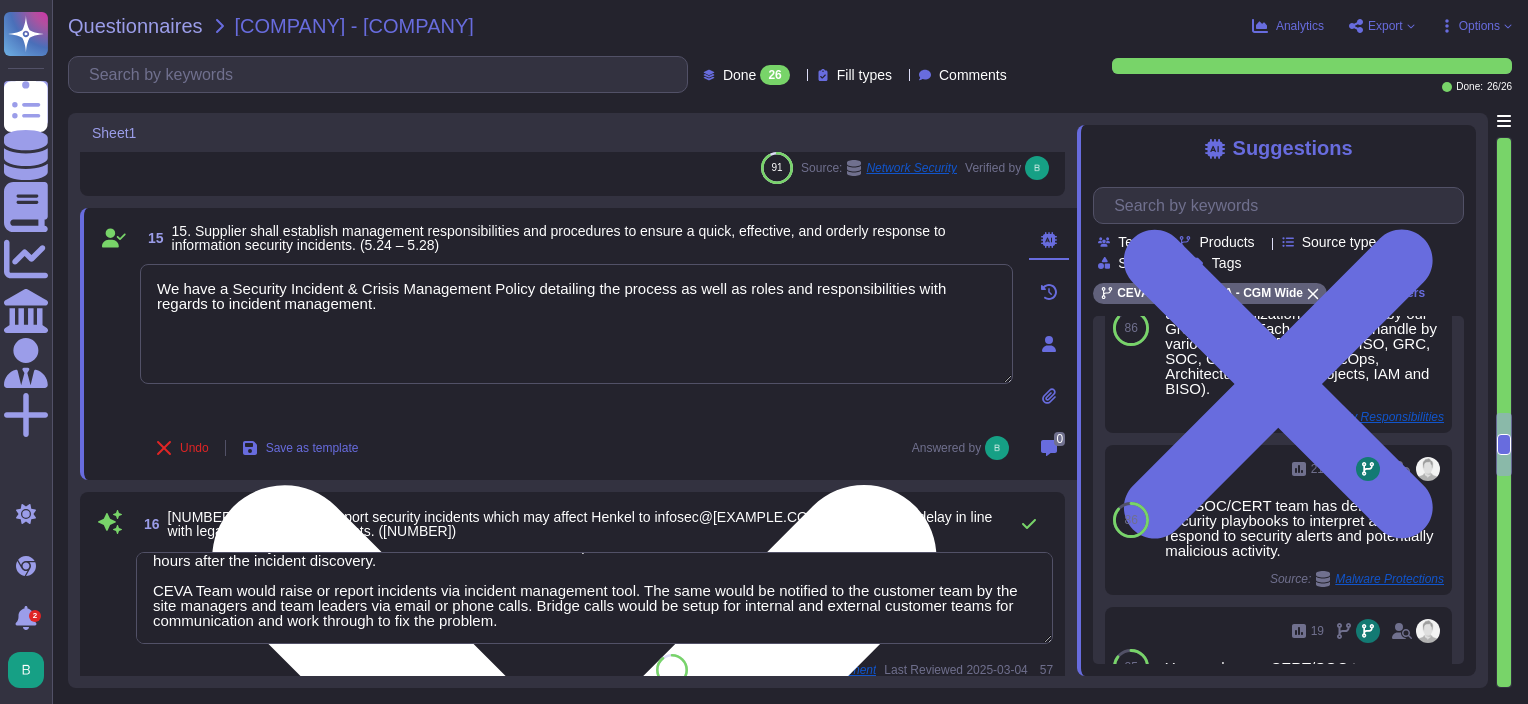 type on "We have a Security Incident & Crisis Management Policy detailing the process as well as roles and responsibilities with regards to incident management." 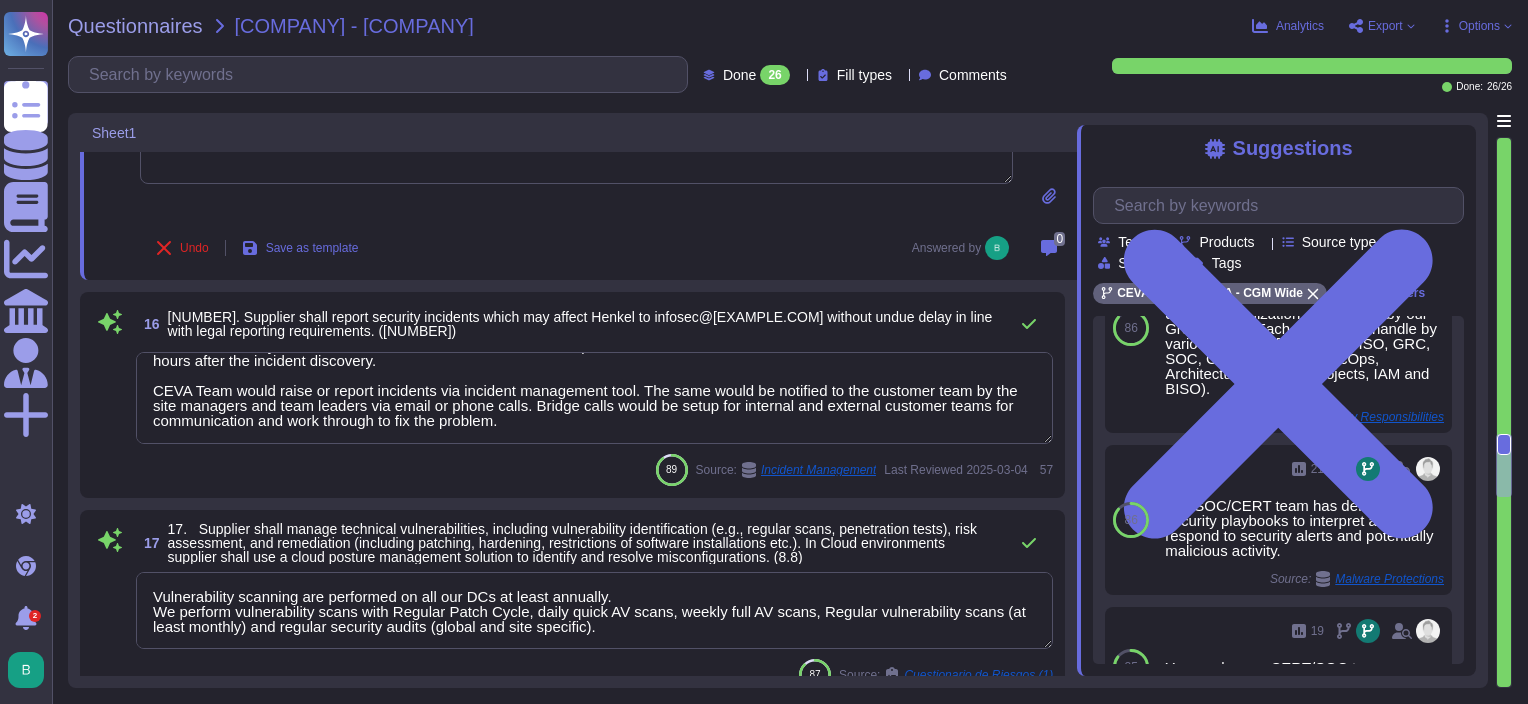 scroll, scrollTop: 3100, scrollLeft: 0, axis: vertical 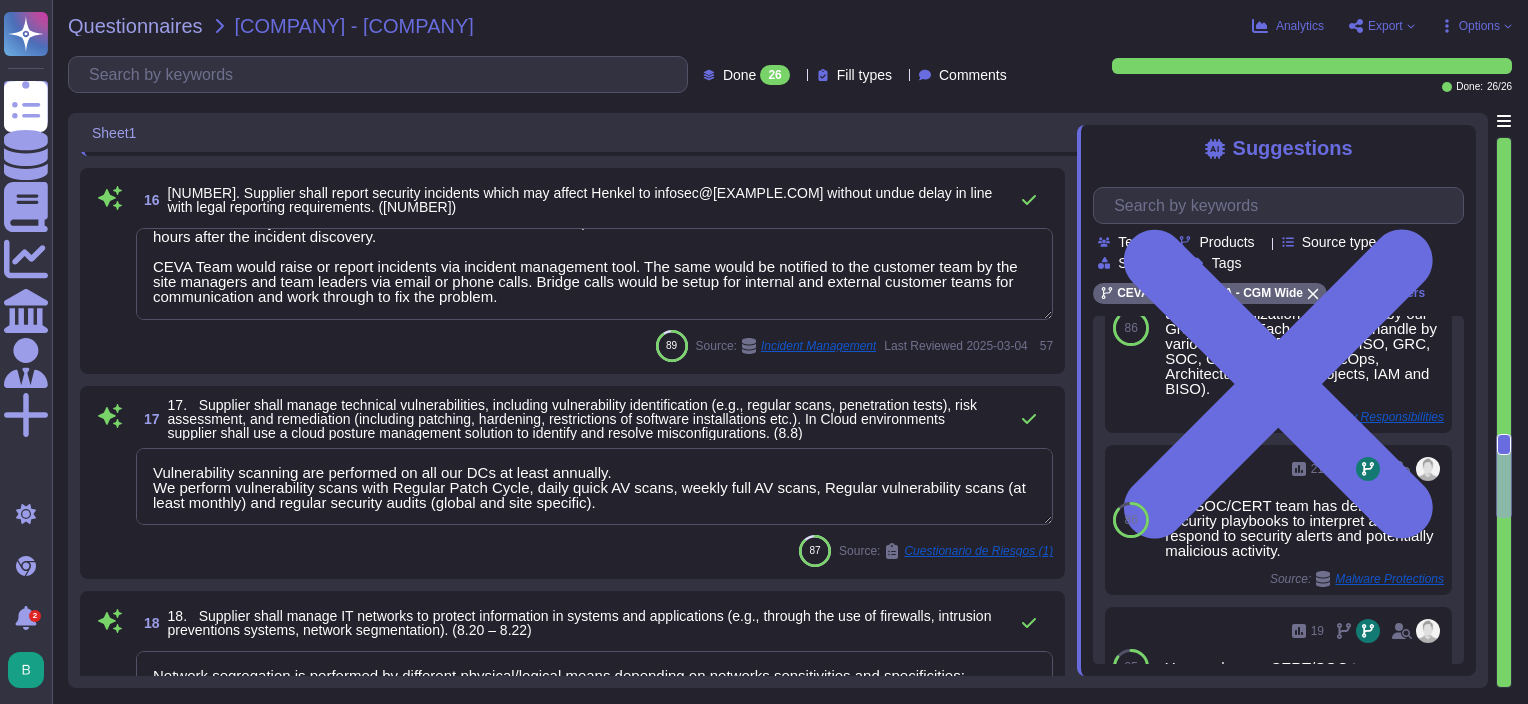 type on "All communication of data is encrypted. Data in transit is encrypted leveraging secure communication channels such as TLS (1.2 and above), SSH and SFTP.
Client file shares are encrypted via EFS." 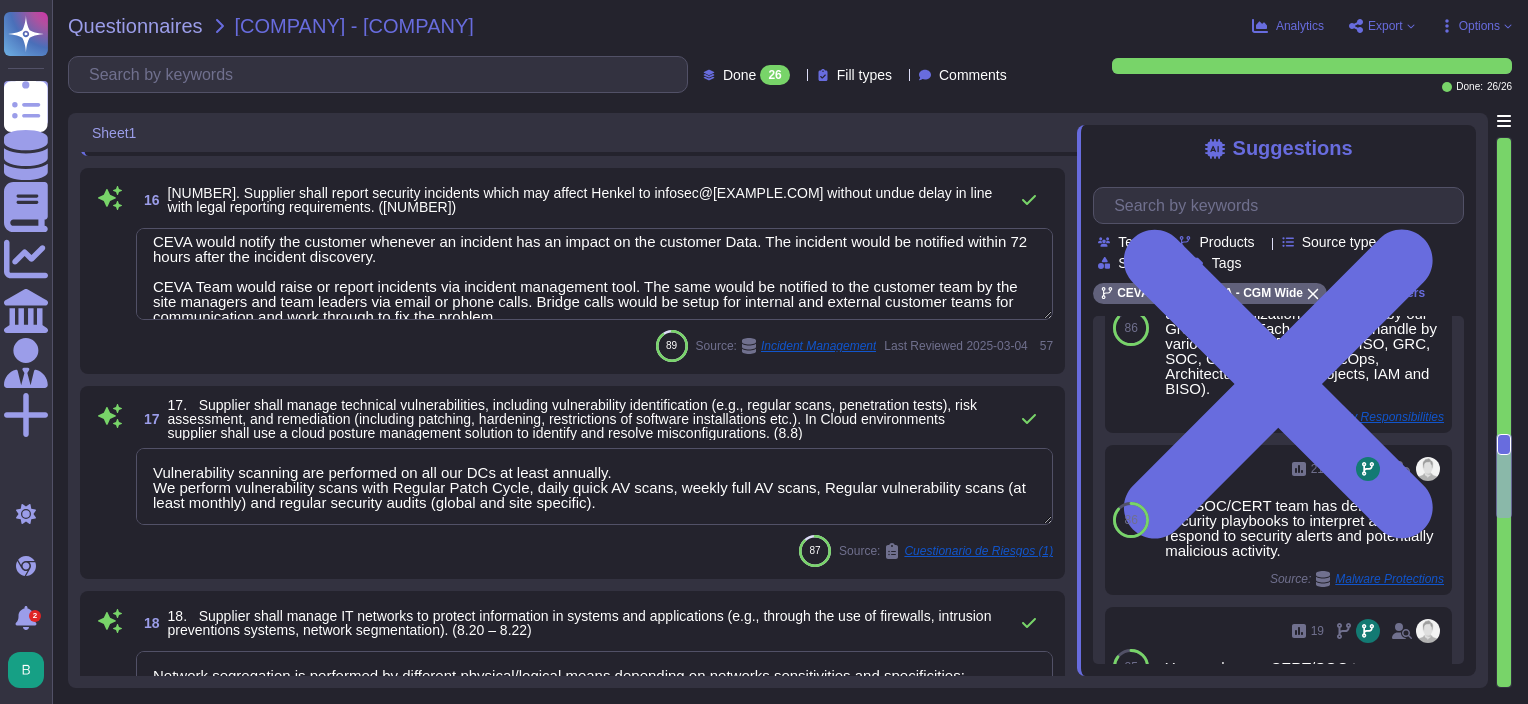 scroll, scrollTop: 0, scrollLeft: 0, axis: both 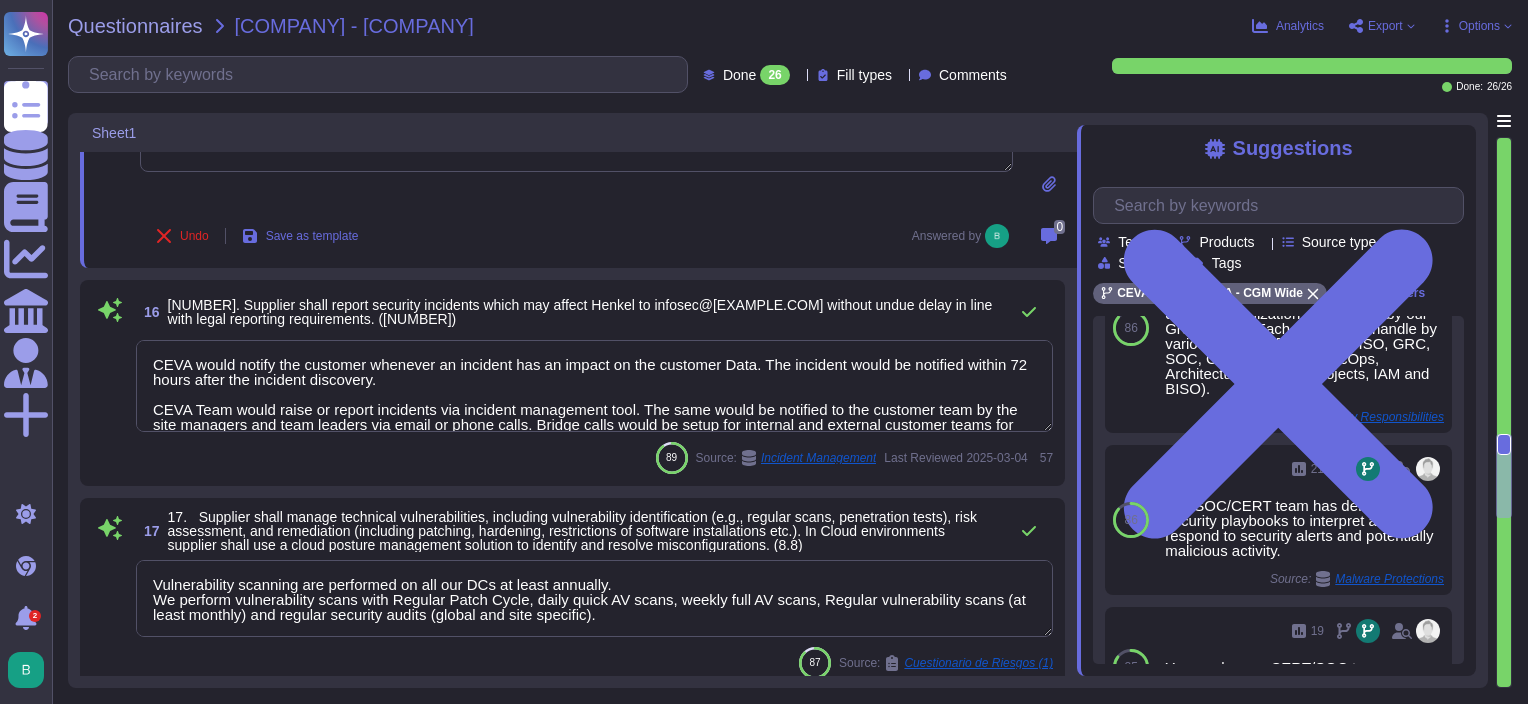 type on "The group SOC/SIEM is used to collect and analyze centrally all our logs. It is a 24/7 dedicated team which is responsible for analyzing and managing potential alerts/incidents." 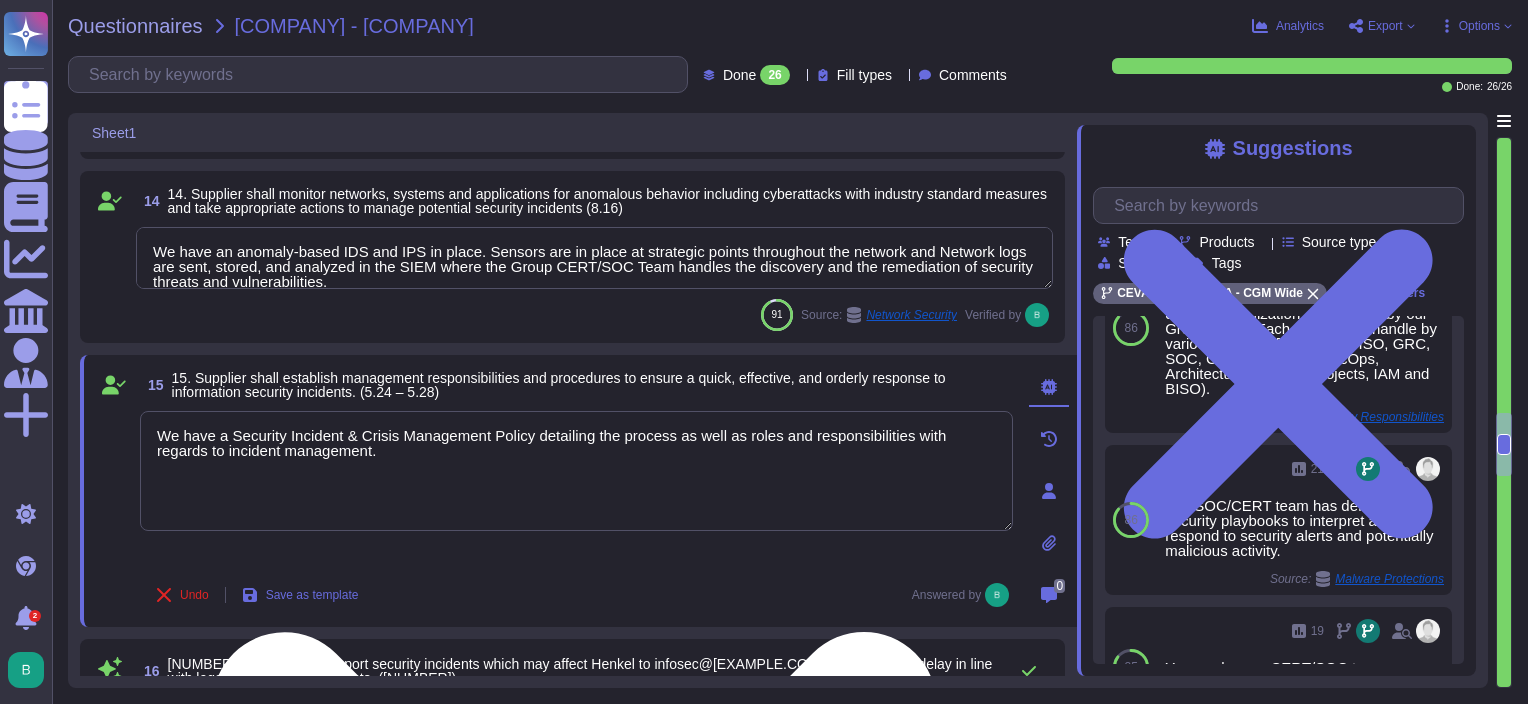 type on "Our DCs are Tier [NUMBER] certified.
In accordance with their level of sensitivity and classification, IT premises are designed and protected against external and environmental threats by applying measures such as (but not limited to) :
- A study on the risks due to environmental factors is carried out especially for each datacenter and risks mitigated in accordance with IT Continuity Management & Disaster Recovery process and strategy. (examples: Avoid building in flood-prone areas, Apply earthquake-resistant building standards, Equip buildings with lightning rods, and the electrical cabinets with surge arresters to protect the place in case of a storm ...)
- Implementing inverters to compensate for a possible electric outage and equip datacenters with generators that can ensure their autonomy in case of electric failures.
- Limiting the risk of fire starting and spreading, implementing adequate fire extinguishing systems, defining, and regularly testing fire reaction procedures.
- Equip with alarm and monitorin..." 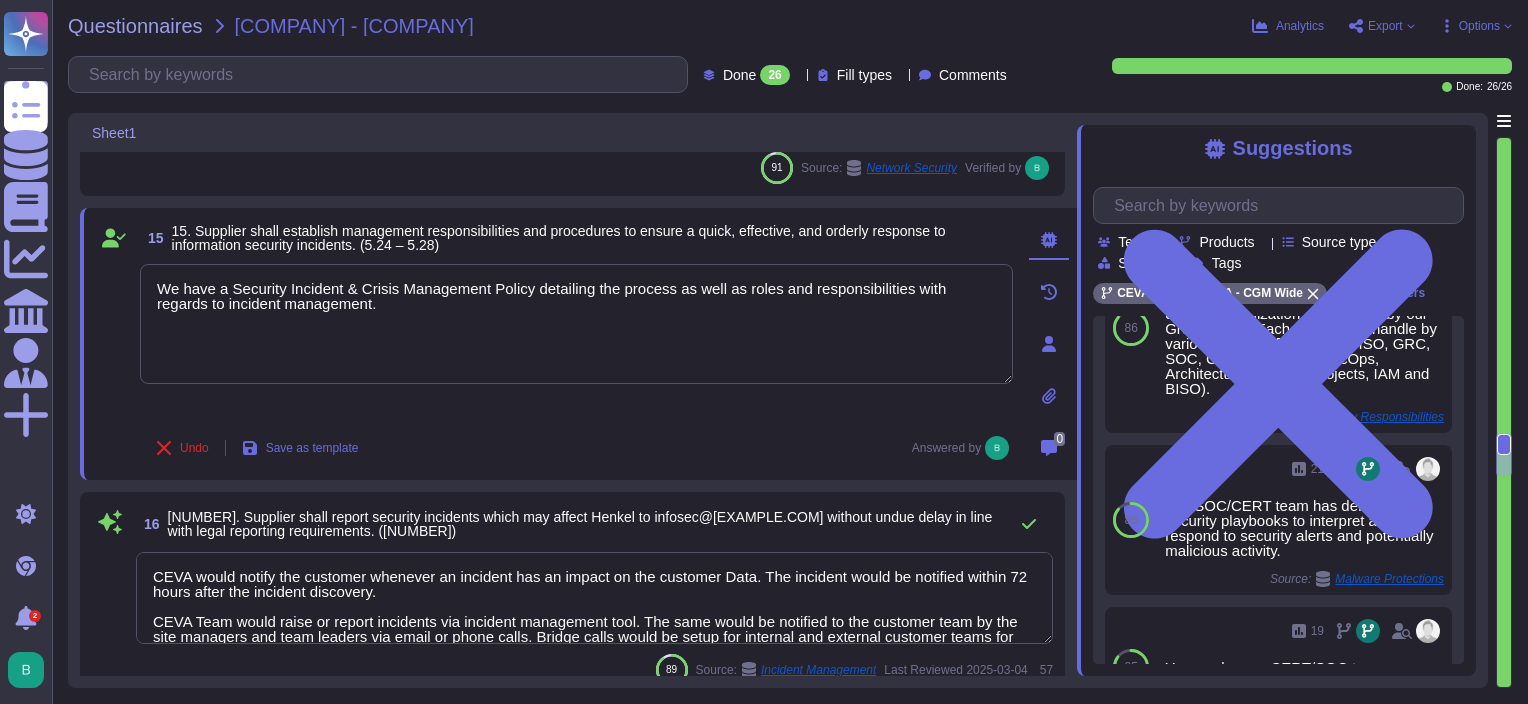 scroll, scrollTop: 2990, scrollLeft: 0, axis: vertical 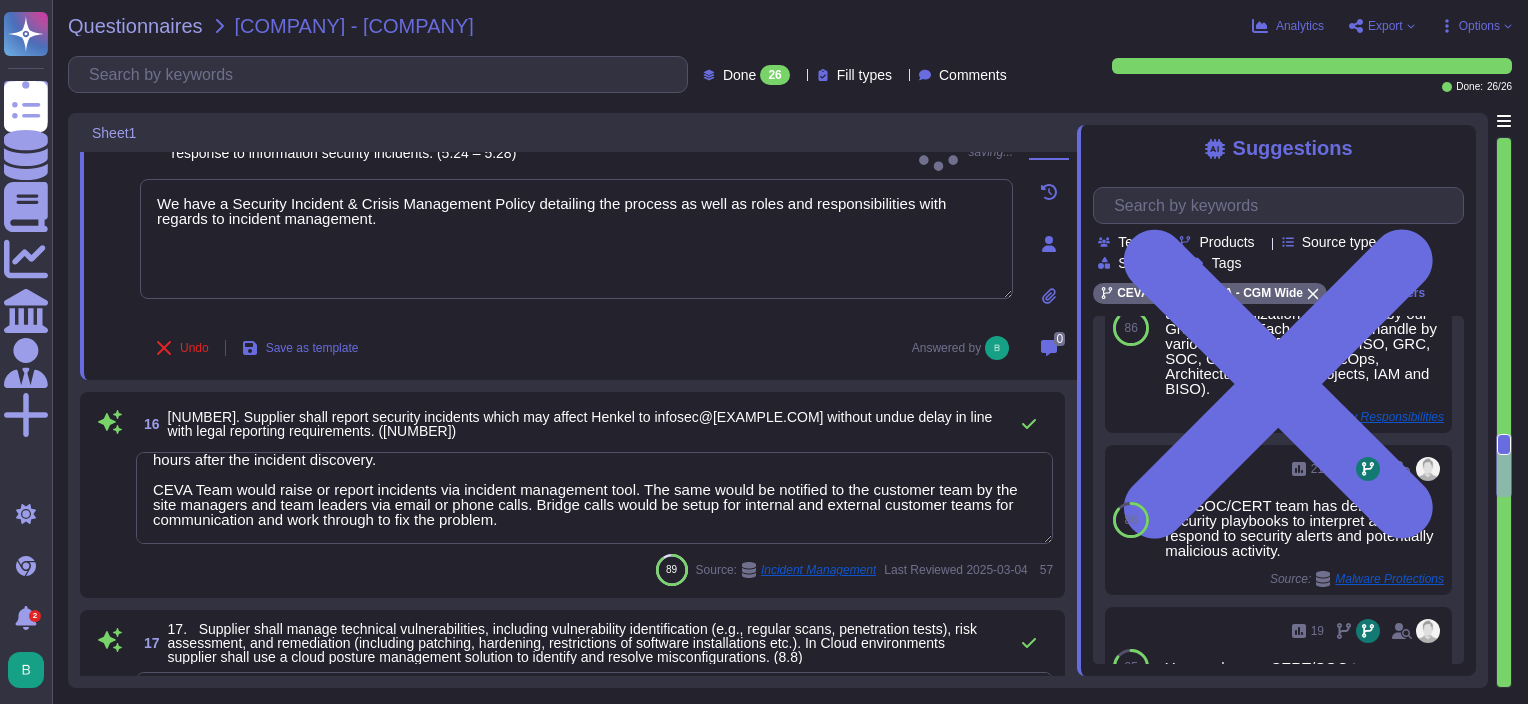 type on "We have a Security Incident & Crisis Management Policy detailing the process as well as roles and responsibilities with regards to incident management." 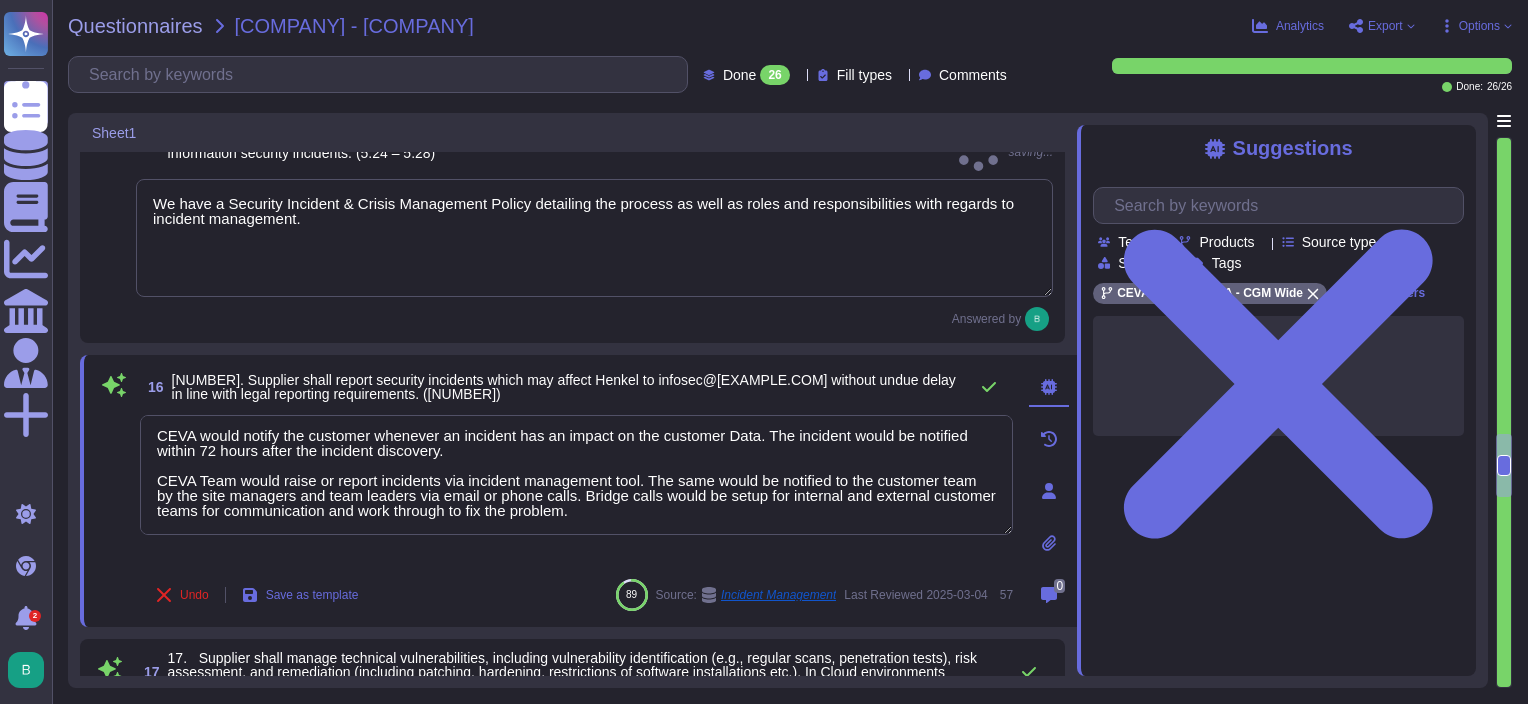 scroll, scrollTop: 0, scrollLeft: 0, axis: both 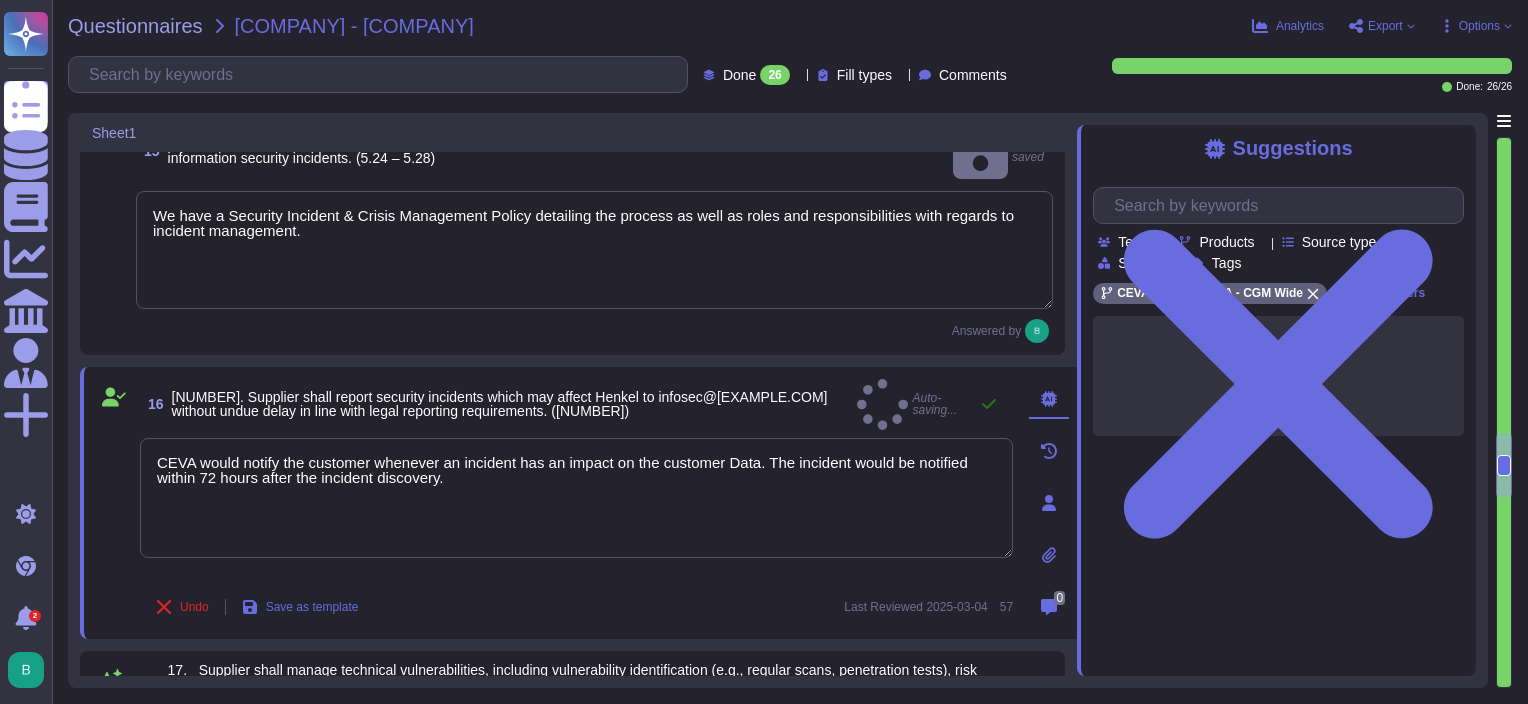 click at bounding box center [989, 404] 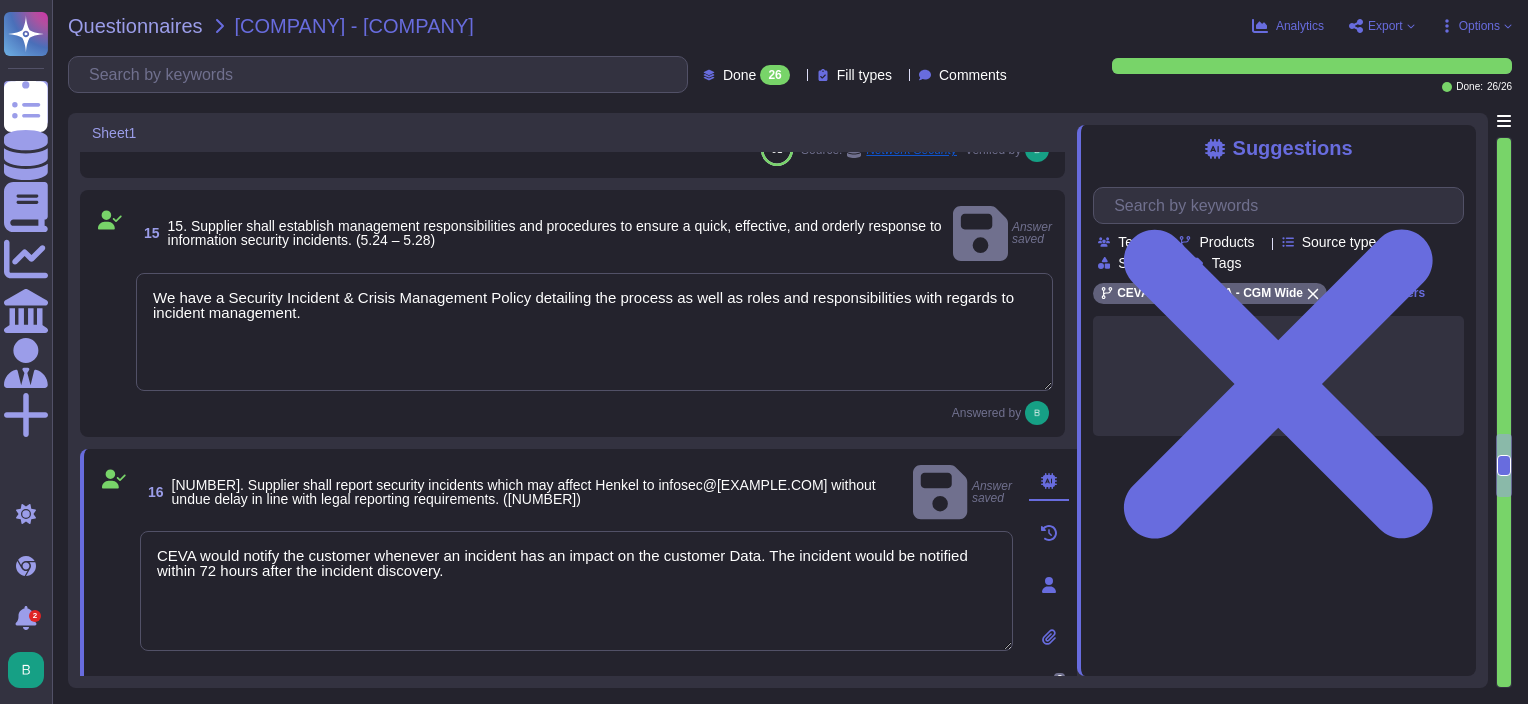scroll, scrollTop: 2890, scrollLeft: 0, axis: vertical 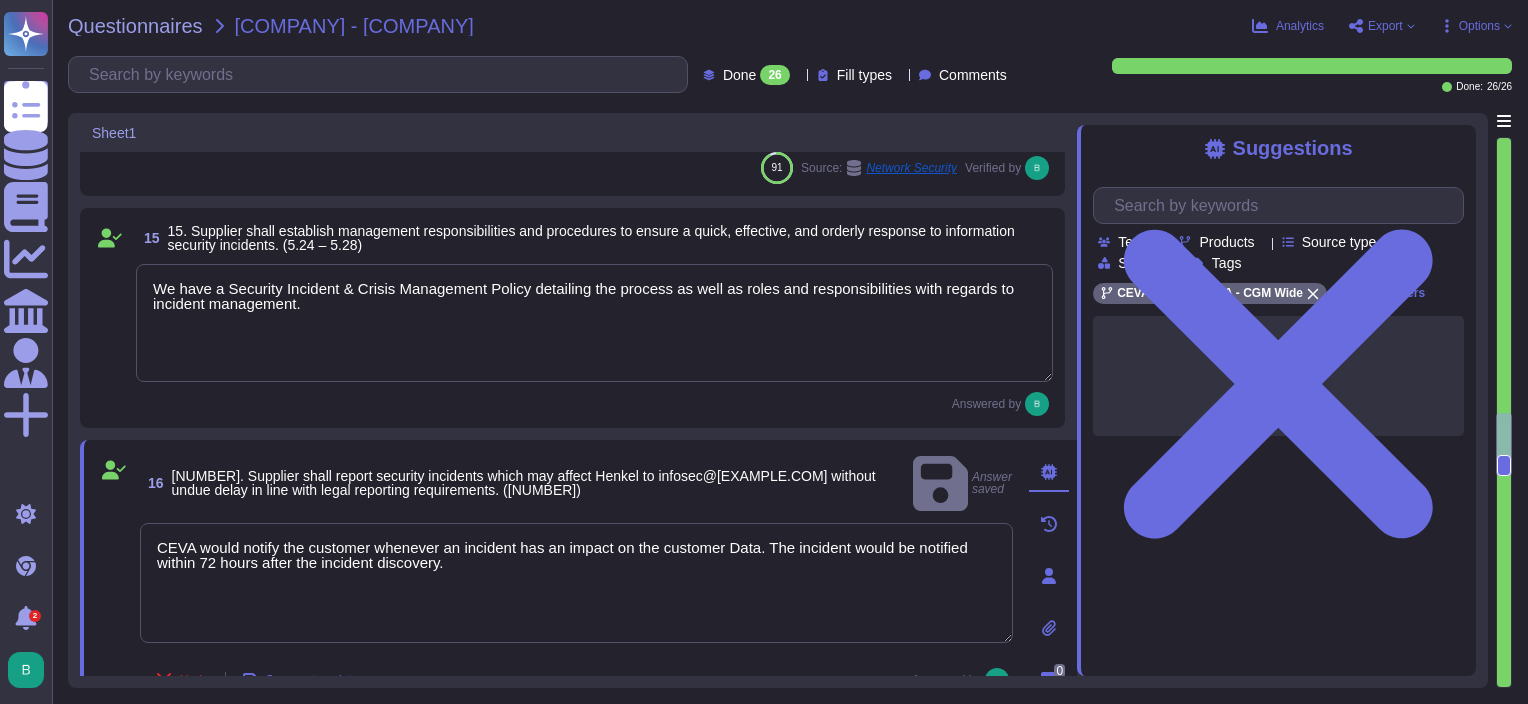 click on "CEVA would notify the customer whenever an incident has an impact on the customer Data. The incident would be notified within 72 hours after the incident discovery." at bounding box center (576, 583) 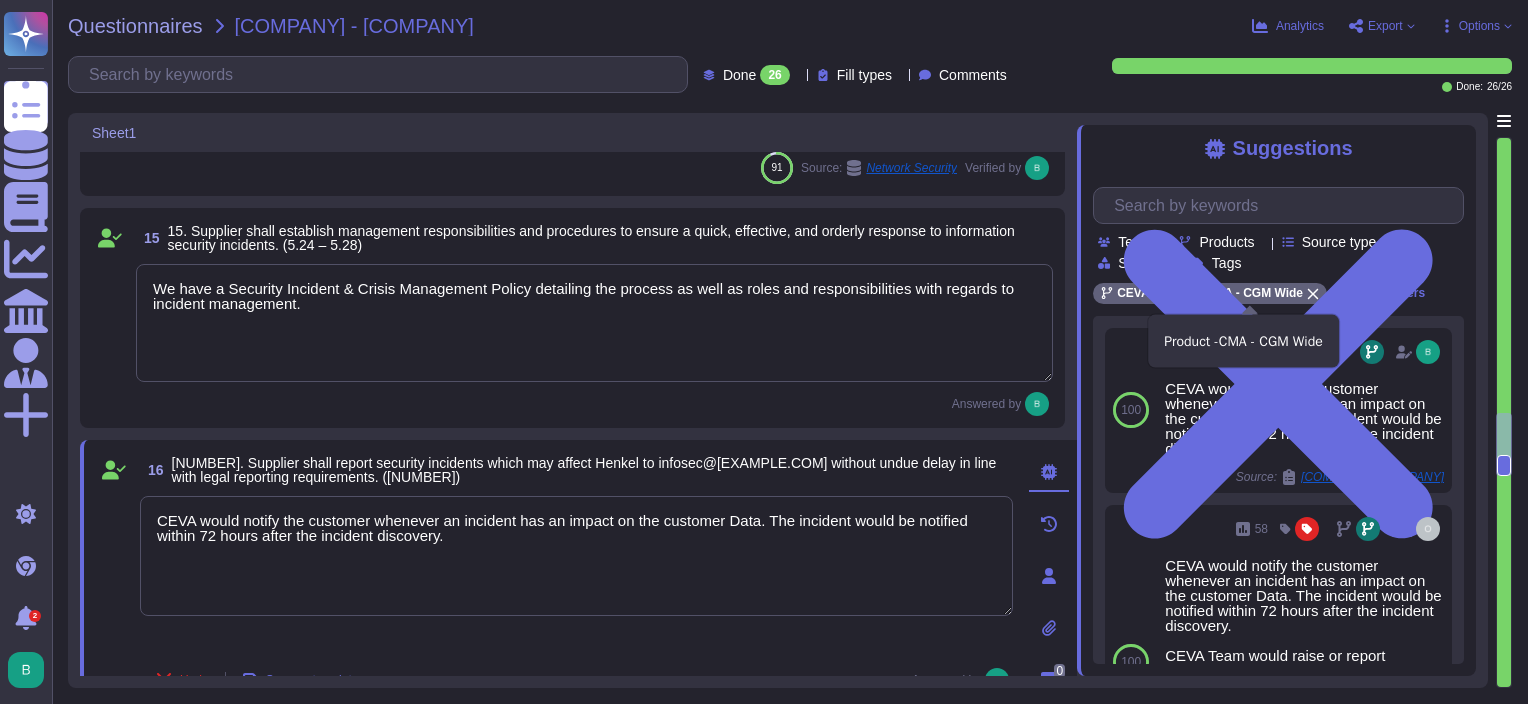 click 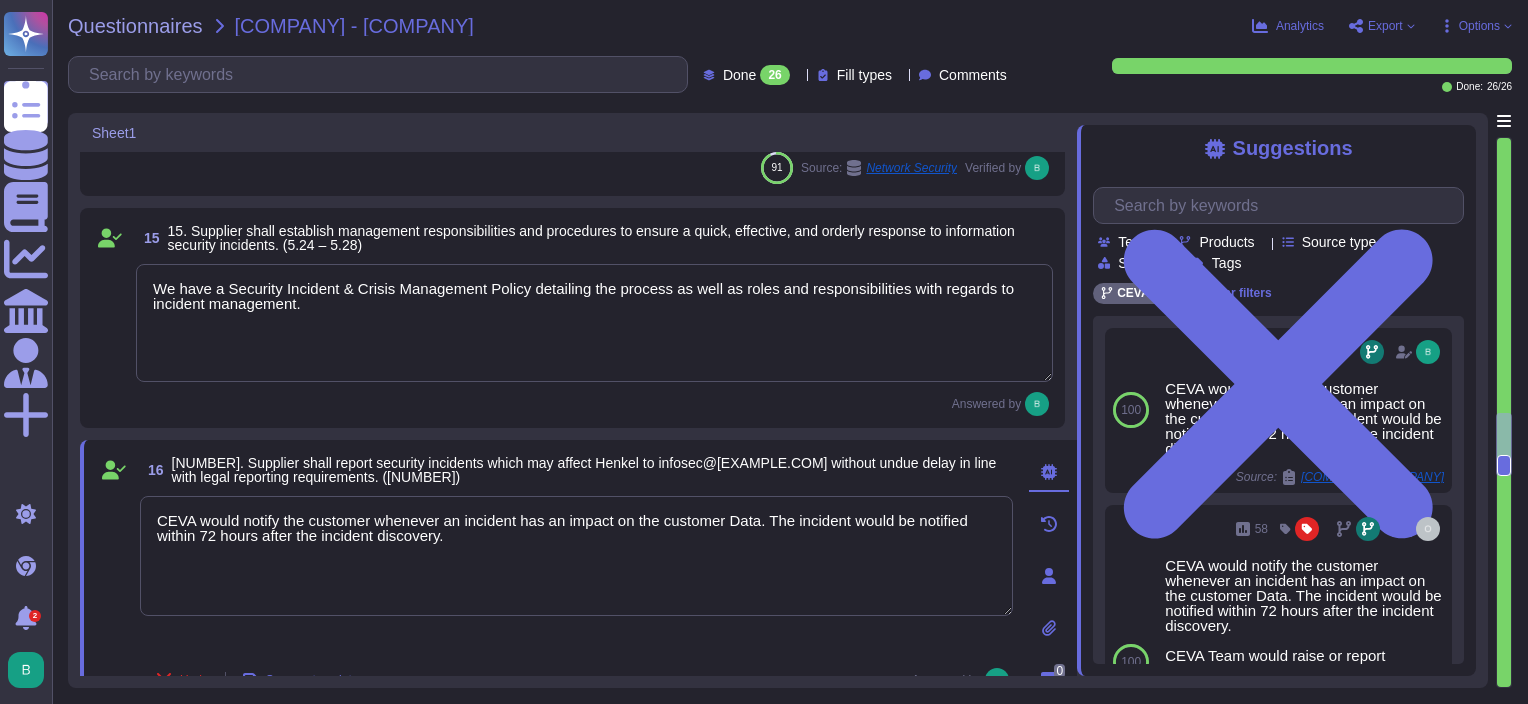 click on "CEVA would notify the customer whenever an incident has an impact on the customer Data. The incident would be notified within 72 hours after the incident discovery." at bounding box center [576, 556] 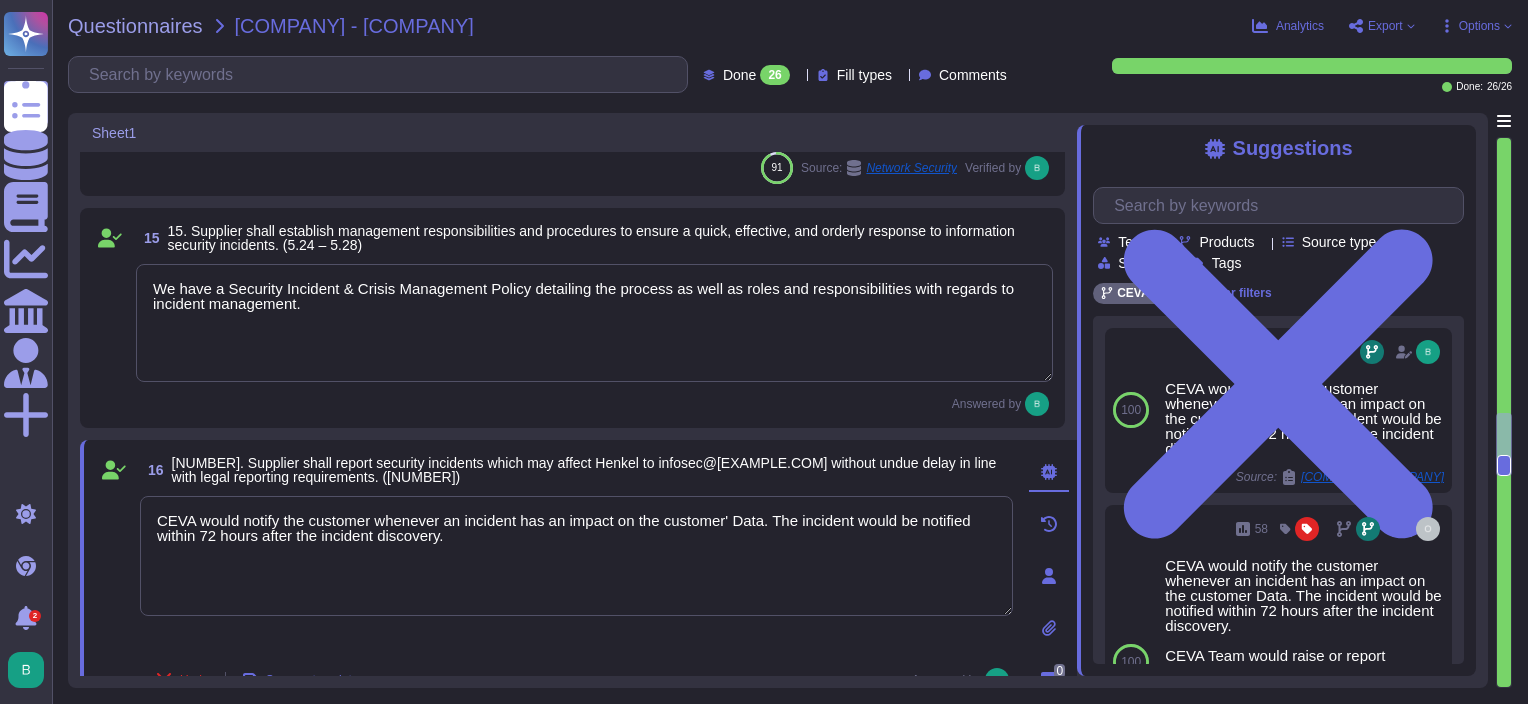 type on "CEVA would notify the customer whenever an incident has an impact on the customer's Data. The incident would be notified within 72 hours after the incident discovery." 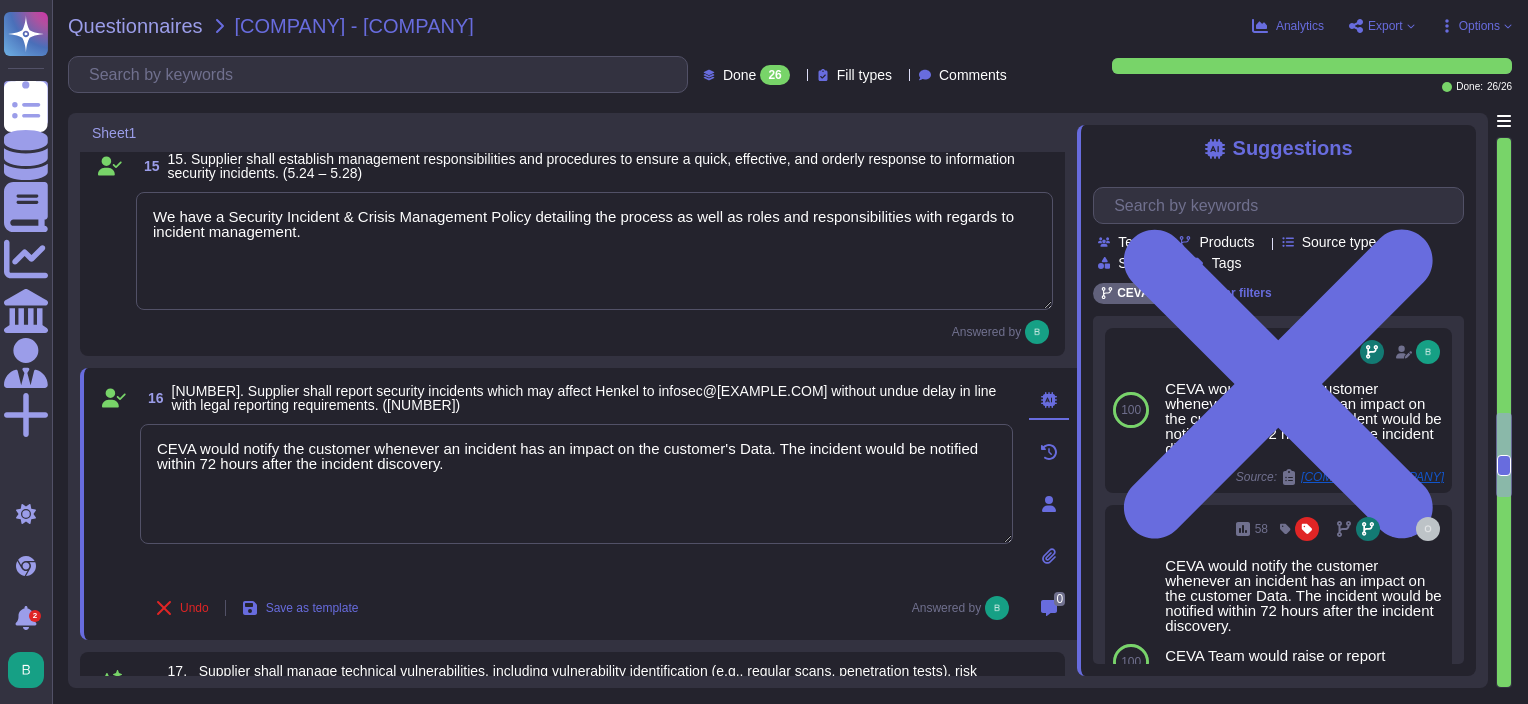 scroll, scrollTop: 3090, scrollLeft: 0, axis: vertical 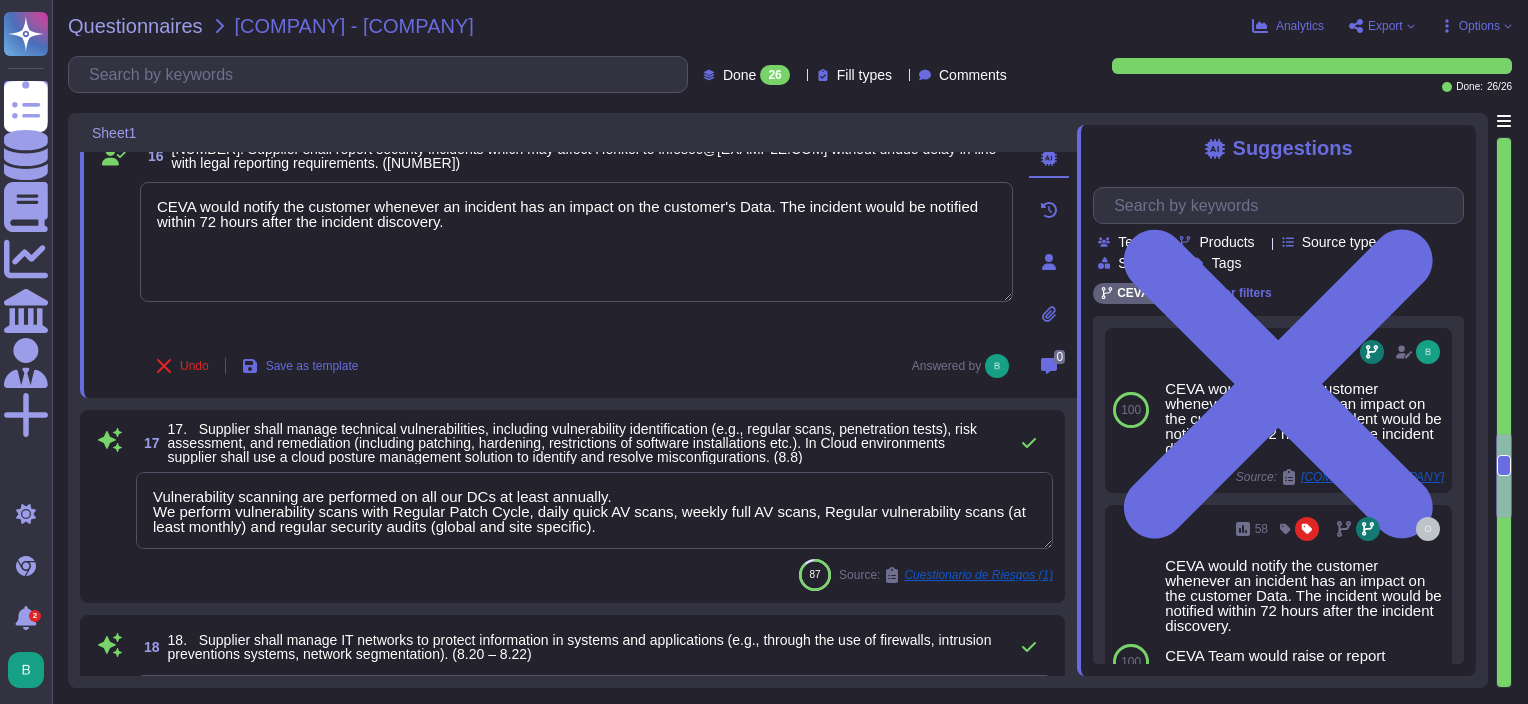type on "All communication of data is encrypted. Data in transit is encrypted leveraging secure communication channels such as TLS (1.2 and above), SSH and SFTP.
Client file shares are encrypted via EFS." 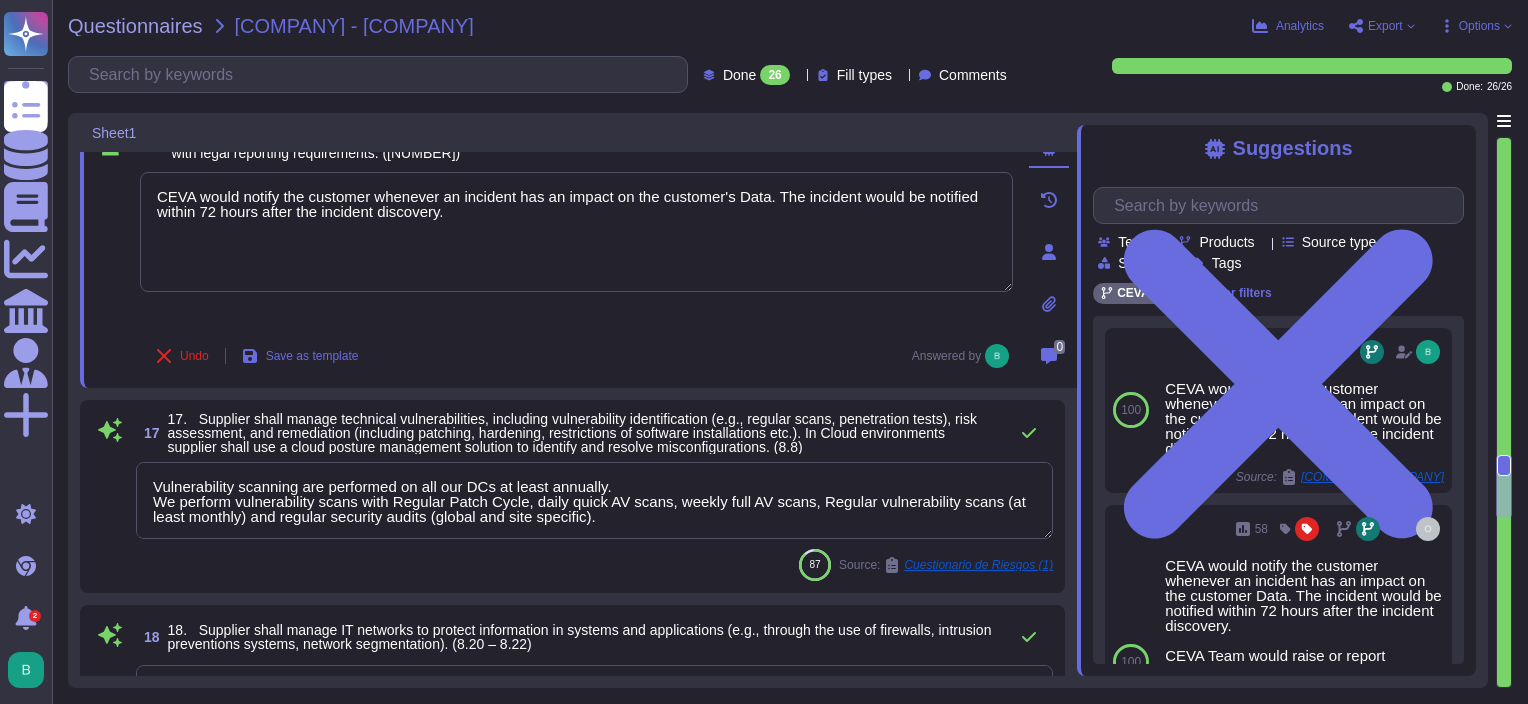 scroll, scrollTop: 3290, scrollLeft: 0, axis: vertical 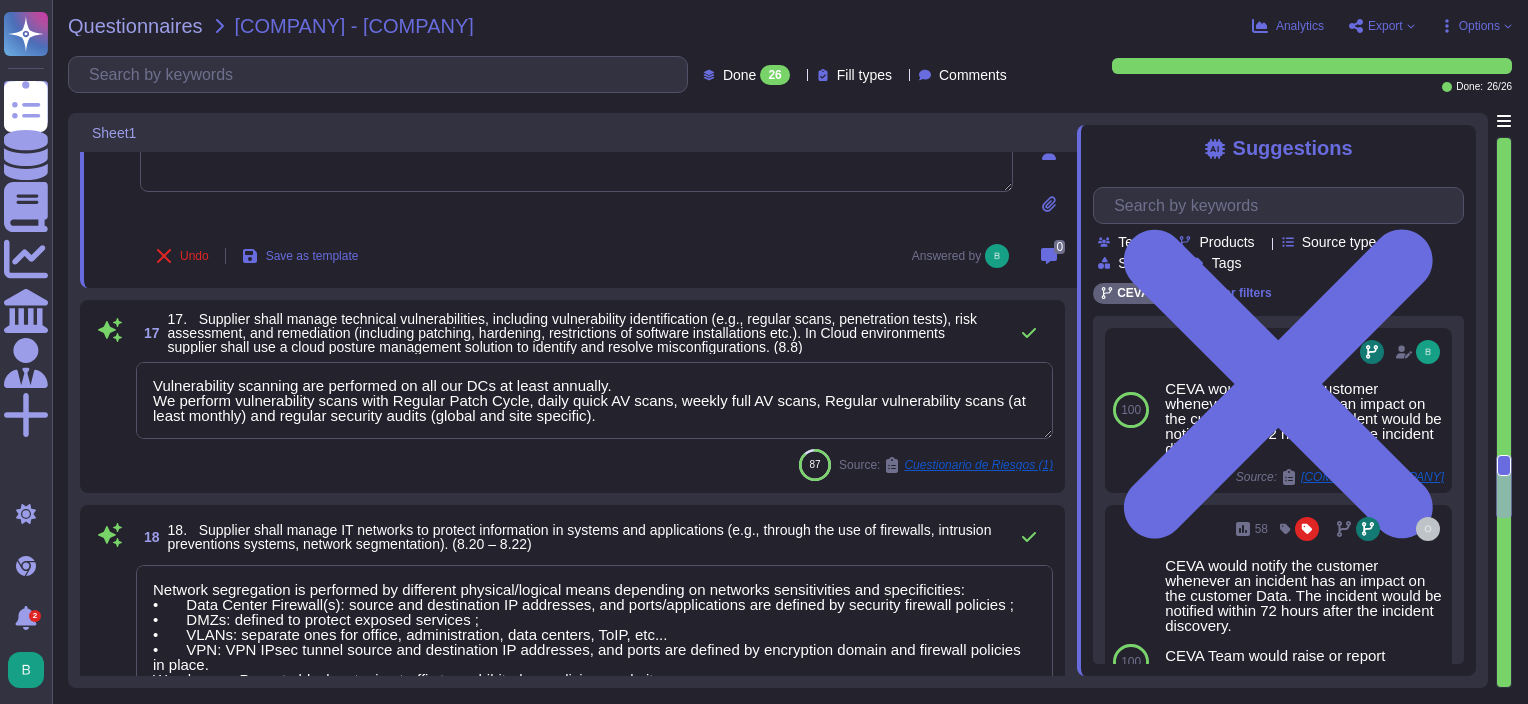click on "Vulnerability scanning are performed on all our DCs at least annually.
We perform vulnerability scans with Regular Patch Cycle, daily quick AV scans, weekly full AV scans, Regular vulnerability scans (at least monthly) and regular security audits (global and site specific)." at bounding box center [594, 400] 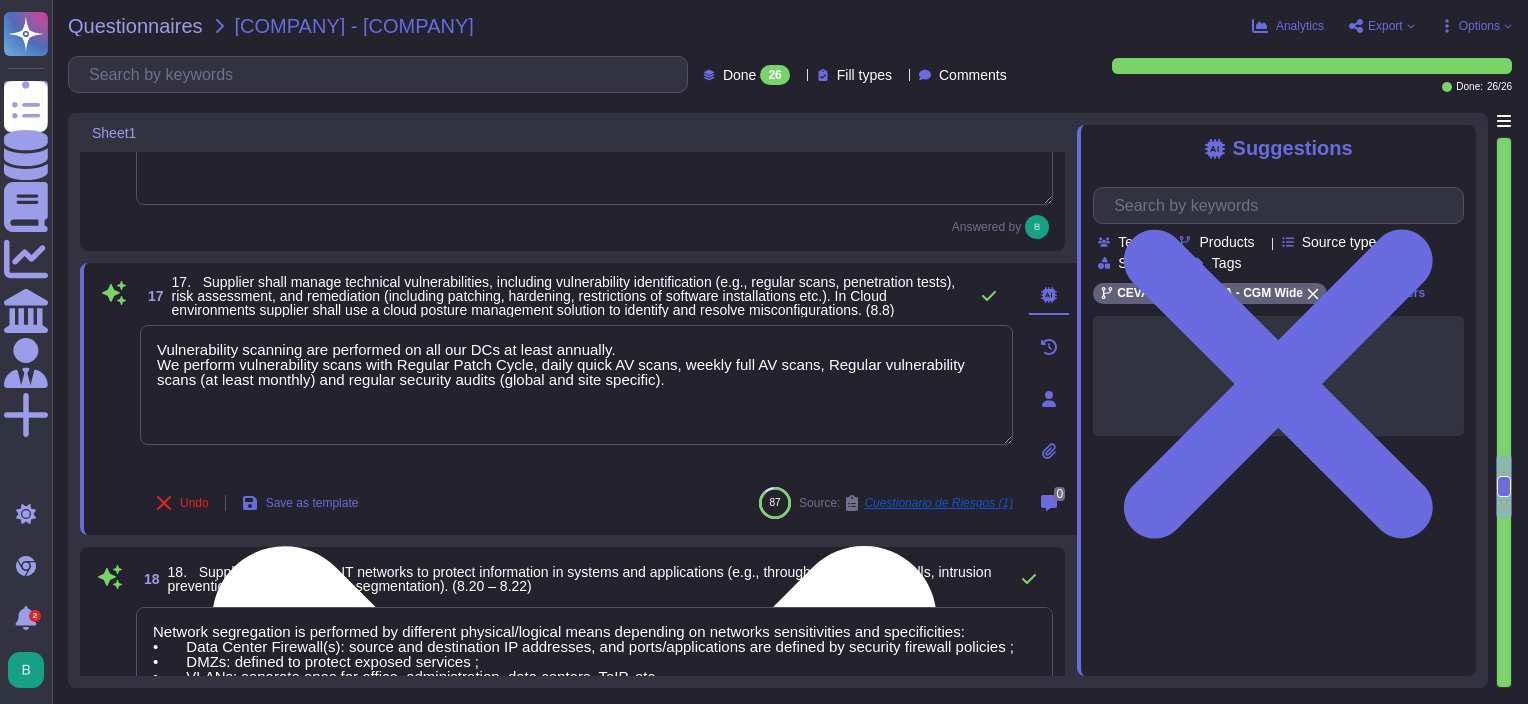 type on "CEVA would notify the customer whenever an incident has an impact on the customer's Data. The incident would be notified within 72 hours after the incident discovery." 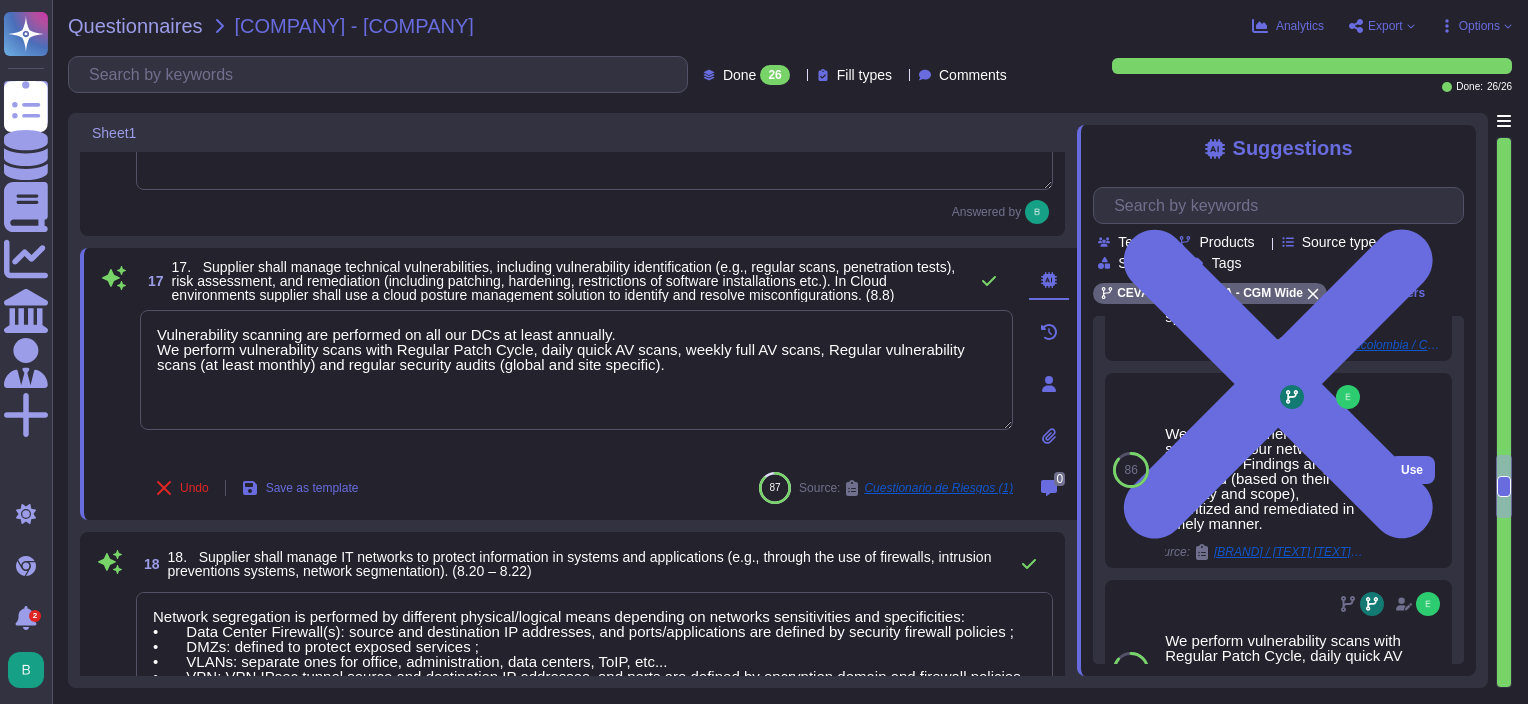 scroll, scrollTop: 400, scrollLeft: 0, axis: vertical 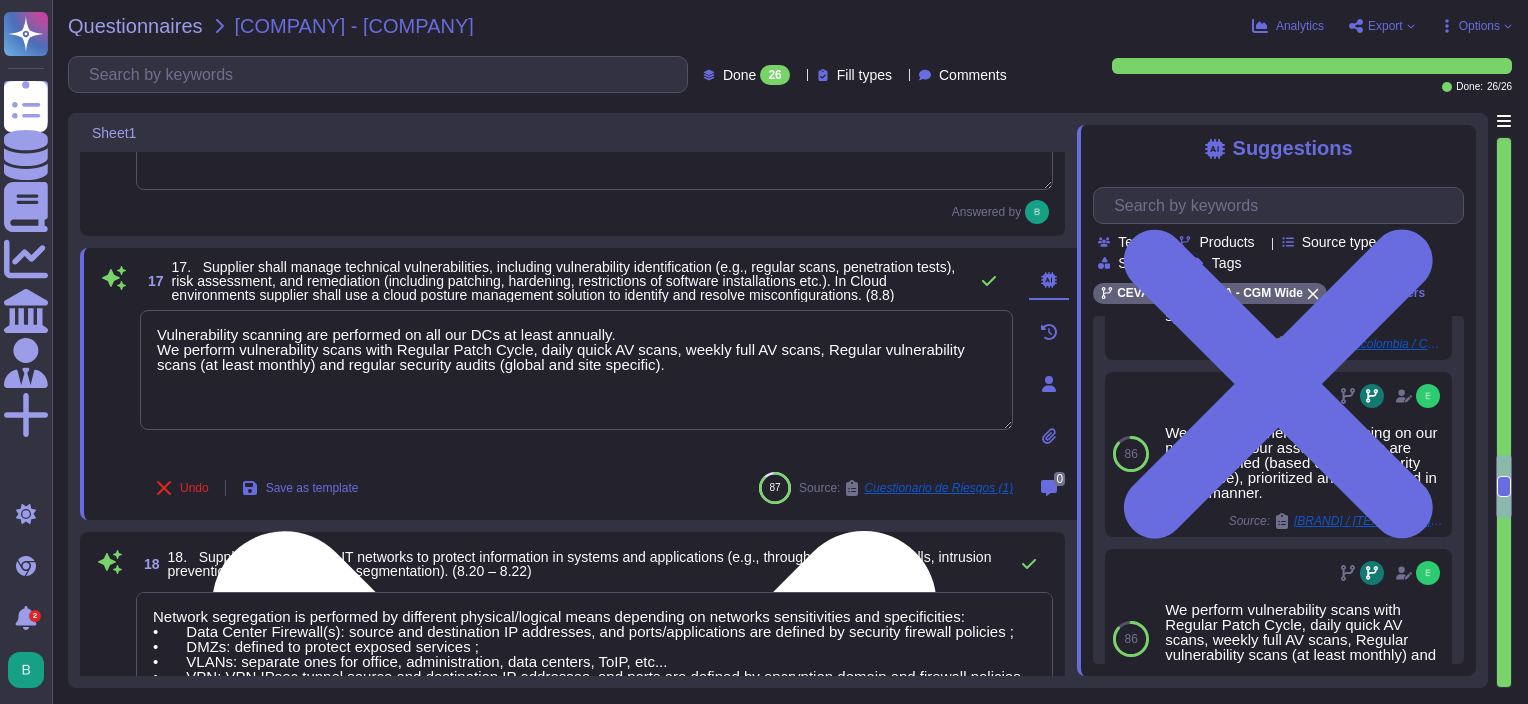 drag, startPoint x: 629, startPoint y: 330, endPoint x: 143, endPoint y: 330, distance: 486 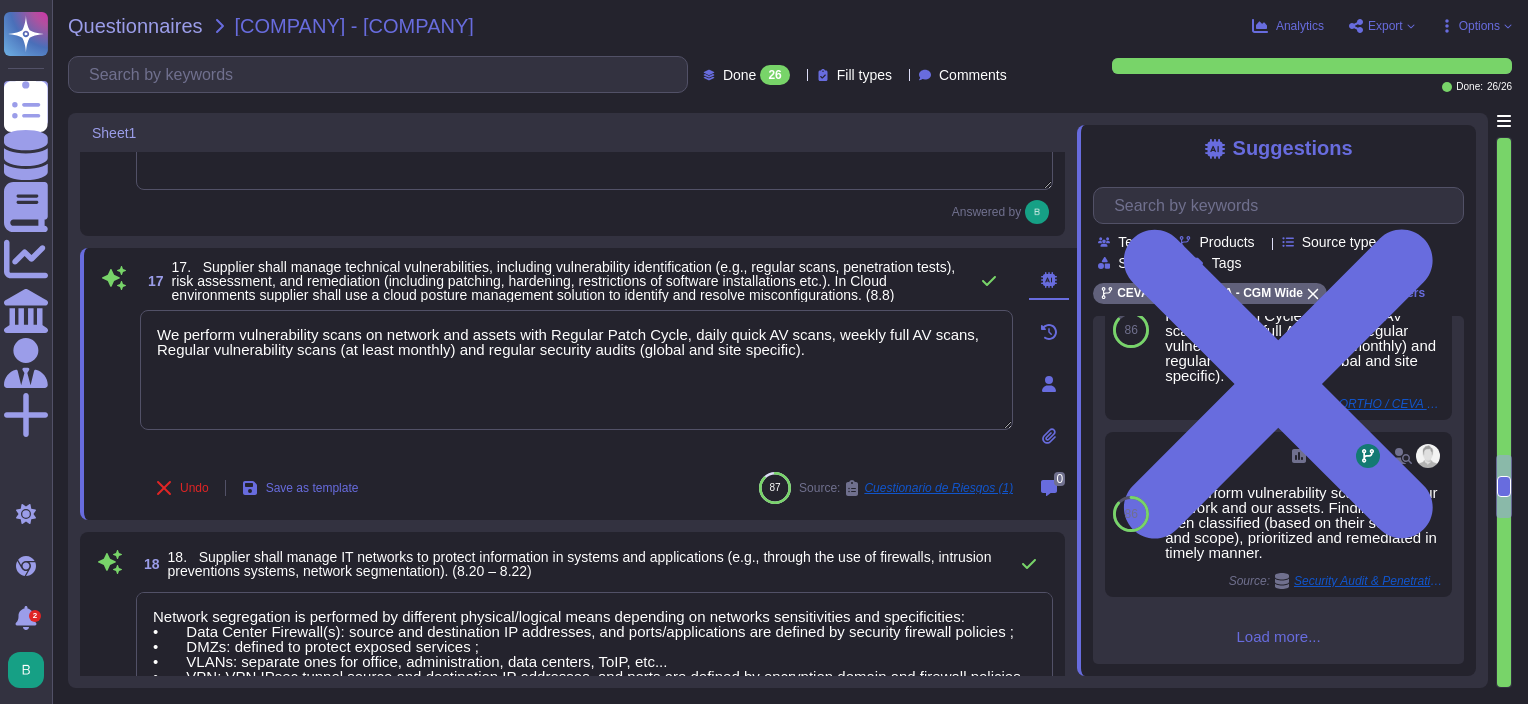 click on "100 Vulnerability scanning are performed on all our DCs at least annually.
We perform vulnerability scans with Regular Patch Cycle, daily quick AV scans, weekly full AV scans, Regular vulnerability scans (at least monthly) and regular security audits (global and site specific). Source: [COMPANY] / [COMPANY] Used 87 Vulnerability scanning are performed on all our DCs at least annually.
We perform vulnerability scans with Regular Patch Cycle, daily quick AV scans, weekly full AV scans, Regular vulnerability scans (at least monthly) and regular security audits (global and site specific). Source: [COMPANY] / Cuestionario de Riesgos (1) Use 86 We perform vulnerability scanning on our network and our assets. Findings are then classified (based on their severity and scope), prioritized and remediated in timely manner. Source: [COMPANY]  / Information security Supplier self assessment Use 86 Source: [COMPANY] / CEVA Vendor Security Assessment Use 86 39 Source: Security Audit  & Penetration test Use Load more..." at bounding box center [1278, 490] 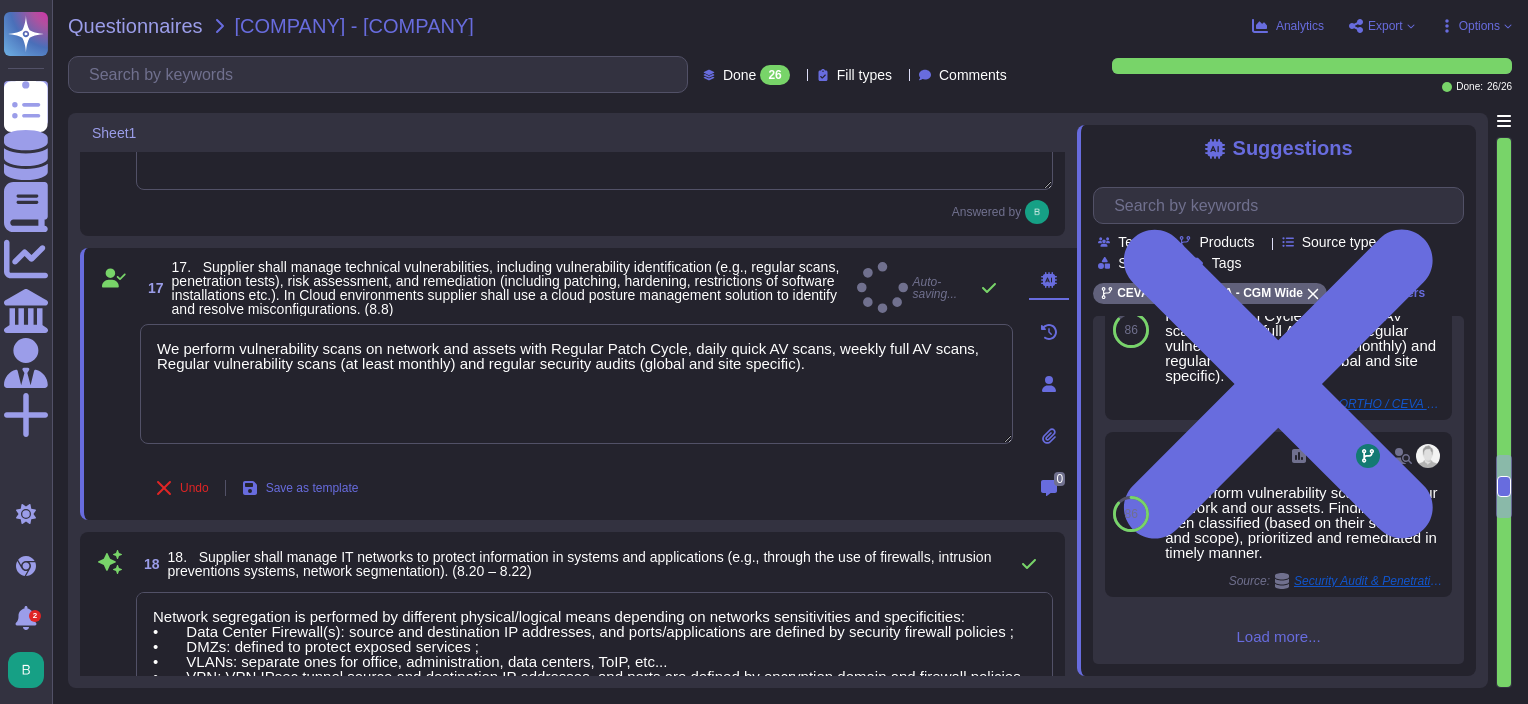 click on "Load more..." at bounding box center [1278, 636] 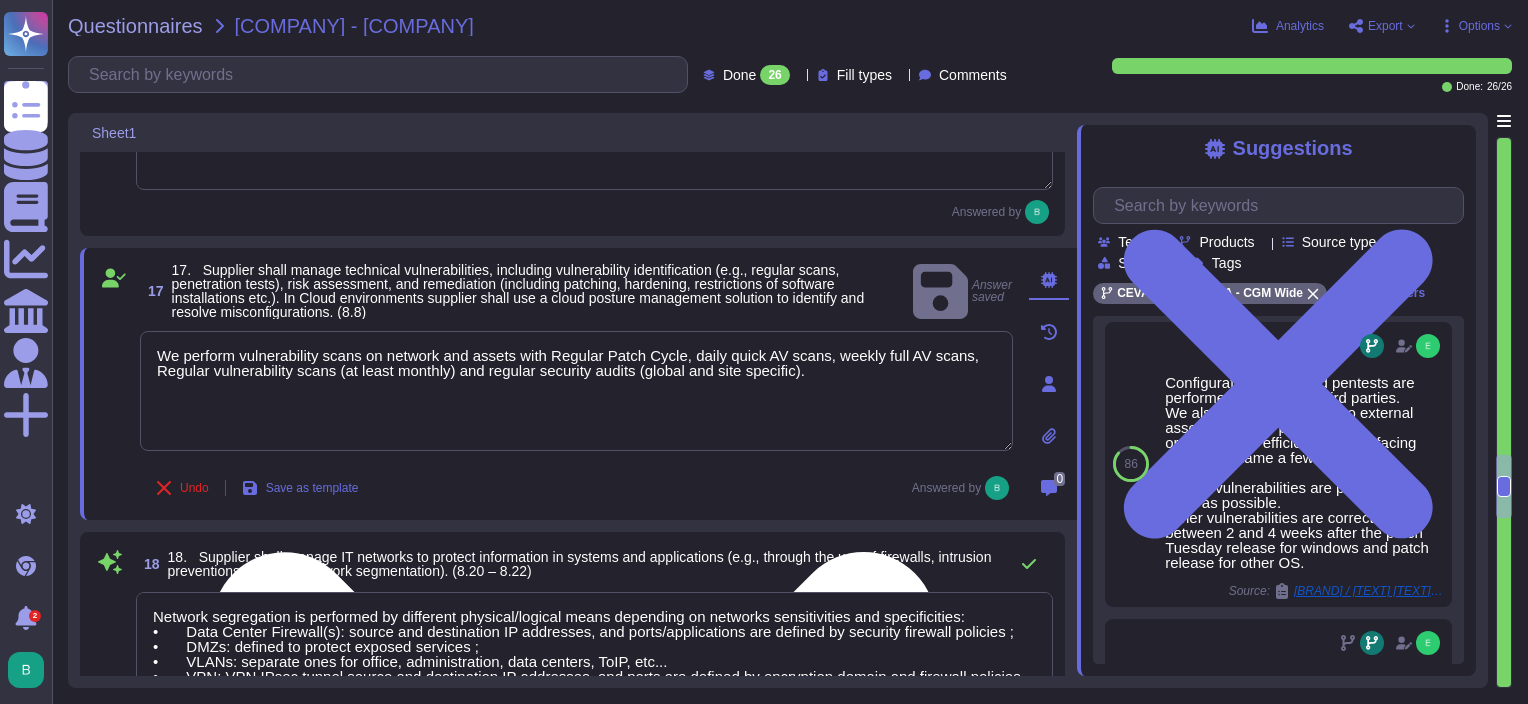 scroll, scrollTop: 958, scrollLeft: 0, axis: vertical 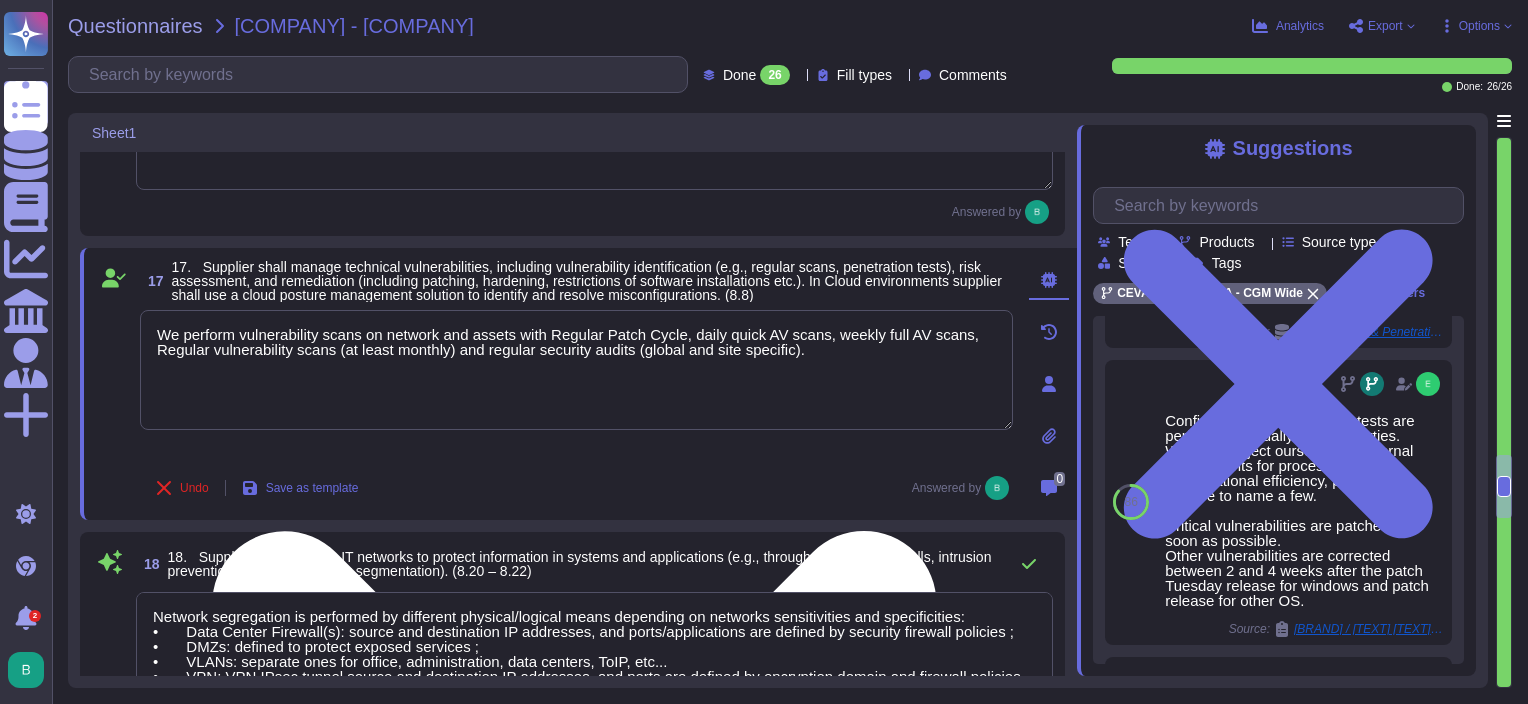 click on "We perform vulnerability scans on network and assets with Regular Patch Cycle, daily quick AV scans, weekly full AV scans, Regular vulnerability scans (at least monthly) and regular security audits (global and site specific)." at bounding box center (576, 370) 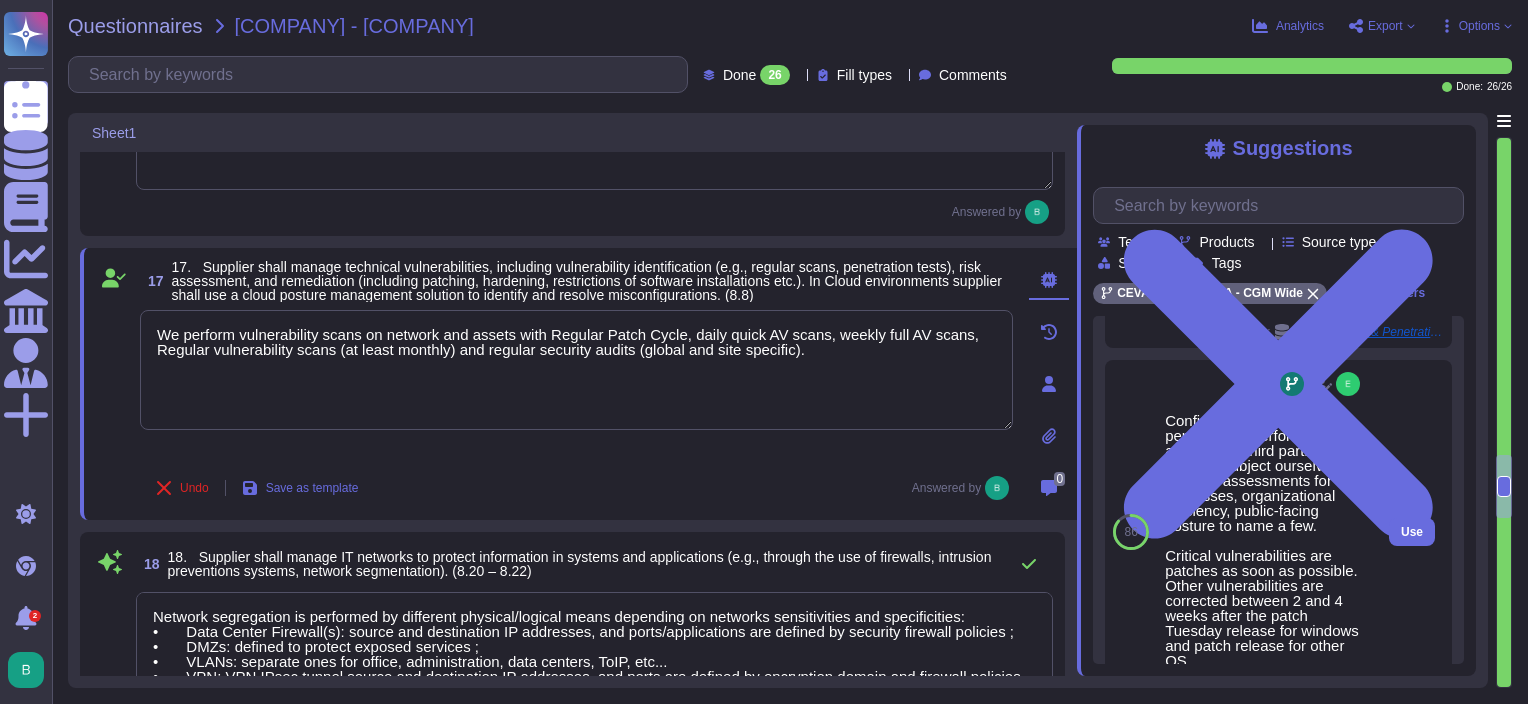 scroll, scrollTop: 996, scrollLeft: 0, axis: vertical 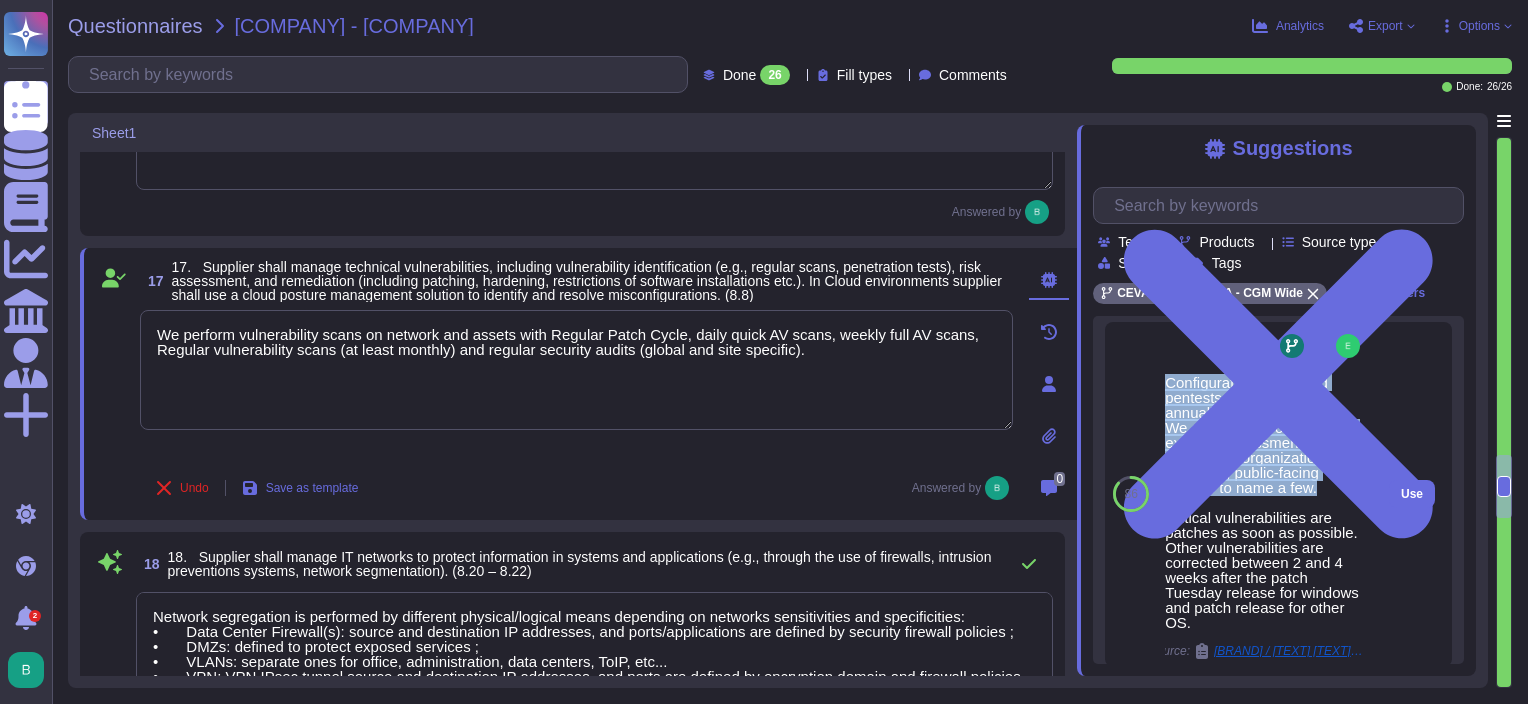 drag, startPoint x: 1164, startPoint y: 384, endPoint x: 1325, endPoint y: 493, distance: 194.42737 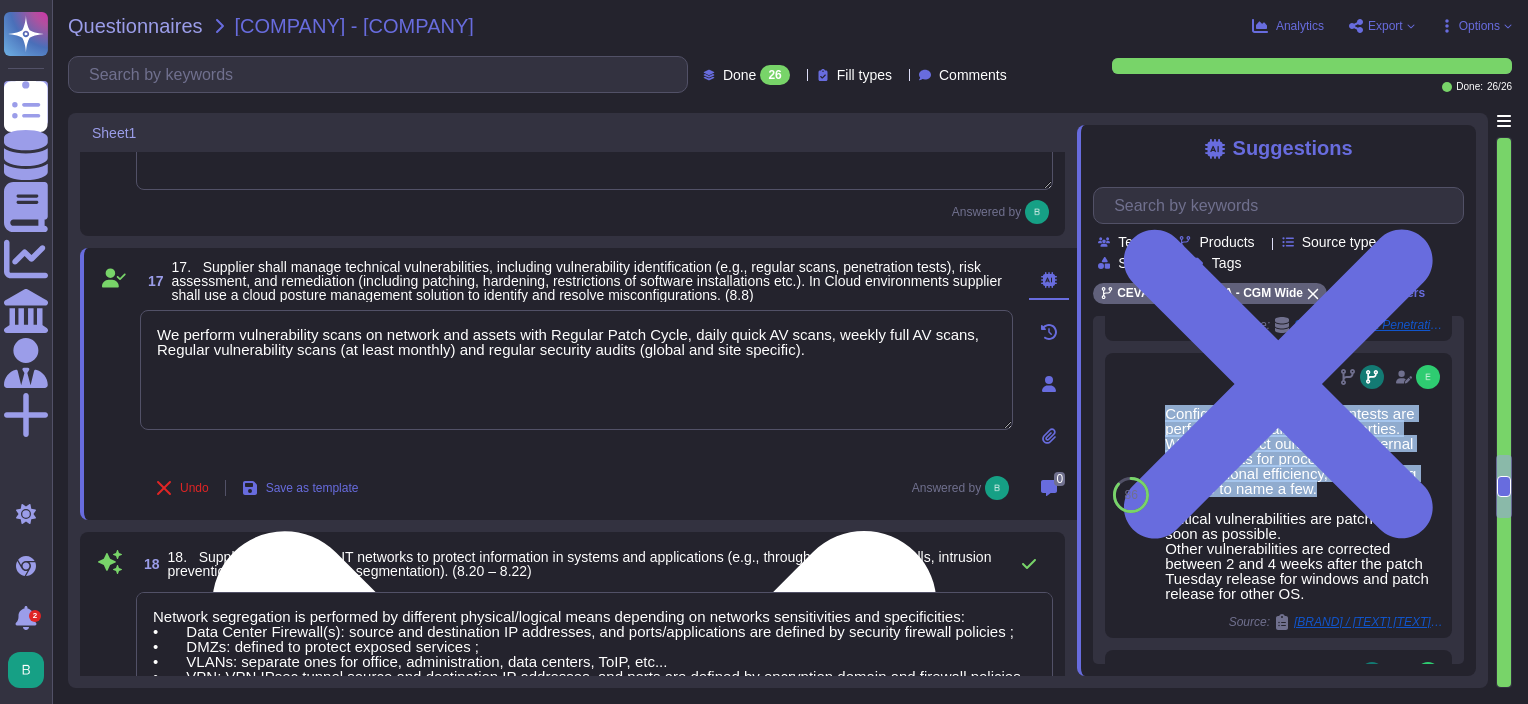 scroll, scrollTop: 958, scrollLeft: 0, axis: vertical 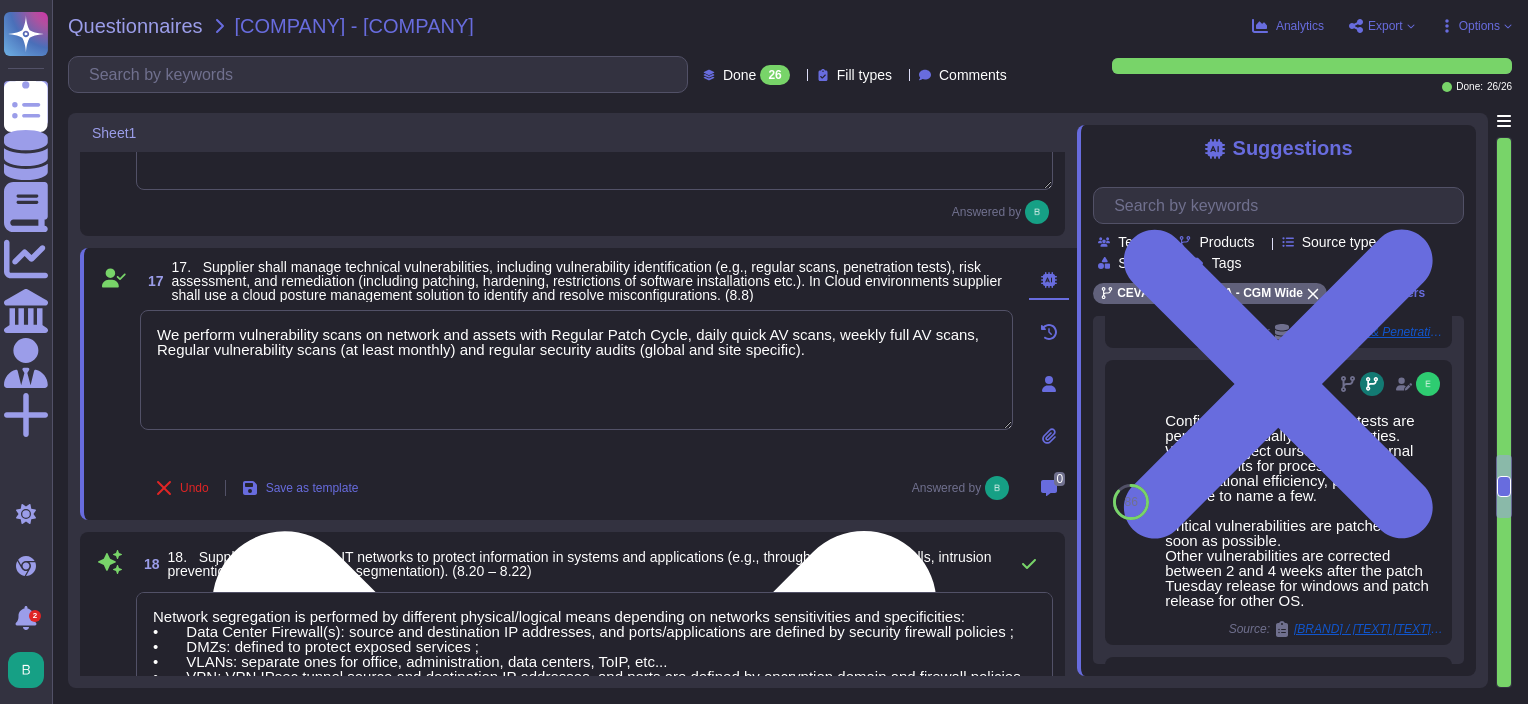click on "We perform vulnerability scans on network and assets with Regular Patch Cycle, daily quick AV scans, weekly full AV scans, Regular vulnerability scans (at least monthly) and regular security audits (global and site specific)." at bounding box center (576, 370) 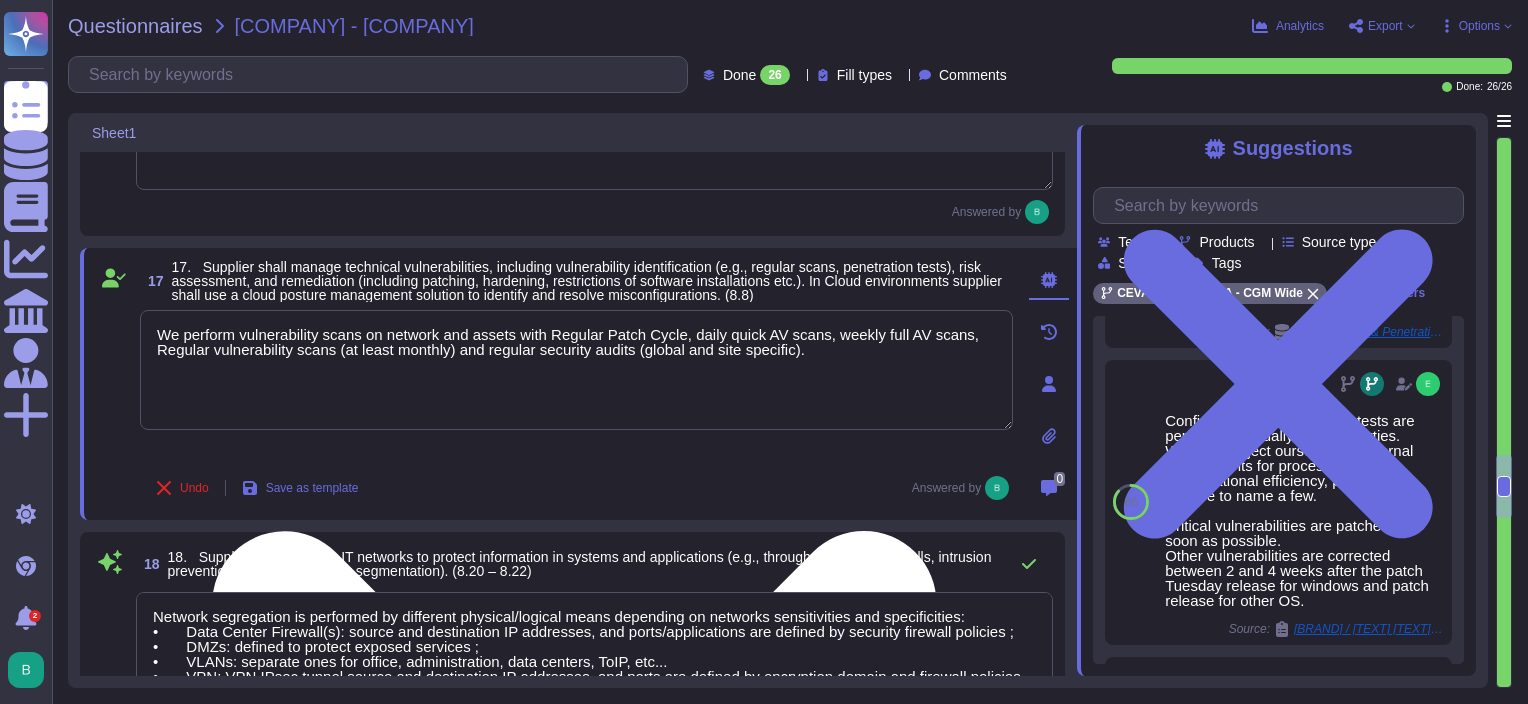 click on "We perform vulnerability scans on network and assets with Regular Patch Cycle, daily quick AV scans, weekly full AV scans, Regular vulnerability scans (at least monthly) and regular security audits (global and site specific)." at bounding box center (576, 370) 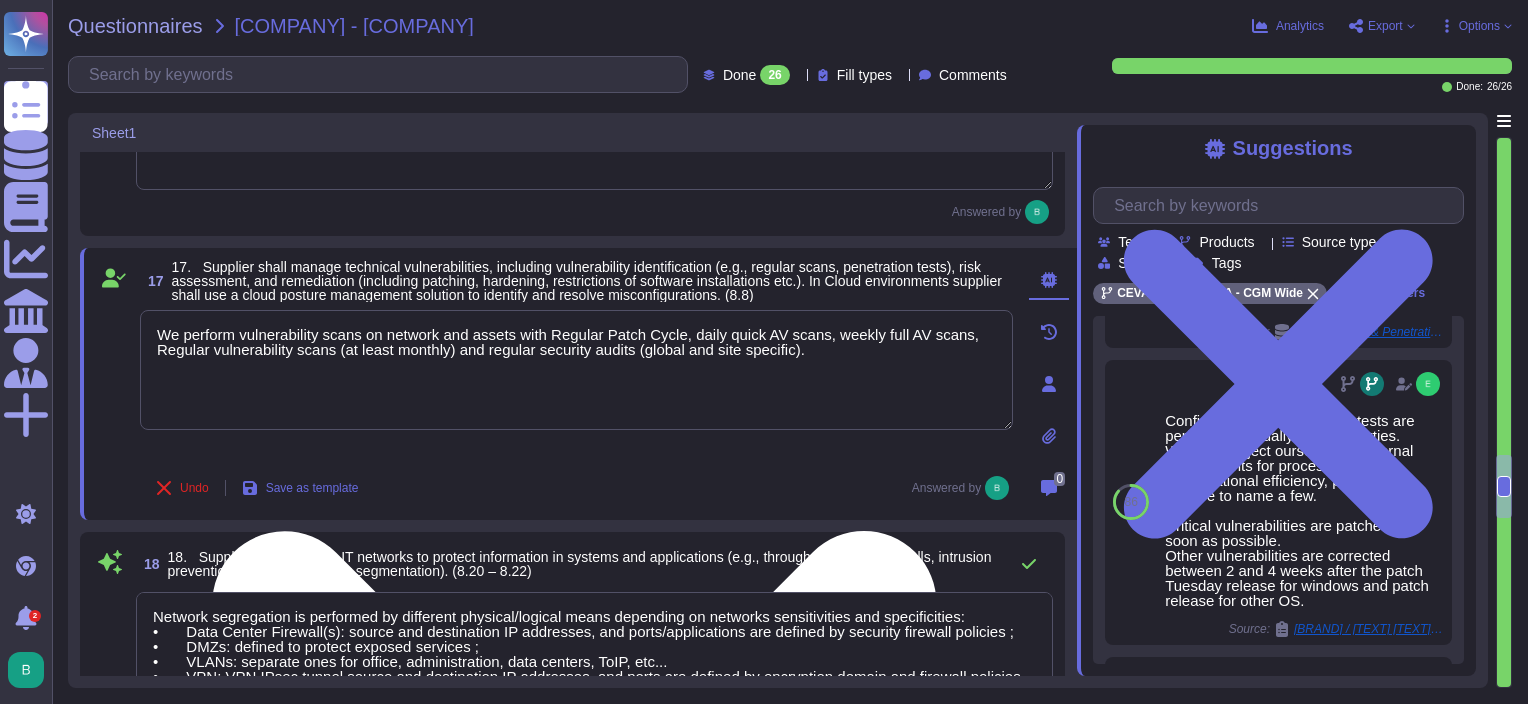 paste on "Configuration audits and pentests are performed annually by third parties.
We also subject ourselves to external assessments for processes, organizational efficiency, public-facing posture to name a few." 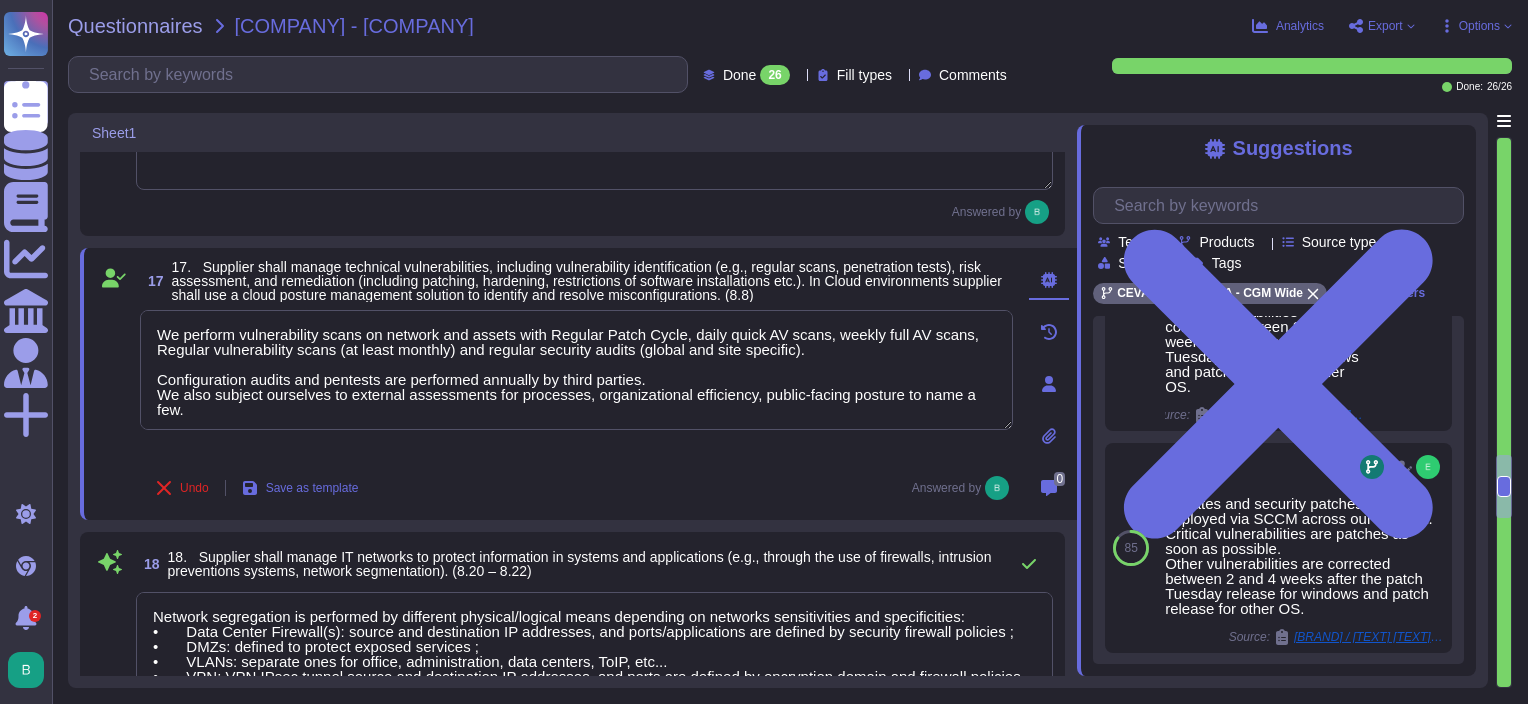 scroll, scrollTop: 1296, scrollLeft: 0, axis: vertical 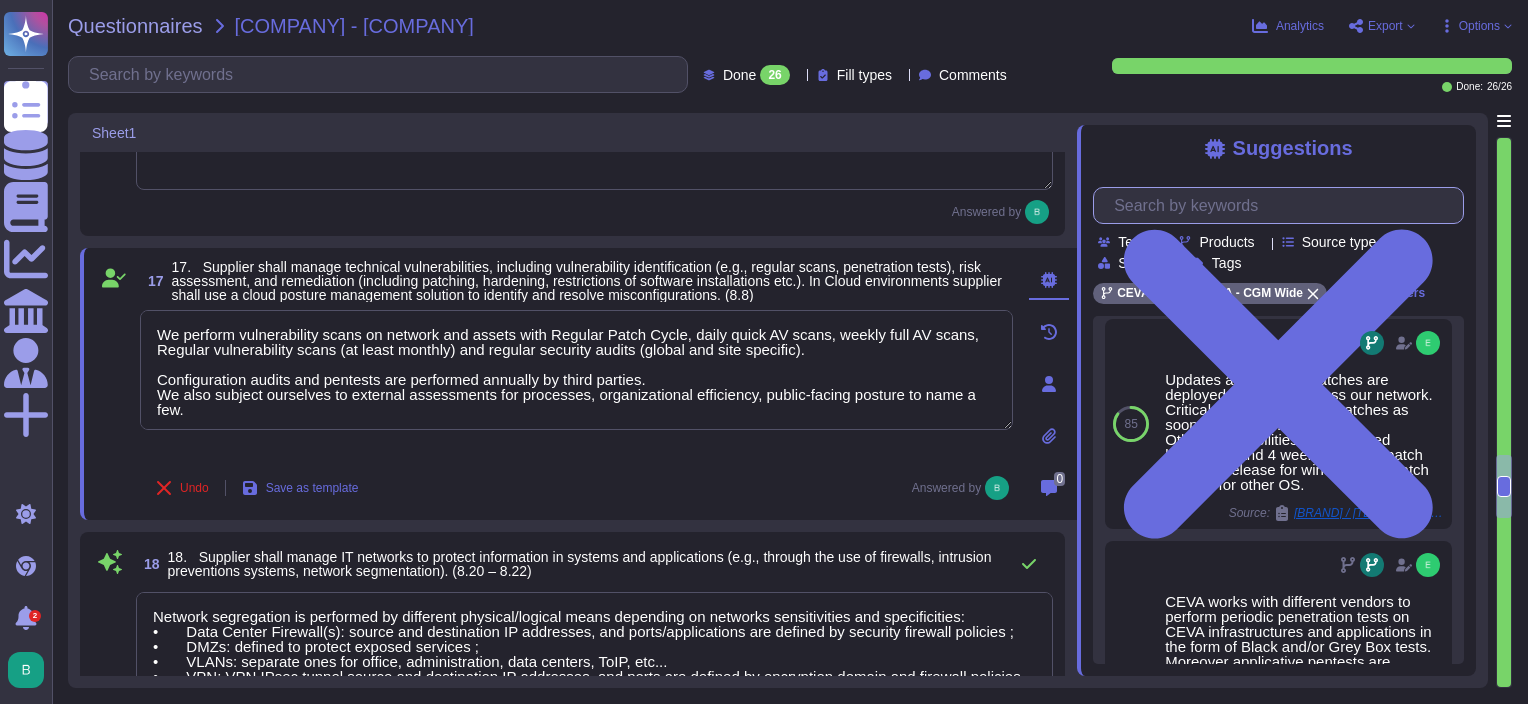 click at bounding box center (1283, 205) 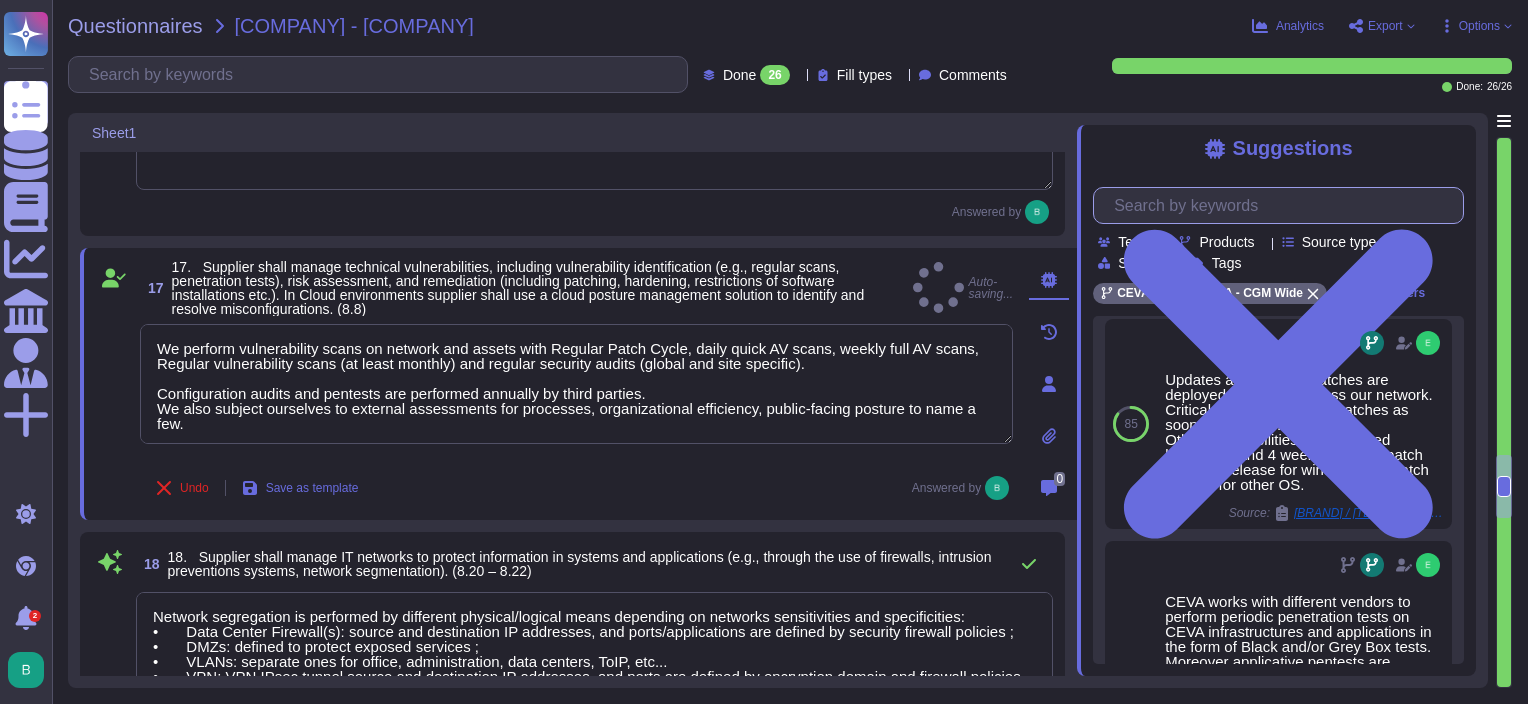 type on "We perform vulnerability scans on network and assets with Regular Patch Cycle, daily quick AV scans, weekly full AV scans, Regular vulnerability scans (at least monthly) and regular security audits (global and site specific).
Configuration audits and pentests are performed annually by third parties.
We also subject ourselves to external assessments for processes, organizational efficiency, public-facing posture to name a few." 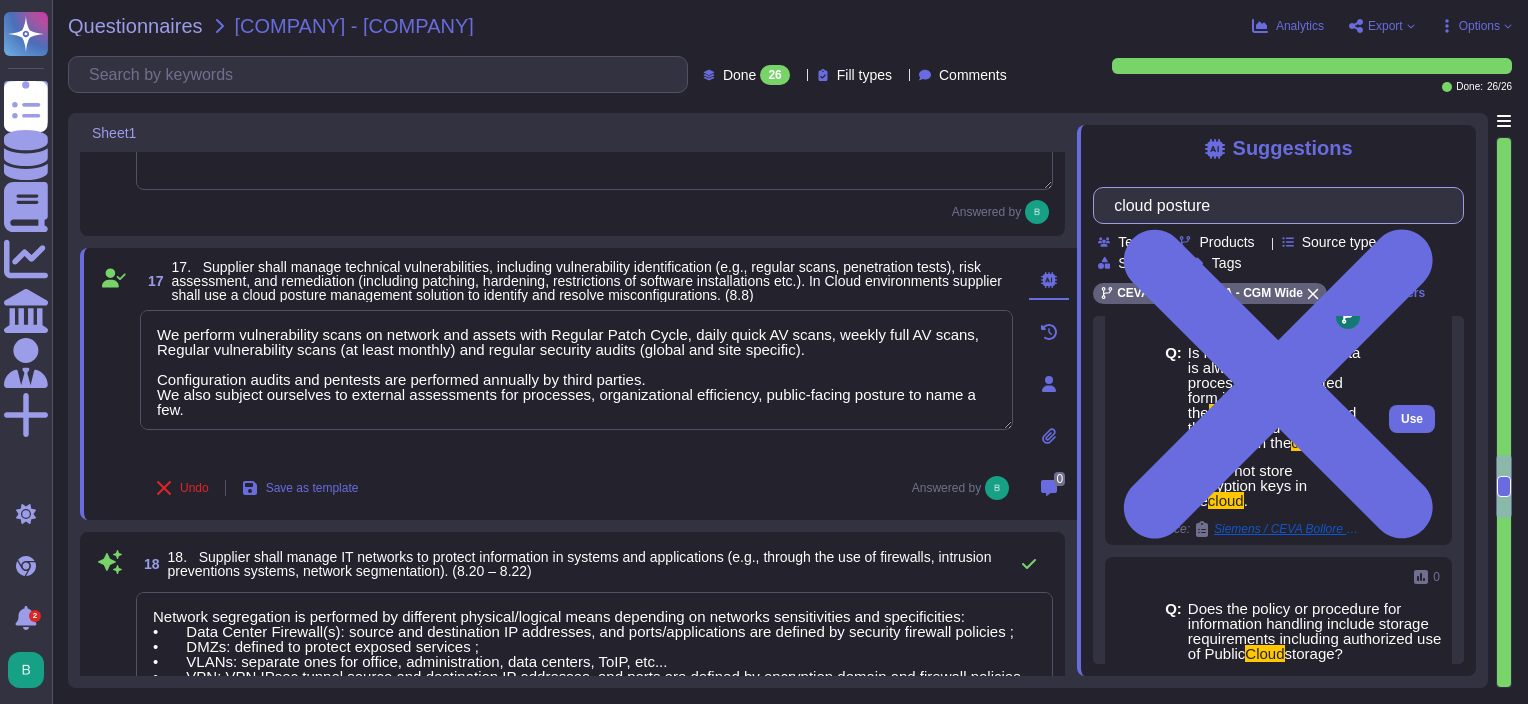 scroll, scrollTop: 1134, scrollLeft: 0, axis: vertical 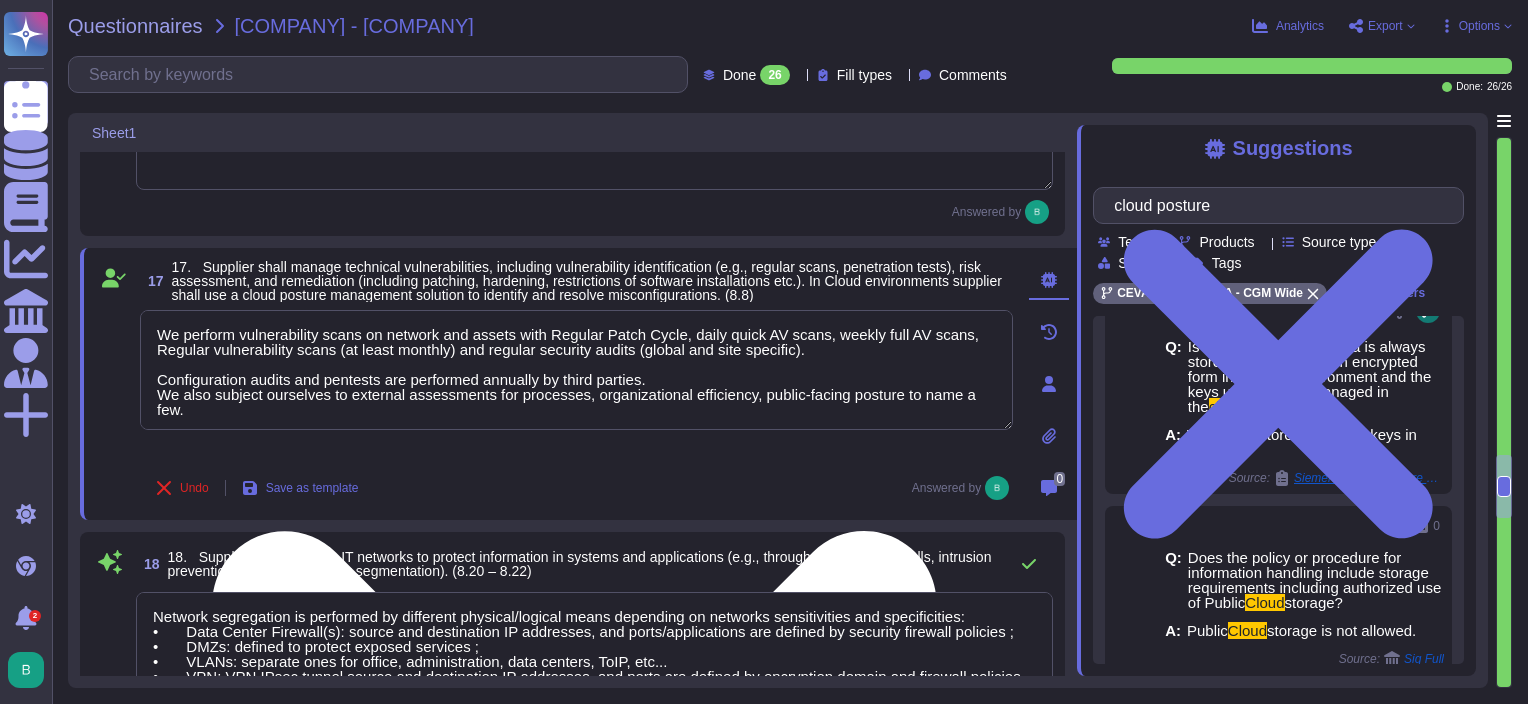 type on "cloud posture" 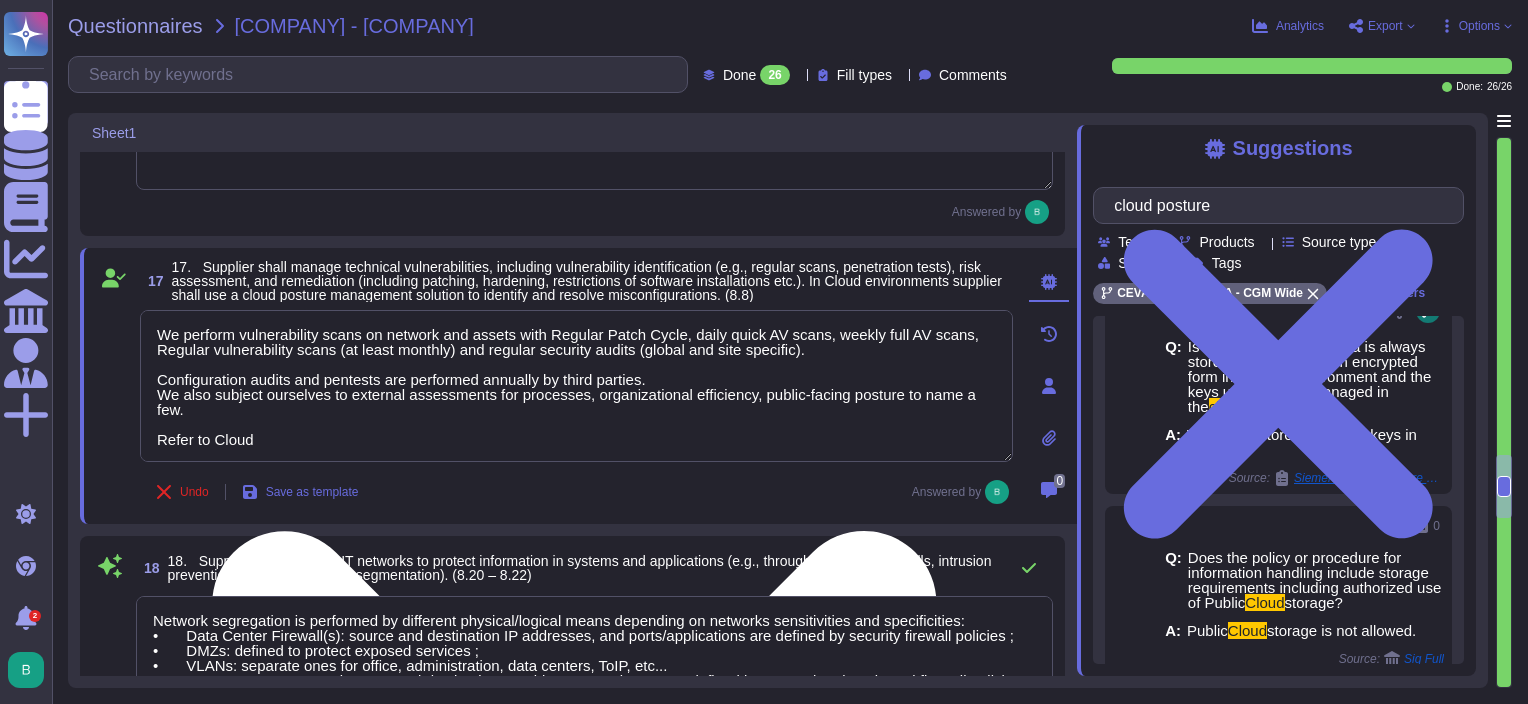 click on "We perform vulnerability scans on network and assets with Regular Patch Cycle, daily quick AV scans, weekly full AV scans, Regular vulnerability scans (at least monthly) and regular security audits (global and site specific).
Configuration audits and pentests are performed annually by third parties.
We also subject ourselves to external assessments for processes, organizational efficiency, public-facing posture to name a few.
Refer to Cloud" at bounding box center [576, 386] 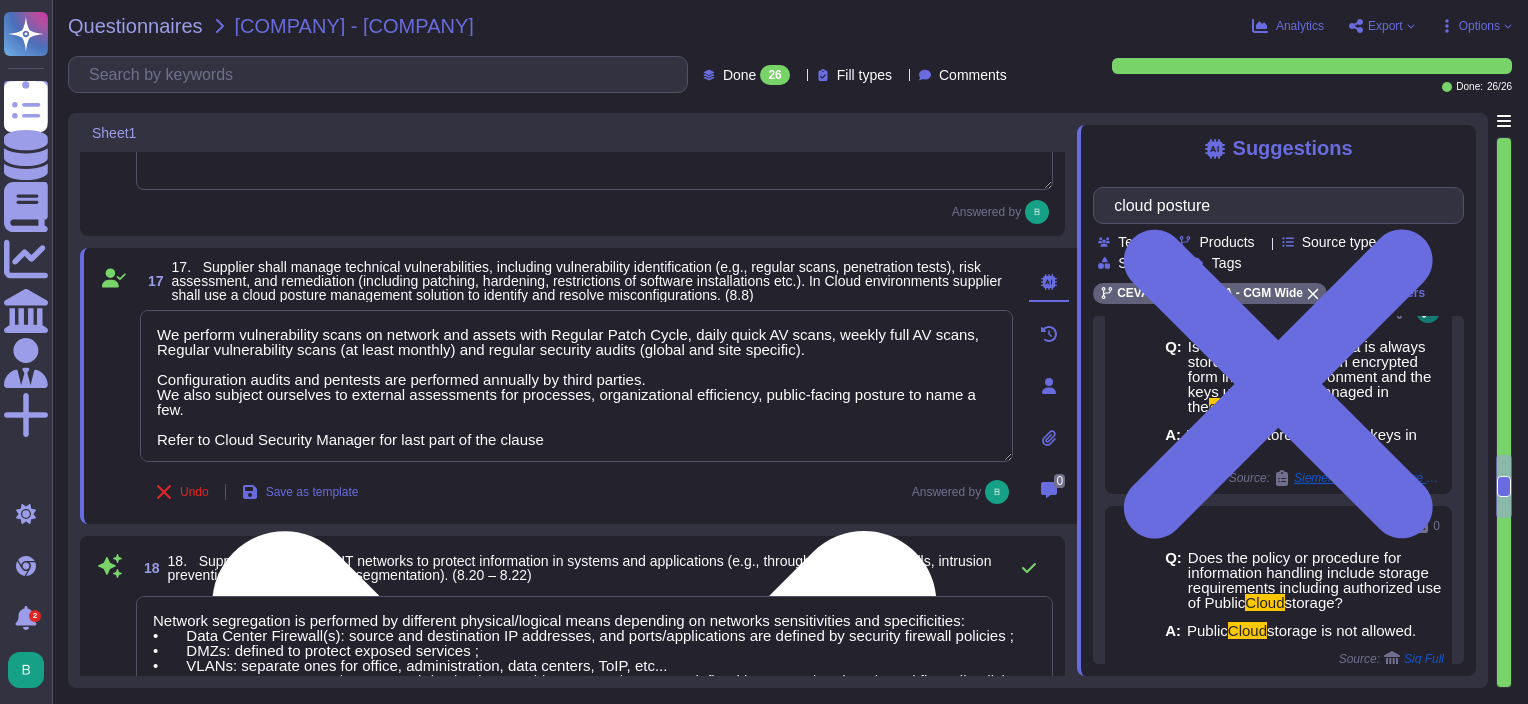 type on "We perform vulnerability scans on network and assets with Regular Patch Cycle, daily quick AV scans, weekly full AV scans, Regular vulnerability scans (at least monthly) and regular security audits (global and site specific).
Configuration audits and pentests are performed annually by third parties.
We also subject ourselves to external assessments for processes, organizational efficiency, public-facing posture to name a few.
Refer to Cloud Security Manager for last part of the clause." 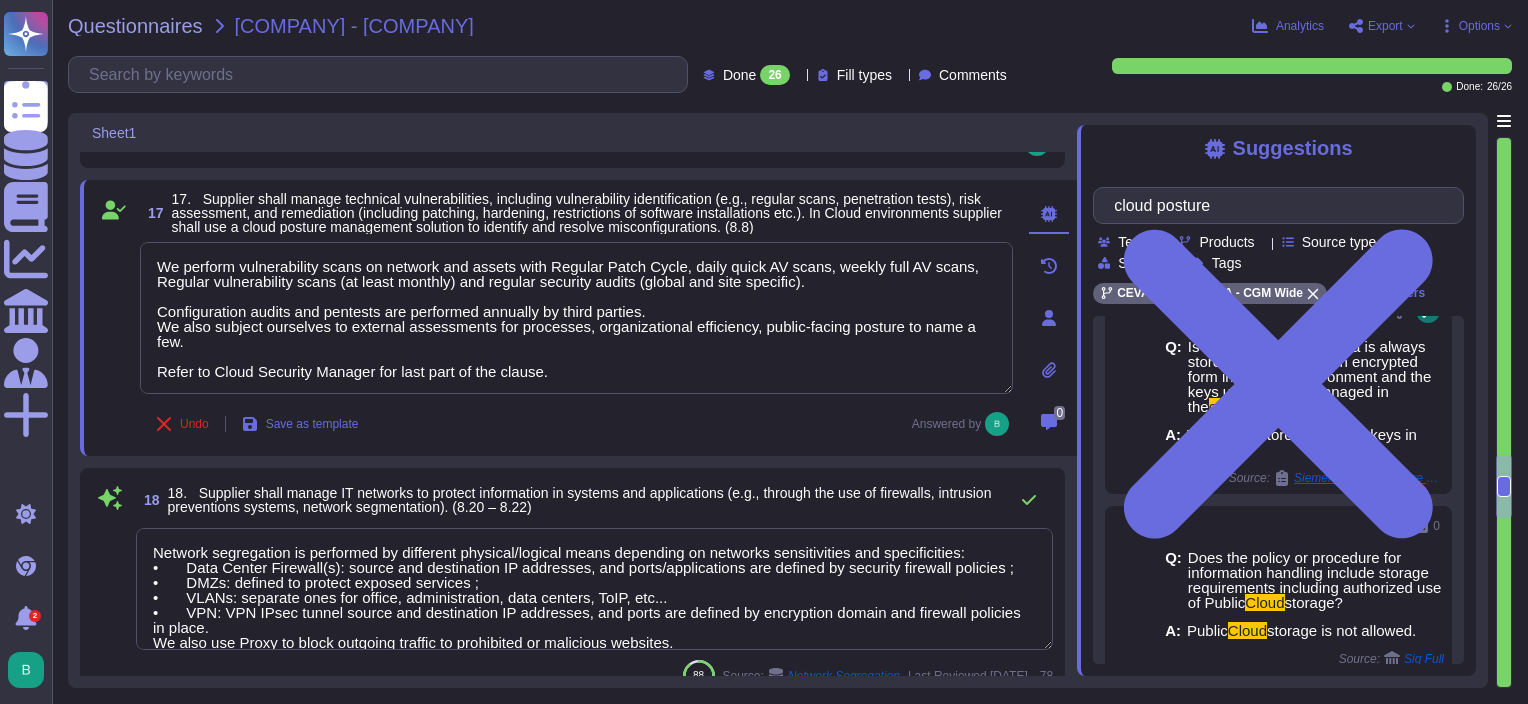 scroll, scrollTop: 3390, scrollLeft: 0, axis: vertical 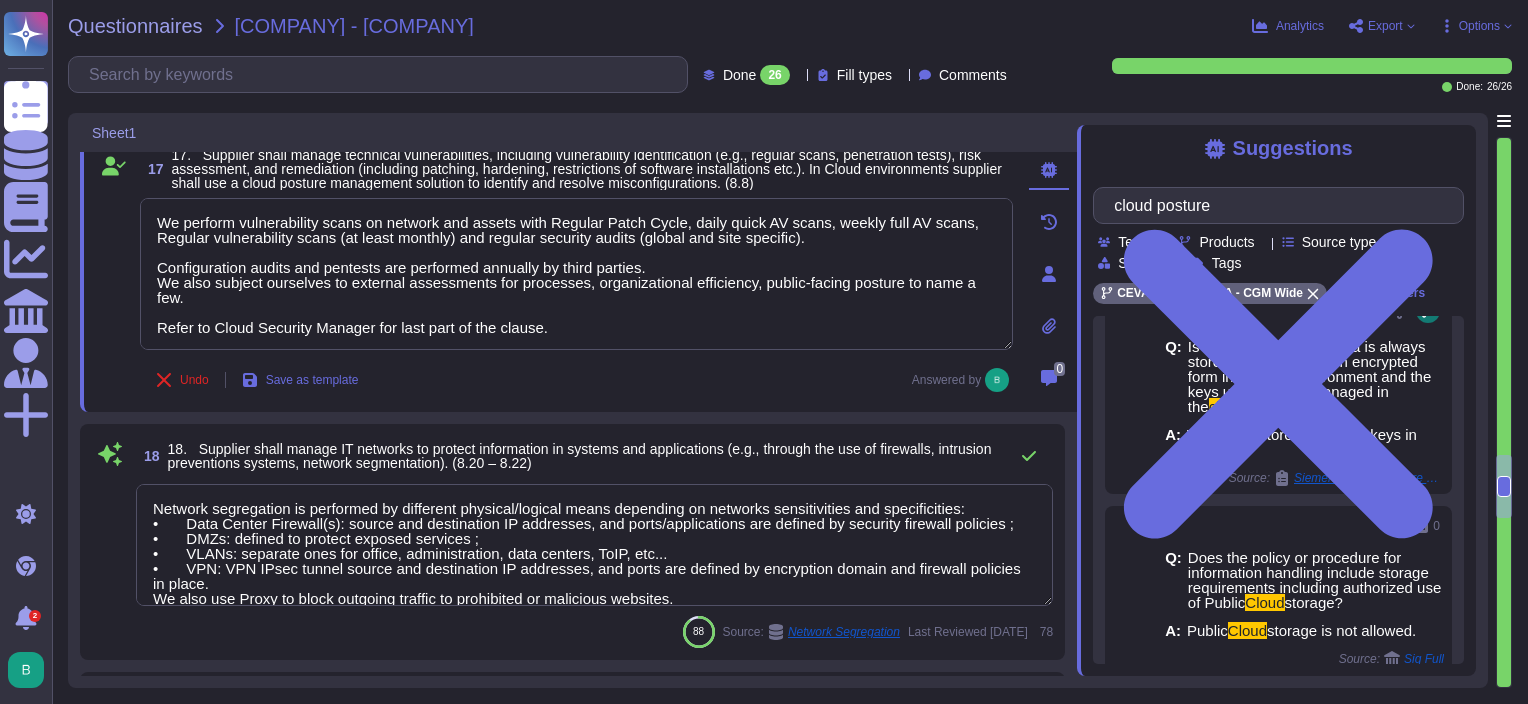 type on "We have a group Security Integration in Project Policy. This policy covers for example:
- security requirements during standard Project Life Cycle (Design Phase, Development phase, Testing phase, Pre-deployment, Deployment phase)
- Security requirements for external development
- Architecture and design
- Secure coding
- Code reviews
- Outsourcing Projects...
All Software solutions are tested using static and dynamic vulnerability analysis." 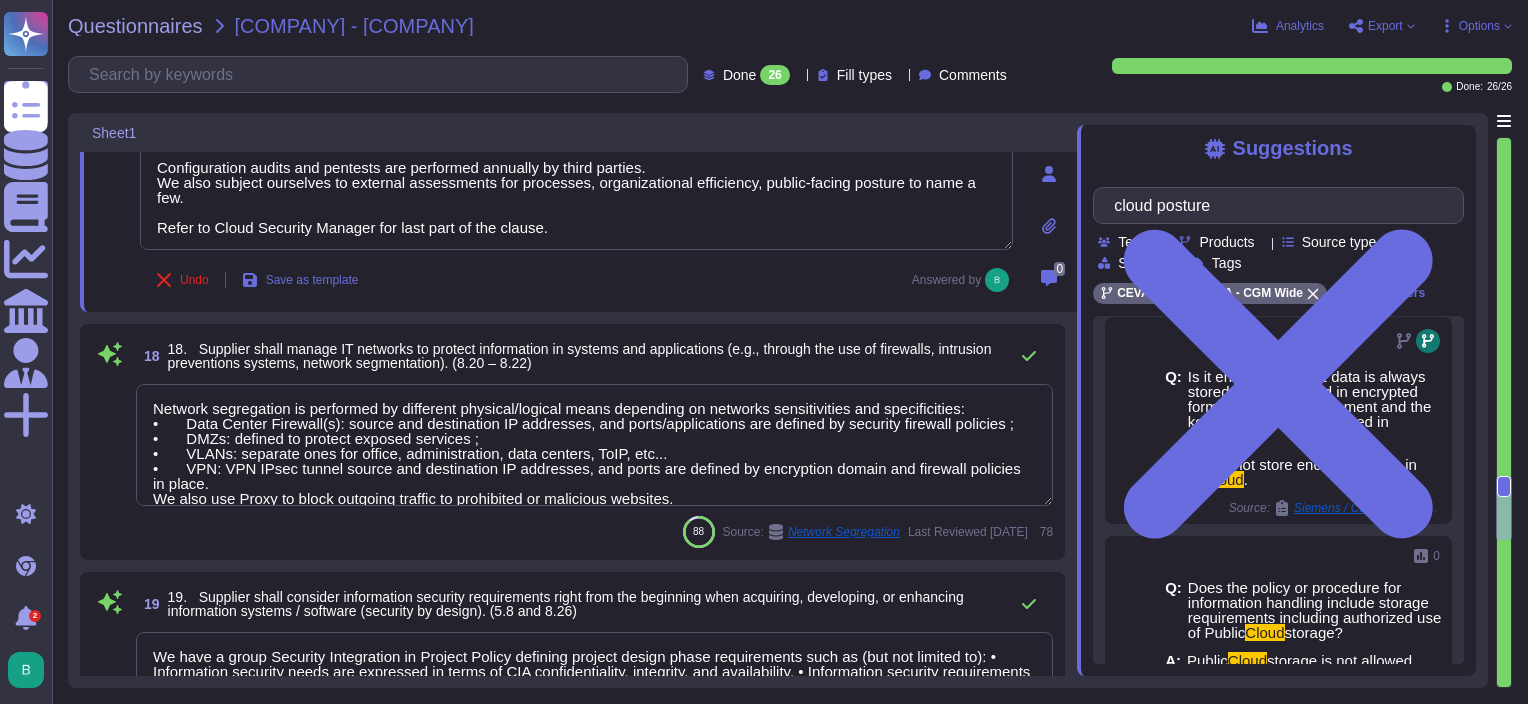 scroll, scrollTop: 0, scrollLeft: 0, axis: both 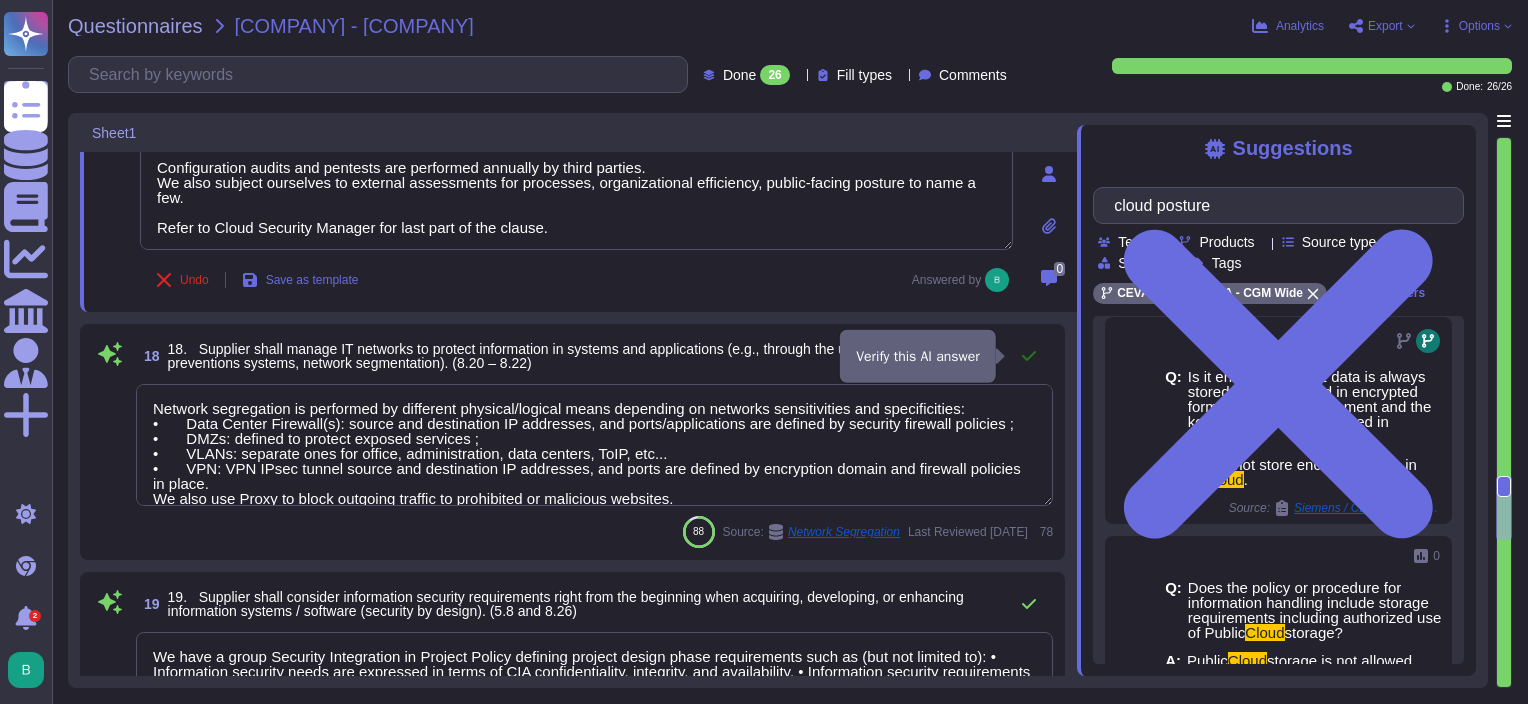 click 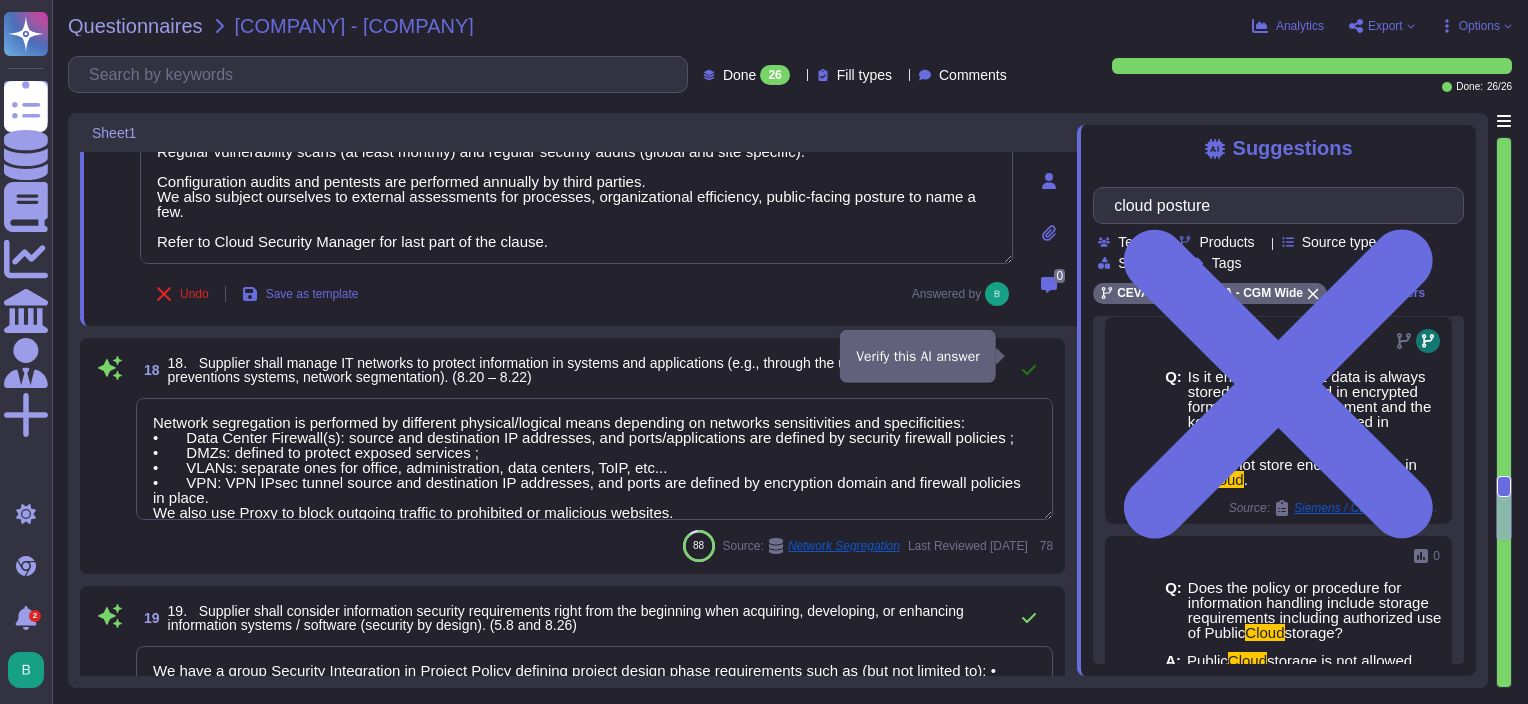 type on "We perform vulnerability scans on network and assets with Regular Patch Cycle, daily quick AV scans, weekly full AV scans, Regular vulnerability scans (at least monthly) and regular security audits (global and site specific).
Configuration audits and pentests are performed annually by third parties.
We also subject ourselves to external assessments for processes, organizational efficiency, public-facing posture to name a few.
Refer to Cloud Security Manager for last part of the clause." 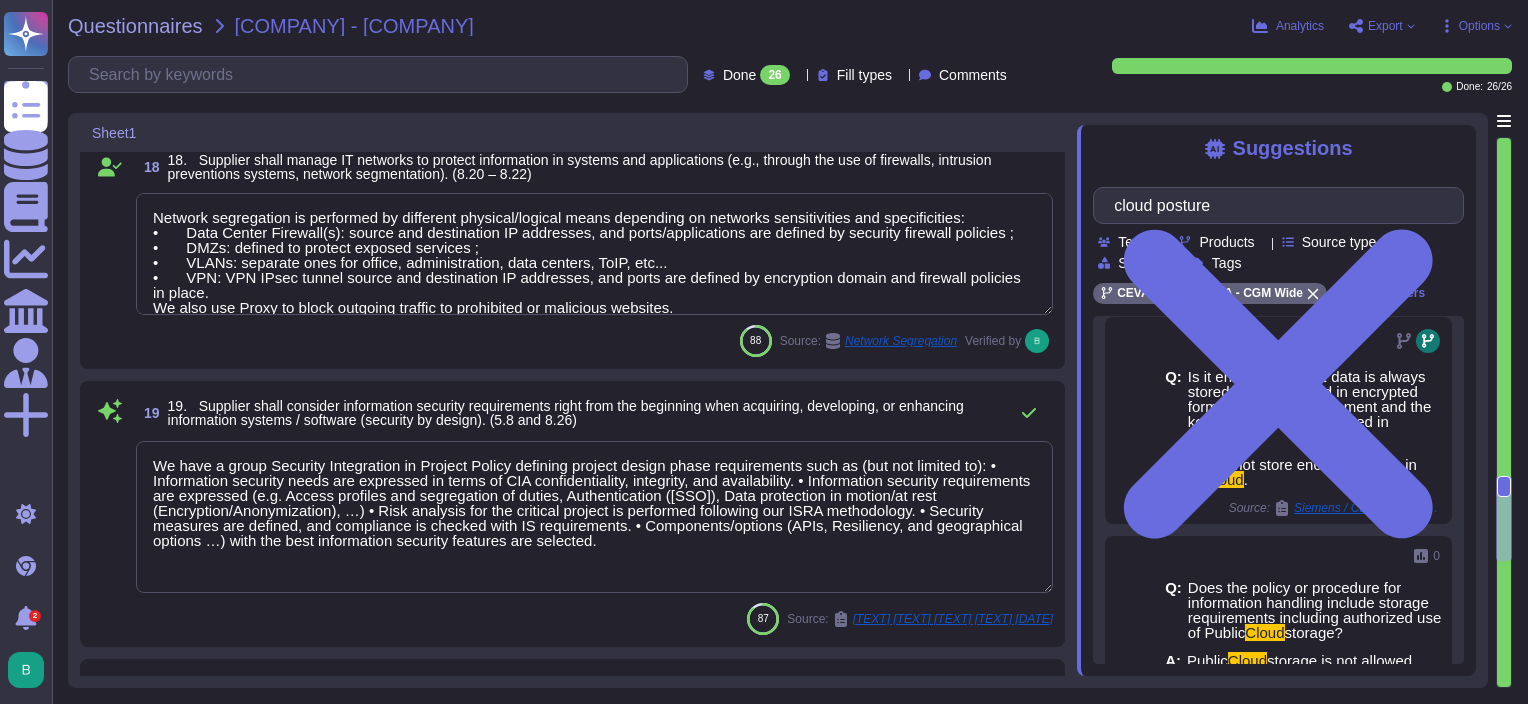type on "TO BE ANSWERED BY IT" 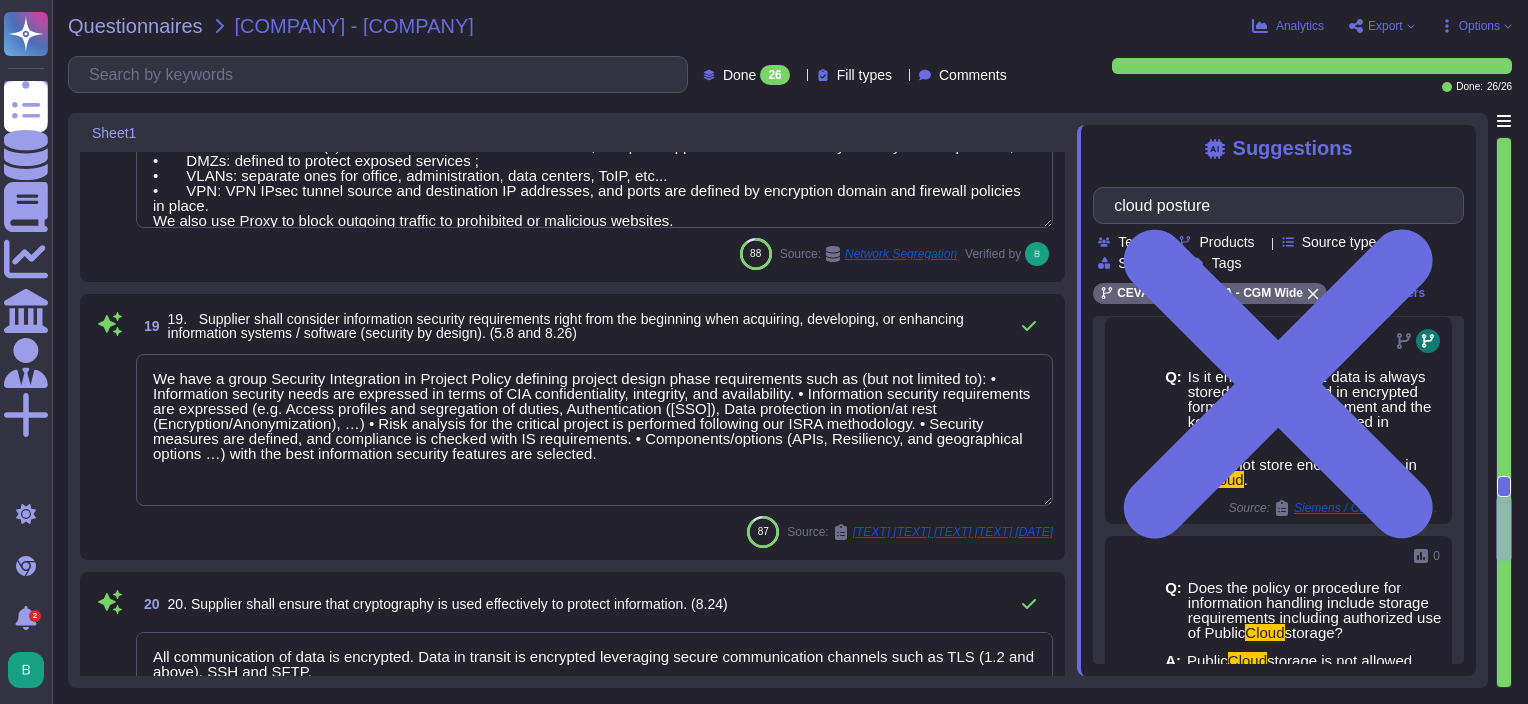 scroll, scrollTop: 3790, scrollLeft: 0, axis: vertical 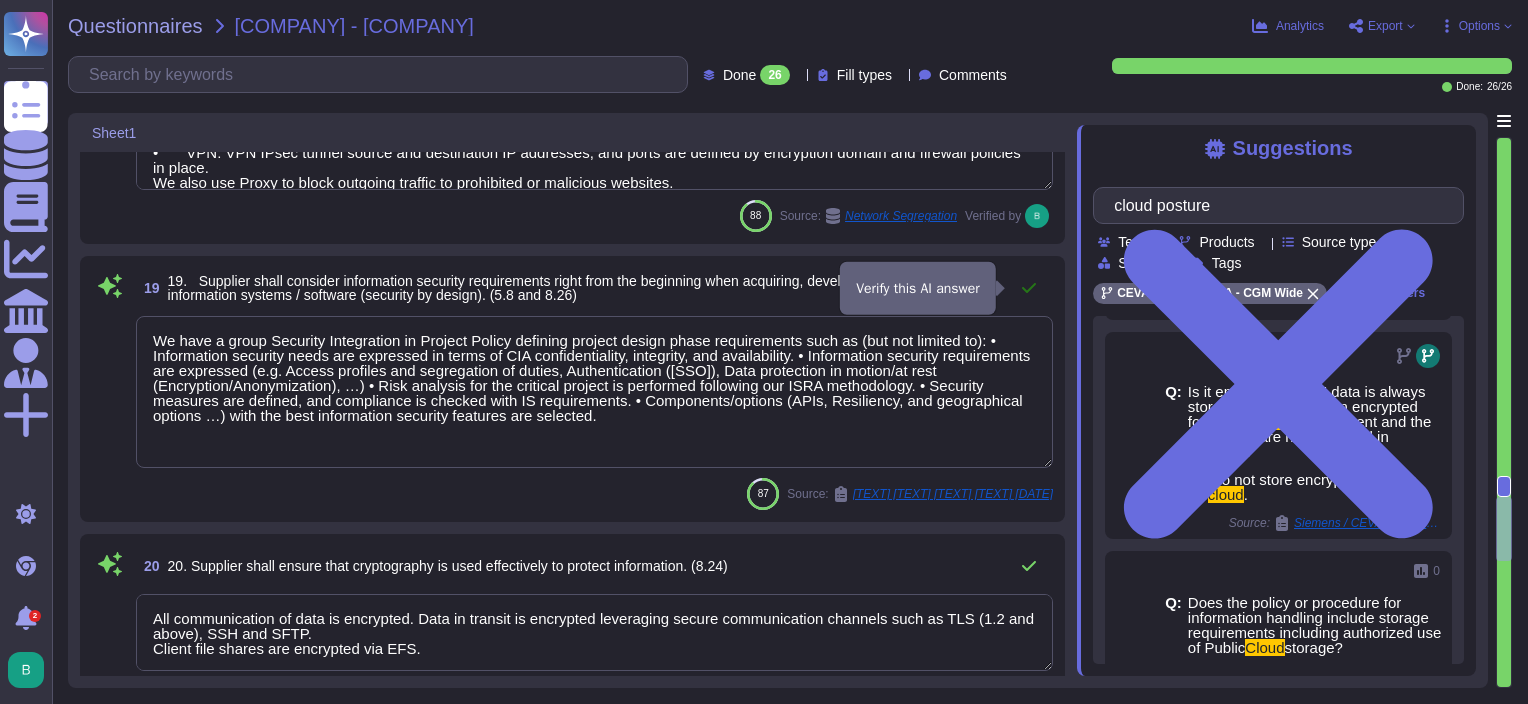 click 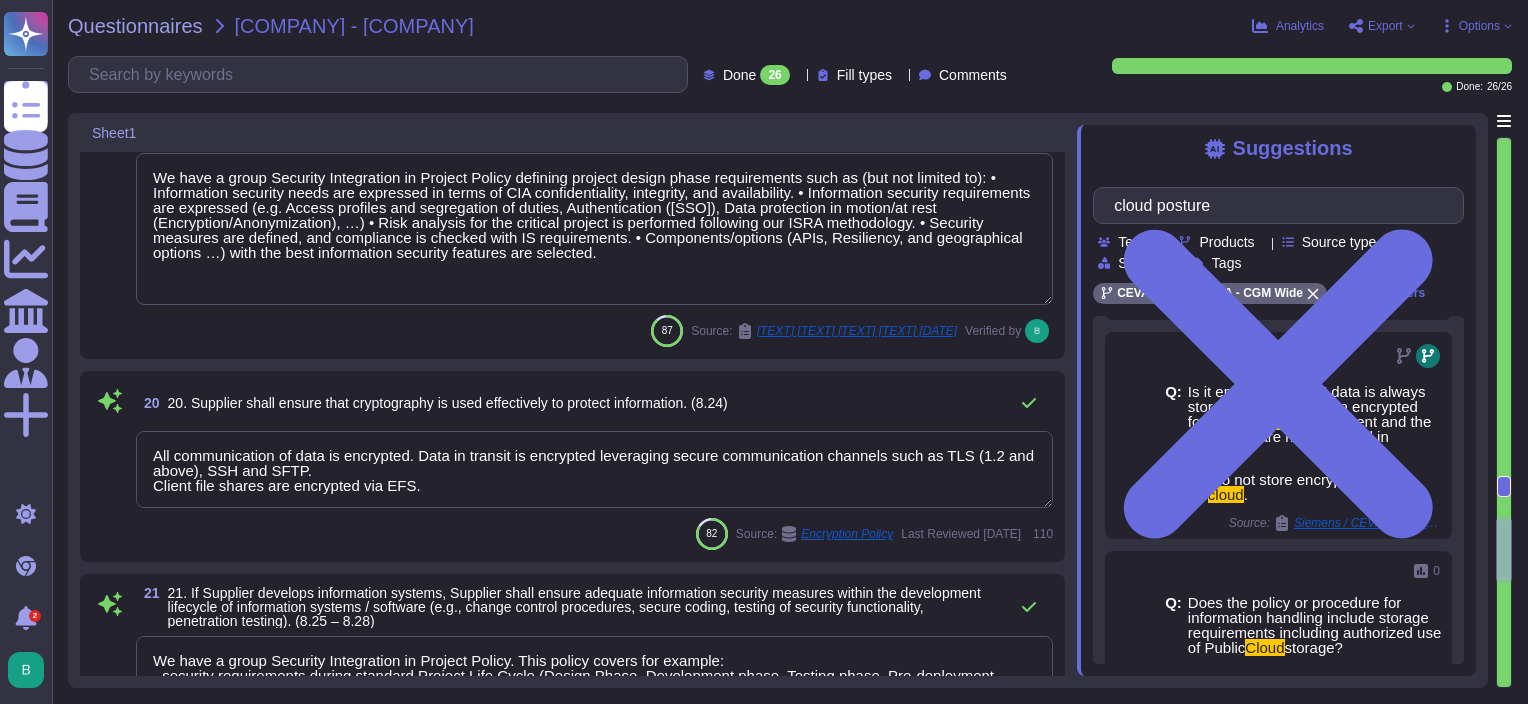 type on "The deletion of data should be stated in the contract, and we will comply upon request." 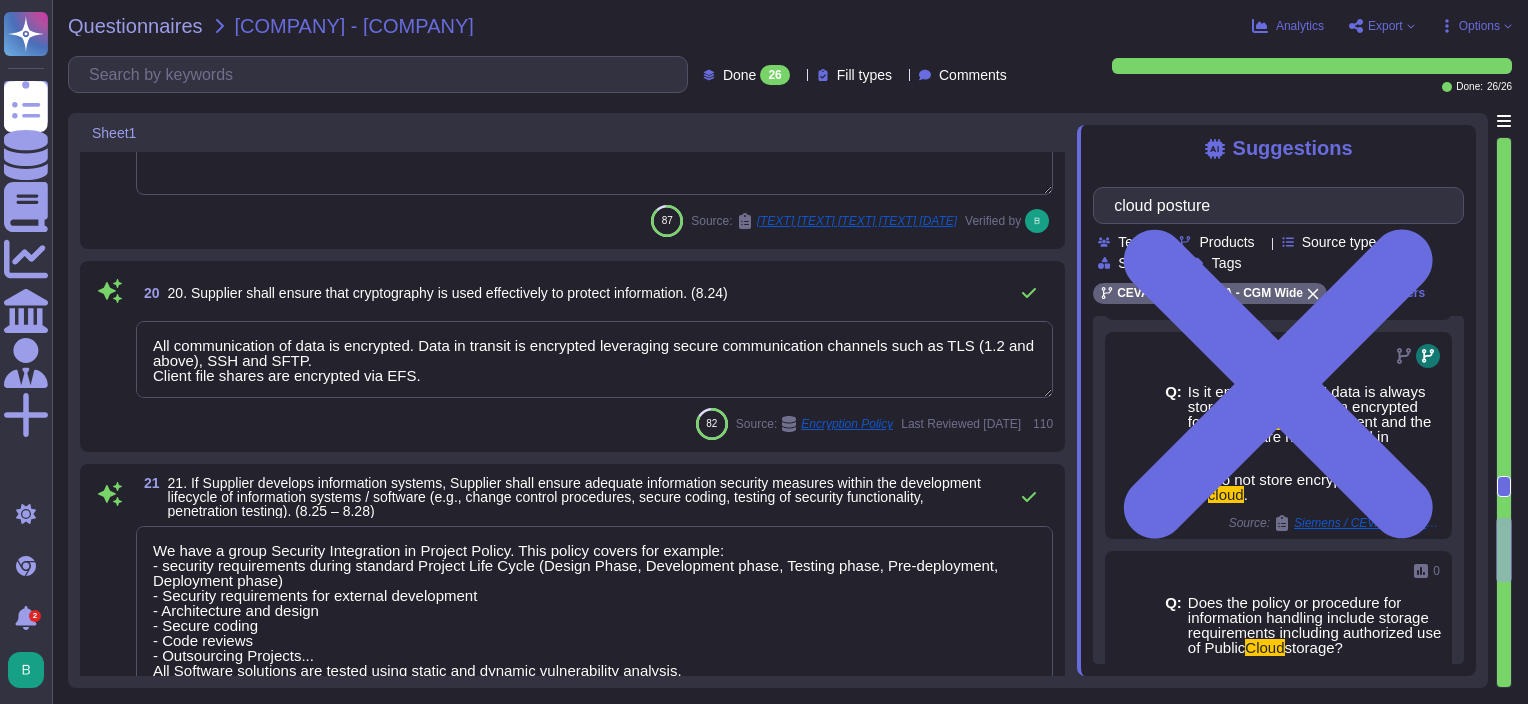 scroll, scrollTop: 4090, scrollLeft: 0, axis: vertical 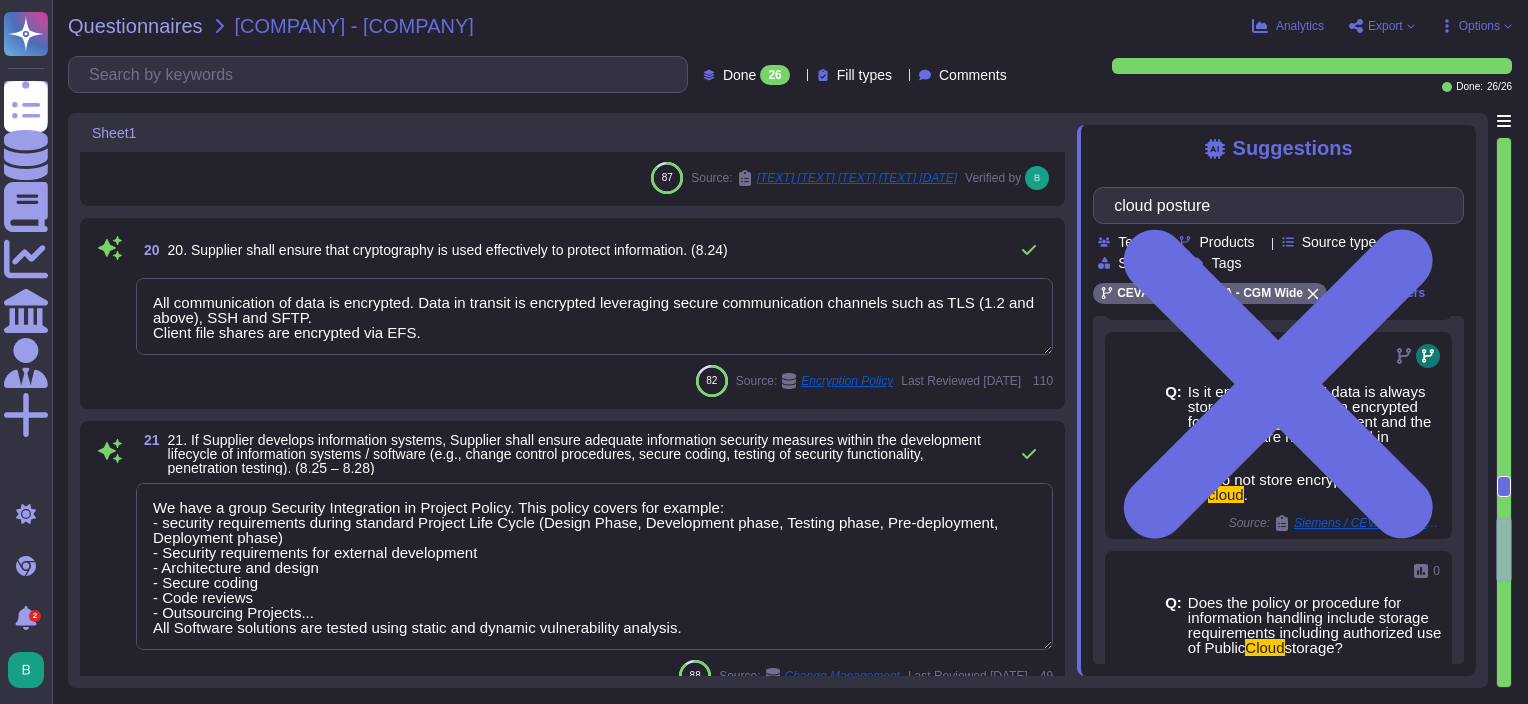 type on "We have an IT Continuity Plan / DRP in place and tested which contains all the contingency procedures for recovering business assets after disruption. Each application has it's own DRP/Role swap activity planned at least once a year." 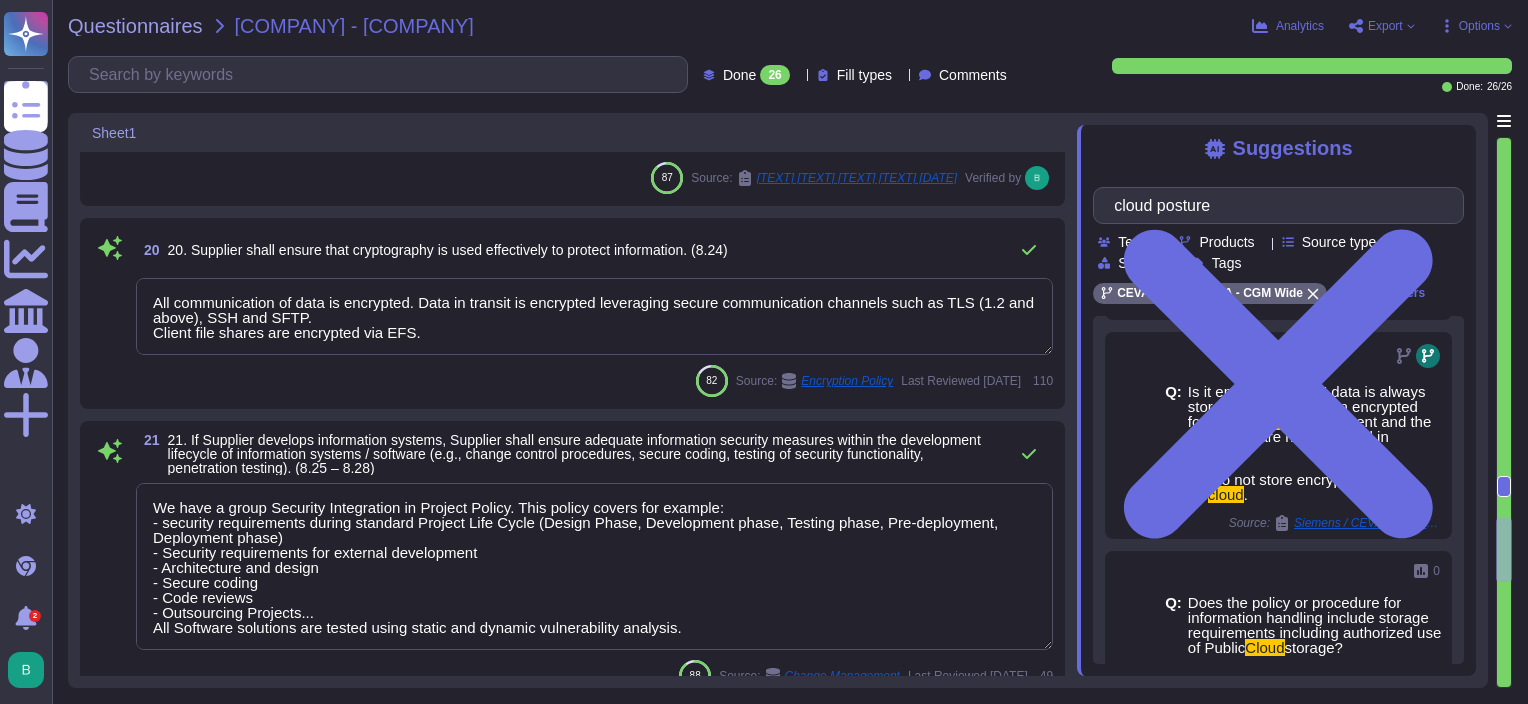 drag, startPoint x: 422, startPoint y: 339, endPoint x: 134, endPoint y: 312, distance: 289.26285 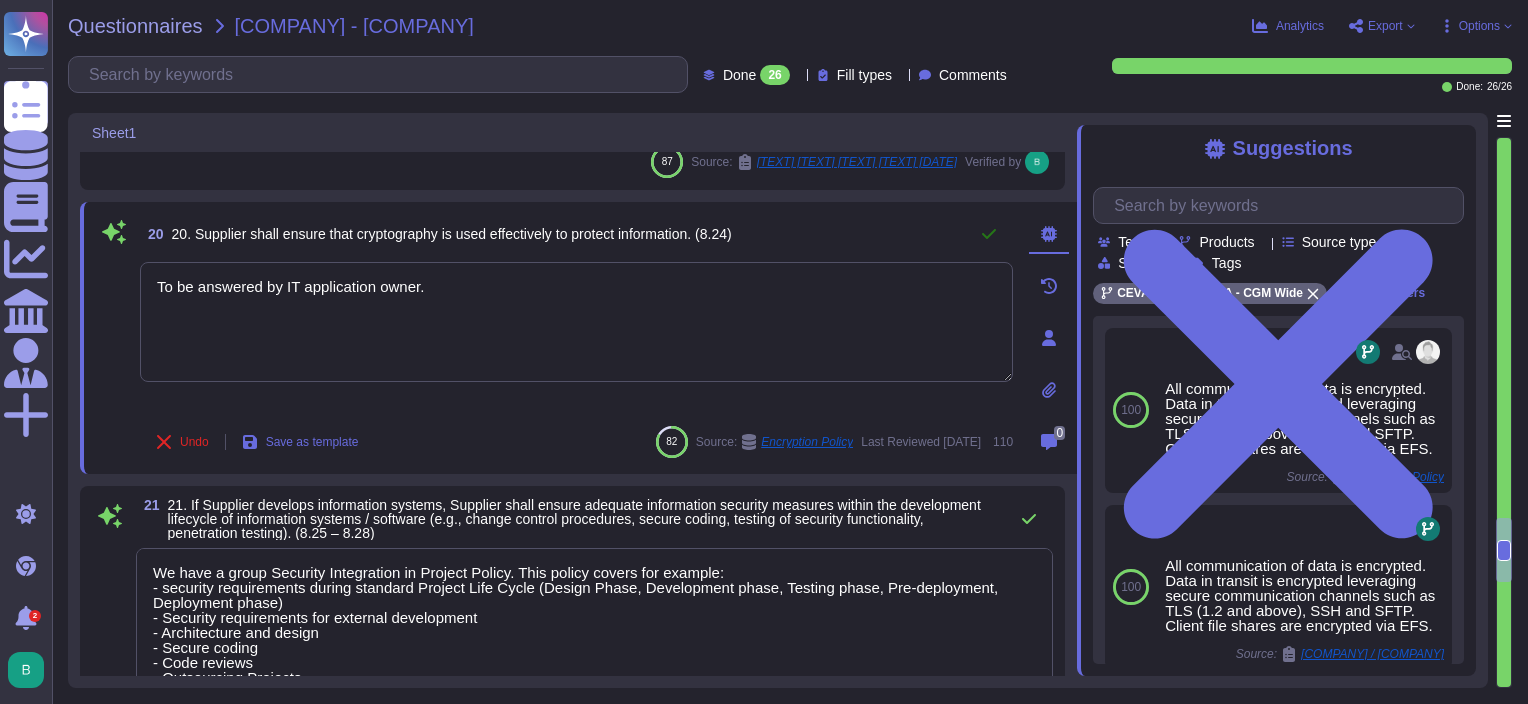 click 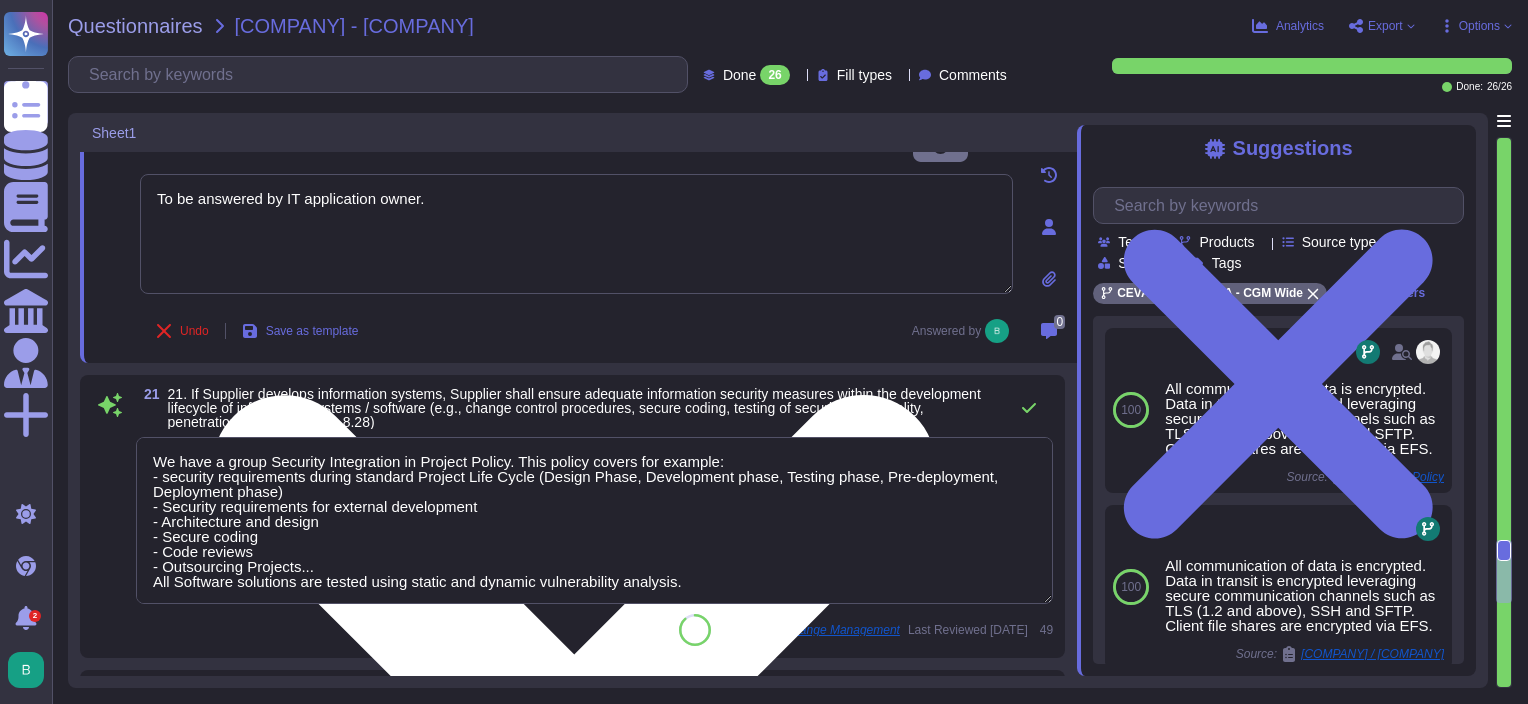 type on "We have an IT Continuity Plan / DRP in place and tested which contains all the contingency procedures for recovering business assets after disruption. Each application has it's own DRP/Role swap activity planned at least once a year." 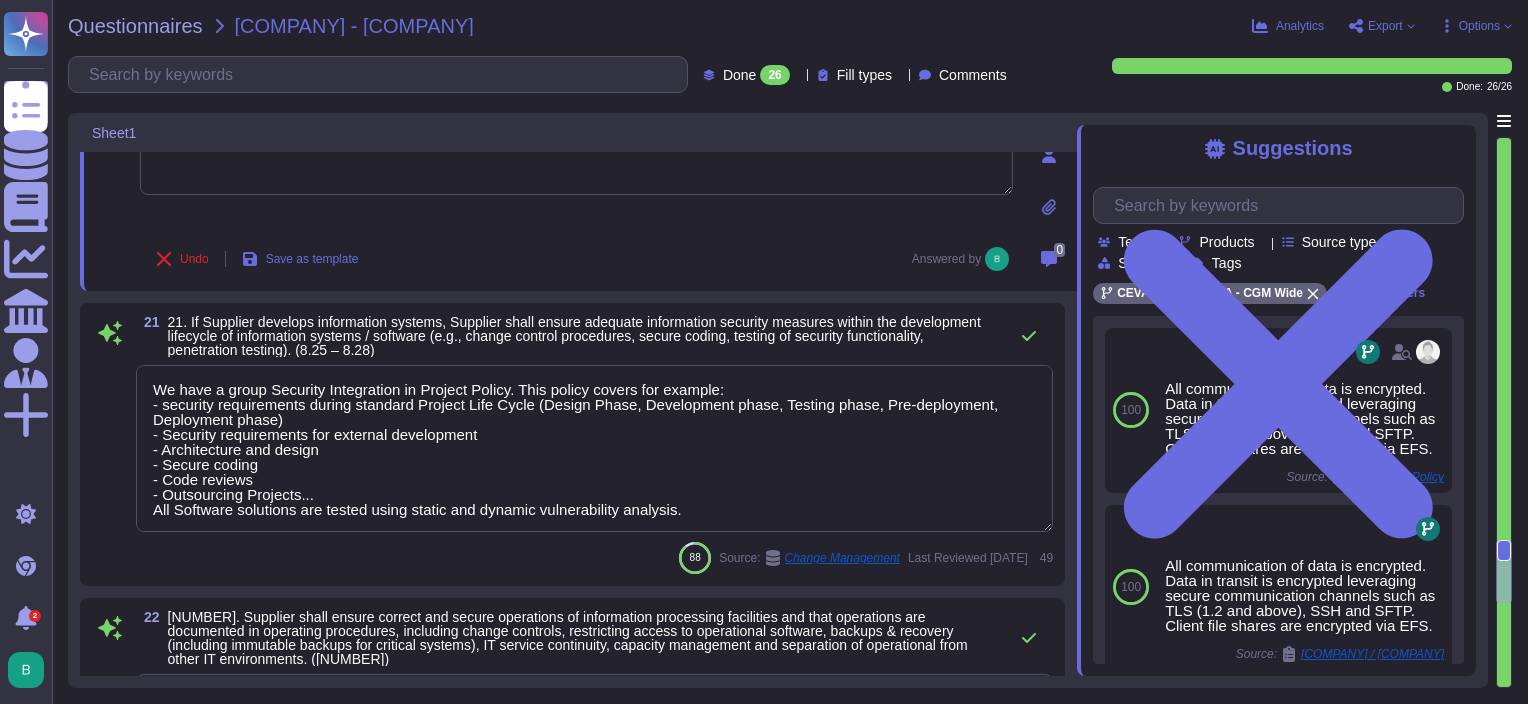 scroll, scrollTop: 4290, scrollLeft: 0, axis: vertical 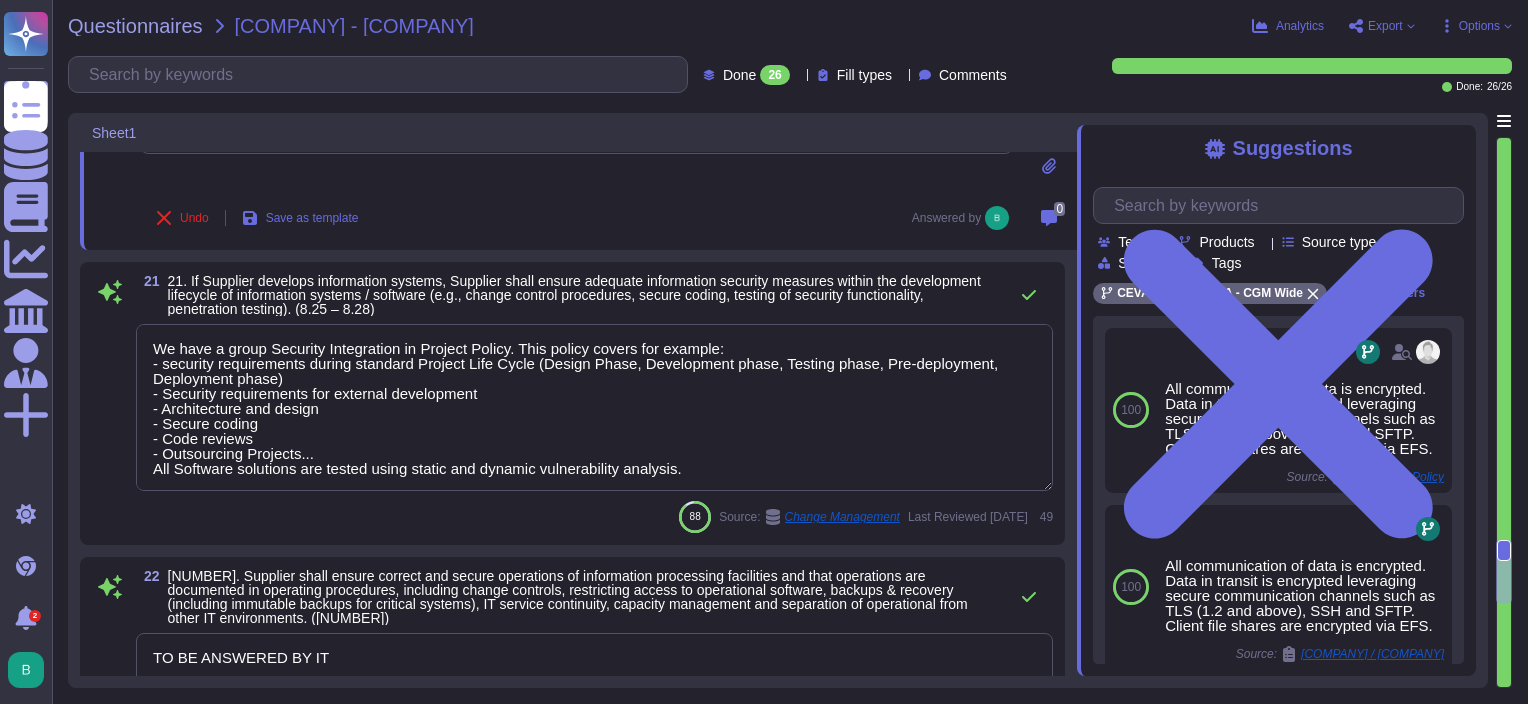 type on "Customer Security in Contracts
Ref #267/280" 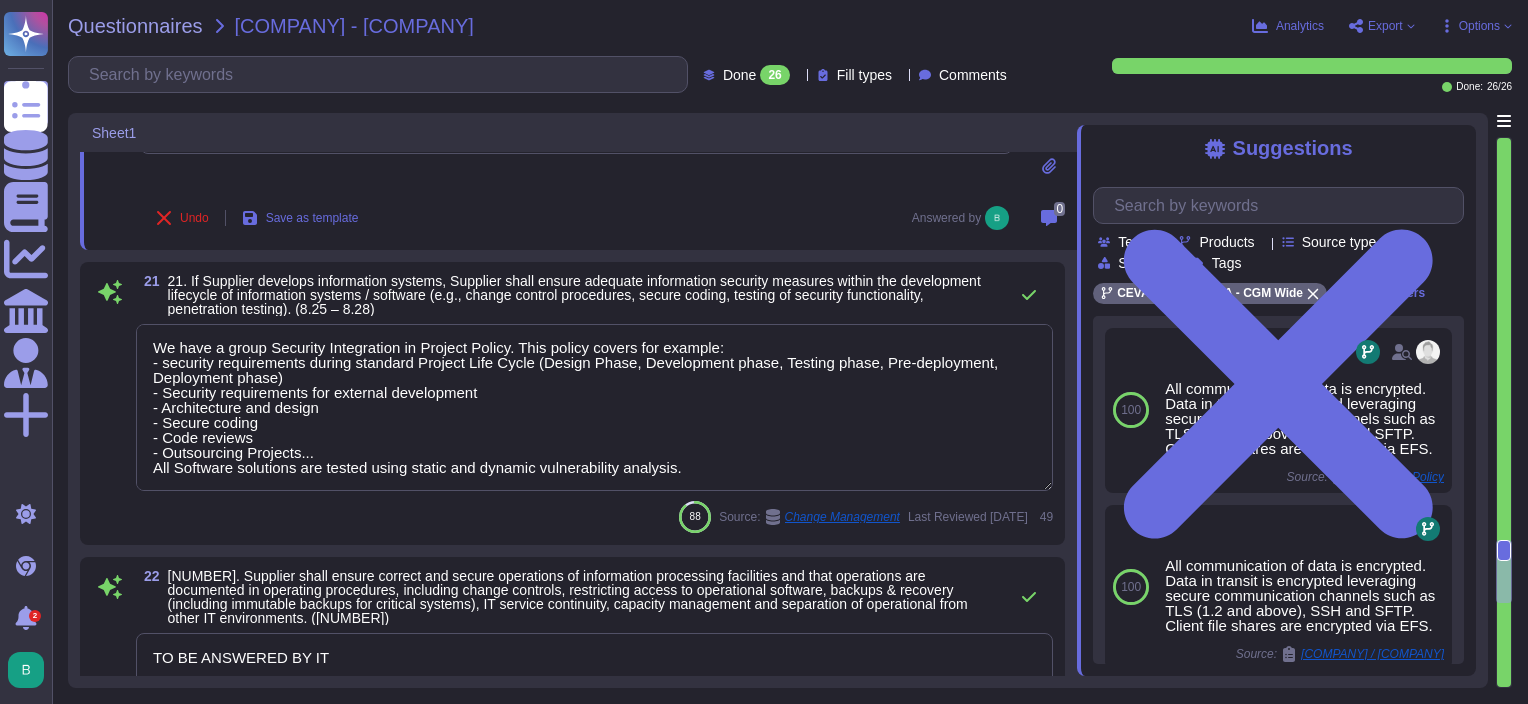 scroll, scrollTop: 0, scrollLeft: 0, axis: both 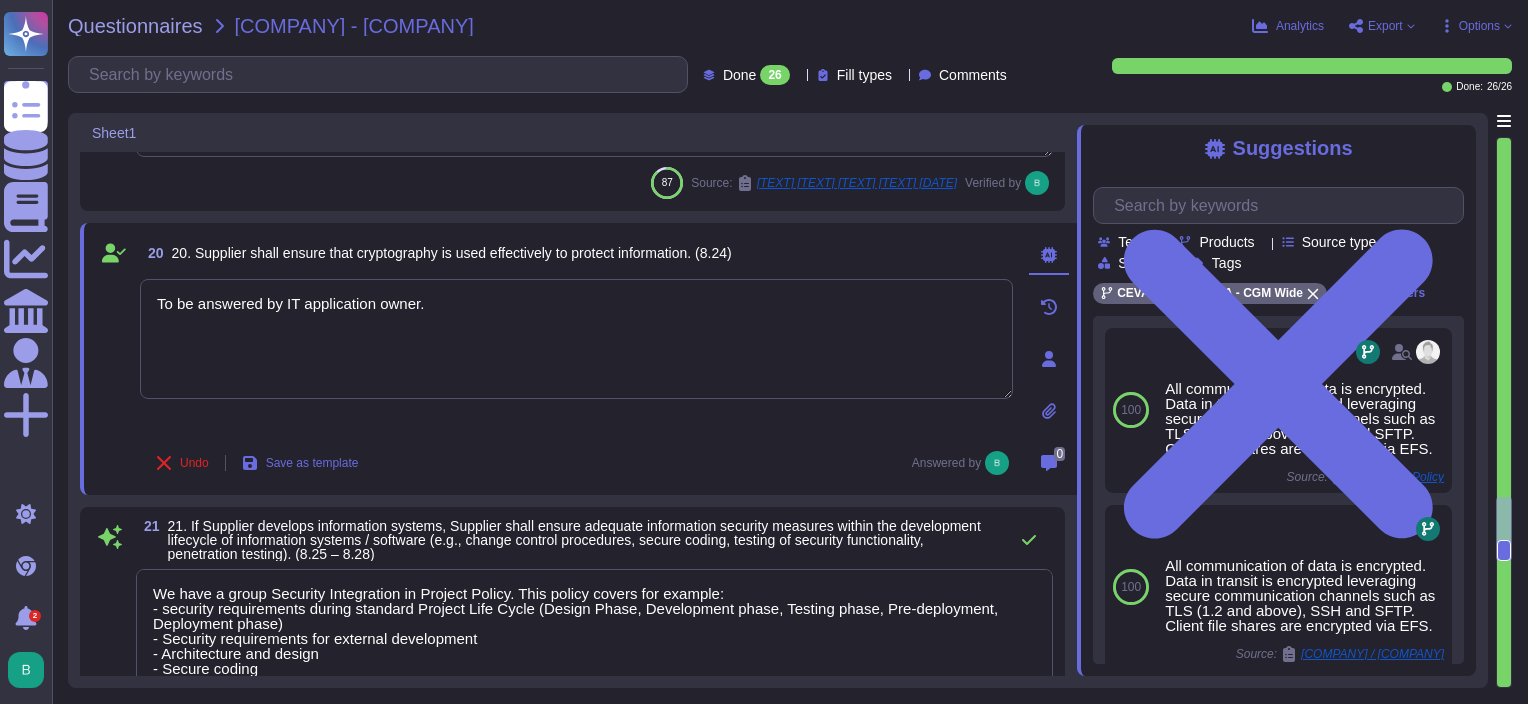 type on "We perform vulnerability scans on network and assets with Regular Patch Cycle, daily quick AV scans, weekly full AV scans, Regular vulnerability scans (at least monthly) and regular security audits (global and site specific).
Configuration audits and pentests are performed annually by third parties.
We also subject ourselves to external assessments for processes, organizational efficiency, public-facing posture to name a few.
Refer to Cloud Security Manager for last part of the clause." 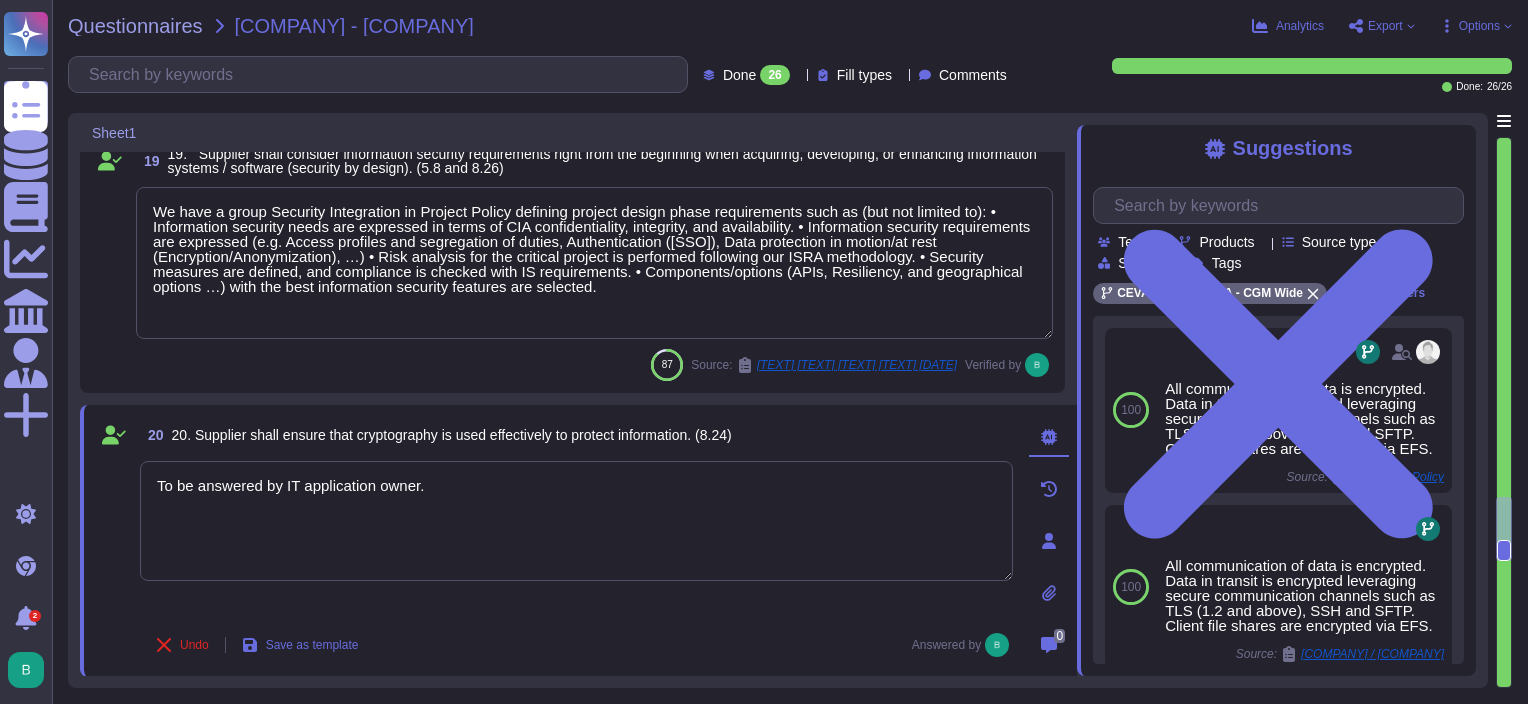 scroll, scrollTop: 3634, scrollLeft: 0, axis: vertical 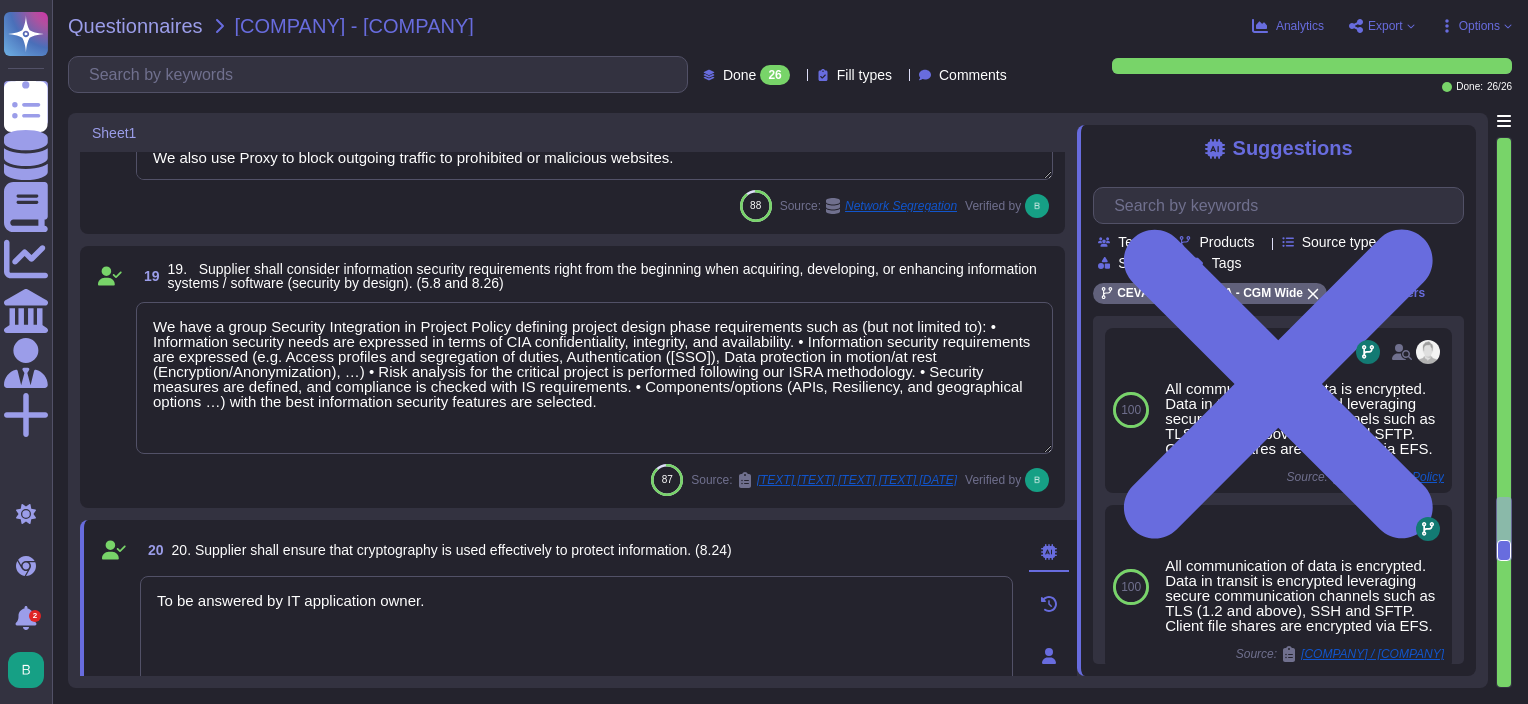 type on "The deletion of data should be stated in the contract, and we will comply upon request." 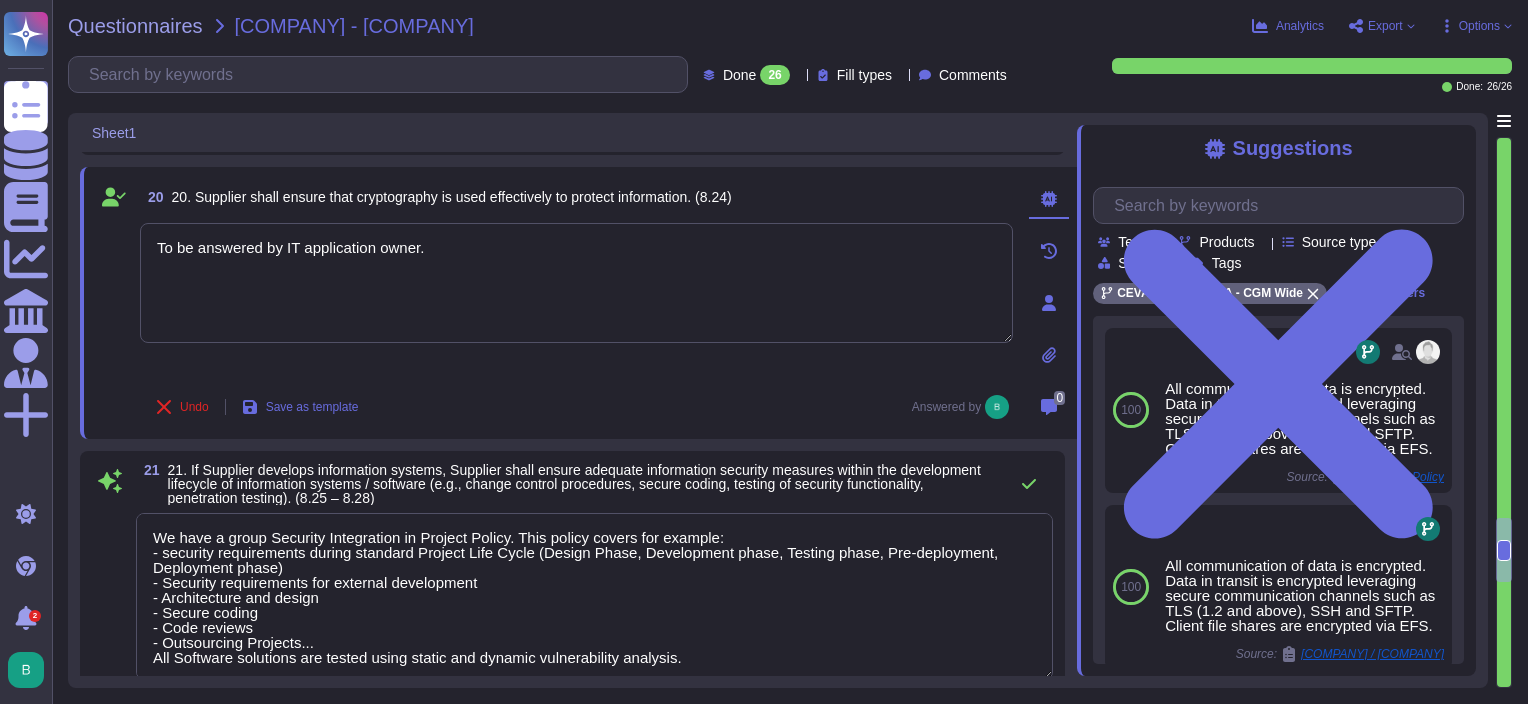 type on "We have an IT Continuity Plan / DRP in place and tested which contains all the contingency procedures for recovering business assets after disruption. Each application has it's own DRP/Role swap activity planned at least once a year." 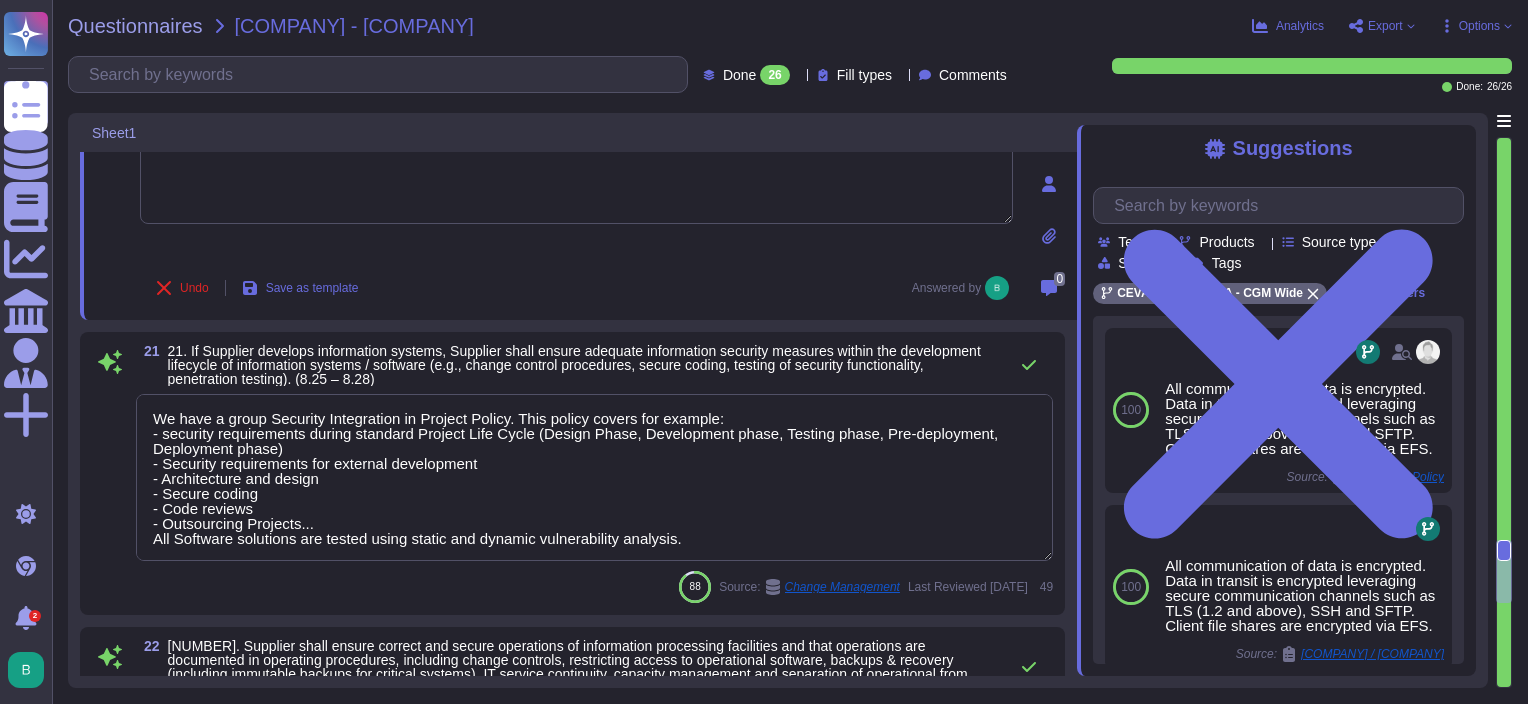 type on "Network segregation is performed by different physical/logical means depending on networks sensitivities and specificities:
•	Data Center Firewall(s): source and destination IP addresses, and ports/applications are defined by security firewall policies ;
•	DMZs: defined to protect exposed services ;
•	VLANs: separate ones for office, administration, data centers, ToIP, etc...
•	VPN: VPN IPsec tunnel source and destination IP addresses, and ports are defined by encryption domain and firewall policies in place.
We also use Proxy to block outgoing traffic to prohibited or malicious websites." 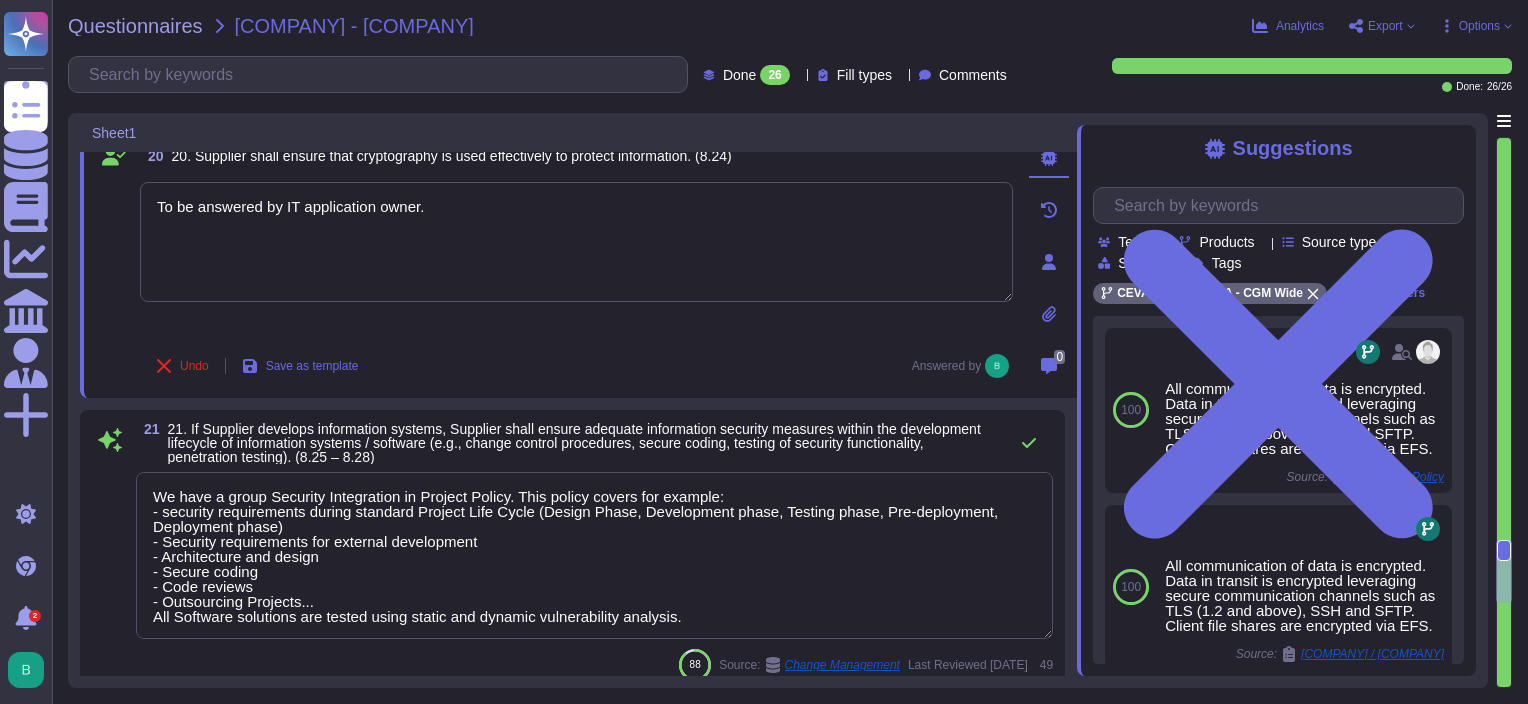 scroll, scrollTop: 4234, scrollLeft: 0, axis: vertical 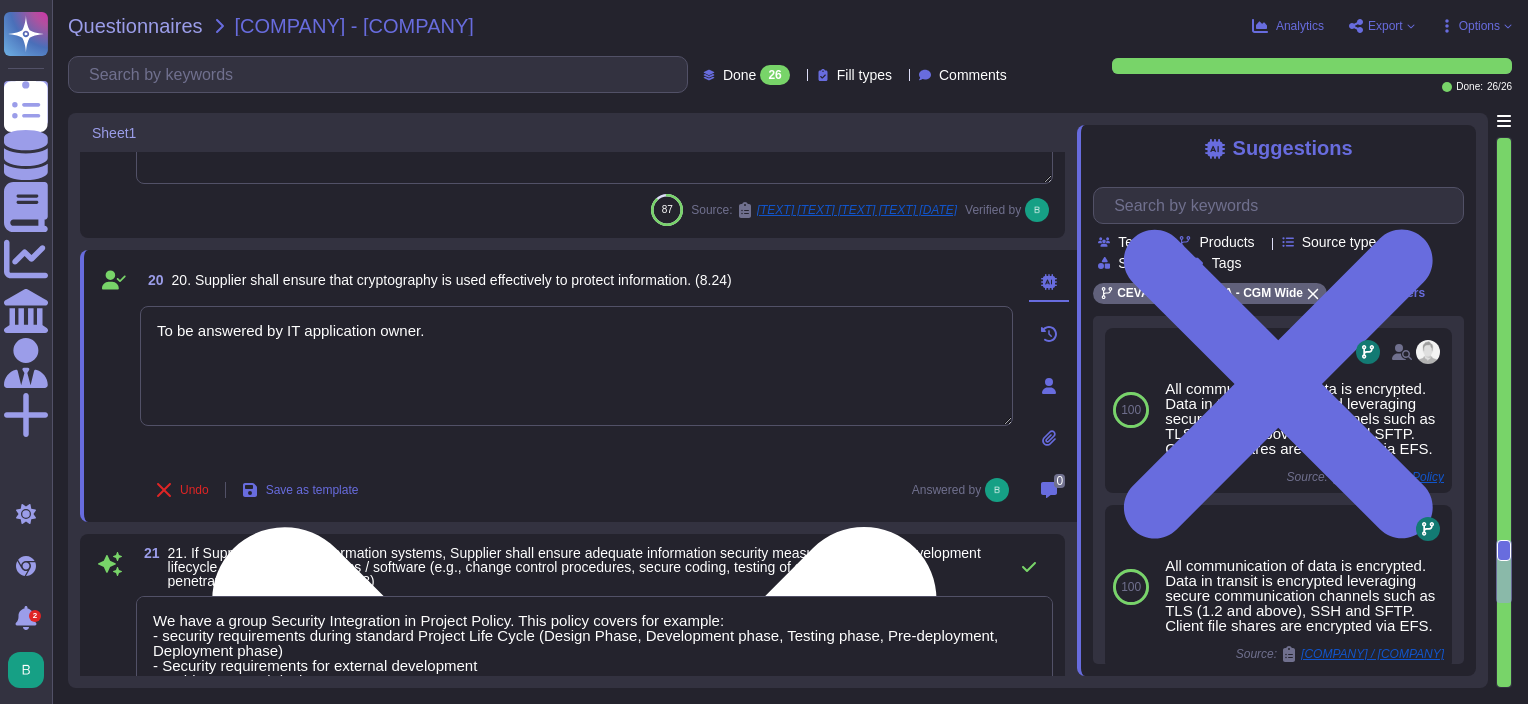 type on "Network segregation is performed by different physical/logical means depending on networks sensitivities and specificities:
•	Data Center Firewall(s): source and destination IP addresses, and ports/applications are defined by security firewall policies ;
•	DMZs: defined to protect exposed services ;
•	VLANs: separate ones for office, administration, data centers, ToIP, etc...
•	VPN: VPN IPsec tunnel source and destination IP addresses, and ports are defined by encryption domain and firewall policies in place.
We also use Proxy to block outgoing traffic to prohibited or malicious websites." 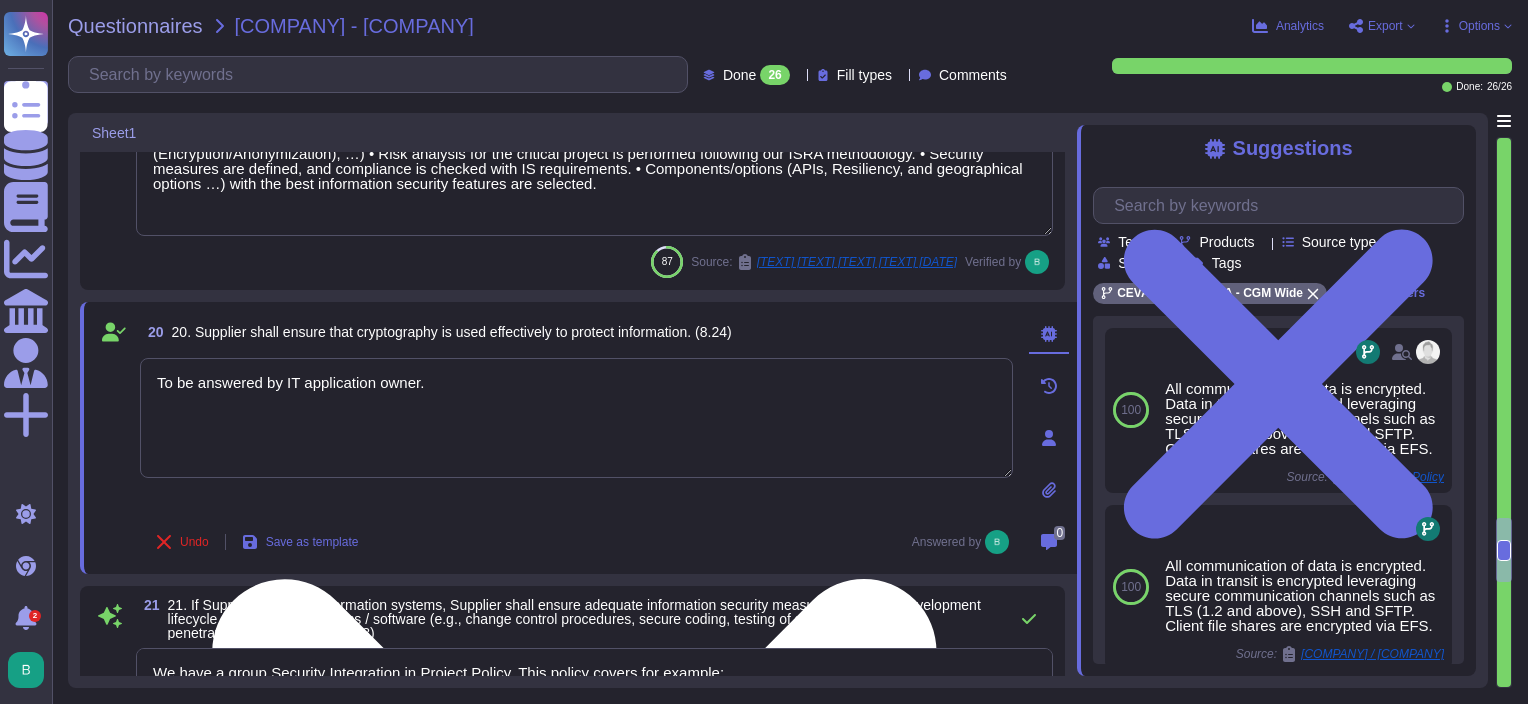 type on "We perform vulnerability scans on network and assets with Regular Patch Cycle, daily quick AV scans, weekly full AV scans, Regular vulnerability scans (at least monthly) and regular security audits (global and site specific).
Configuration audits and pentests are performed annually by third parties.
We also subject ourselves to external assessments for processes, organizational efficiency, public-facing posture to name a few.
Refer to Cloud Security Manager for last part of the clause." 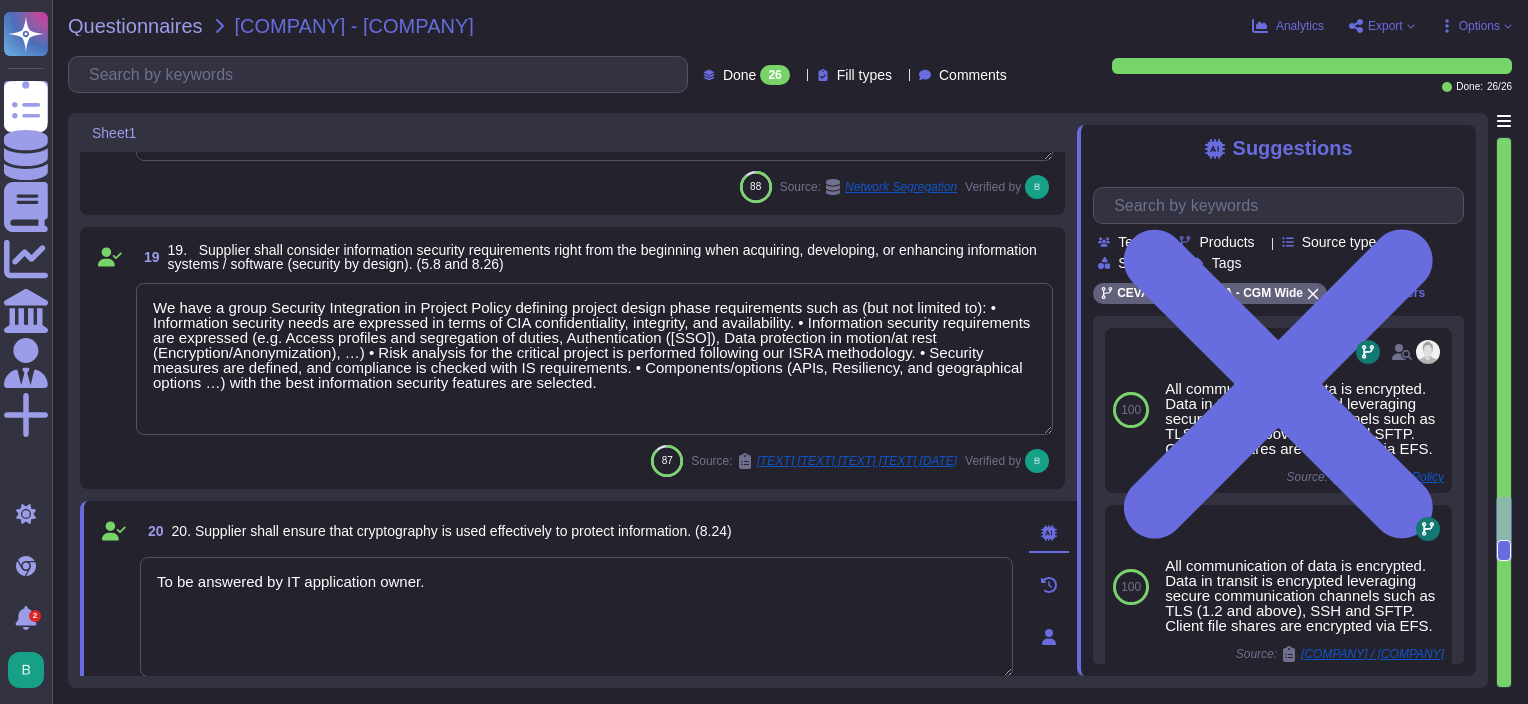 scroll, scrollTop: 3734, scrollLeft: 0, axis: vertical 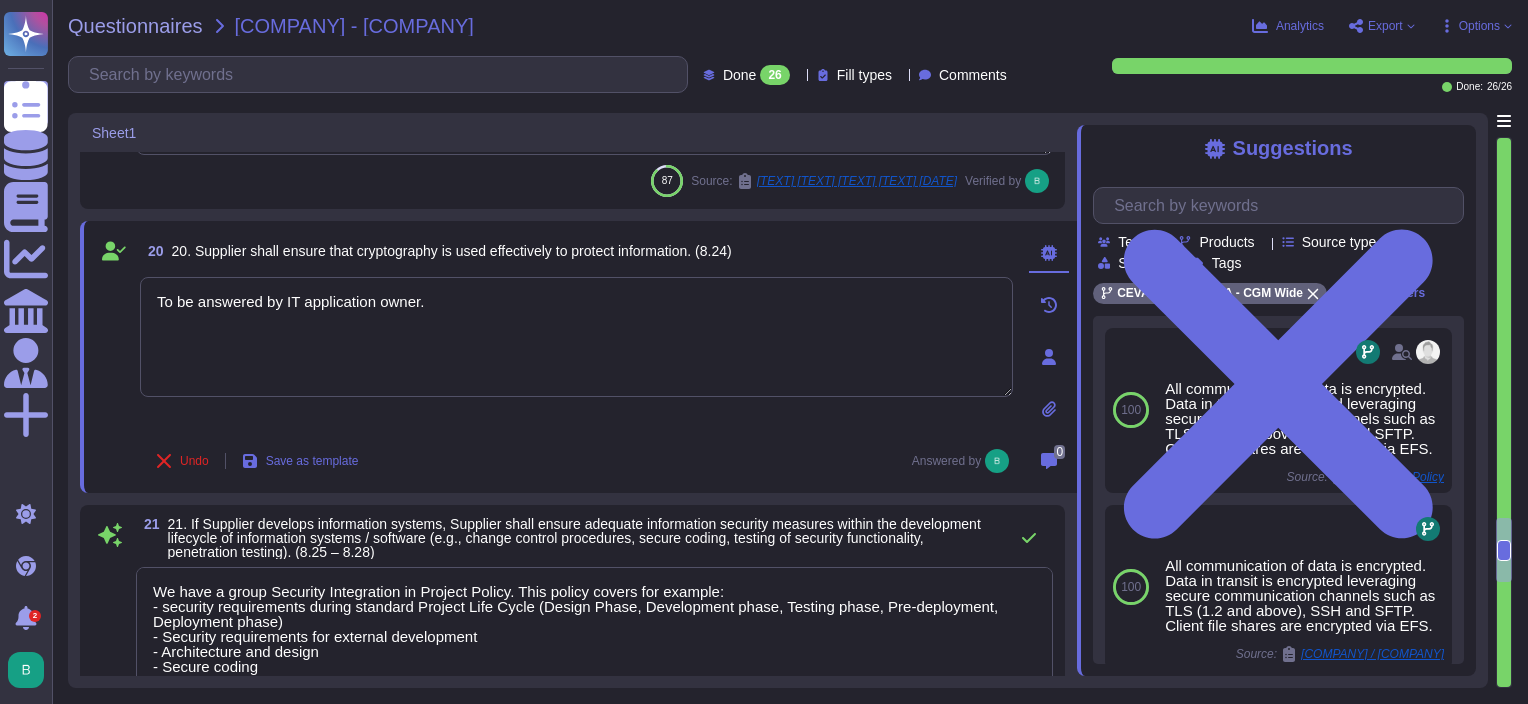 type on "We have an IT Continuity Plan / DRP in place and tested which contains all the contingency procedures for recovering business assets after disruption. Each application has it's own DRP/Role swap activity planned at least once a year." 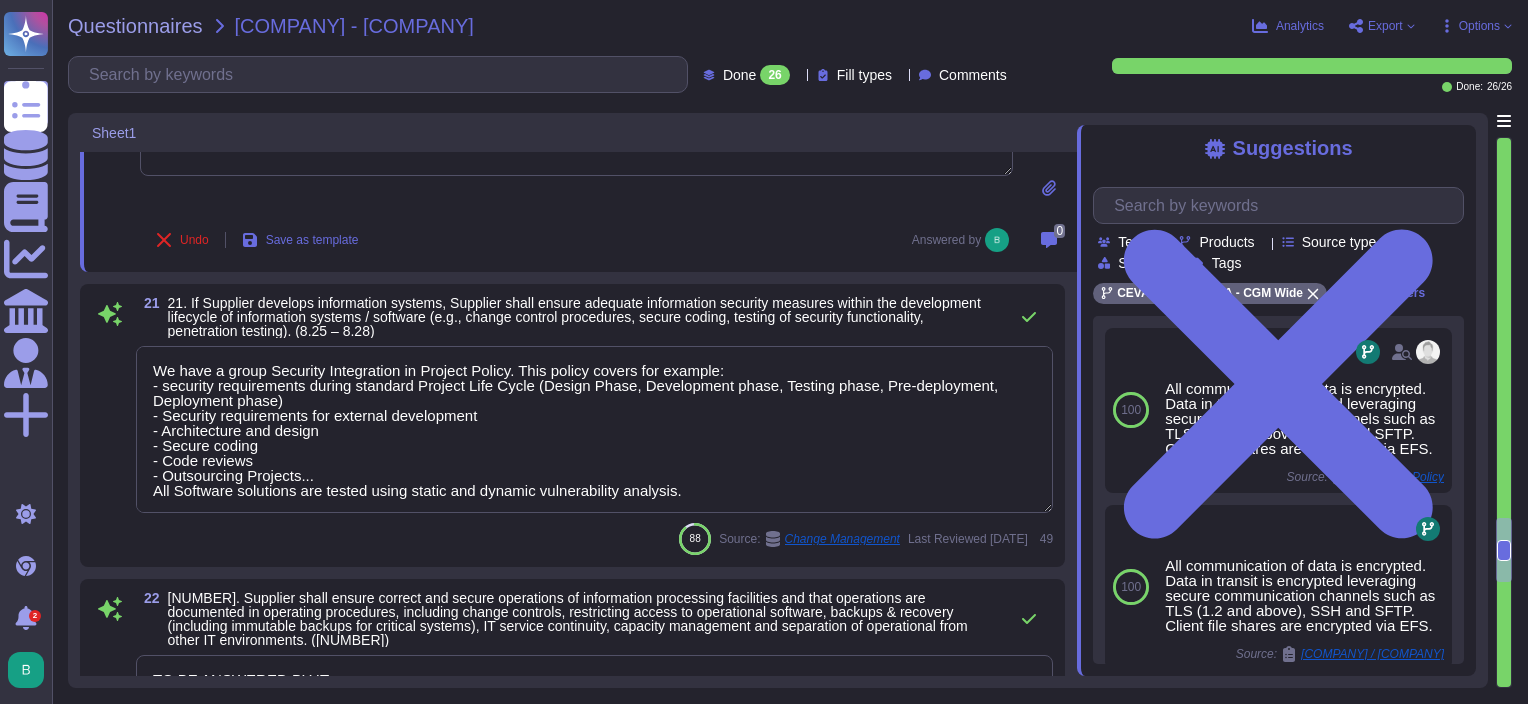 scroll, scrollTop: 4234, scrollLeft: 0, axis: vertical 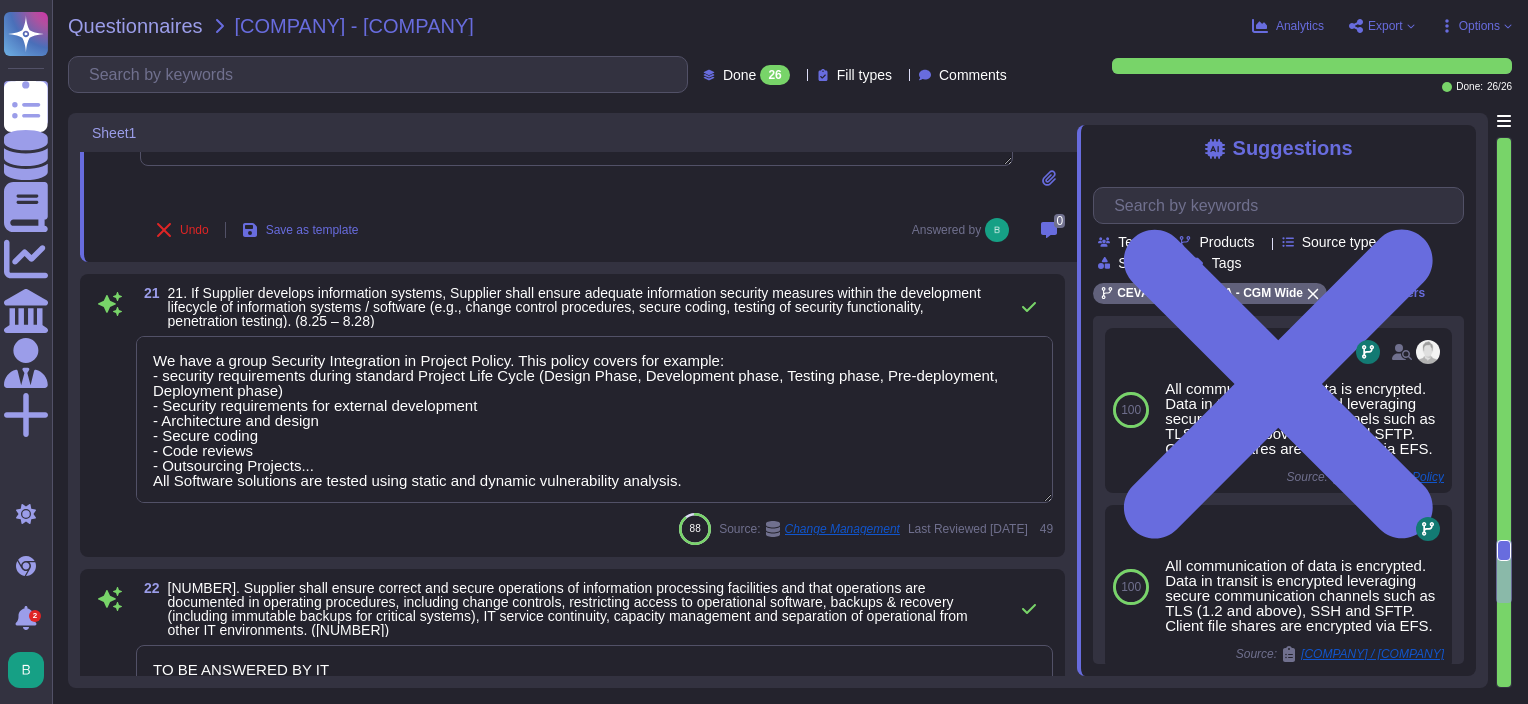 type on "Customer Security in Contracts
Ref #267/280" 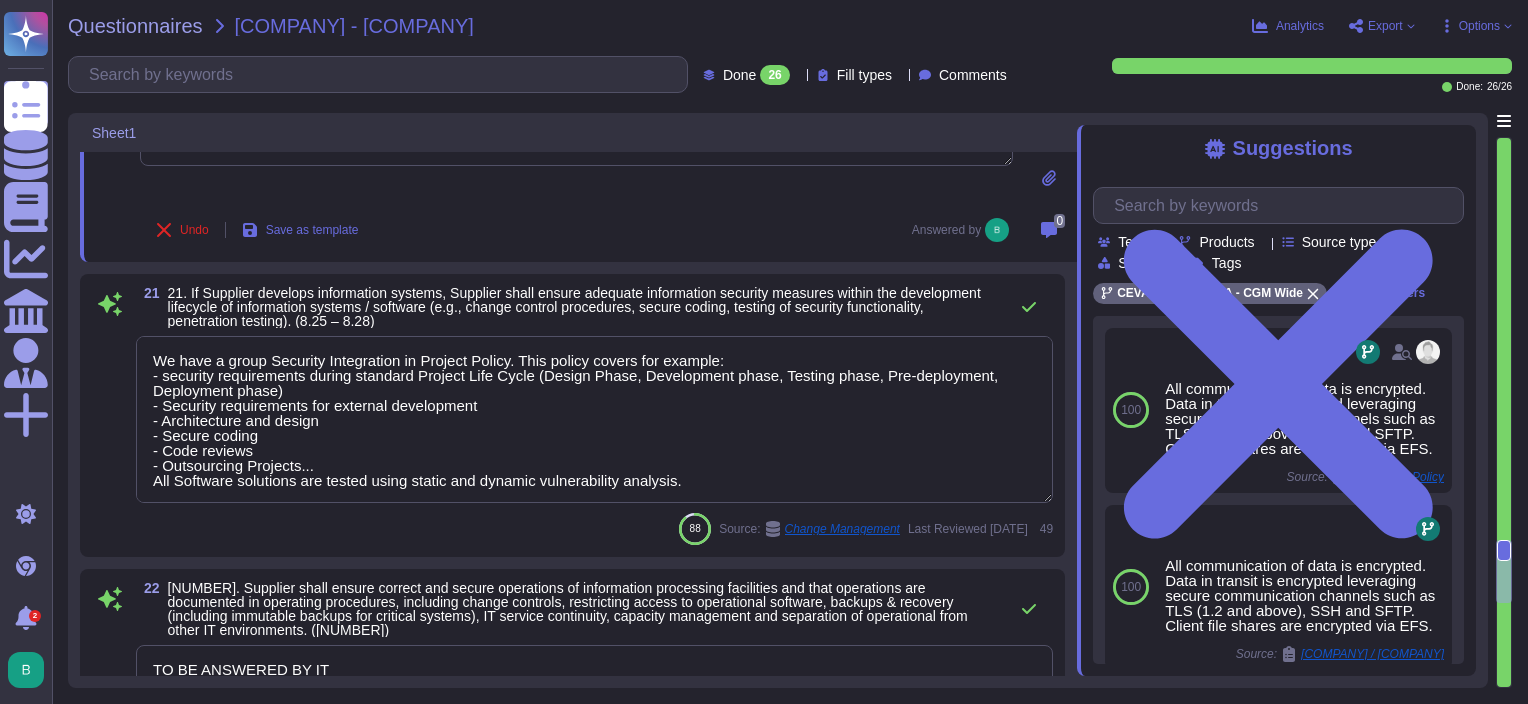 scroll, scrollTop: 1, scrollLeft: 0, axis: vertical 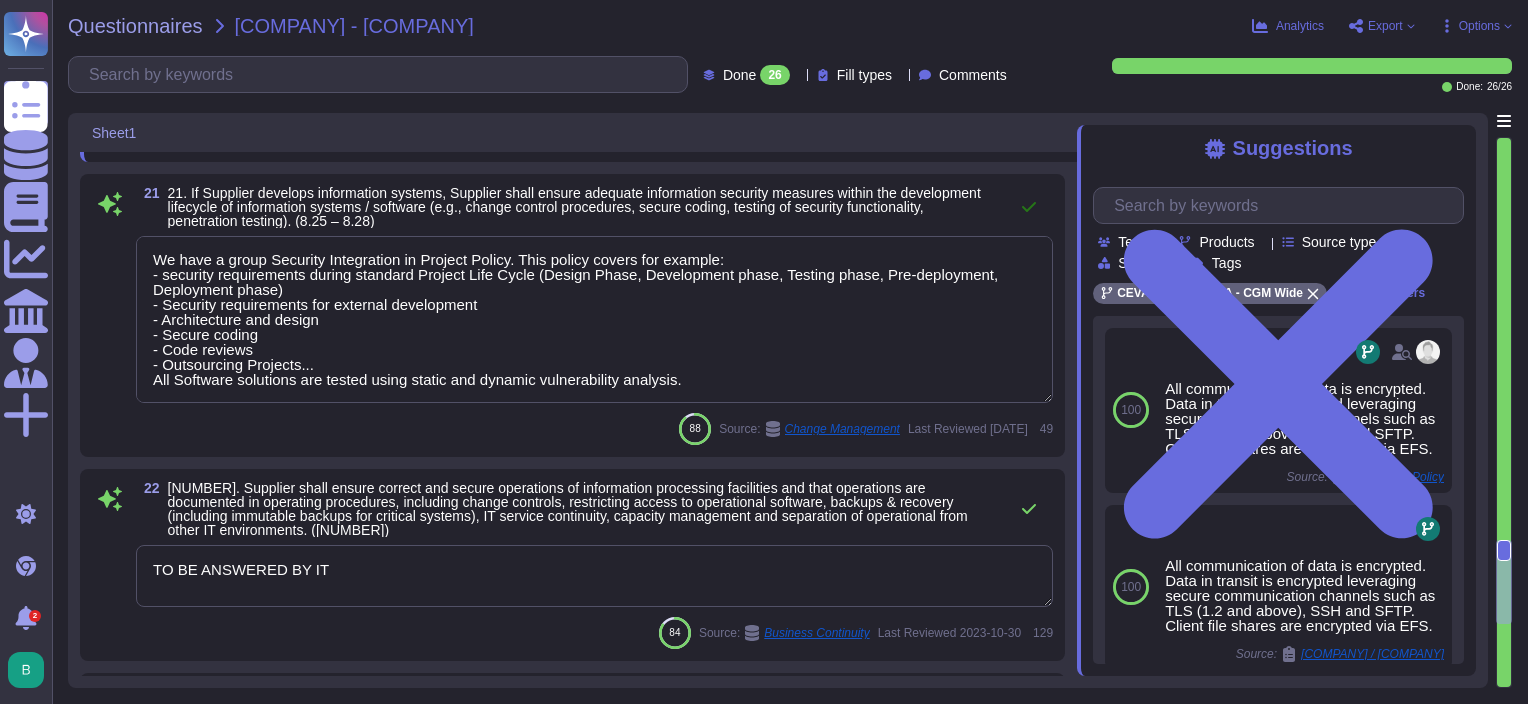 click 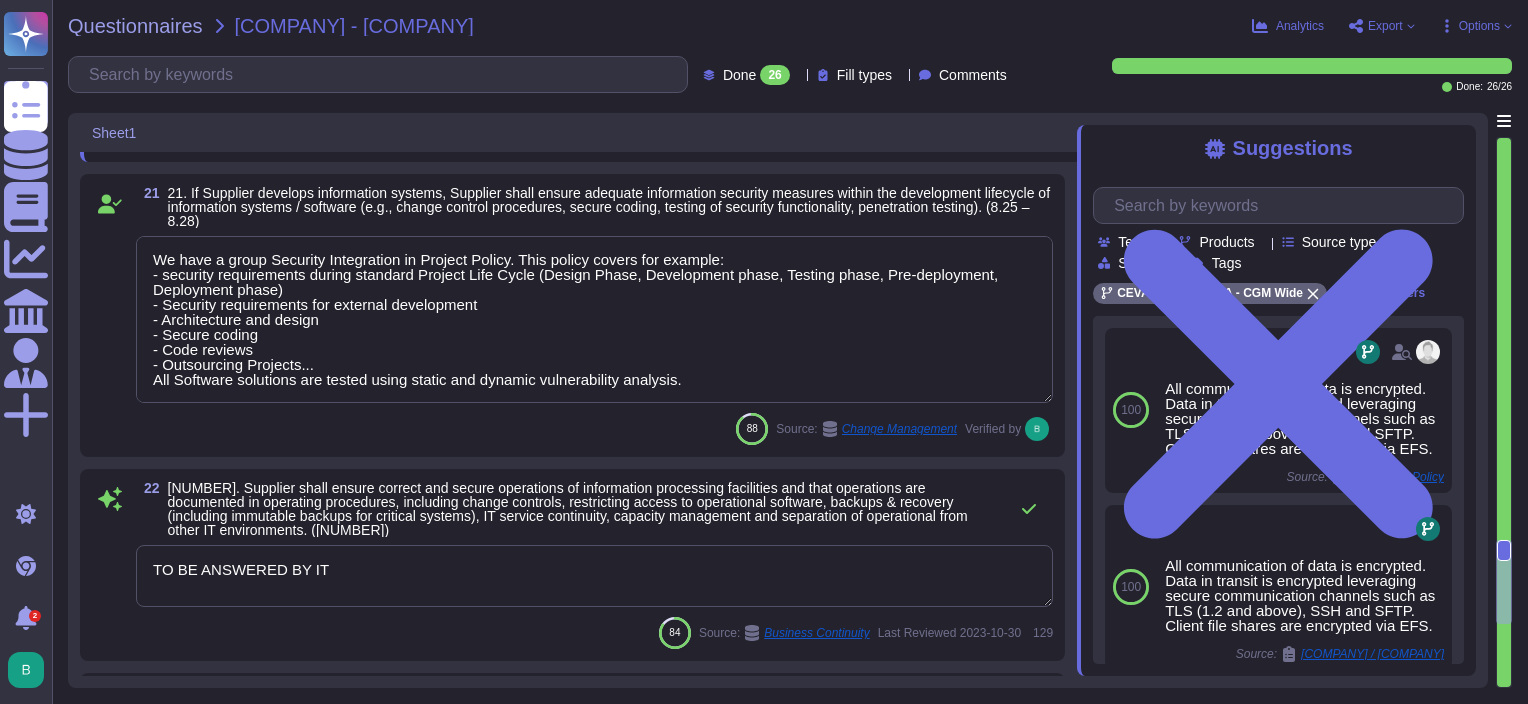 click on "We have a group Security Integration in Project Policy. This policy covers for example:
- security requirements during standard Project Life Cycle (Design Phase, Development phase, Testing phase, Pre-deployment, Deployment phase)
- Security requirements for external development
- Architecture and design
- Secure coding
- Code reviews
- Outsourcing Projects...
All Software solutions are tested using static and dynamic vulnerability analysis." at bounding box center (594, 319) 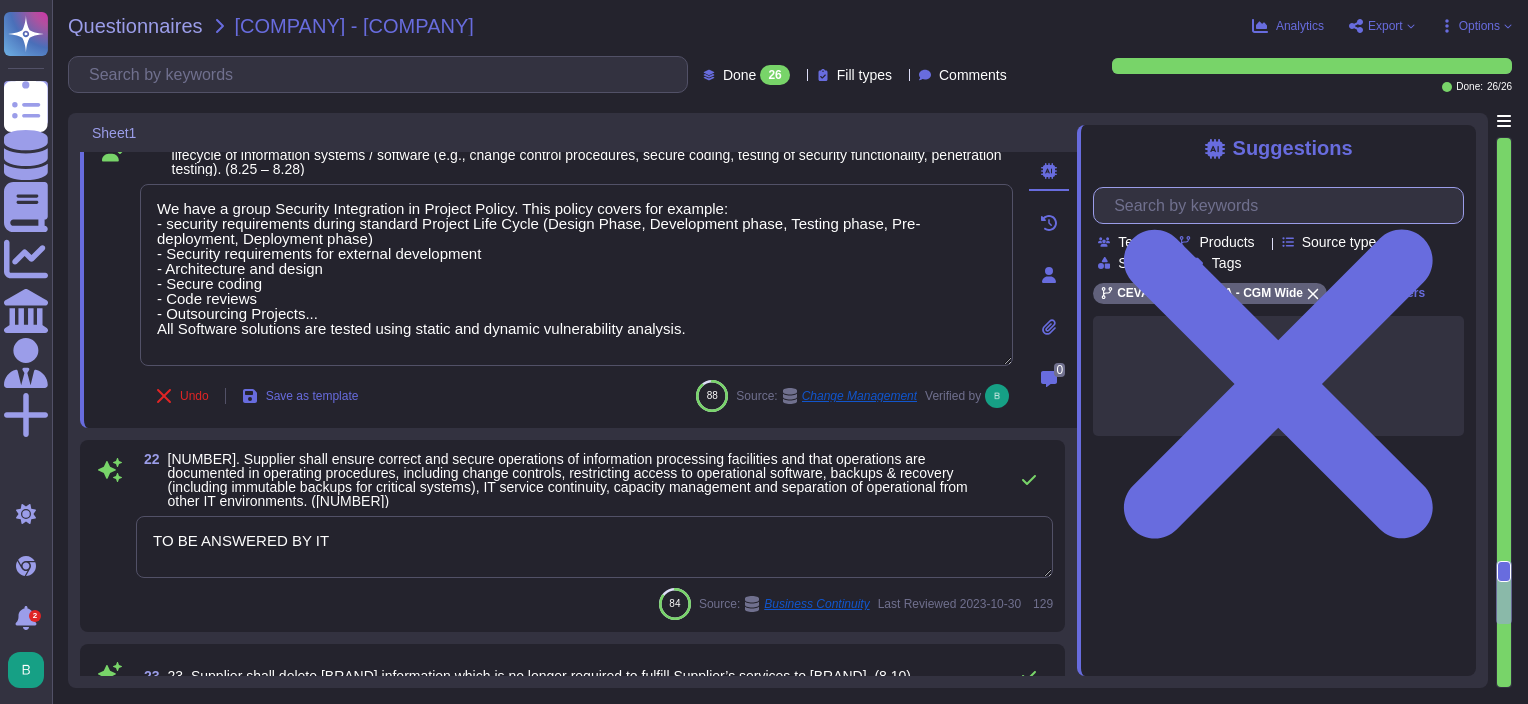 click at bounding box center (1283, 205) 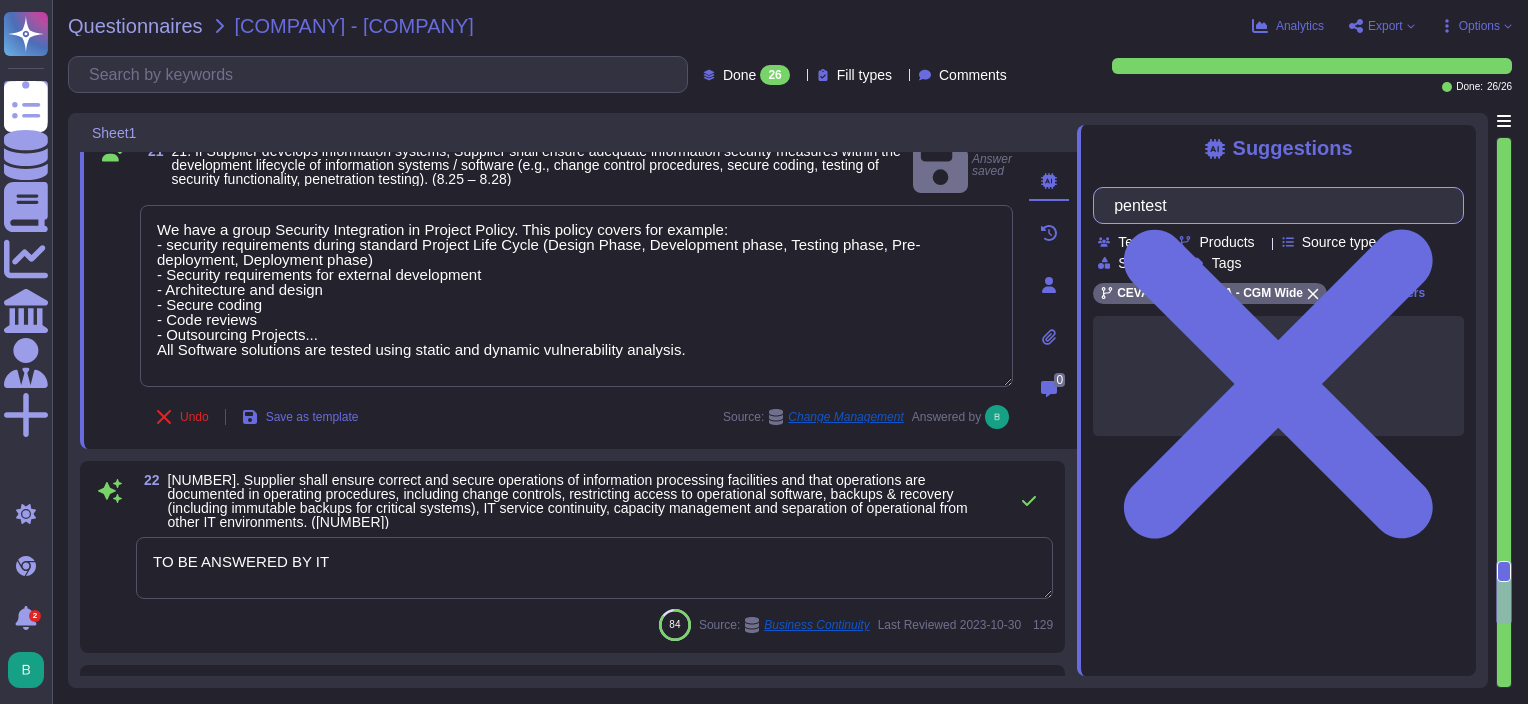 type on "pentest" 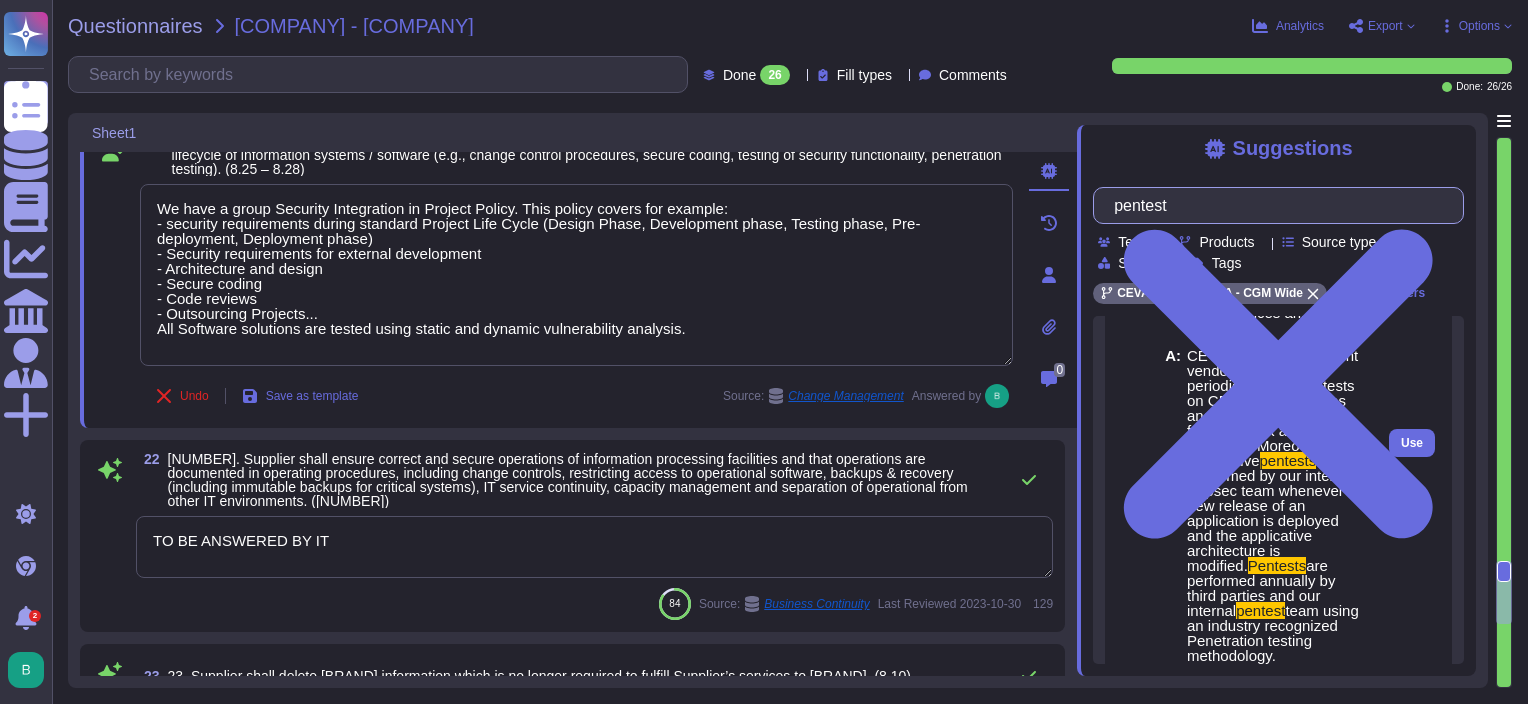 scroll, scrollTop: 400, scrollLeft: 0, axis: vertical 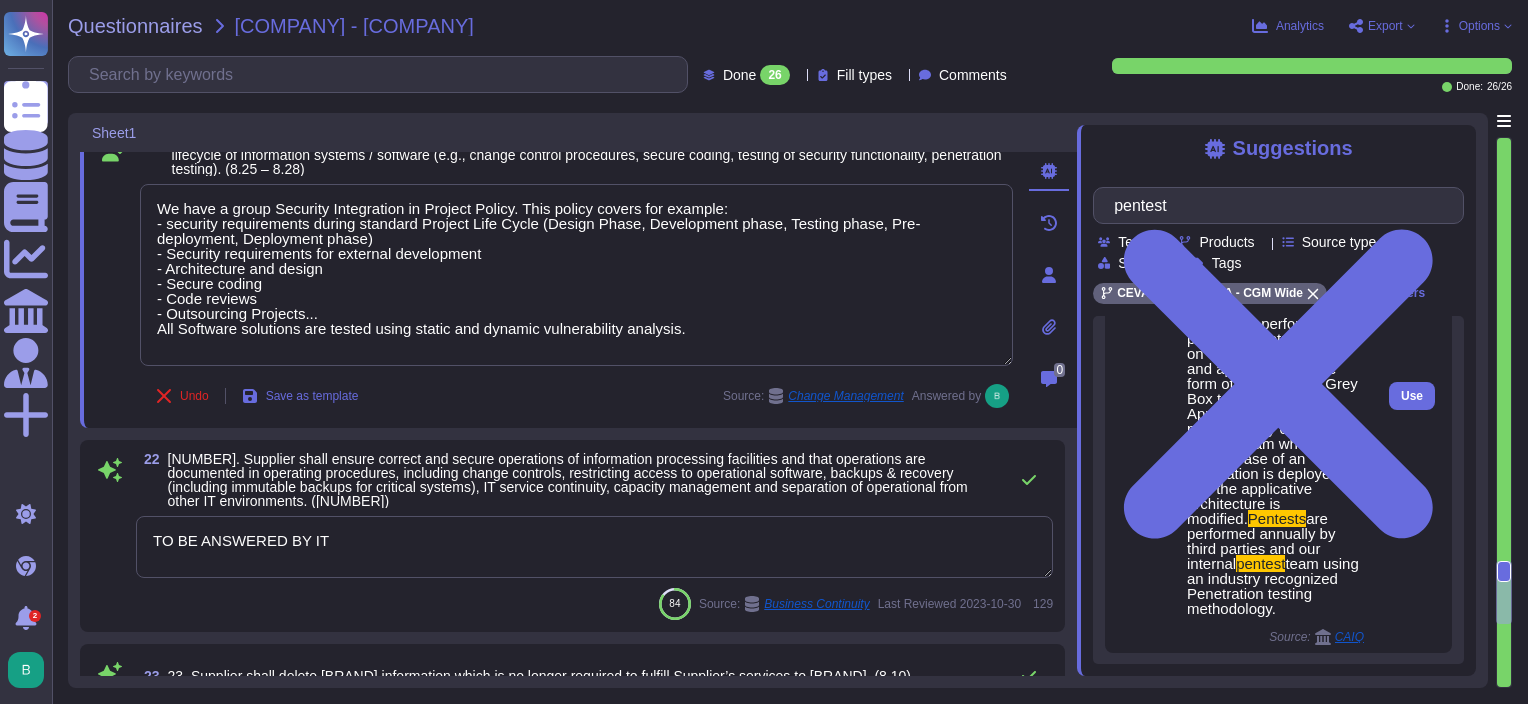 drag, startPoint x: 1188, startPoint y: 446, endPoint x: 1294, endPoint y: 547, distance: 146.4138 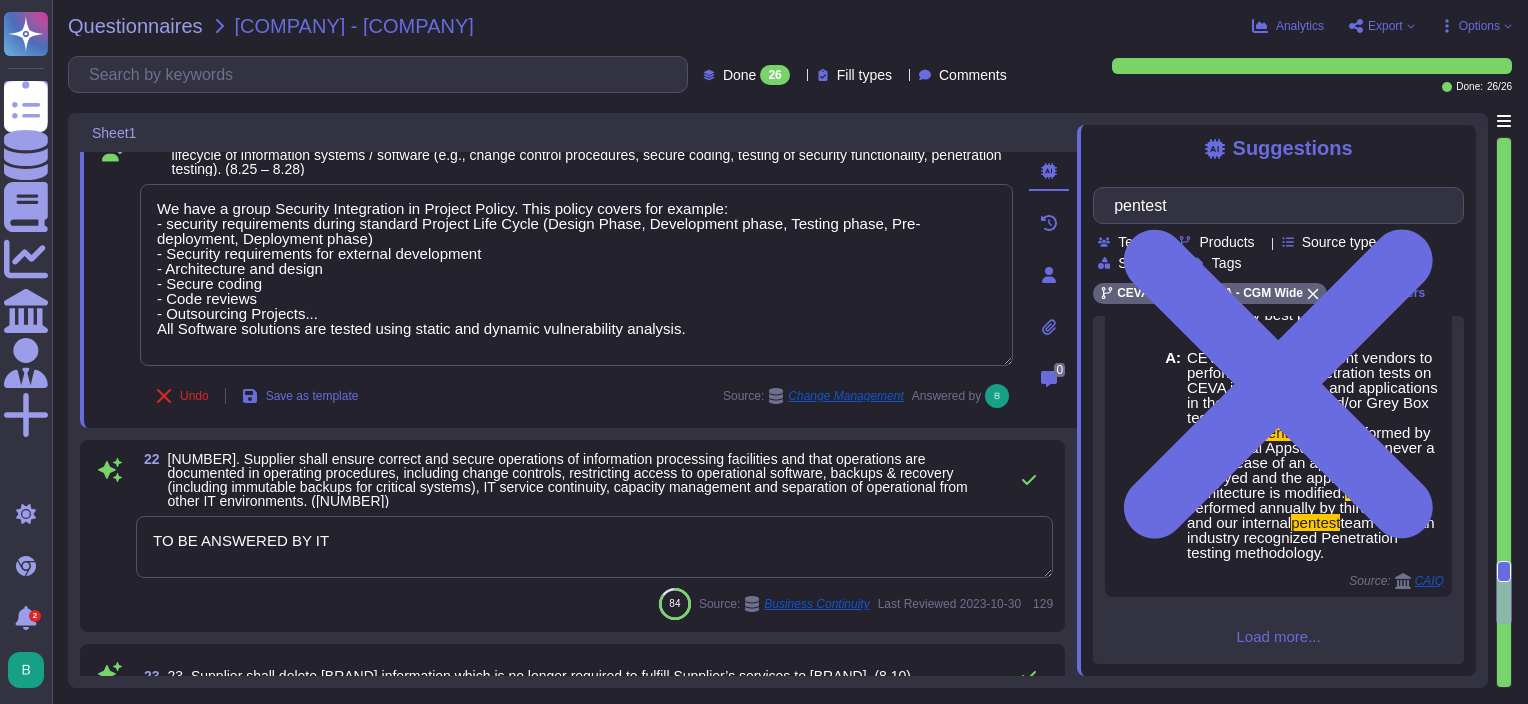 scroll, scrollTop: 352, scrollLeft: 0, axis: vertical 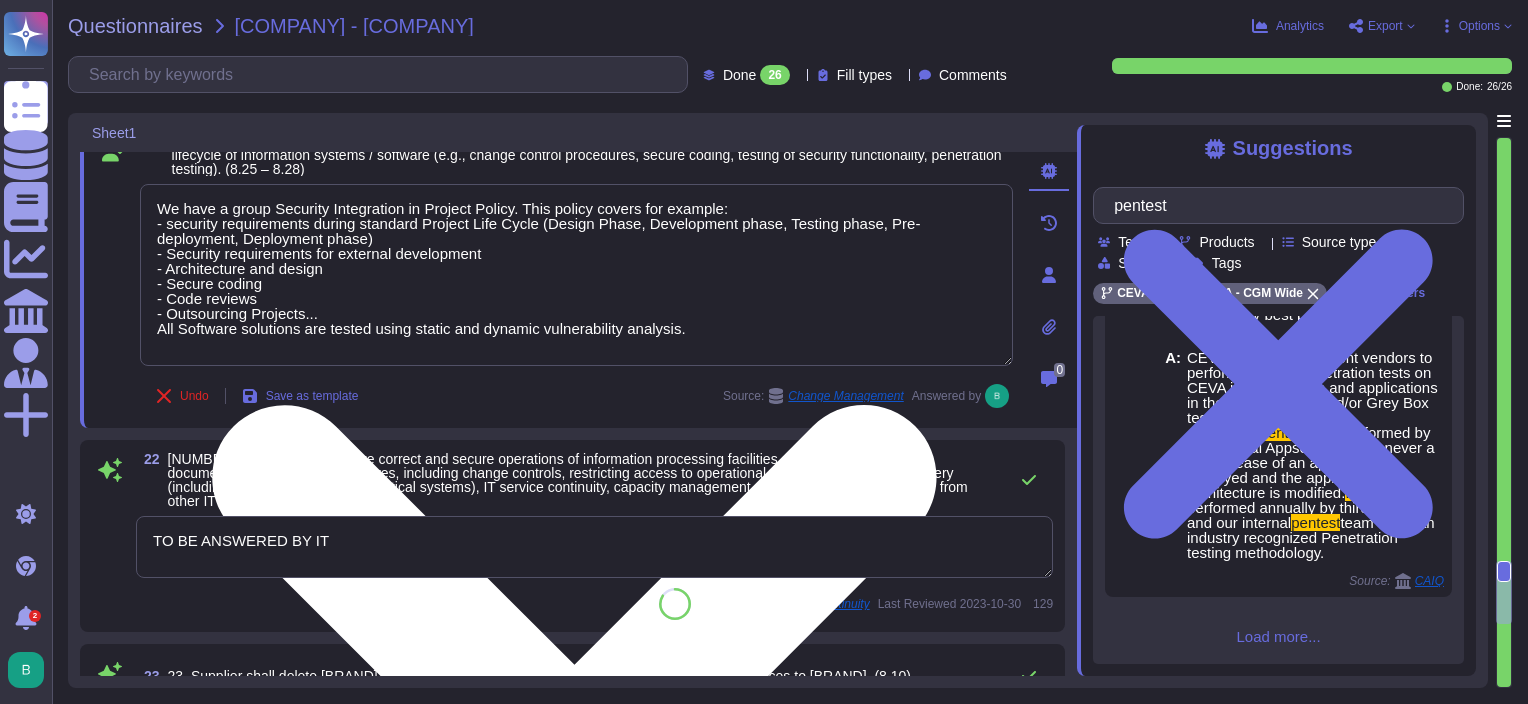 click on "We have a group Security Integration in Project Policy. This policy covers for example:
- security requirements during standard Project Life Cycle (Design Phase, Development phase, Testing phase, Pre-deployment, Deployment phase)
- Security requirements for external development
- Architecture and design
- Secure coding
- Code reviews
- Outsourcing Projects...
All Software solutions are tested using static and dynamic vulnerability analysis." at bounding box center [576, 275] 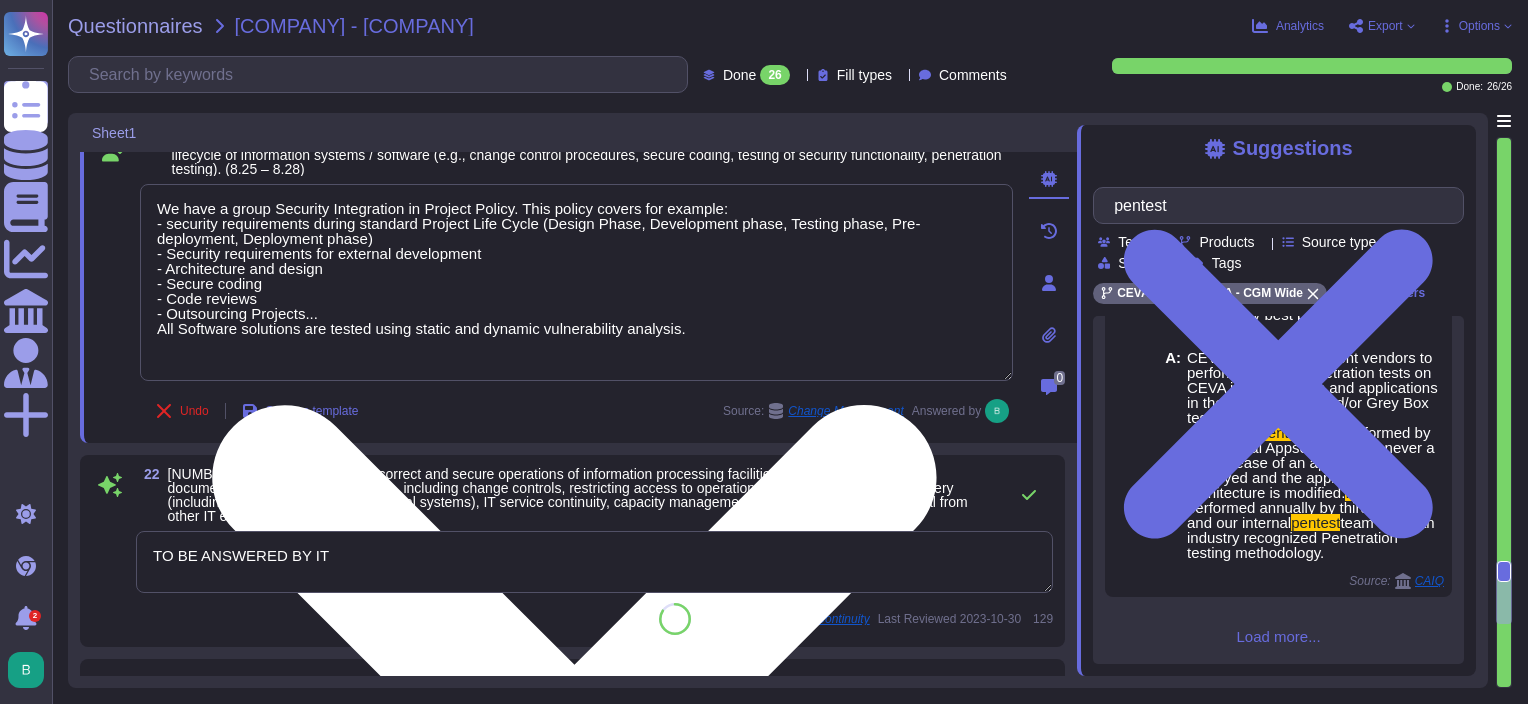 paste on "Applicative pentests are performed by our internal Appsec team whenever a new release of an application is deployed and the applicative architecture is modified." 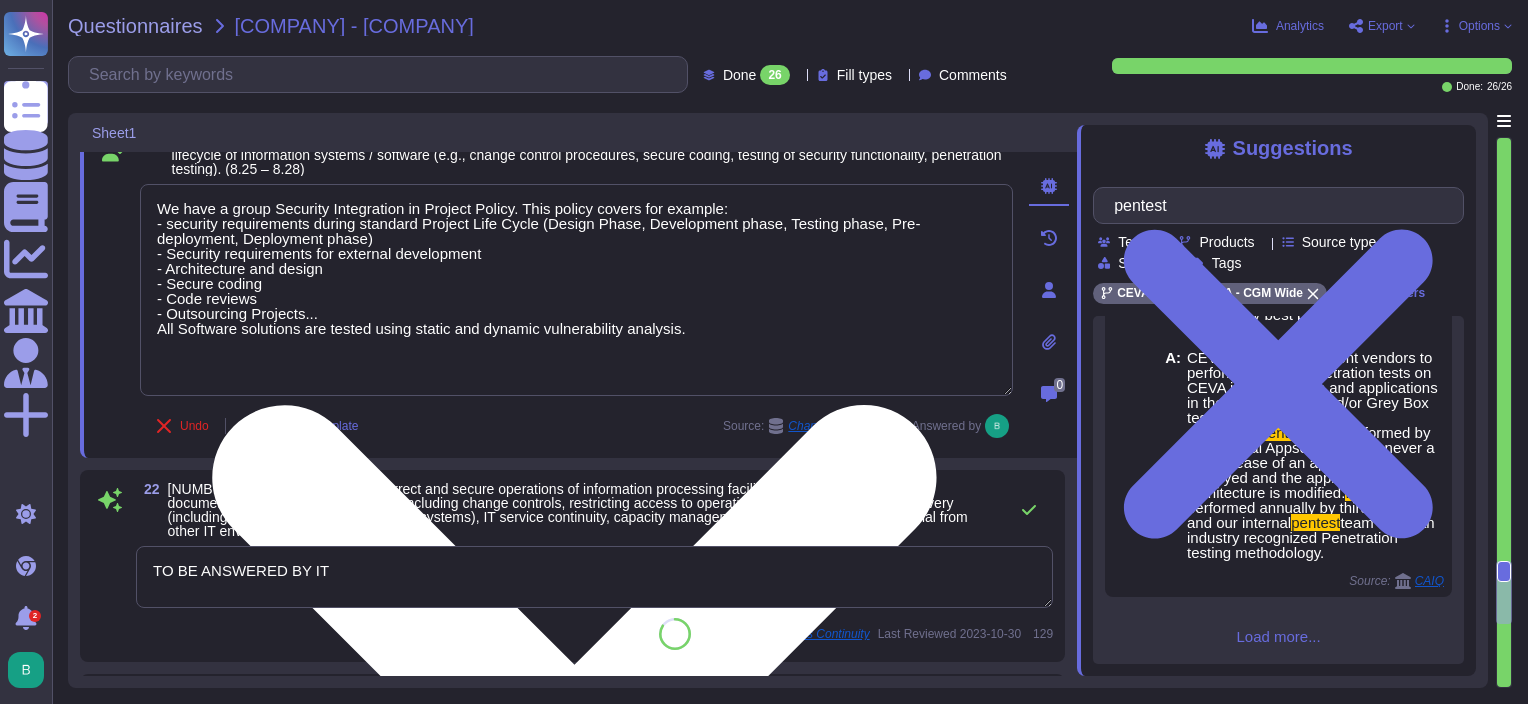 type on "We have a group Security Integration in Project Policy. This policy covers for example:
- security requirements during standard Project Life Cycle (Design Phase, Development phase, Testing phase, Pre-deployment, Deployment phase)
- Security requirements for external development
- Architecture and design
- Secure coding
- Code reviews
- Outsourcing Projects...
All Software solutions are tested using static and dynamic vulnerability analysis.
Applicative pentests are performed by our internal Appsec team whenever a new release of an application is deployed and the applicative architecture is modified." 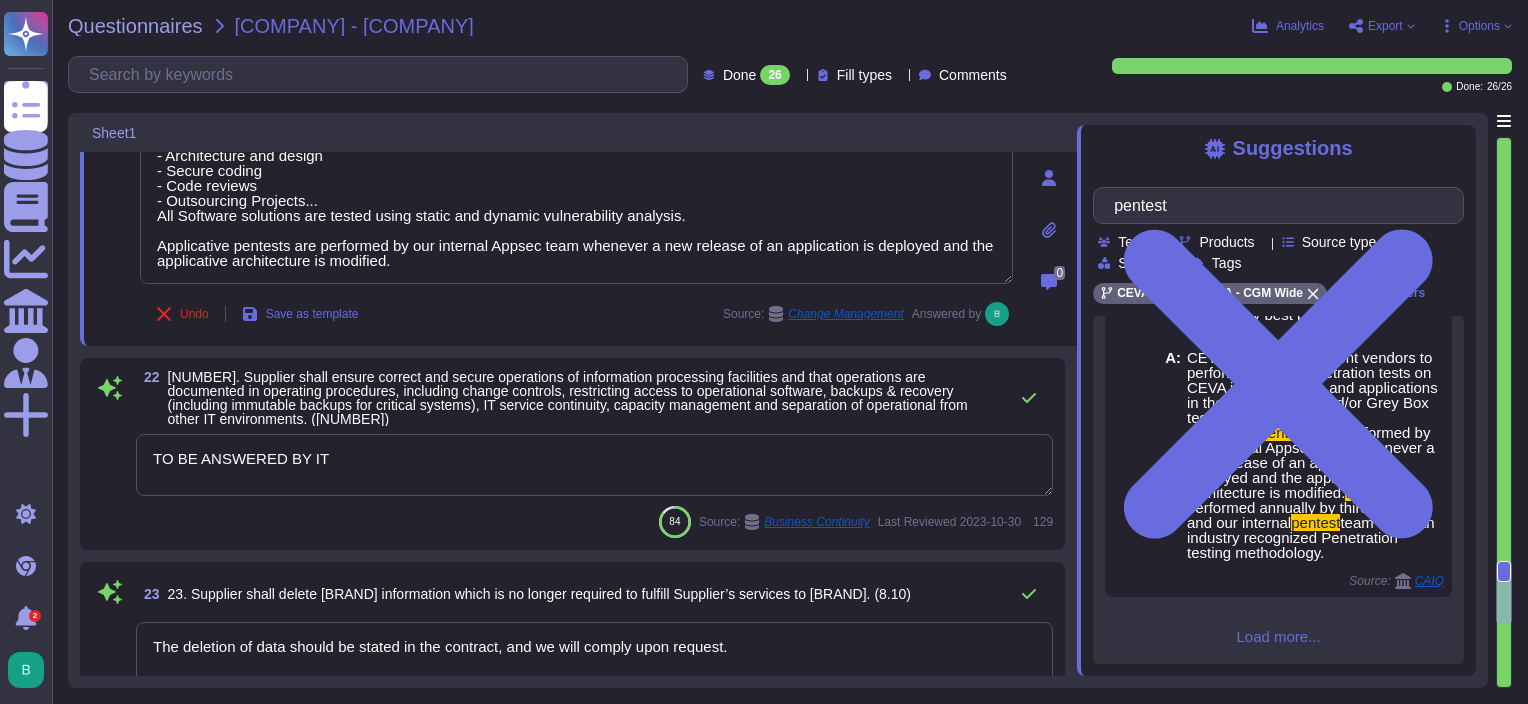 type on "CEVA is ISO 27001 certified, therefore we are audited on an annual frequency.
Configuration audits and pentests are performed annually by third parties.
We also subject ourselves to external assessments for processes, organizational efficiency, public-facing posture to name a few." 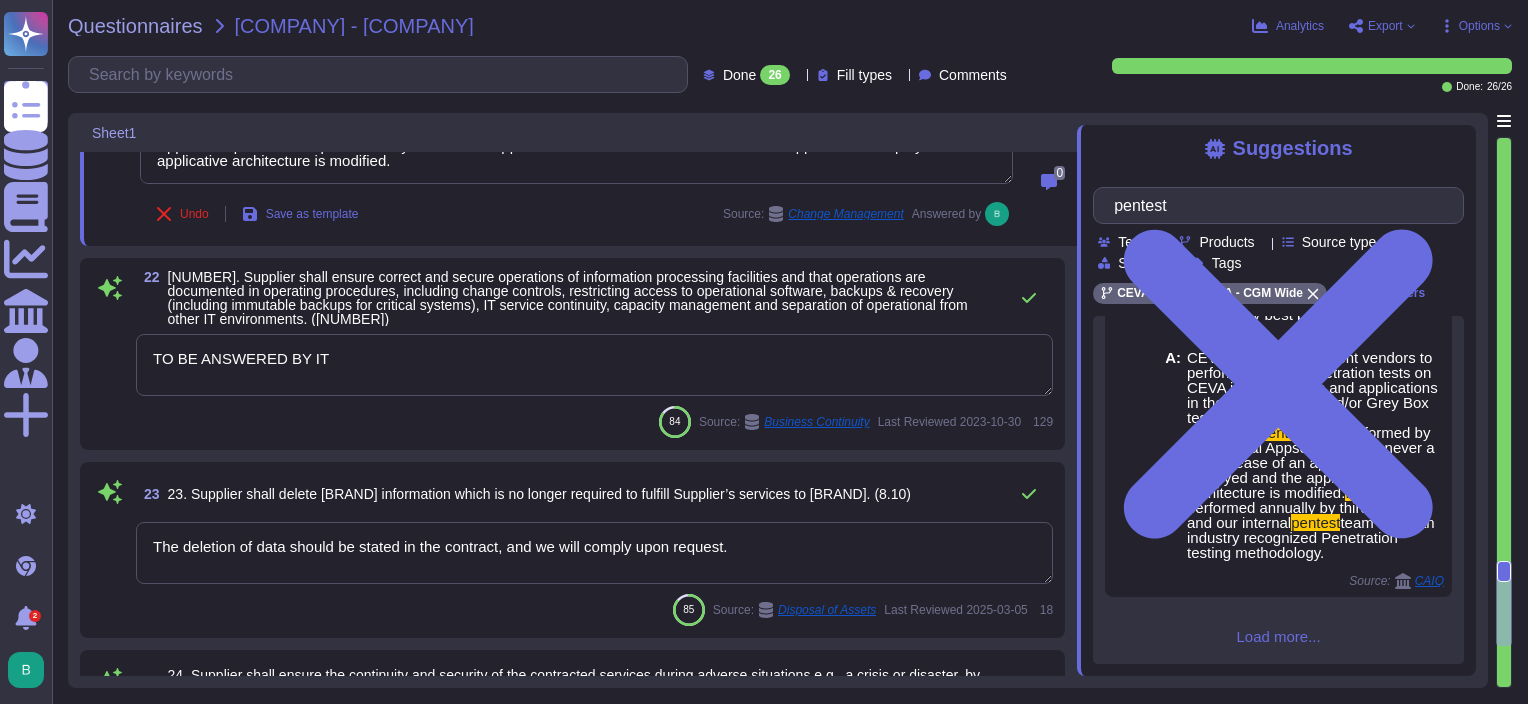 type on "We have a group Security Integration in Project Policy. This policy covers for example:
- security requirements during standard Project Life Cycle (Design Phase, Development phase, Testing phase, Pre-deployment, Deployment phase)
- Security requirements for external development
- Architecture and design
- Secure coding
- Code reviews
- Outsourcing Projects...
All Software solutions are tested using static and dynamic vulnerability analysis.
Applicative pentests are performed by our internal Appsec team whenever a new release of an application is deployed and the applicative architecture is modified." 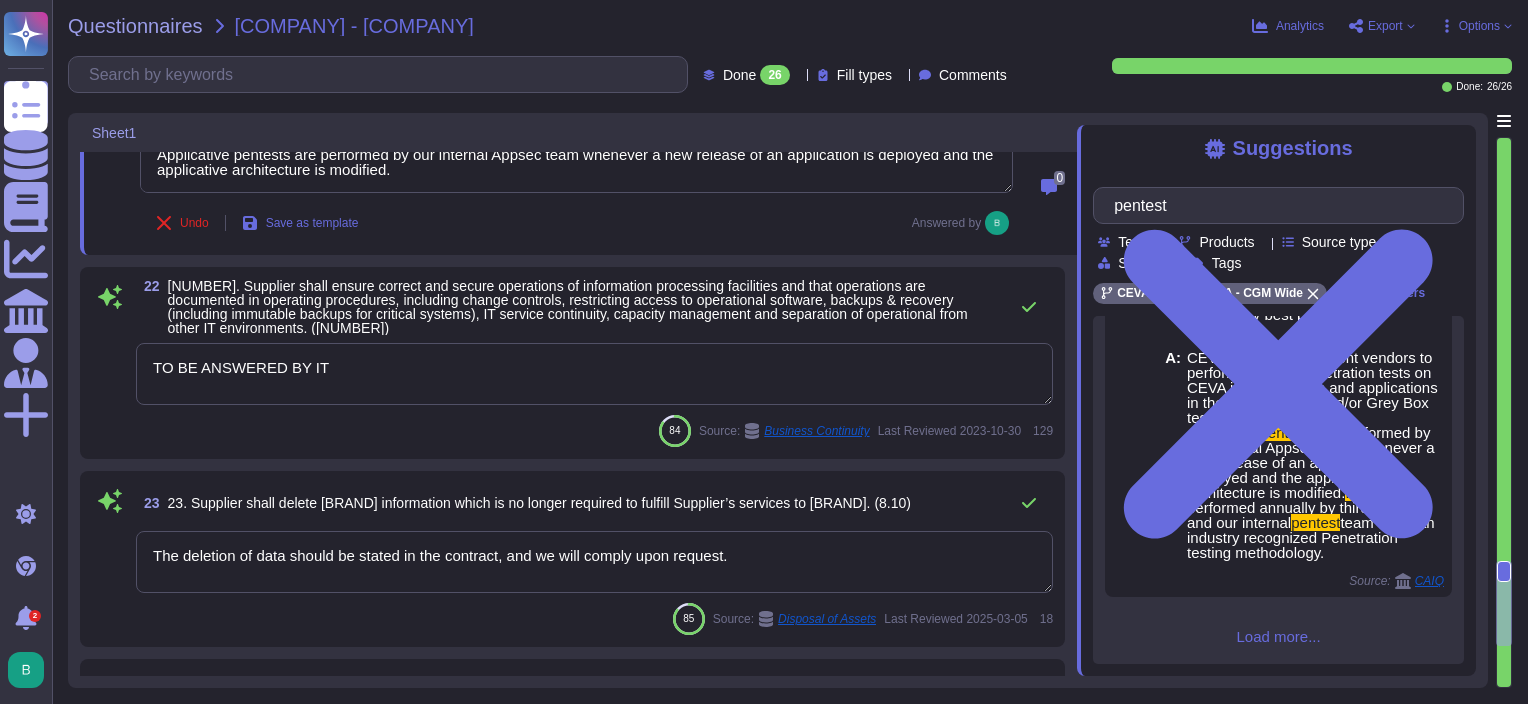 drag, startPoint x: 405, startPoint y: 357, endPoint x: 120, endPoint y: 362, distance: 285.04385 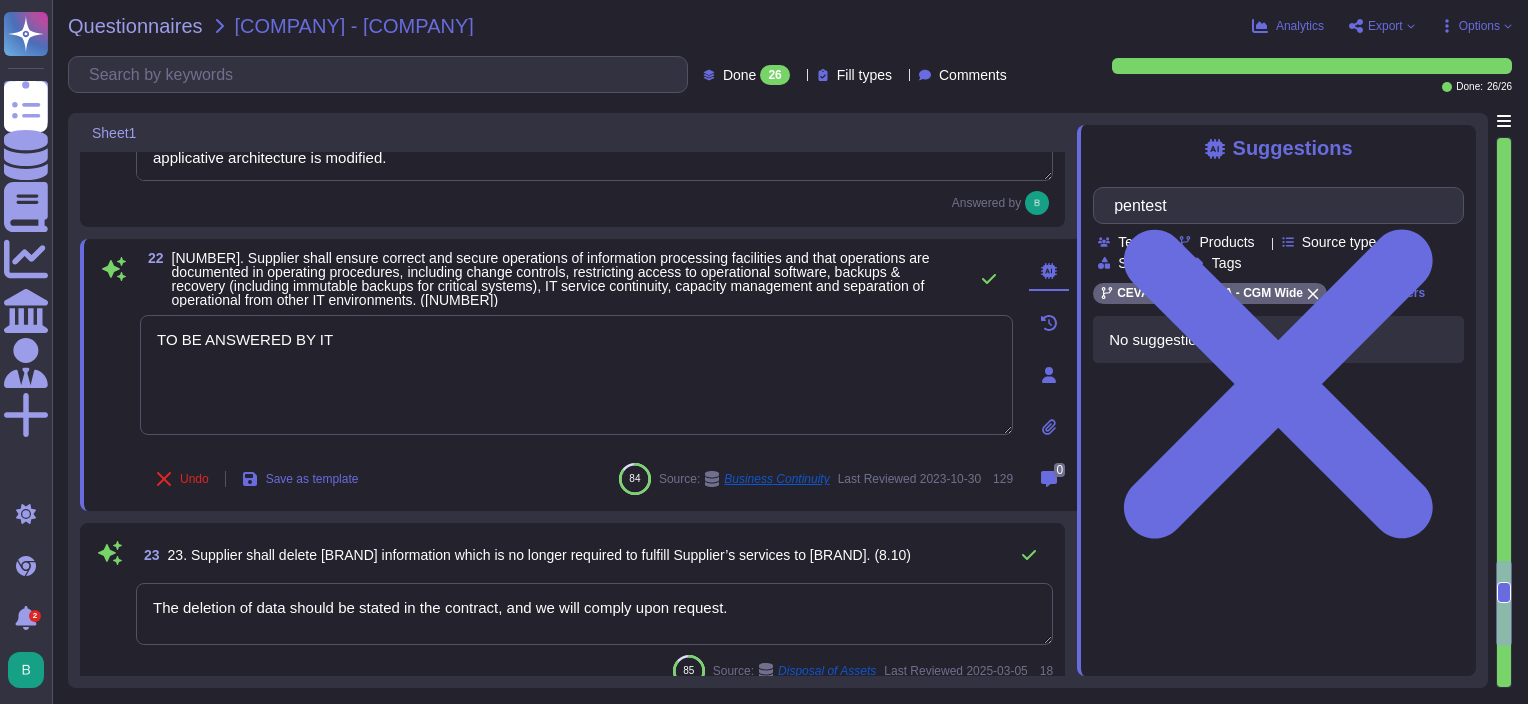 type 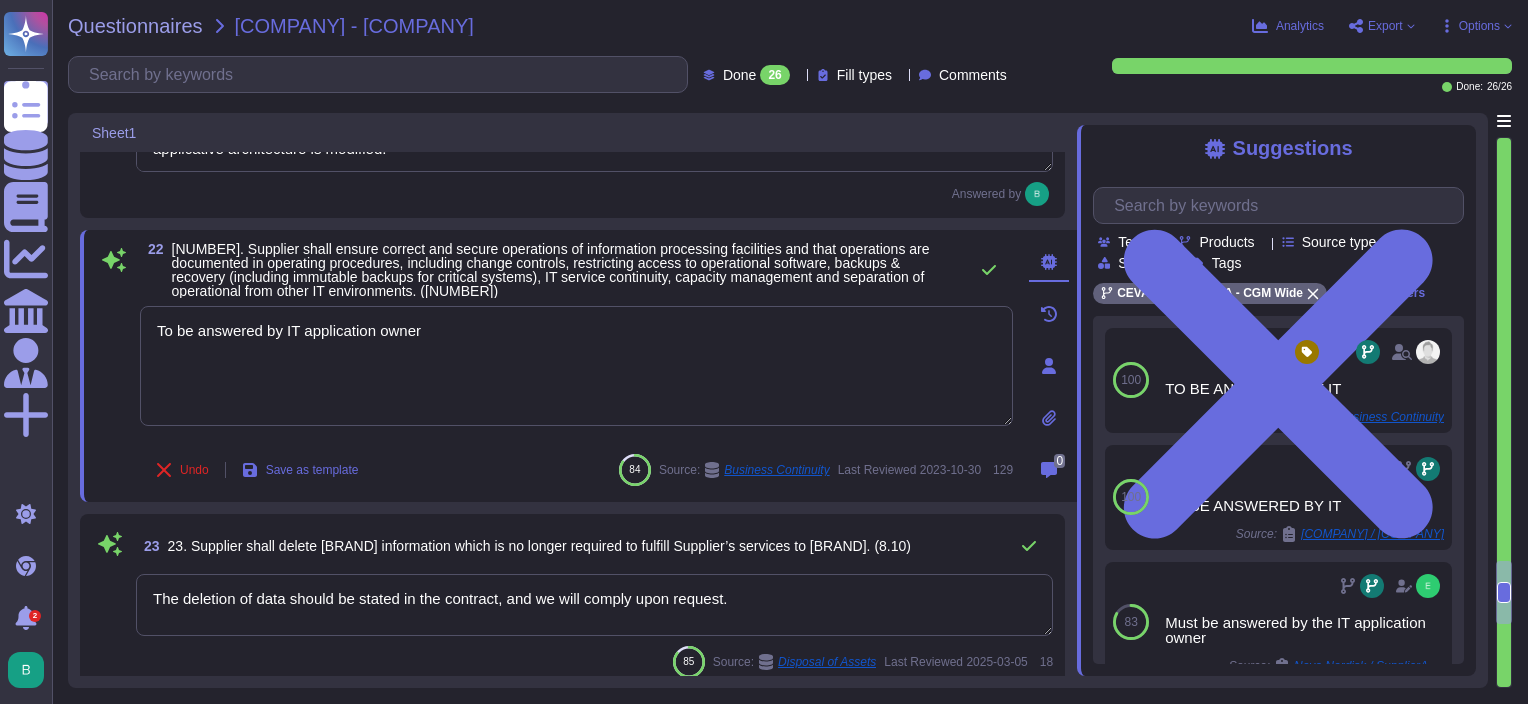type on "To be answered by IT application owner." 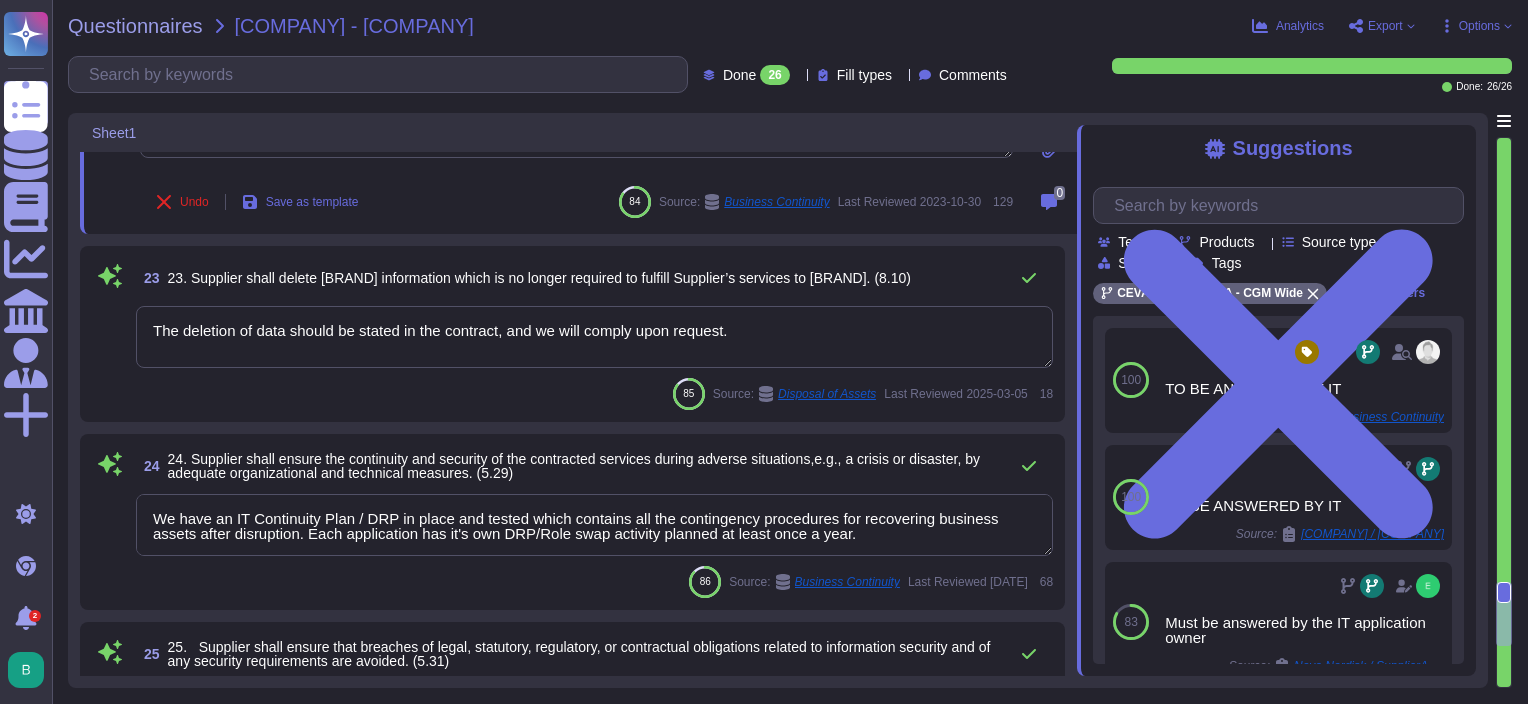 scroll, scrollTop: 4378, scrollLeft: 0, axis: vertical 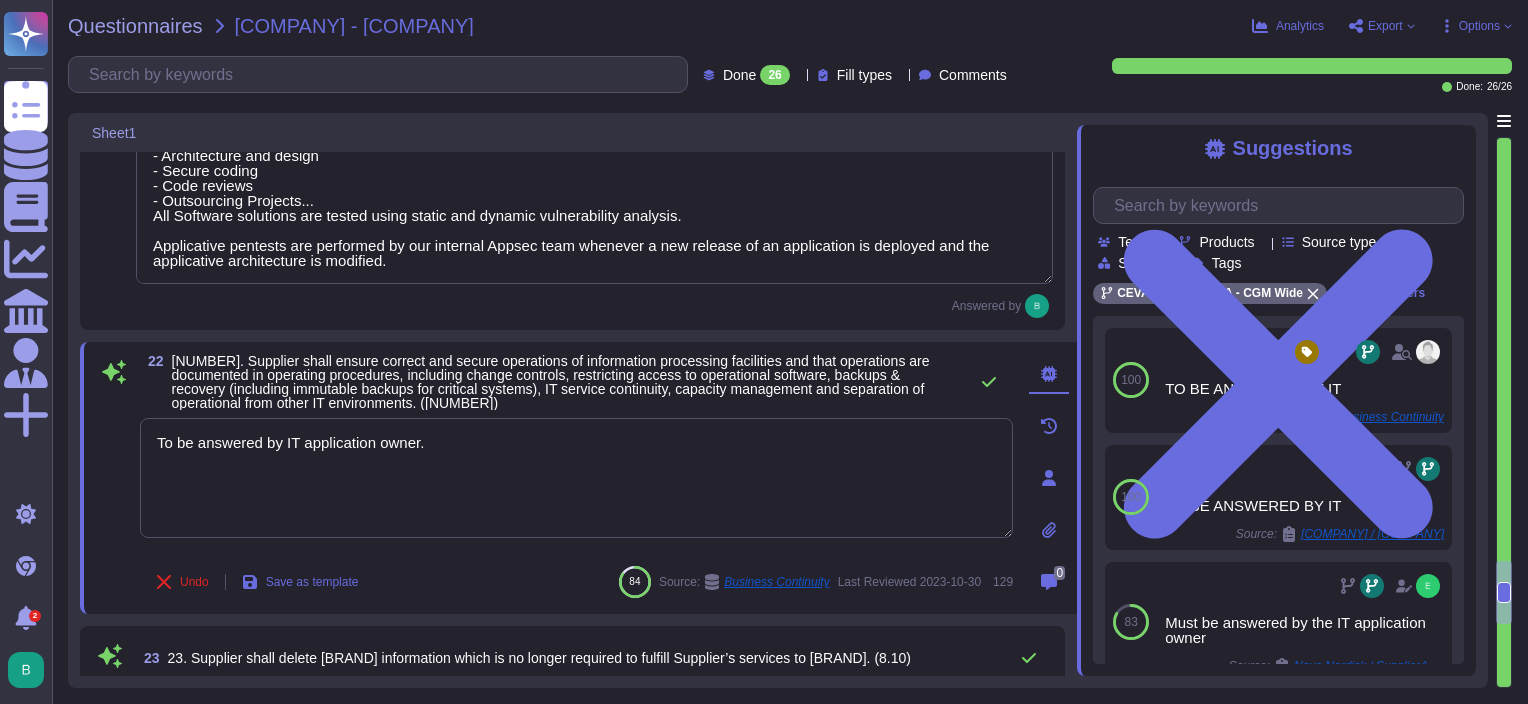 type on "We have a group Security Integration in Project Policy defining project design phase requirements such as (but not limited to): • Information security needs are expressed in terms of CIA confidentiality, integrity, and availability. • Information security requirements are expressed (e.g. Access profiles and segregation of duties, Authentication ([SSO]), Data protection in motion/at rest (Encryption/Anonymization), …) • Risk analysis for the critical project is performed following our ISRA methodology. • Security measures are defined, and compliance is checked with IS requirements. • Components/options (APIs, Resiliency, and geographical options …) with the best information security features are selected." 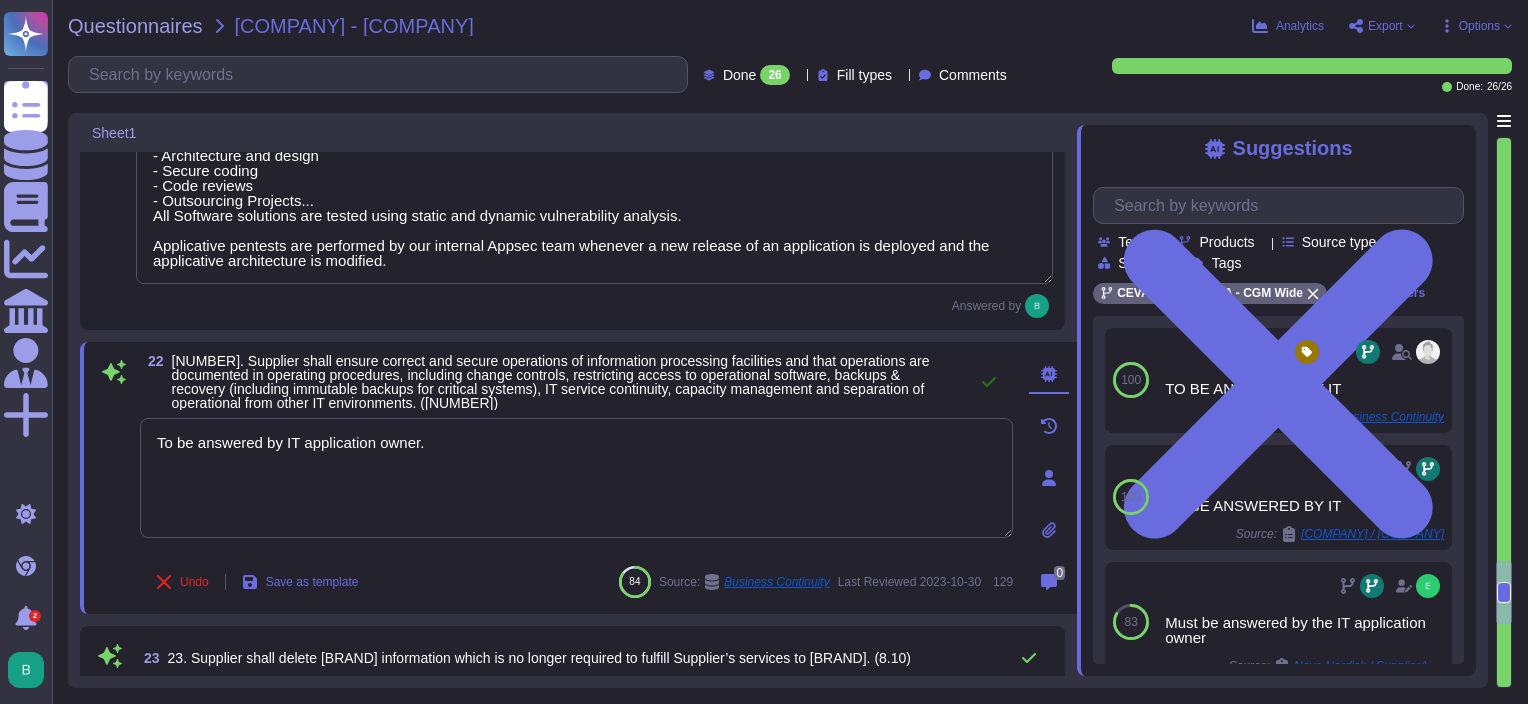 click at bounding box center [989, 382] 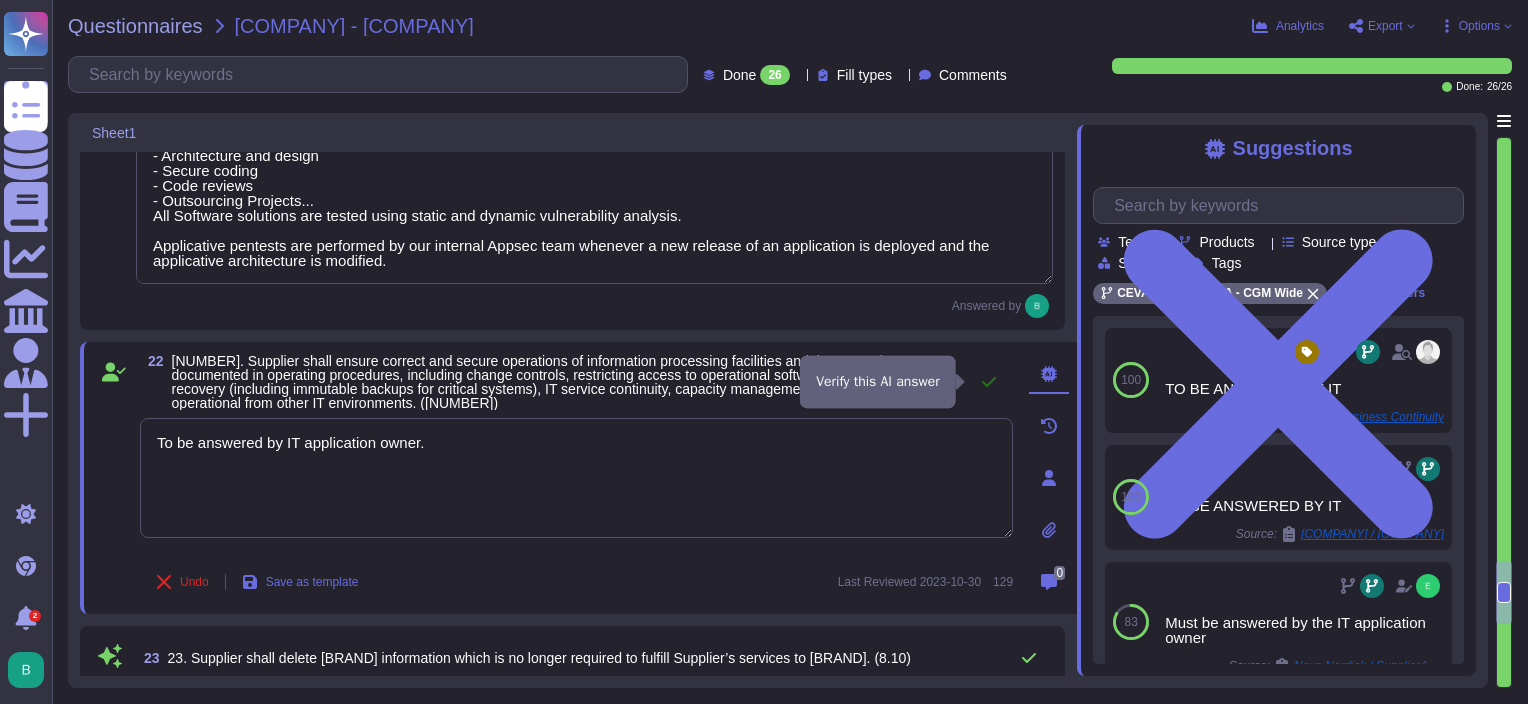 type on "To be answered by IT application owner." 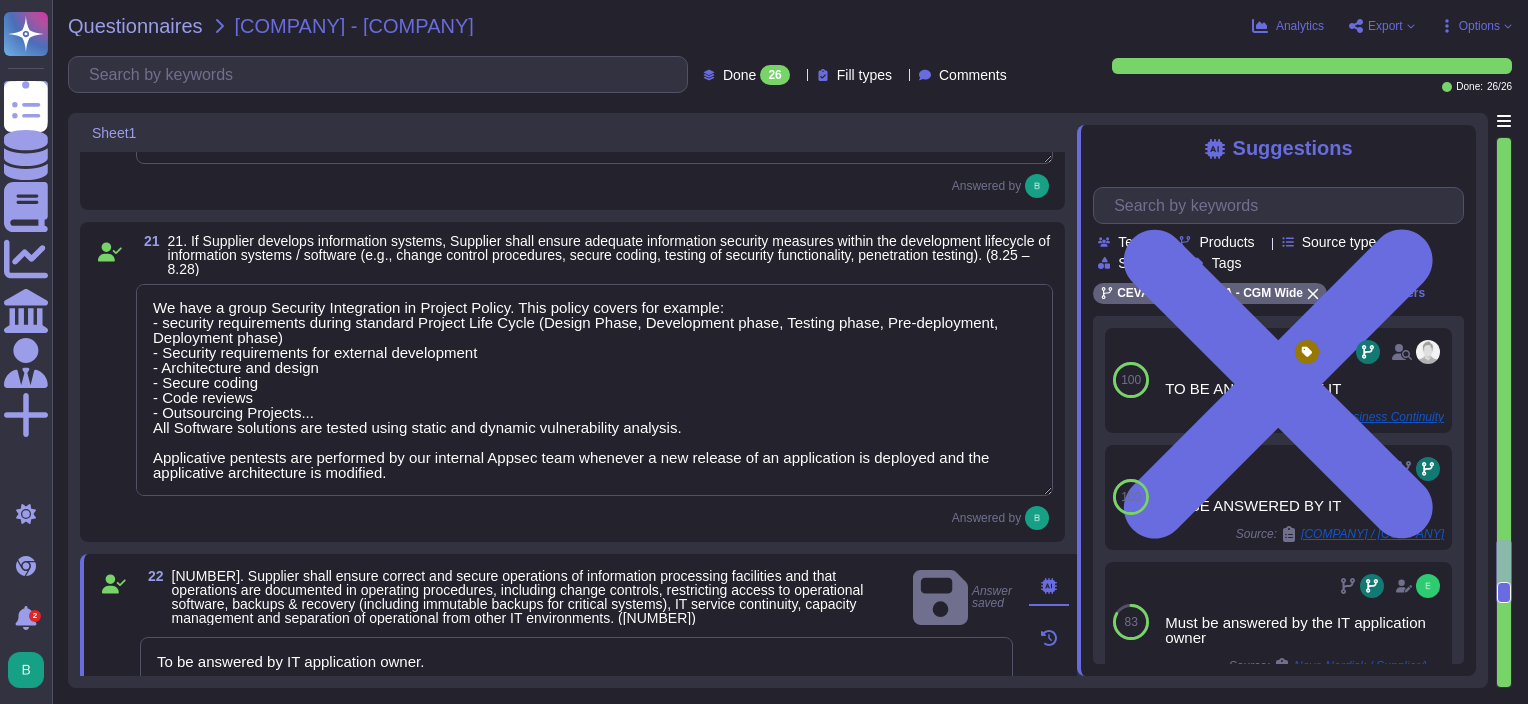 type on "Network segregation is performed by different physical/logical means depending on networks sensitivities and specificities:
•	Data Center Firewall(s): source and destination IP addresses, and ports/applications are defined by security firewall policies ;
•	DMZs: defined to protect exposed services ;
•	VLANs: separate ones for office, administration, data centers, ToIP, etc...
•	VPN: VPN IPsec tunnel source and destination IP addresses, and ports are defined by encryption domain and firewall policies in place.
We also use Proxy to block outgoing traffic to prohibited or malicious websites." 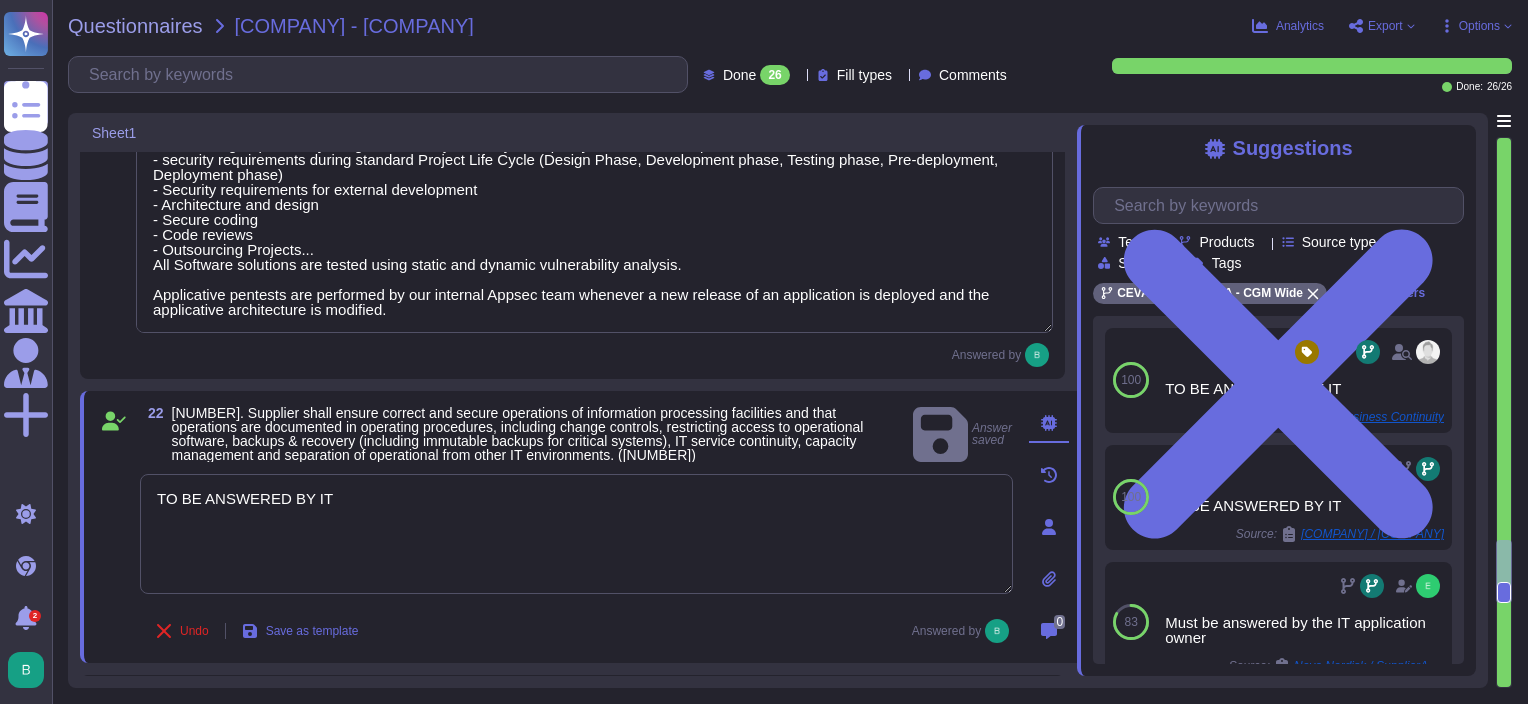 type on "Customer Security in Contracts
Ref #267/280" 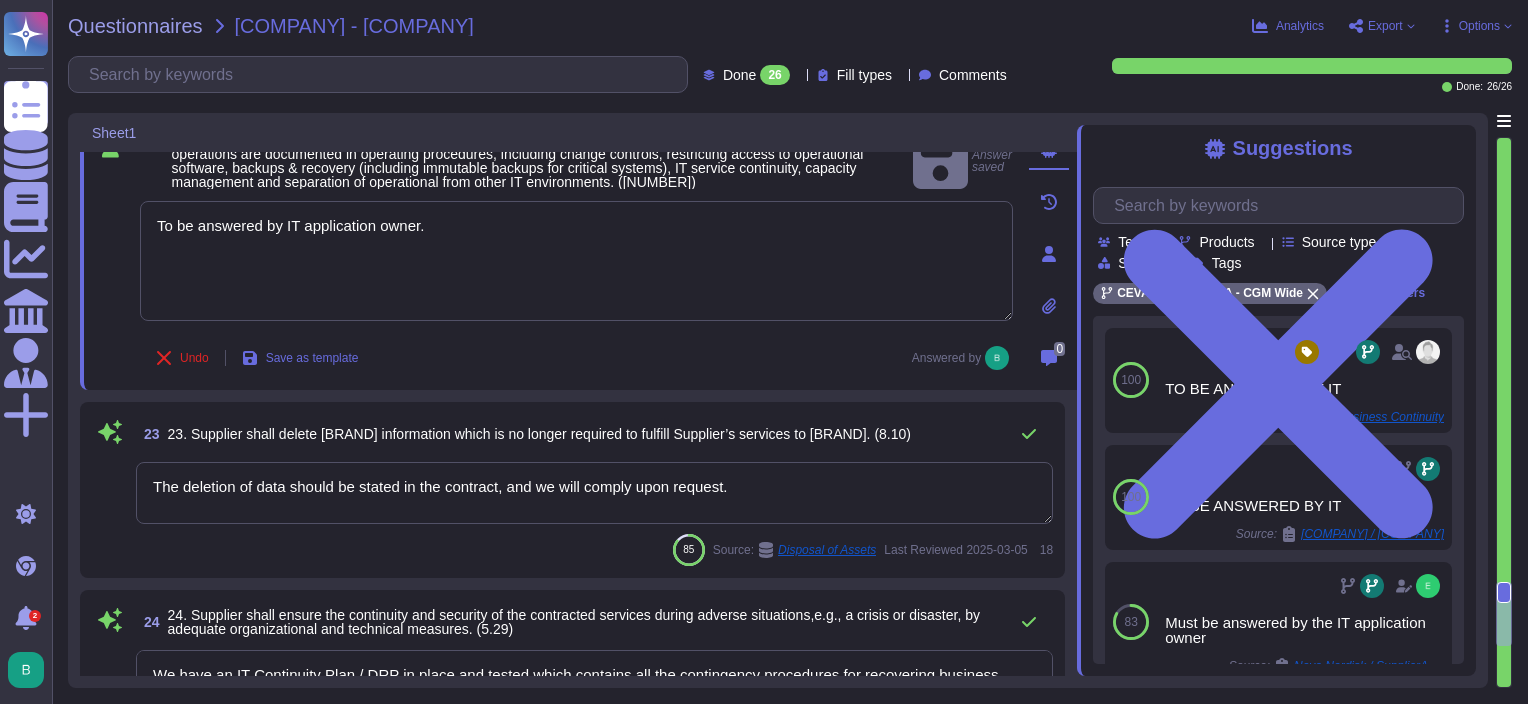 scroll, scrollTop: 4678, scrollLeft: 0, axis: vertical 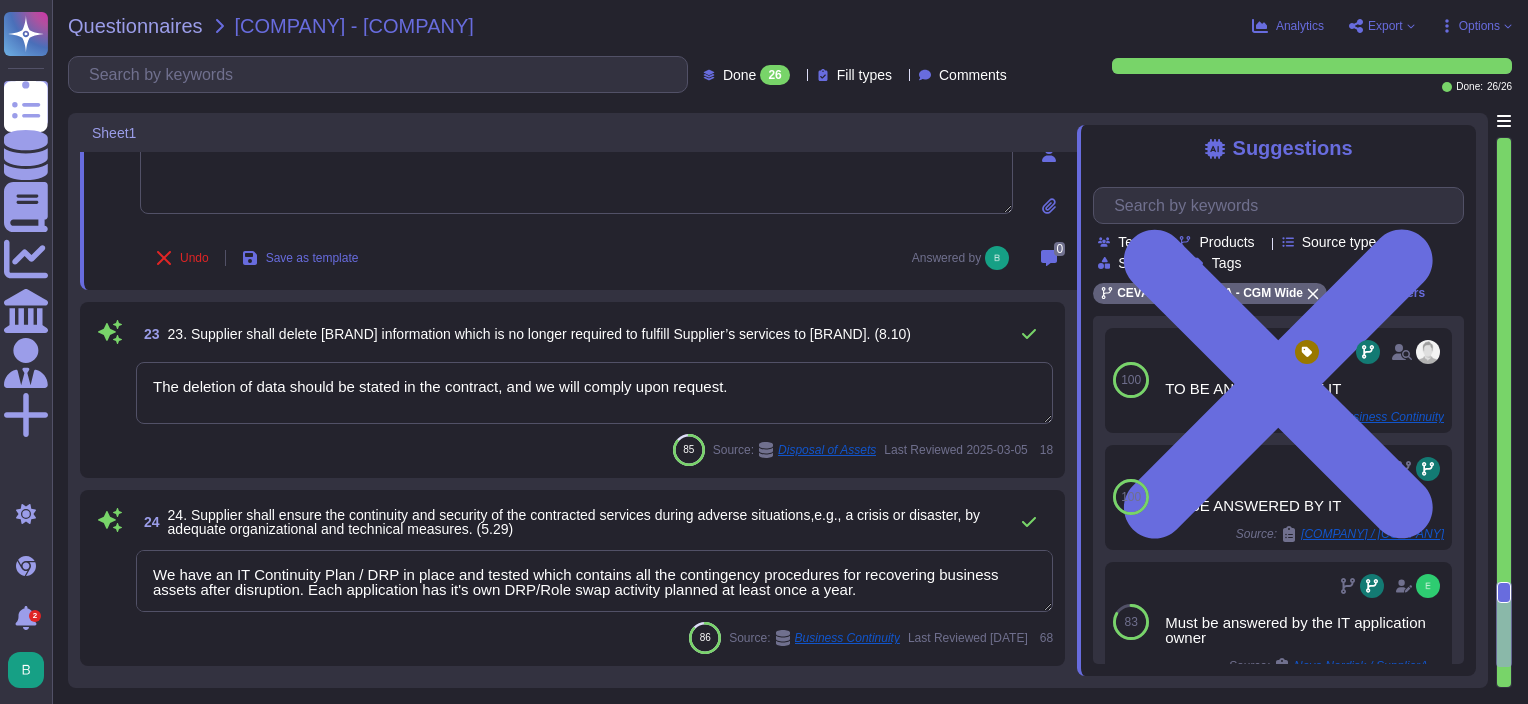 drag, startPoint x: 766, startPoint y: 382, endPoint x: 127, endPoint y: 394, distance: 639.1127 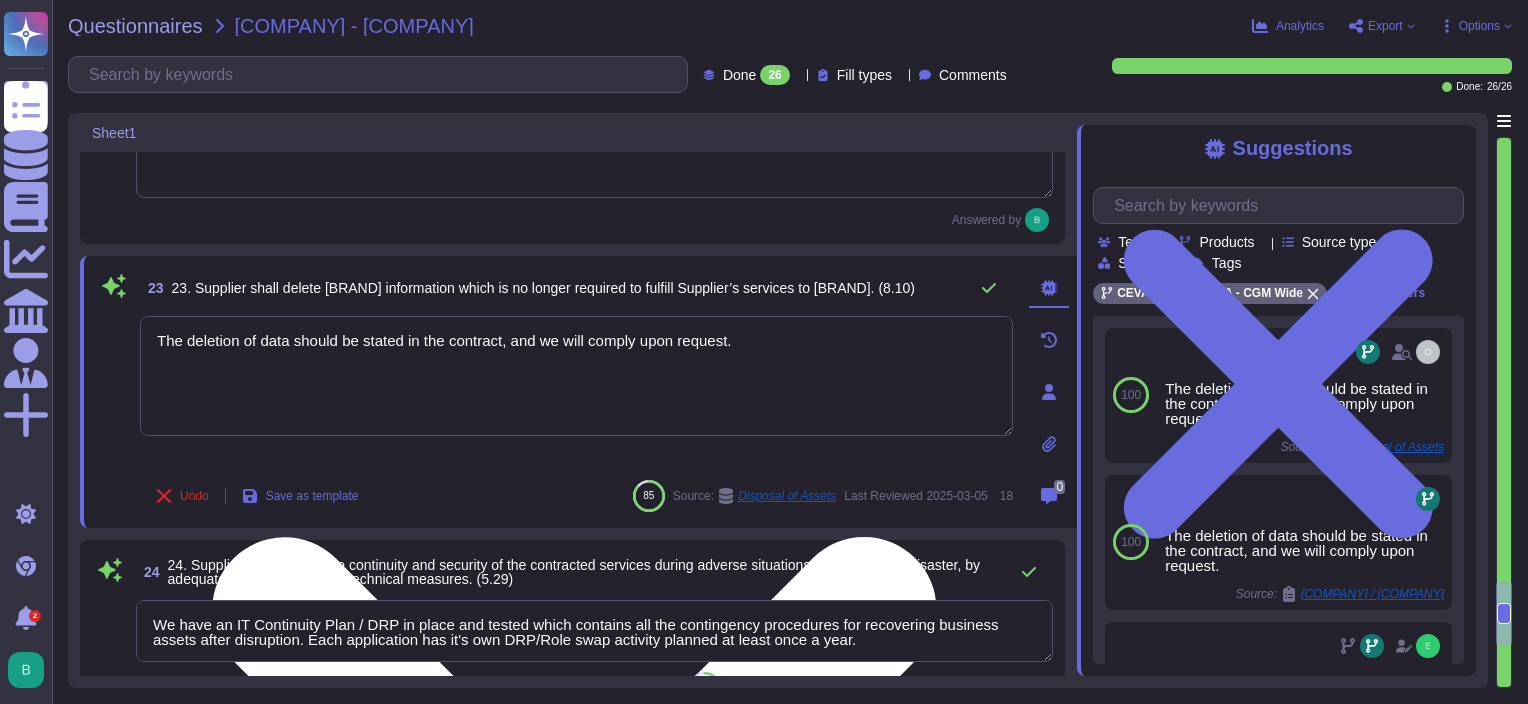 click on "The deletion of data should be stated in the contract, and we will comply upon request." at bounding box center [576, 376] 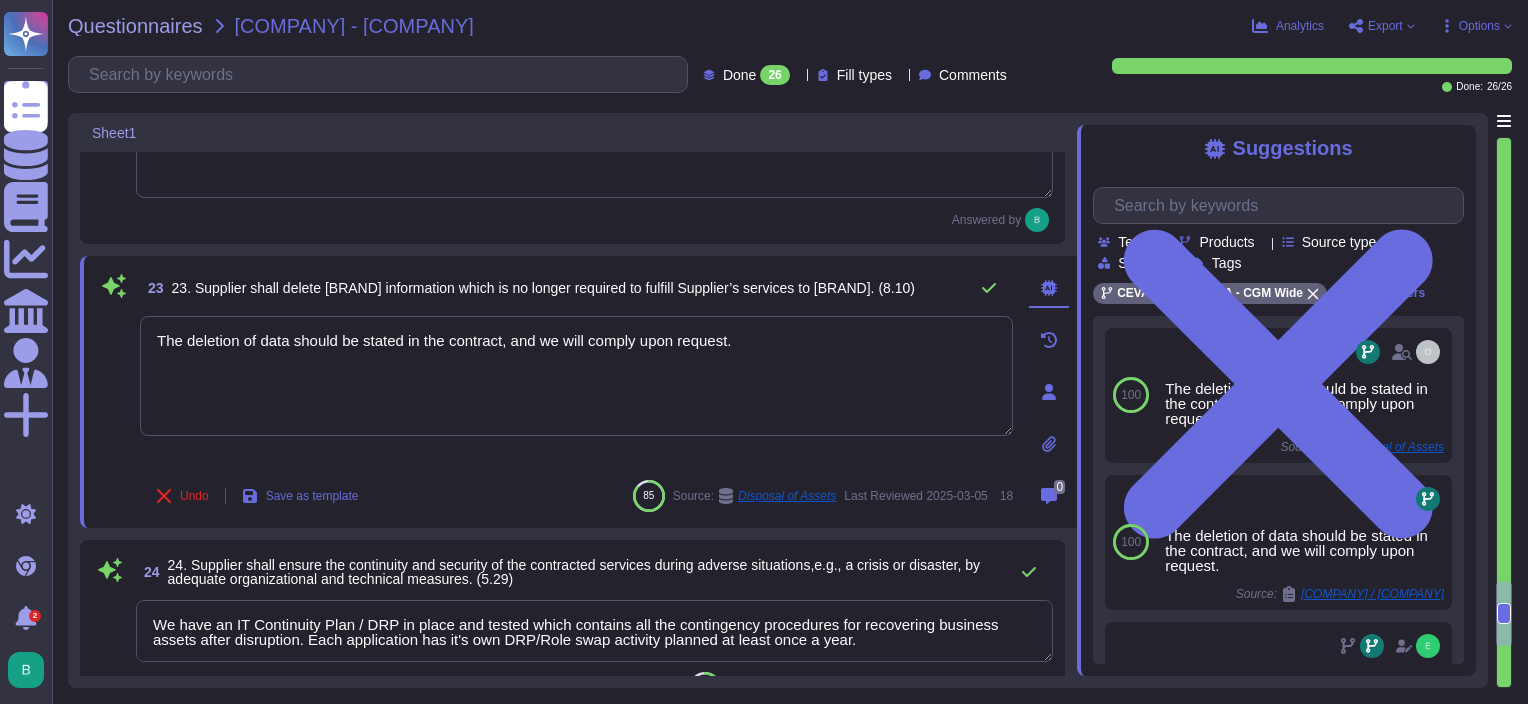 drag, startPoint x: 774, startPoint y: 343, endPoint x: 137, endPoint y: 367, distance: 637.45197 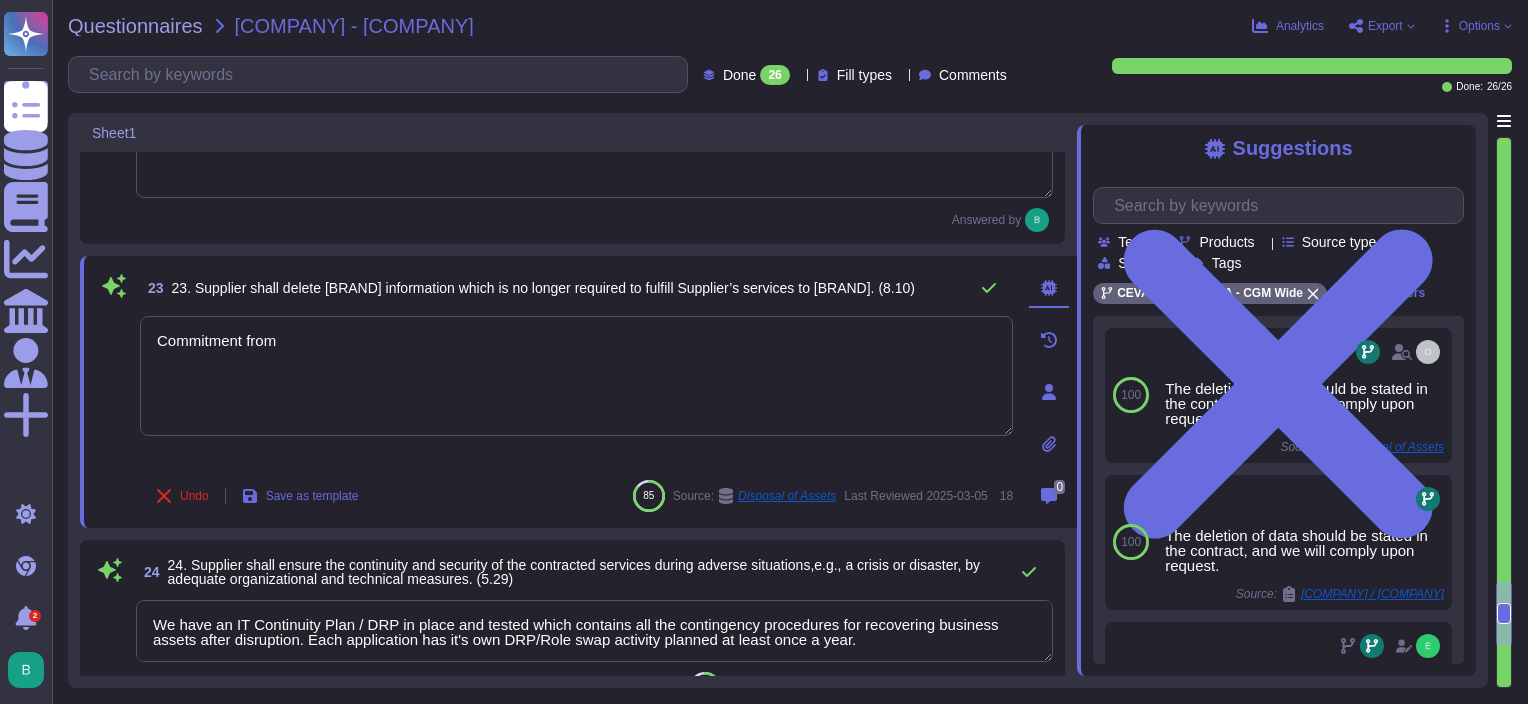 type on "Commitment" 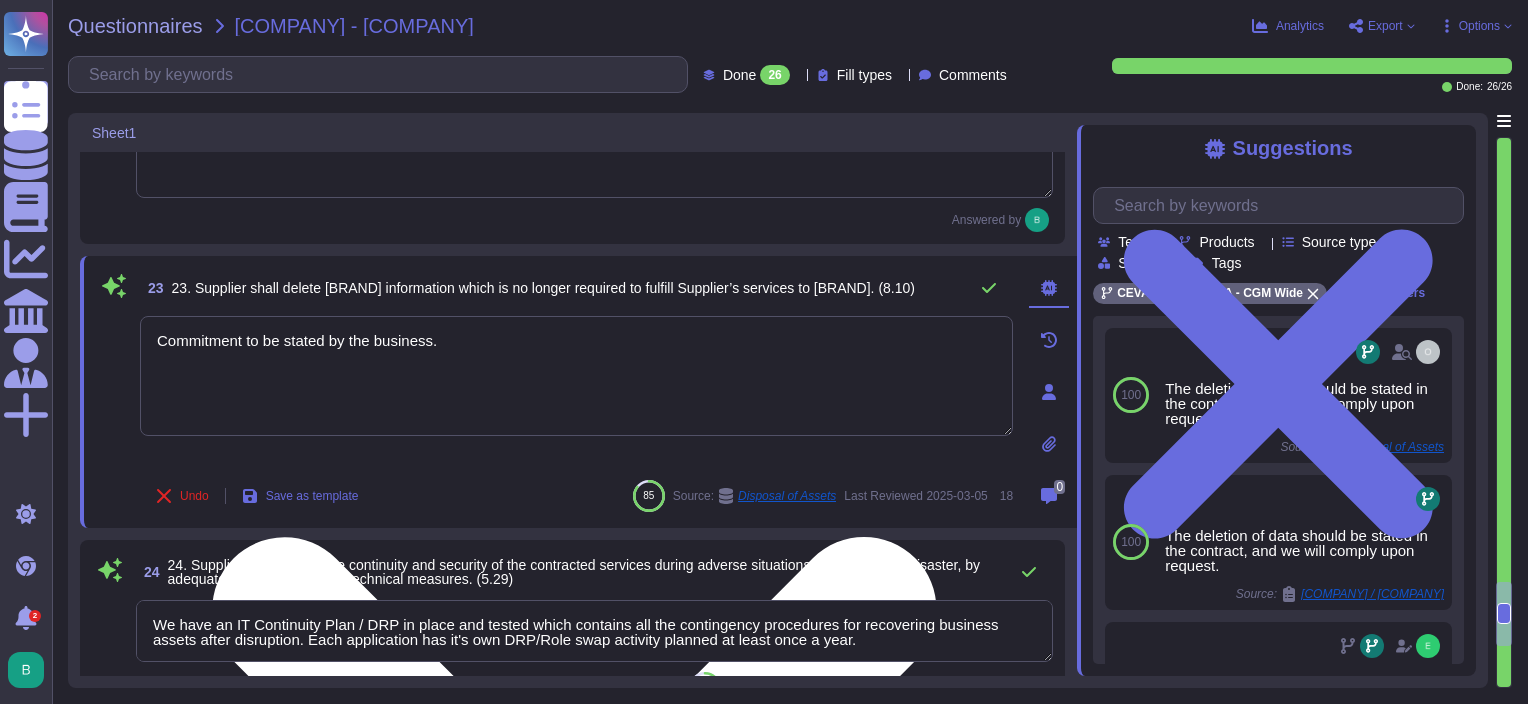 click on "Commitment to be stated by the business." at bounding box center [576, 376] 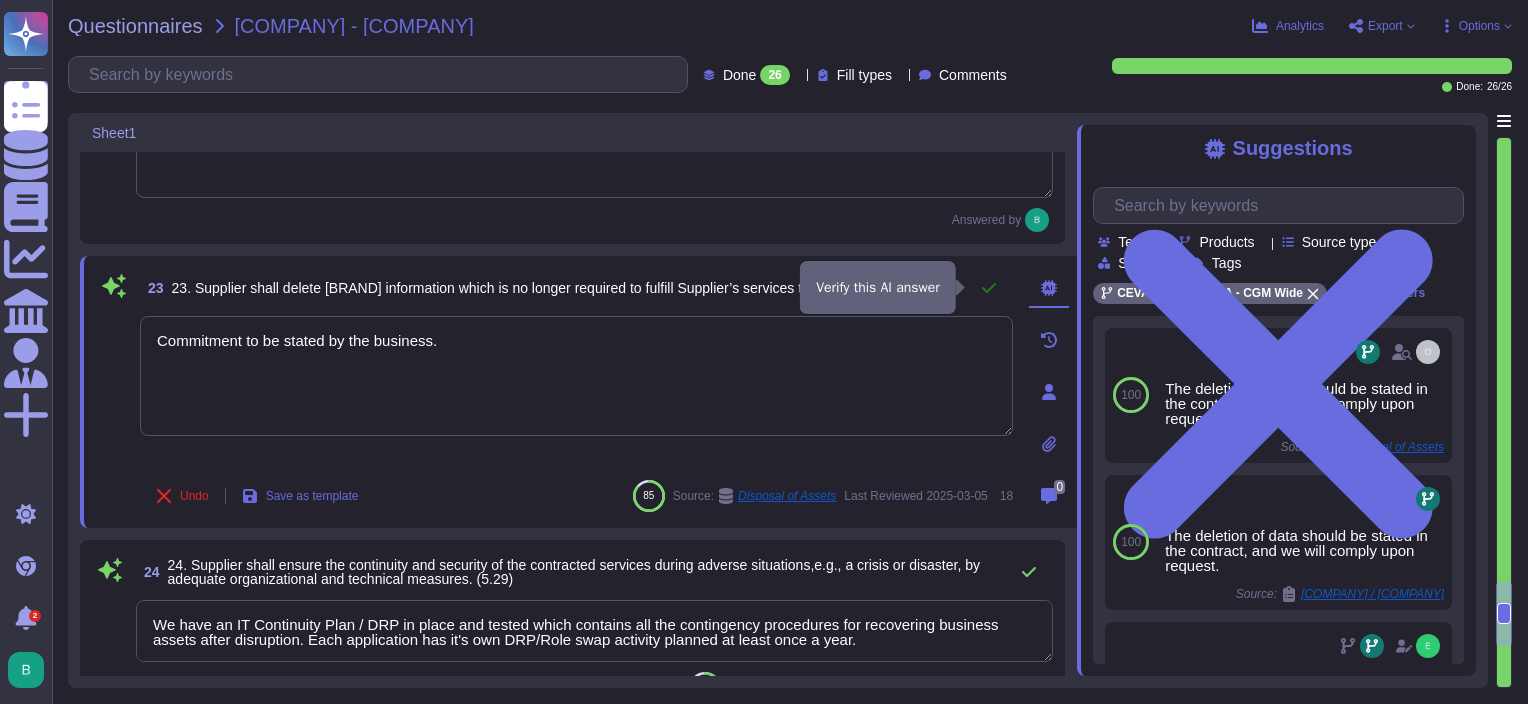 click 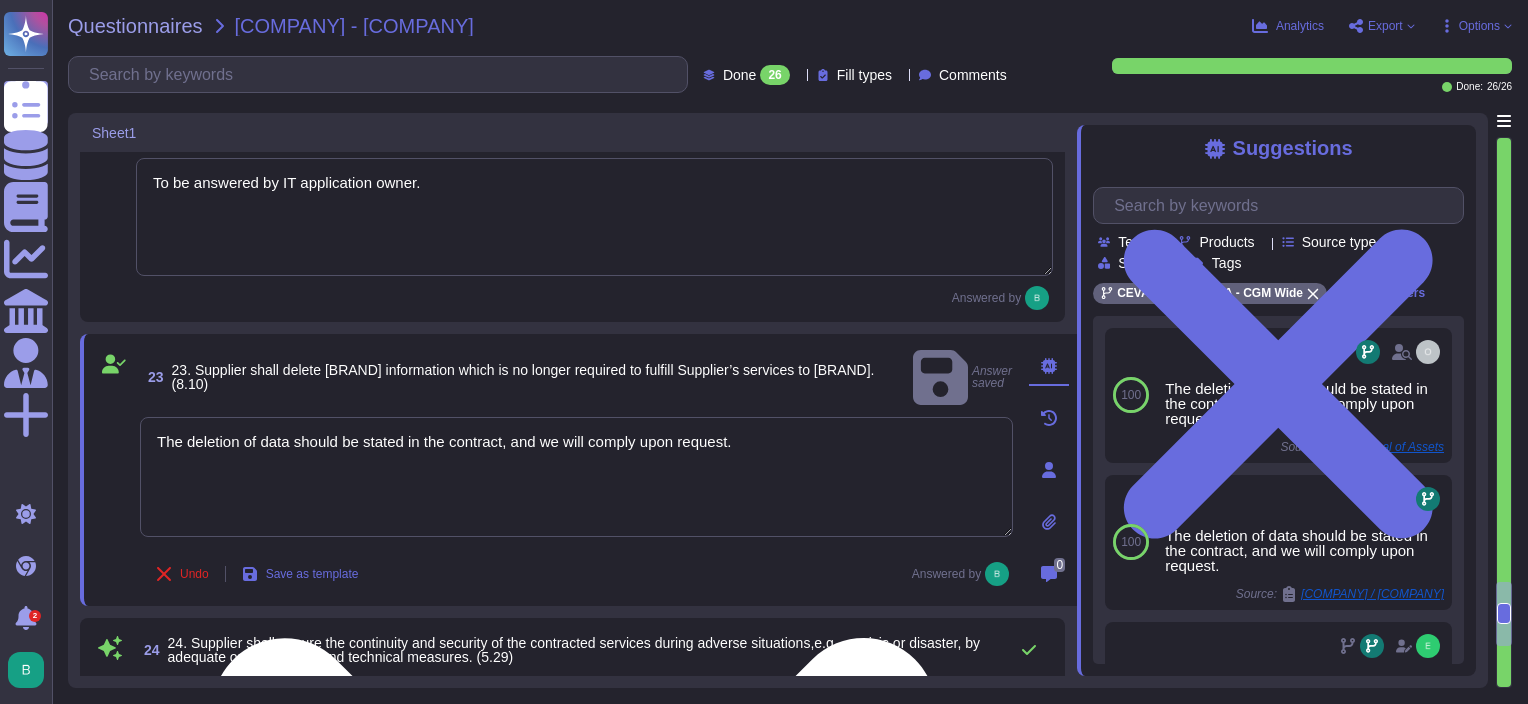 type on "Commitment to be stated by the business." 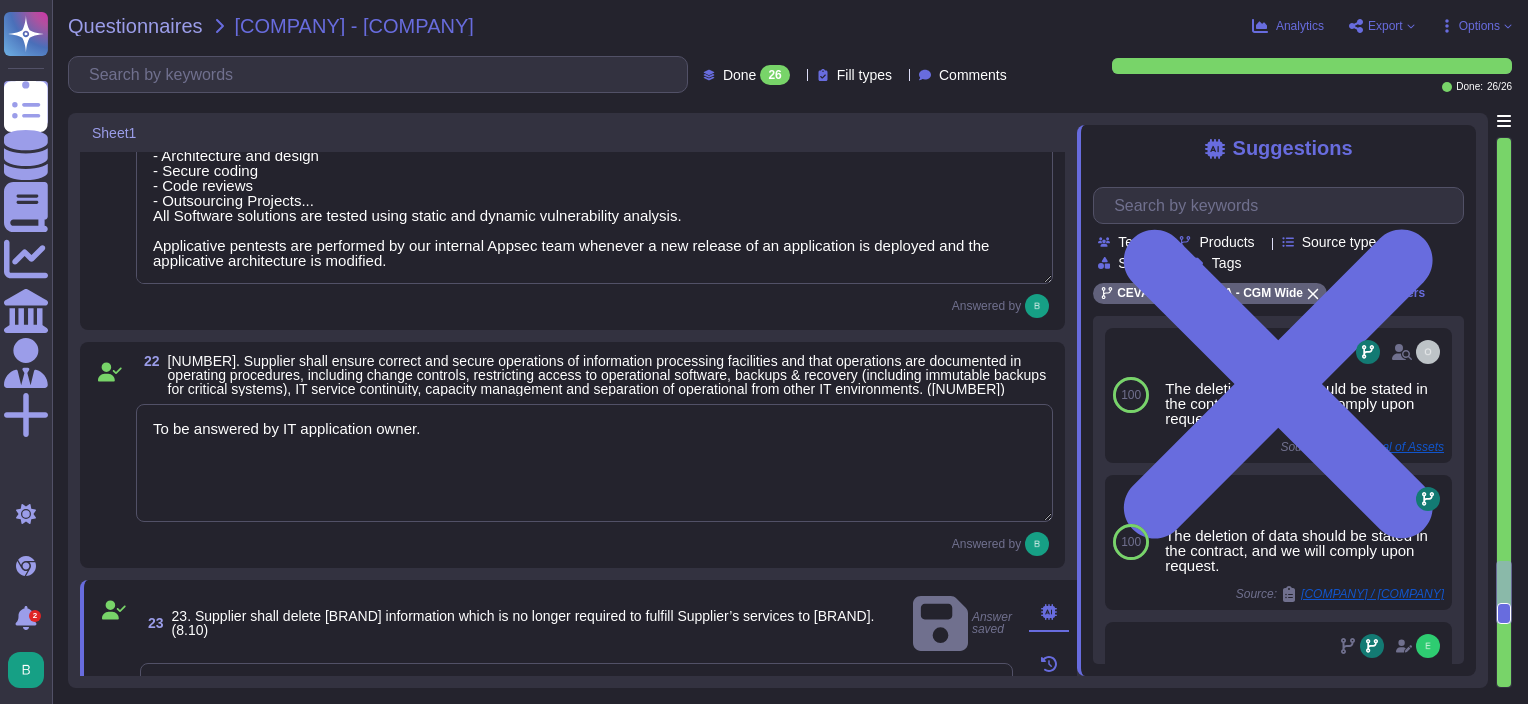 type on "We have a group Security Integration in Project Policy defining project design phase requirements such as (but not limited to): • Information security needs are expressed in terms of CIA confidentiality, integrity, and availability. • Information security requirements are expressed (e.g. Access profiles and segregation of duties, Authentication ([SSO]), Data protection in motion/at rest (Encryption/Anonymization), …) • Risk analysis for the critical project is performed following our ISRA methodology. • Security measures are defined, and compliance is checked with IS requirements. • Components/options (APIs, Resiliency, and geographical options …) with the best information security features are selected." 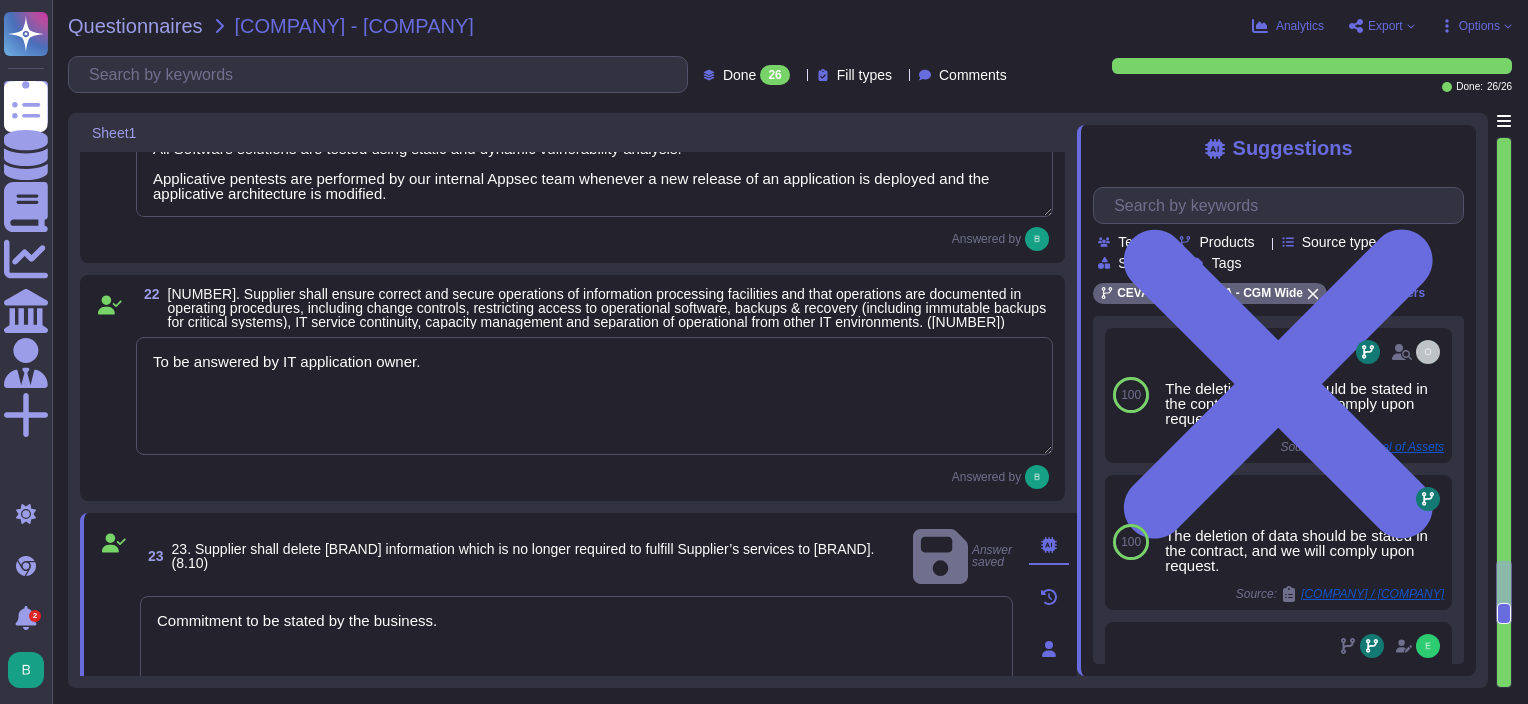 type on "CEVA is ISO 27001 certified, therefore we are audited on an annual frequency.
Configuration audits and pentests are performed annually by third parties.
We also subject ourselves to external assessments for processes, organizational efficiency, public-facing posture to name a few." 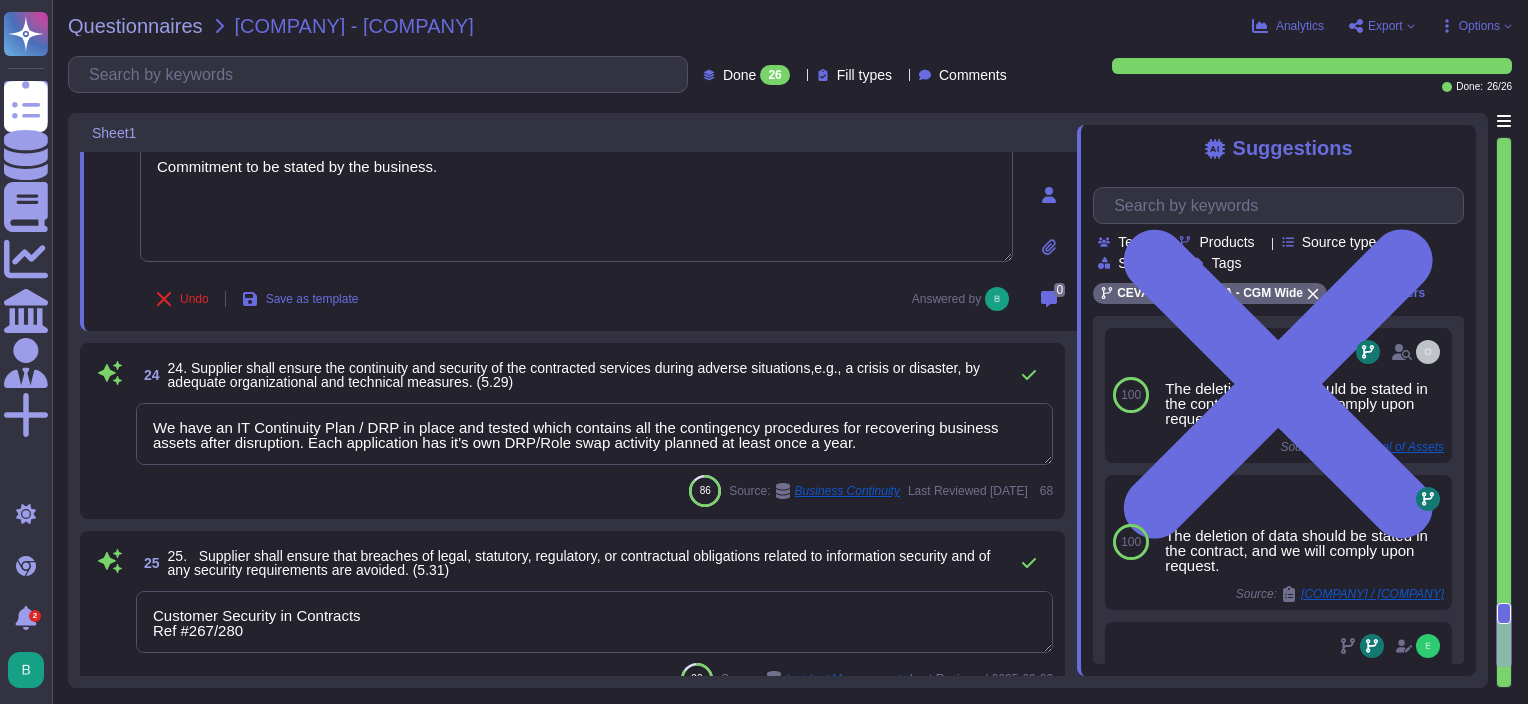 scroll, scrollTop: 4878, scrollLeft: 0, axis: vertical 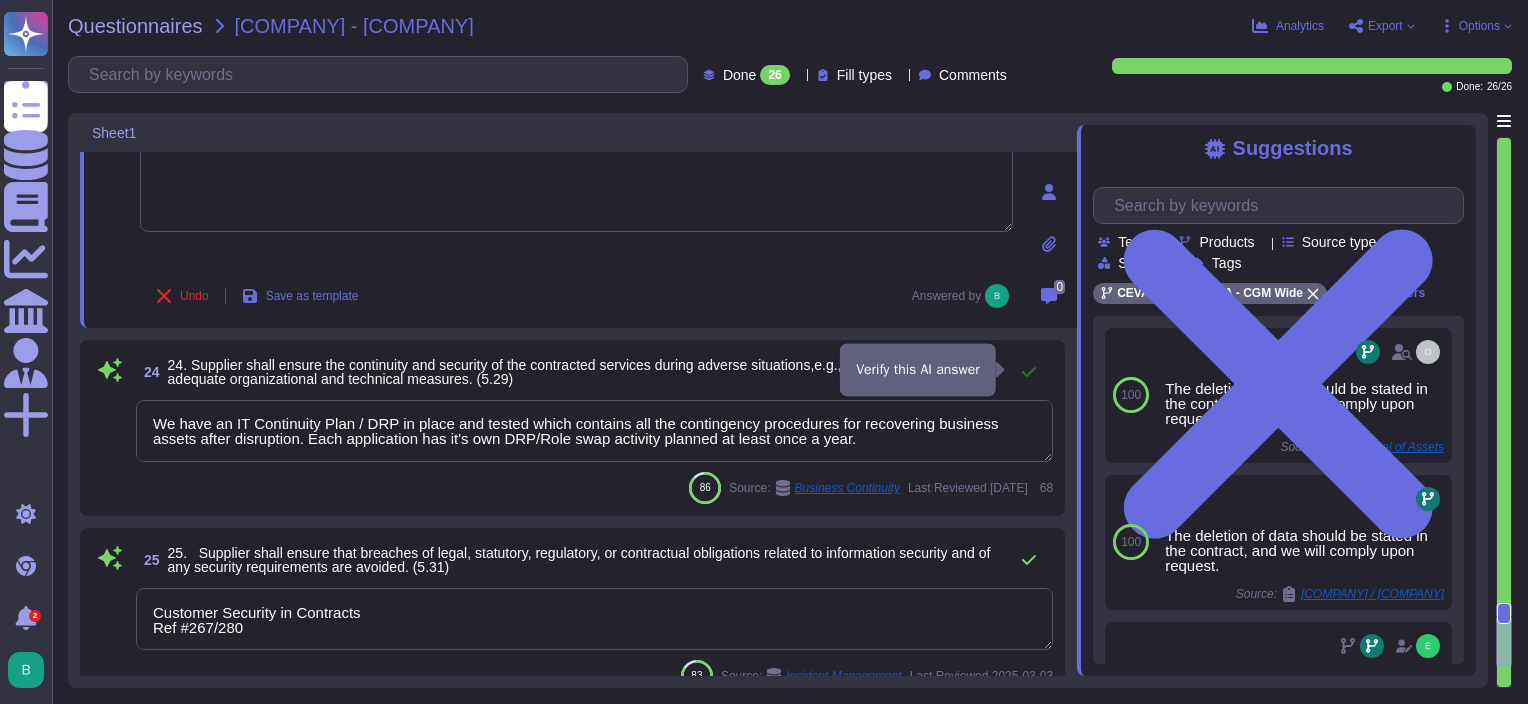 click 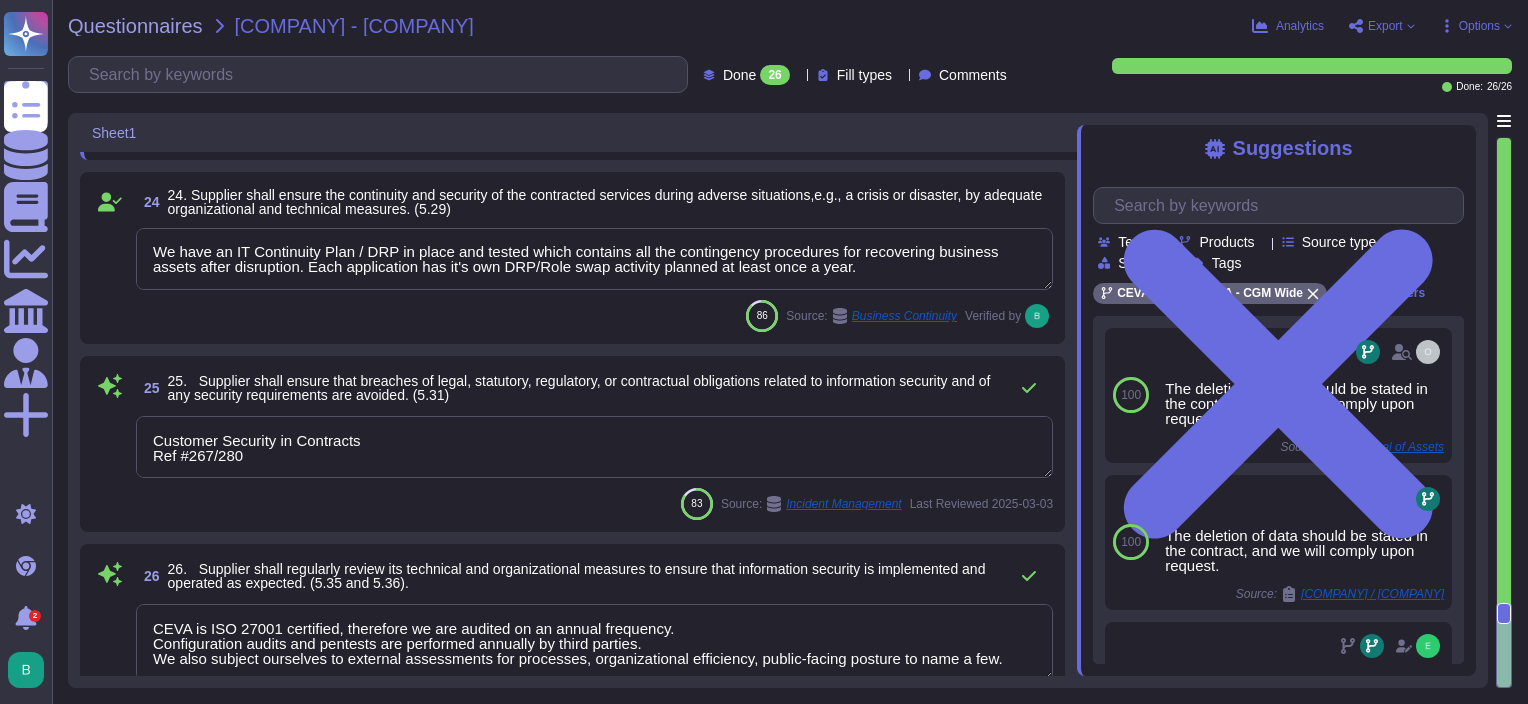scroll, scrollTop: 5078, scrollLeft: 0, axis: vertical 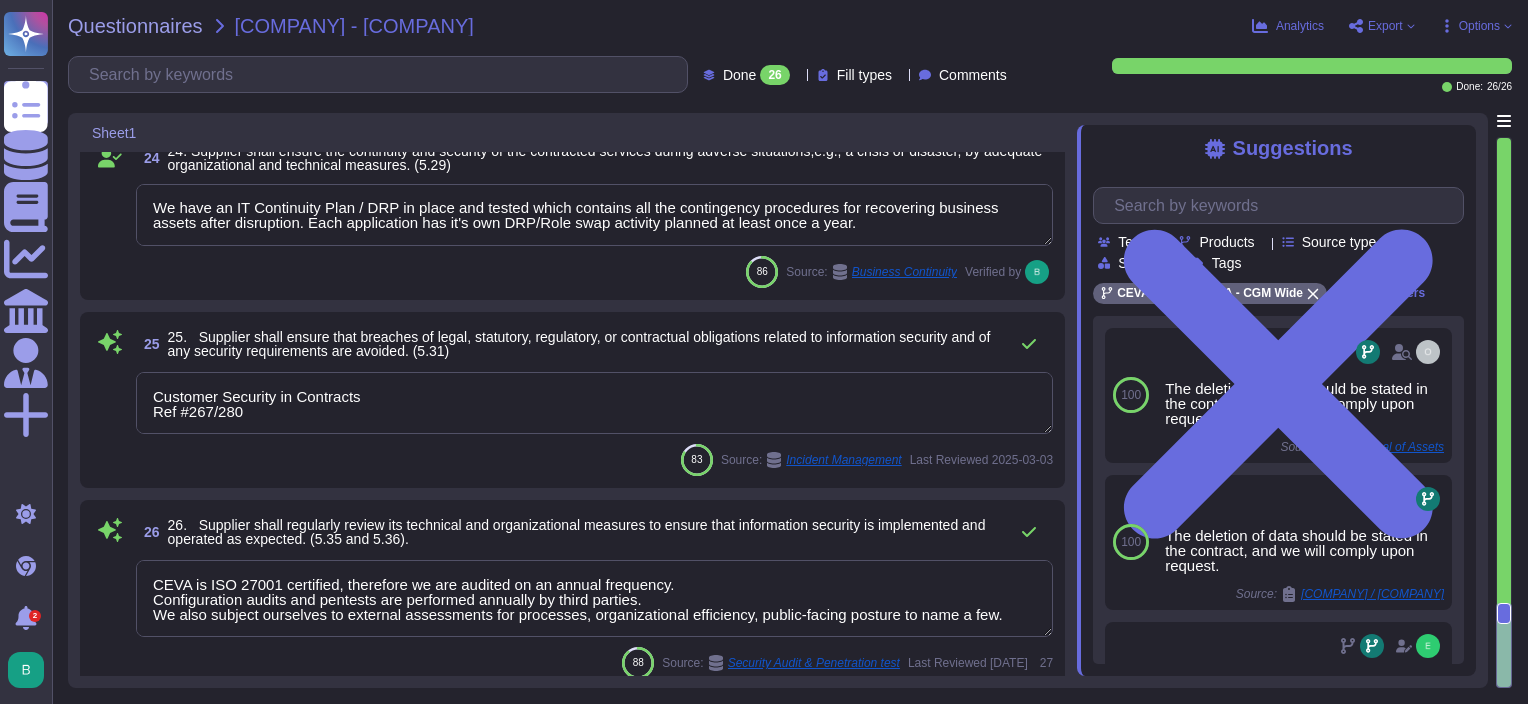 drag, startPoint x: 299, startPoint y: 415, endPoint x: 132, endPoint y: 389, distance: 169.01184 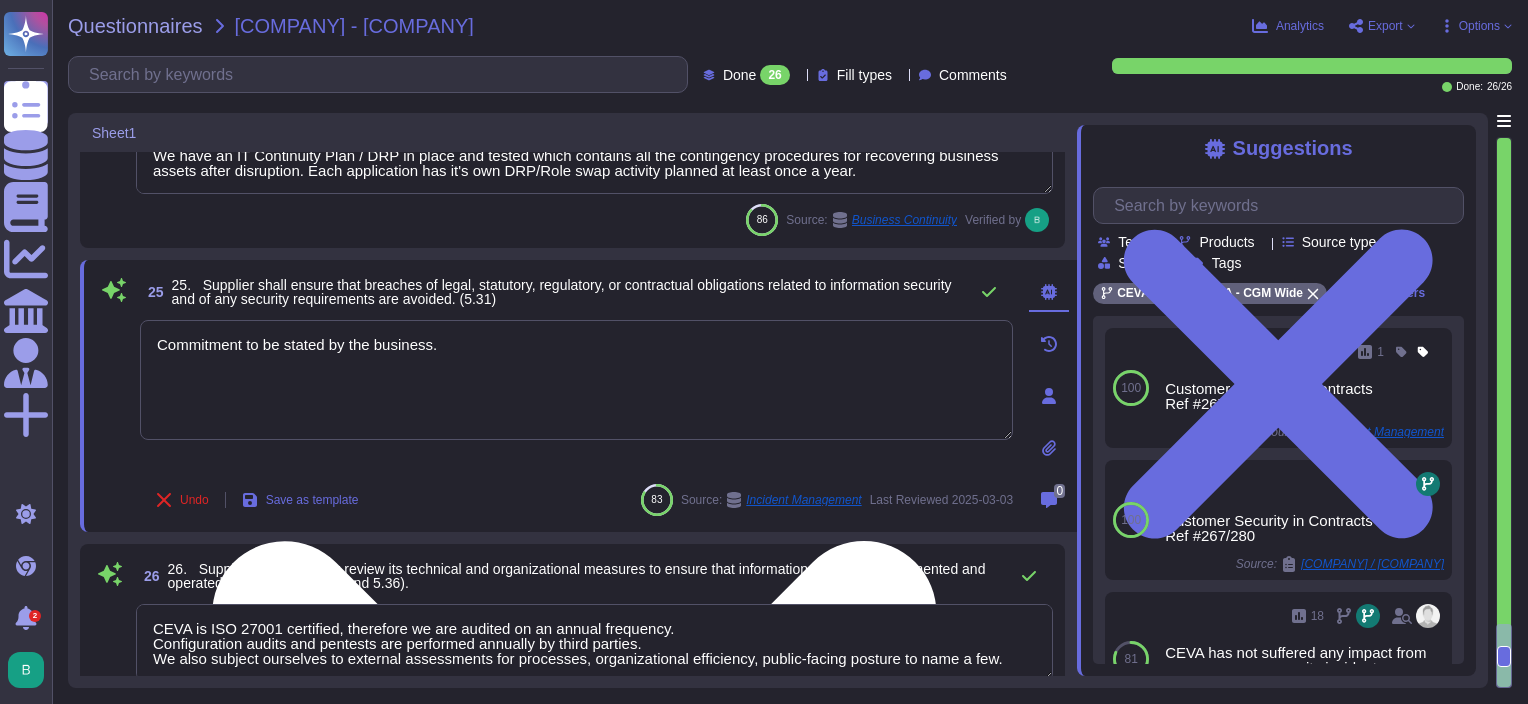 click on "Commitment to be stated by the business." at bounding box center (576, 380) 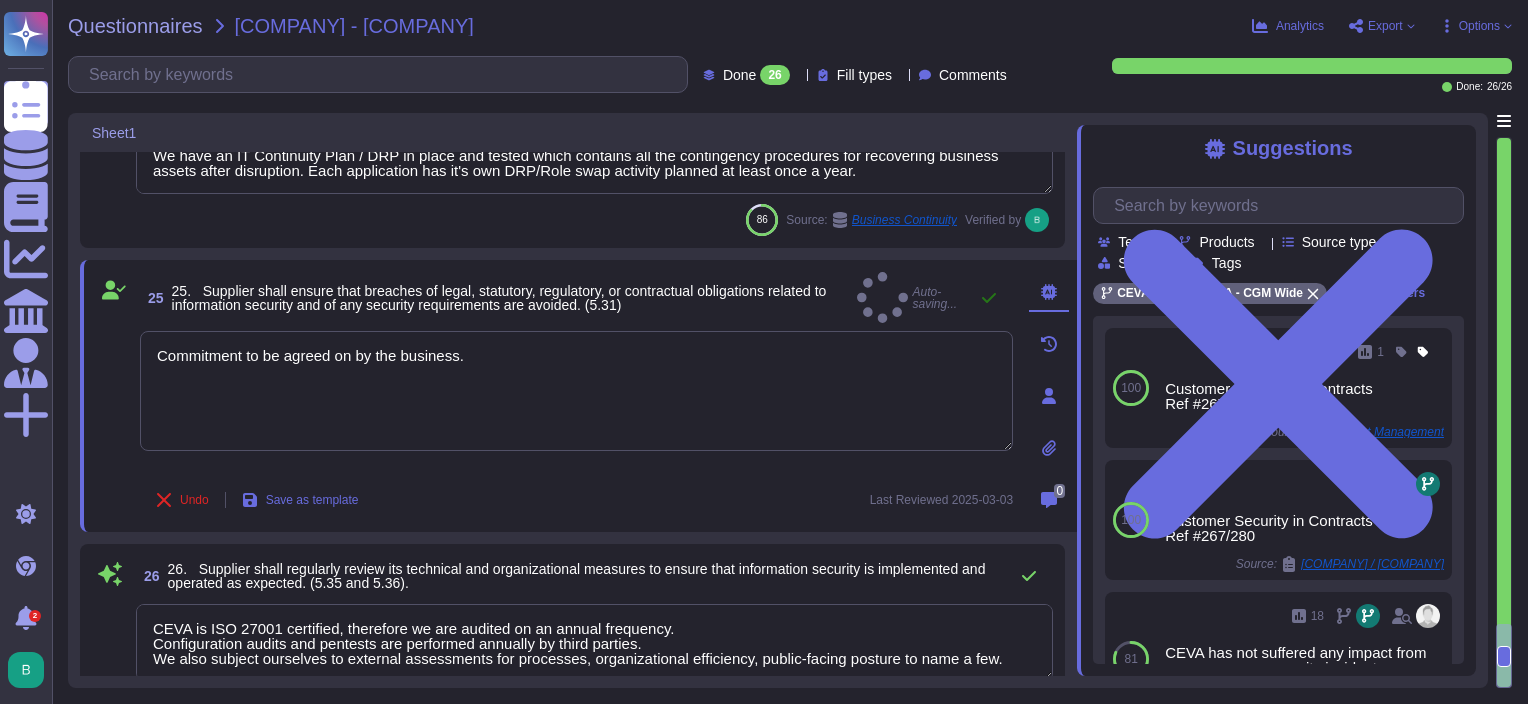 click 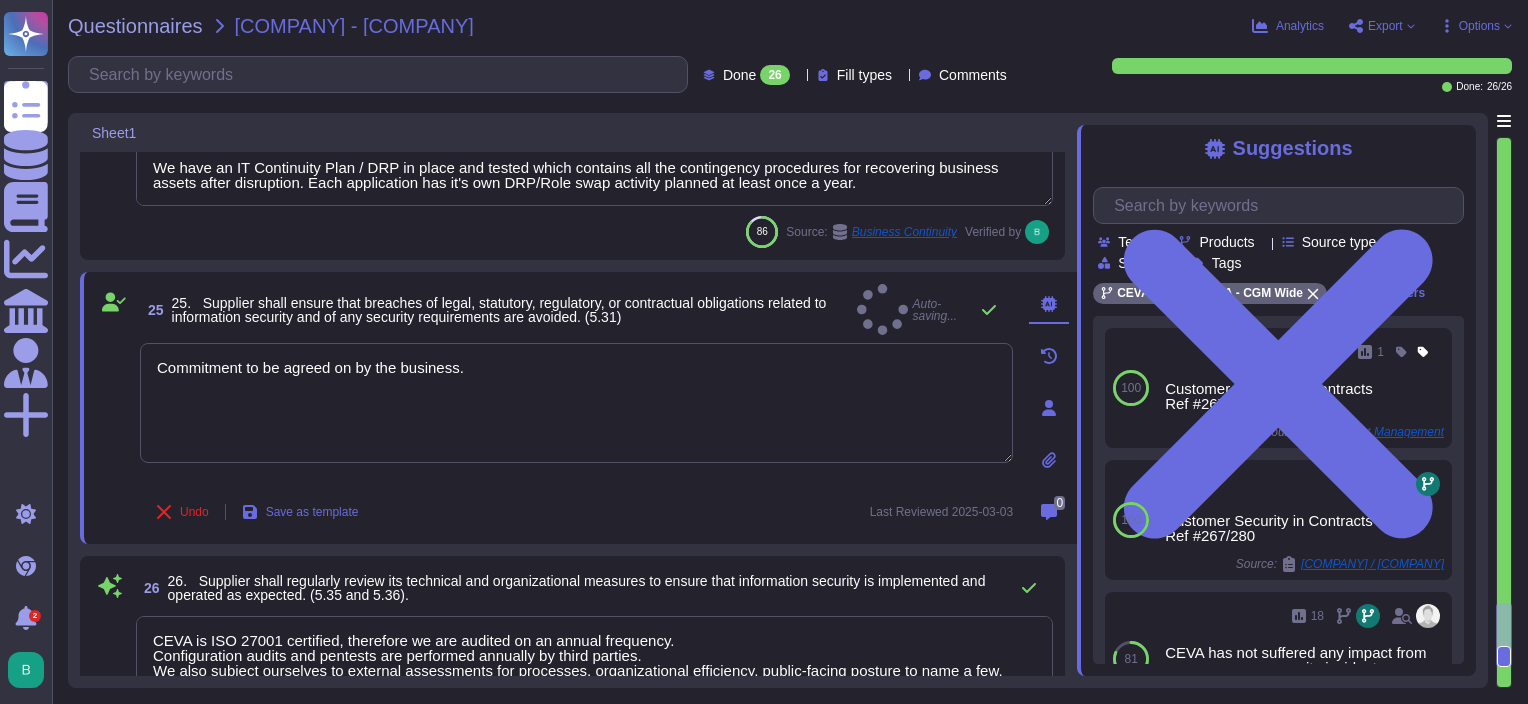 type on "We have a group Security Integration in Project Policy. This policy covers for example:
- security requirements during standard Project Life Cycle (Design Phase, Development phase, Testing phase, Pre-deployment, Deployment phase)
- Security requirements for external development
- Architecture and design
- Secure coding
- Code reviews
- Outsourcing Projects...
All Software solutions are tested using static and dynamic vulnerability analysis.
Applicative pentests are performed by our internal Appsec team whenever a new release of an application is deployed and the applicative architecture is modified." 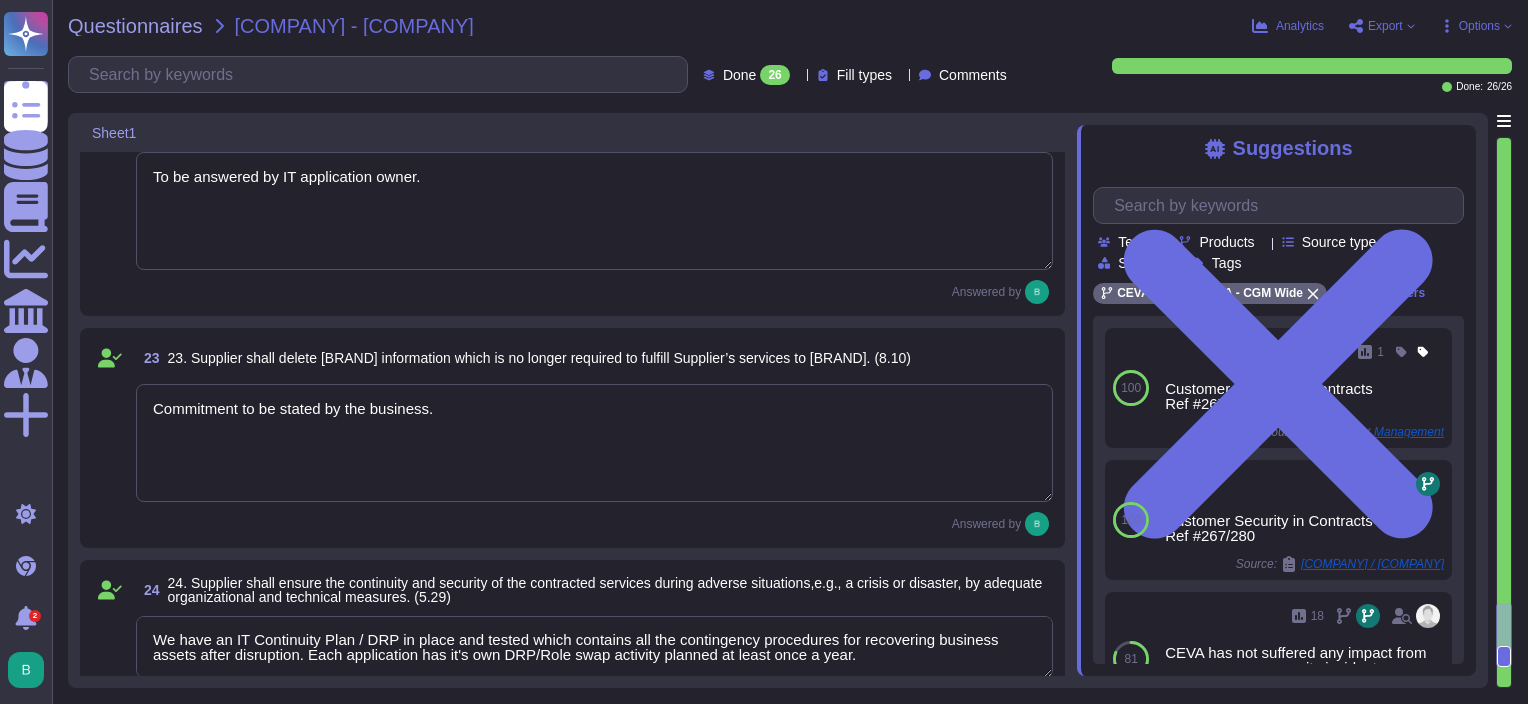 scroll, scrollTop: 4578, scrollLeft: 0, axis: vertical 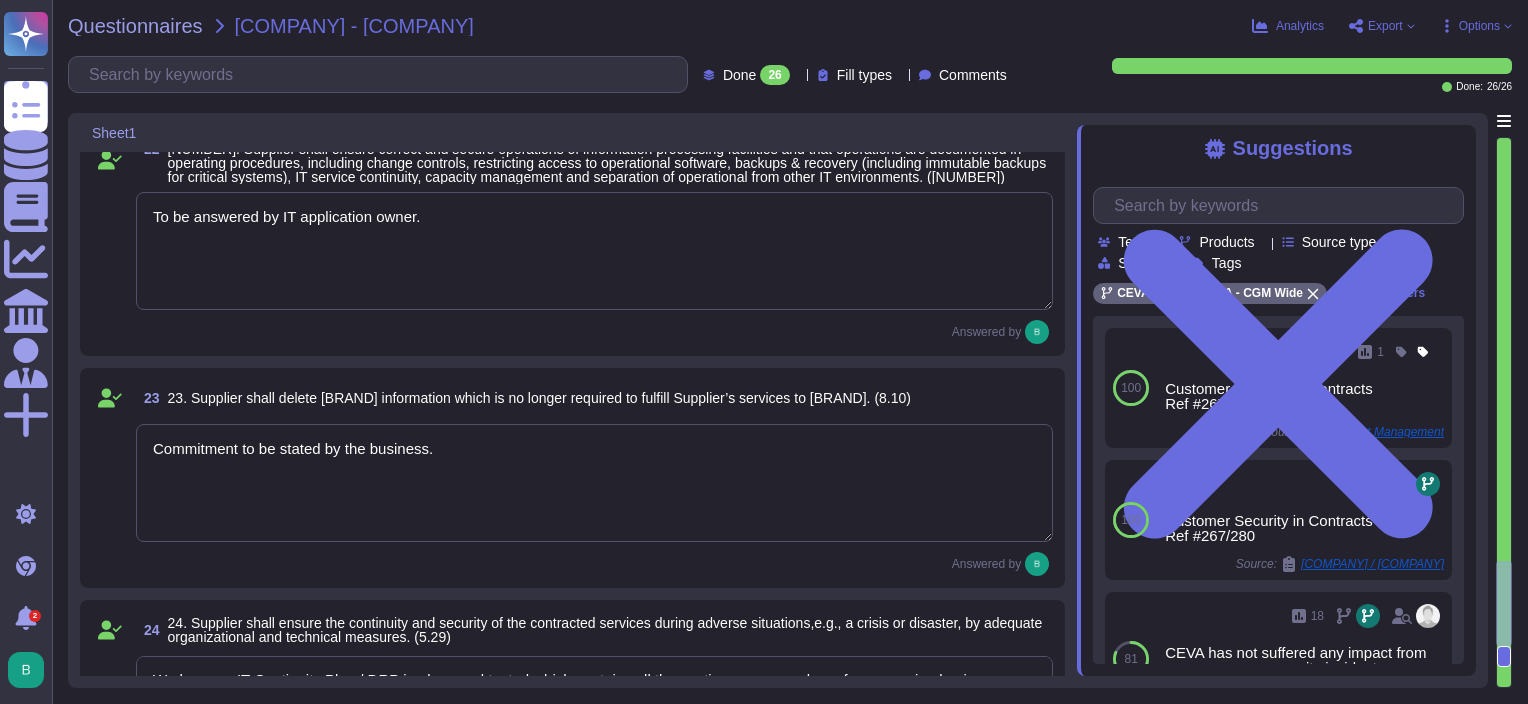 type on "To be answered by IT application owner." 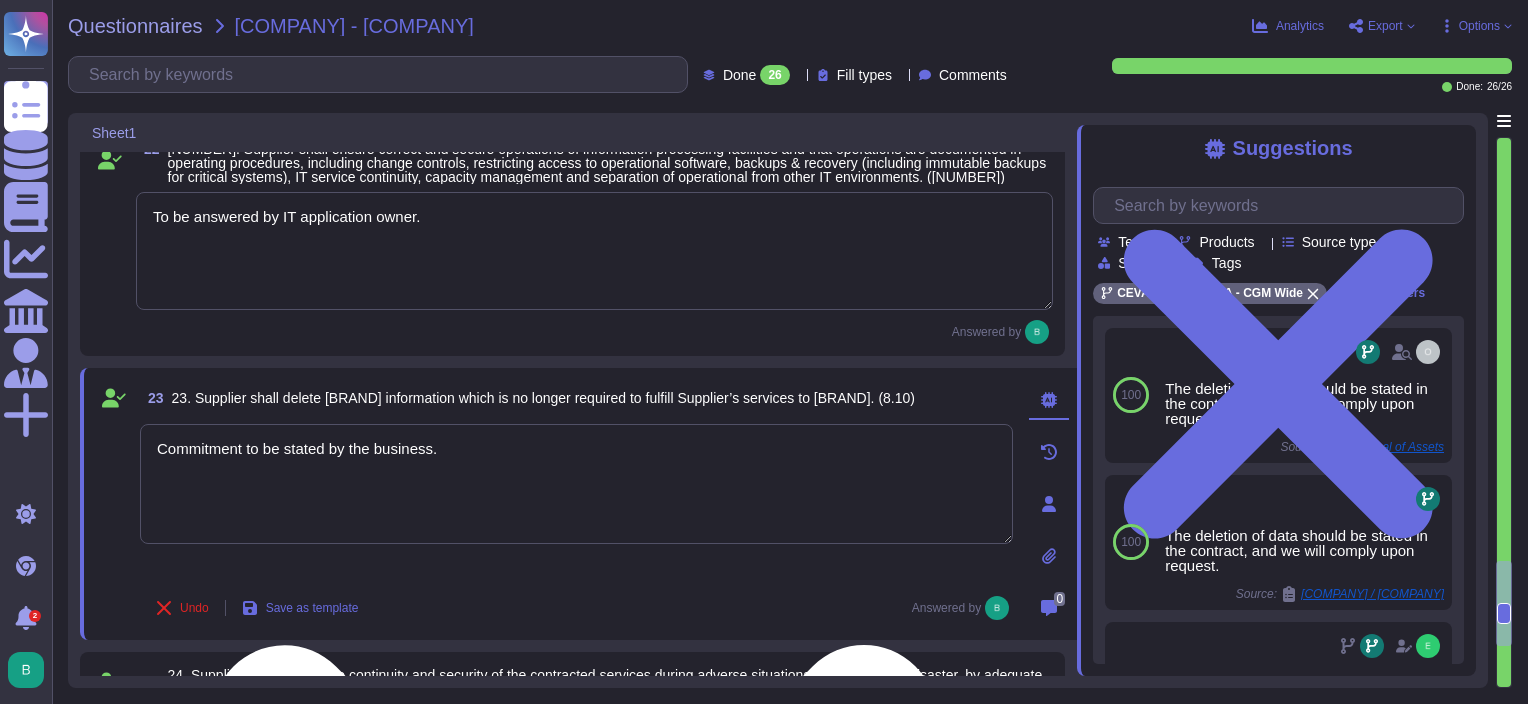 click on "Commitment to be stated by the business." at bounding box center (576, 484) 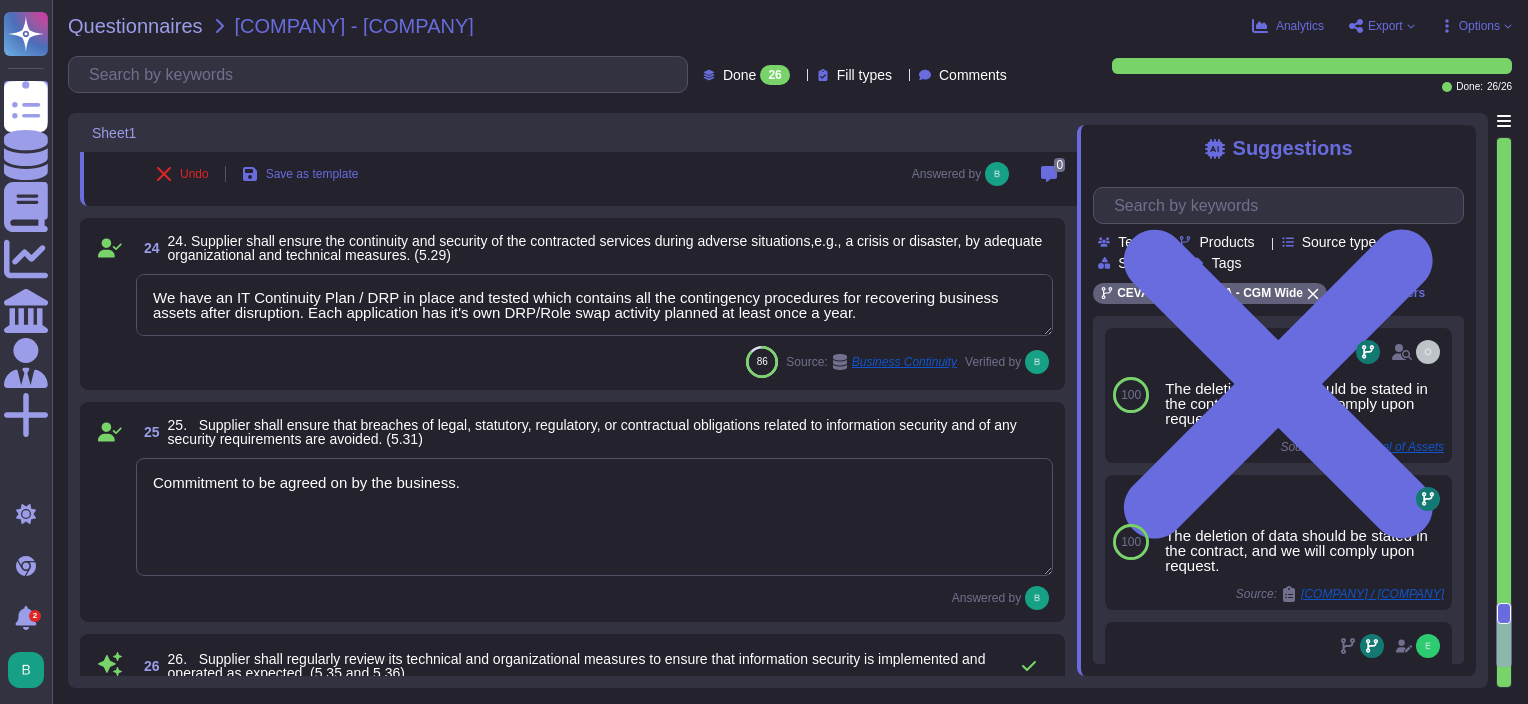 type on "Commitment to be agreed on by the business." 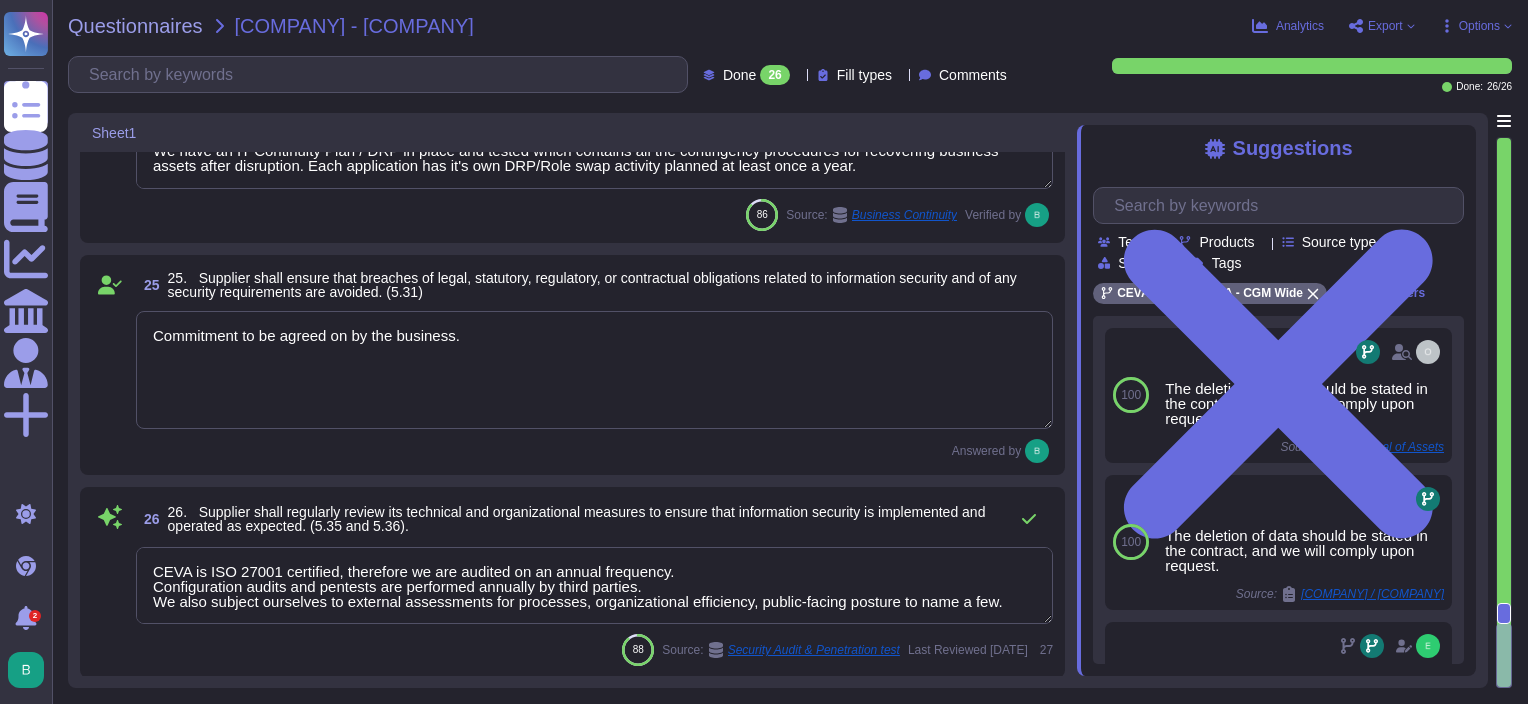 click on "CEVA is ISO 27001 certified, therefore we are audited on an annual frequency.
Configuration audits and pentests are performed annually by third parties.
We also subject ourselves to external assessments for processes, organizational efficiency, public-facing posture to name a few." at bounding box center (594, 585) 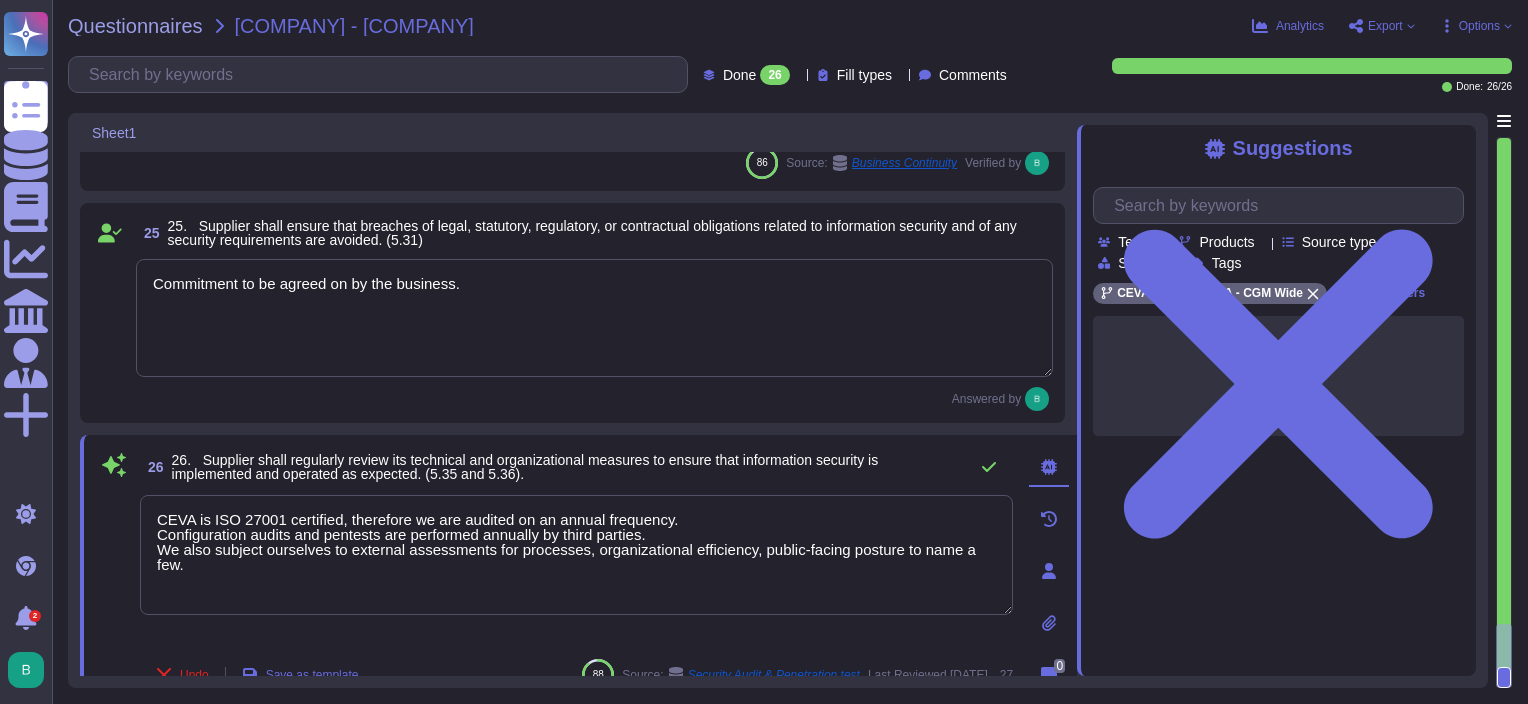 drag, startPoint x: 692, startPoint y: 516, endPoint x: 136, endPoint y: 515, distance: 556.0009 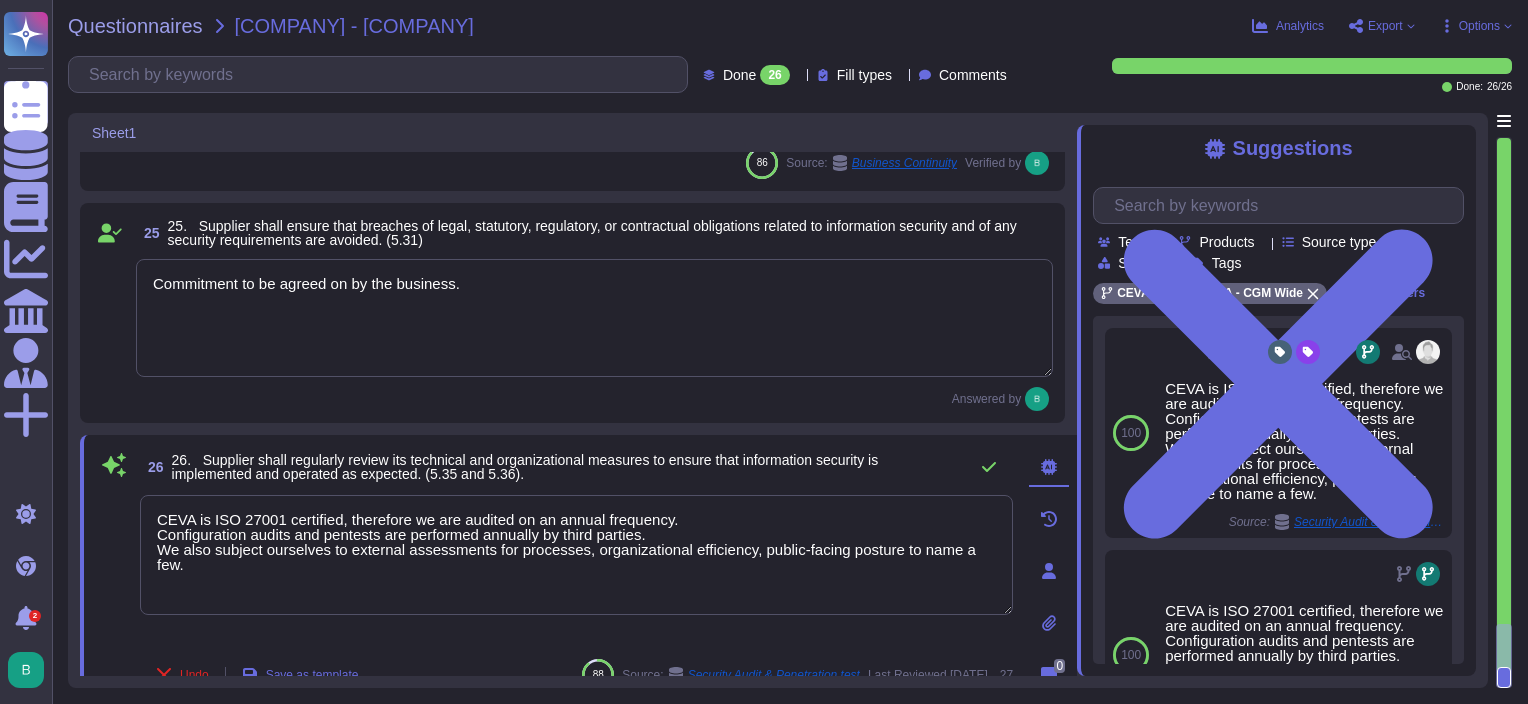 click on "CEVA is ISO 27001 certified, therefore we are audited on an annual frequency.
Configuration audits and pentests are performed annually by third parties.
We also subject ourselves to external assessments for processes, organizational efficiency, public-facing posture to name a few." at bounding box center [576, 555] 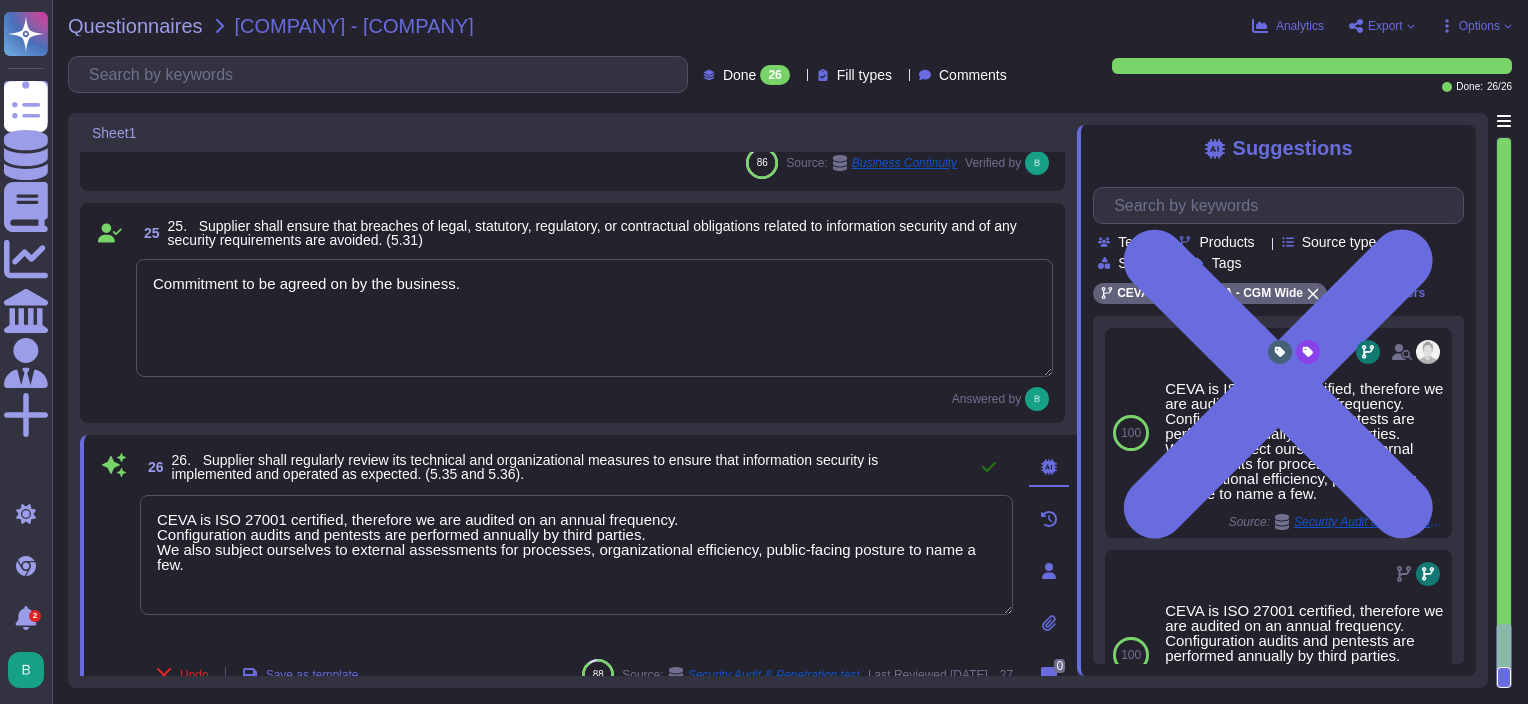 click 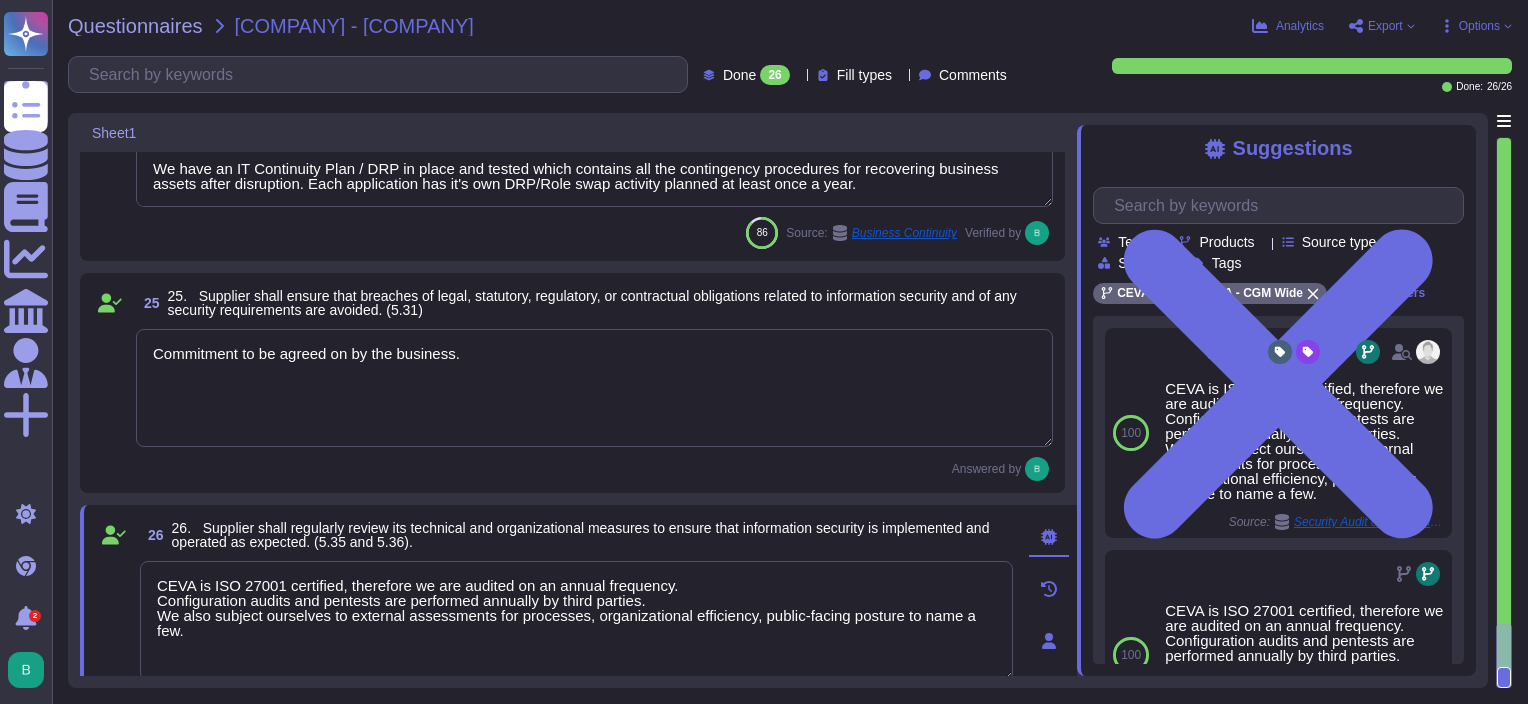 scroll, scrollTop: 5064, scrollLeft: 0, axis: vertical 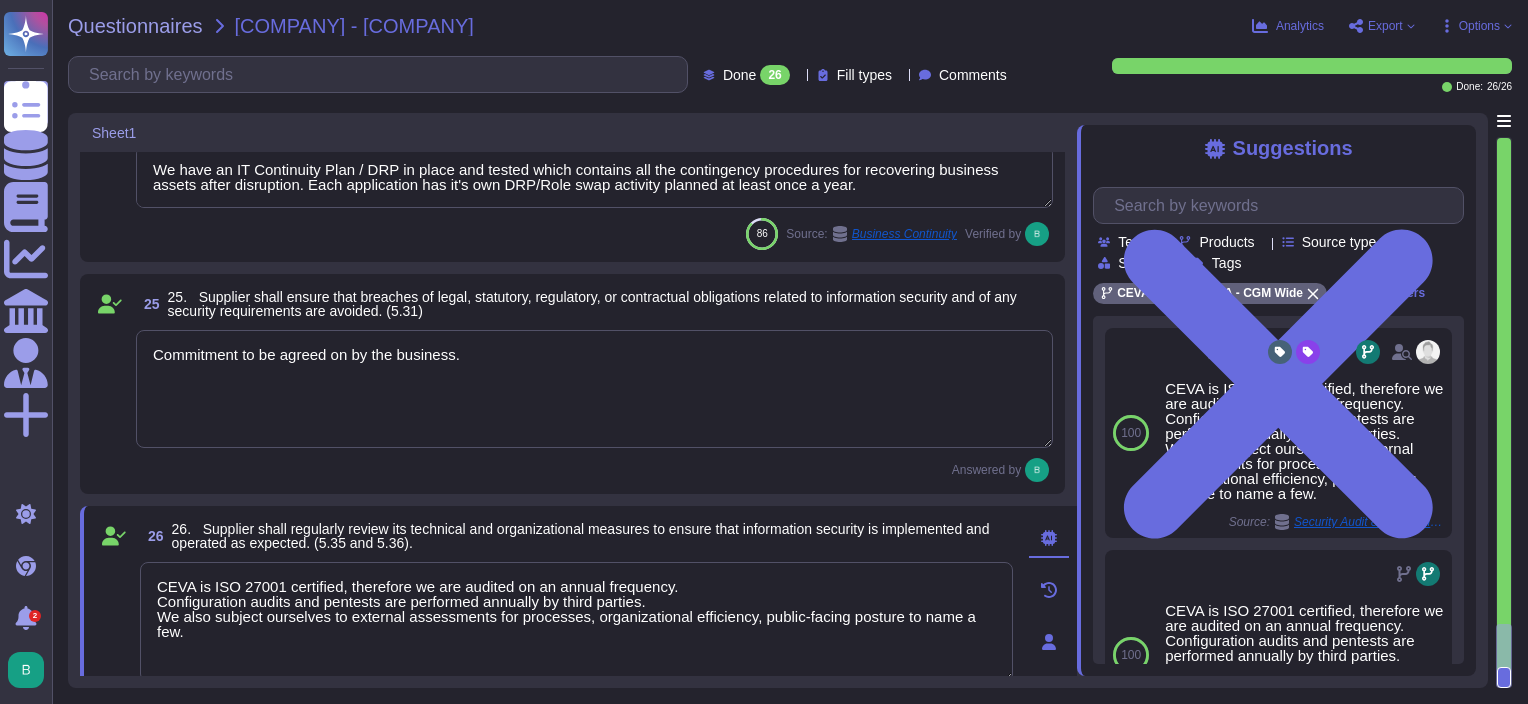 click 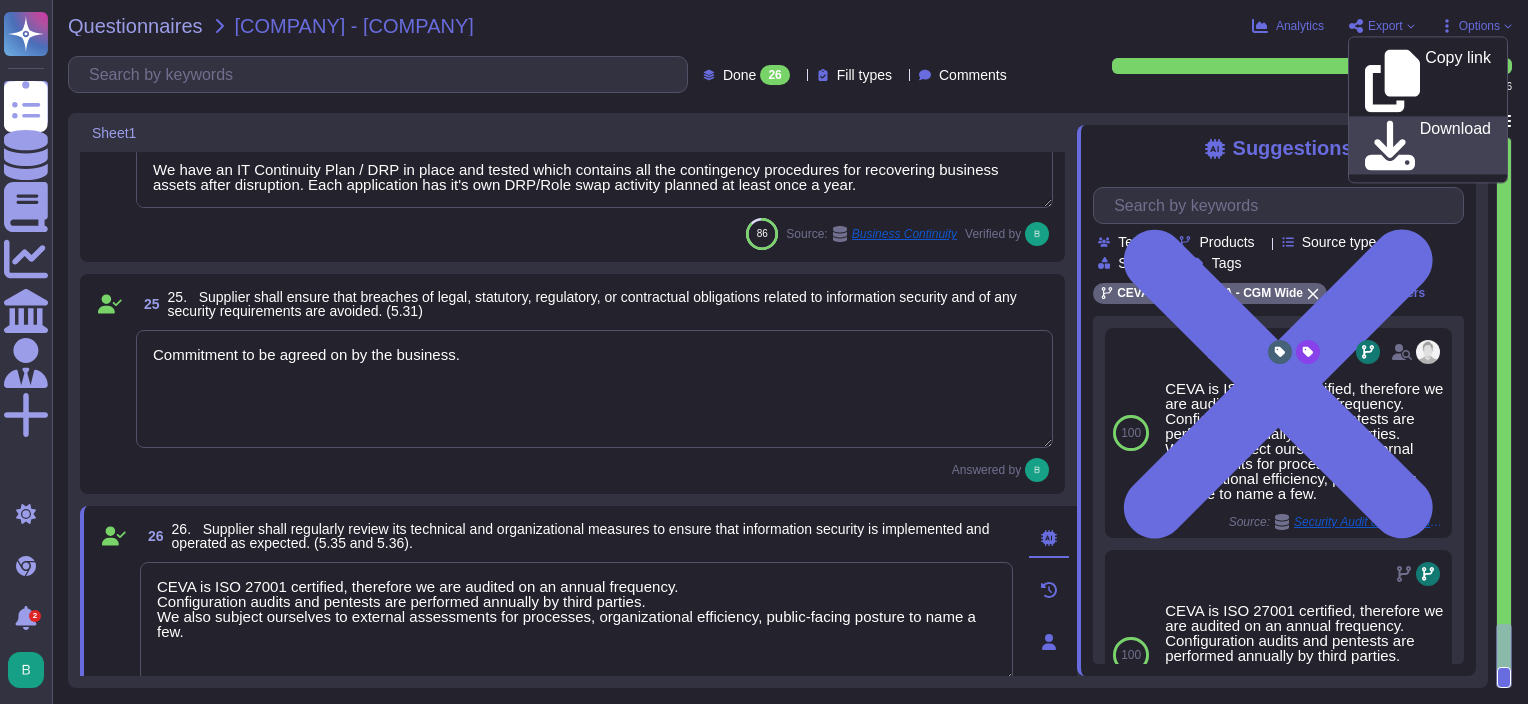 click on "Download" at bounding box center (1455, 145) 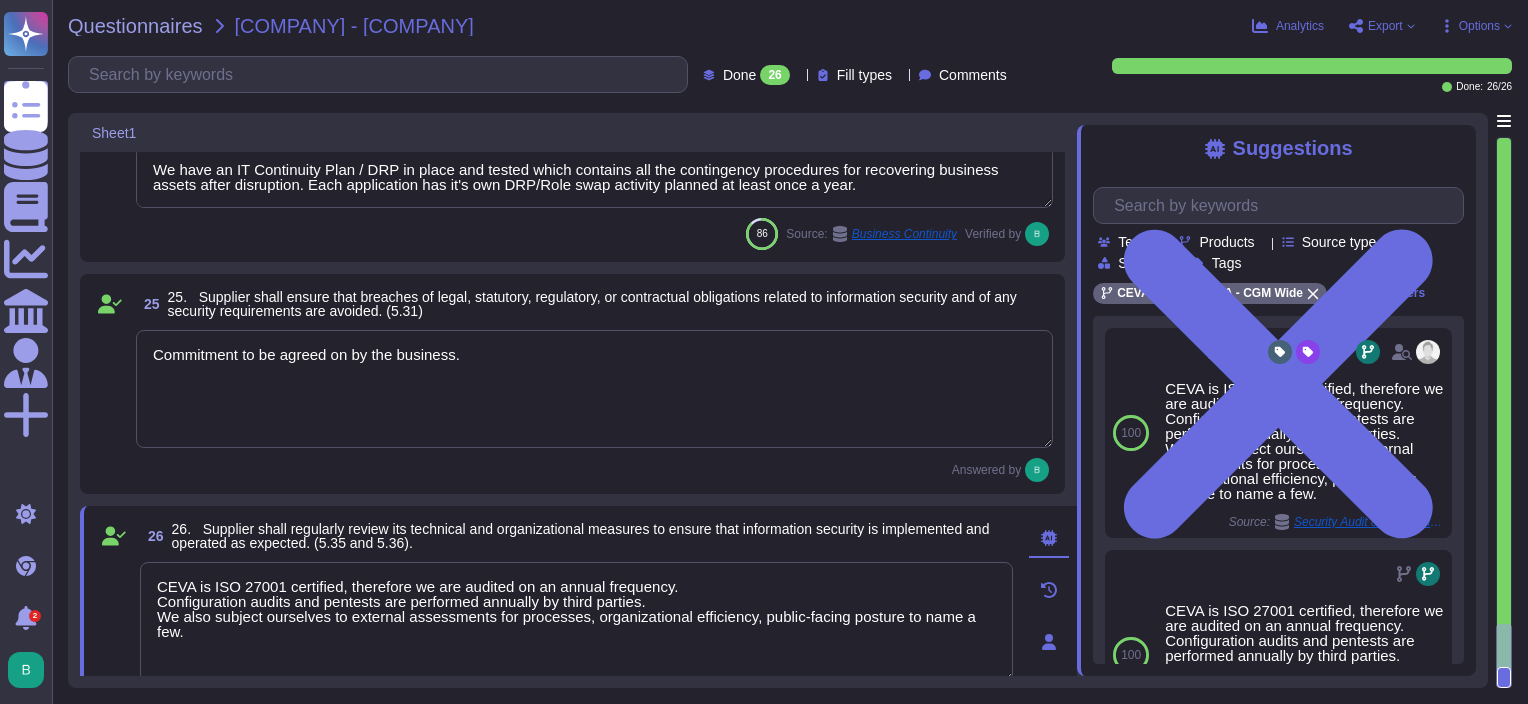 click on "86 Source: Business Continuity Verified by" at bounding box center [594, 234] 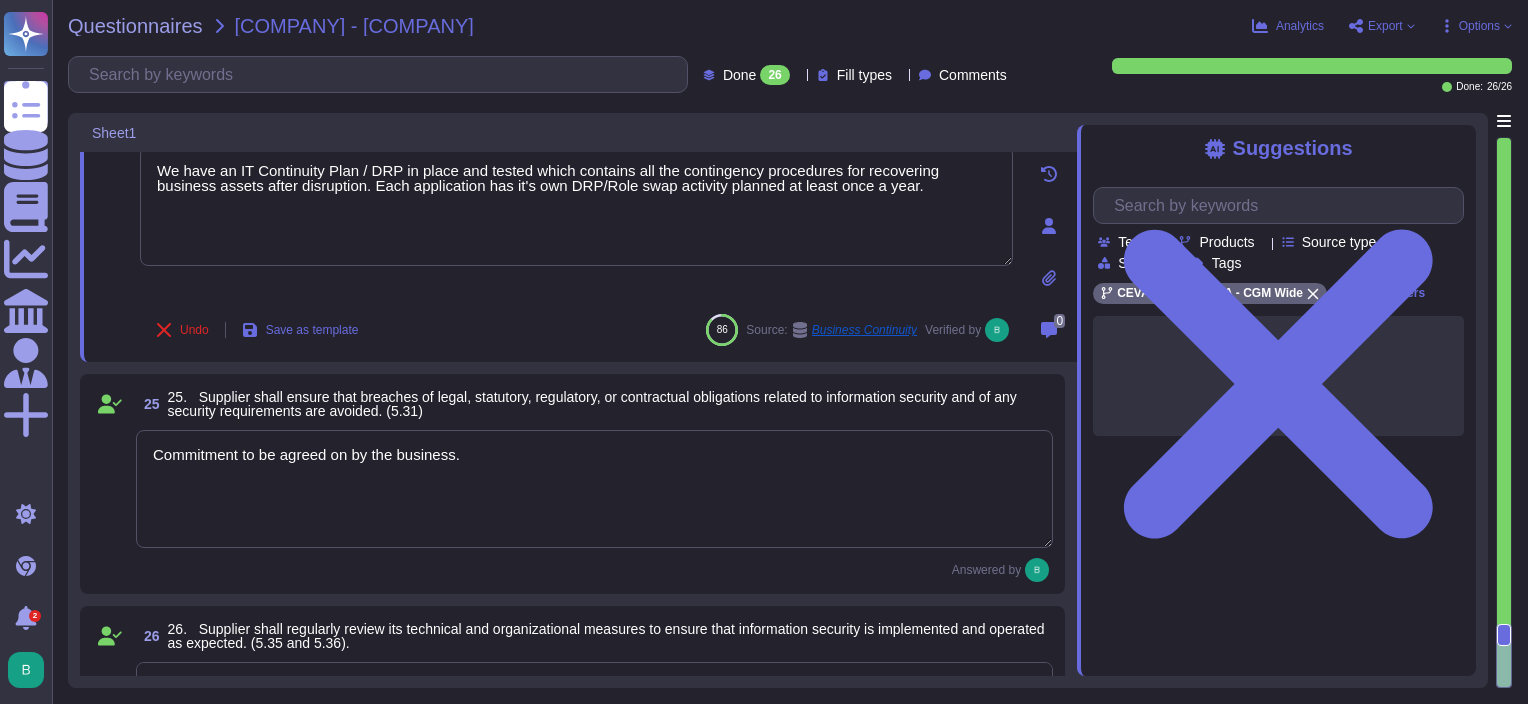 scroll, scrollTop: 0, scrollLeft: 0, axis: both 